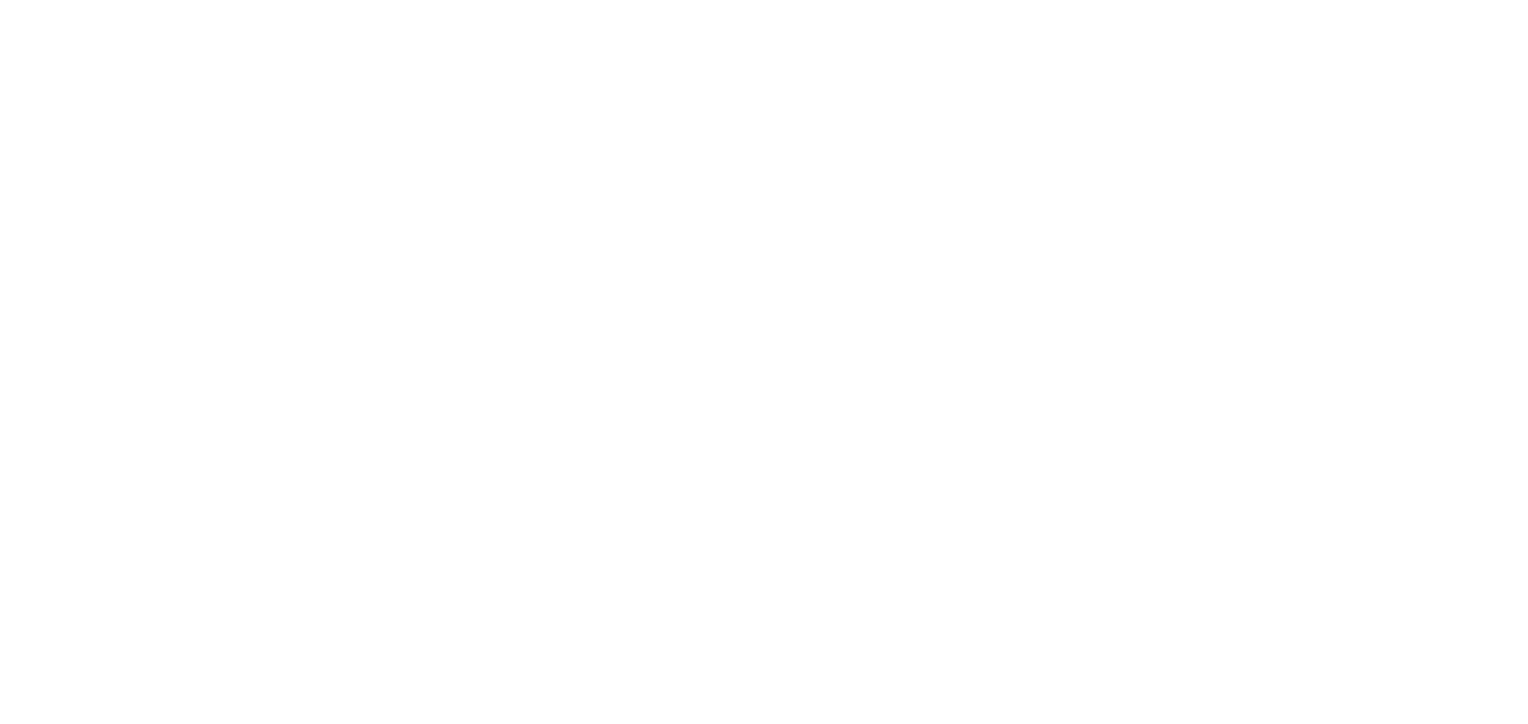 scroll, scrollTop: 0, scrollLeft: 0, axis: both 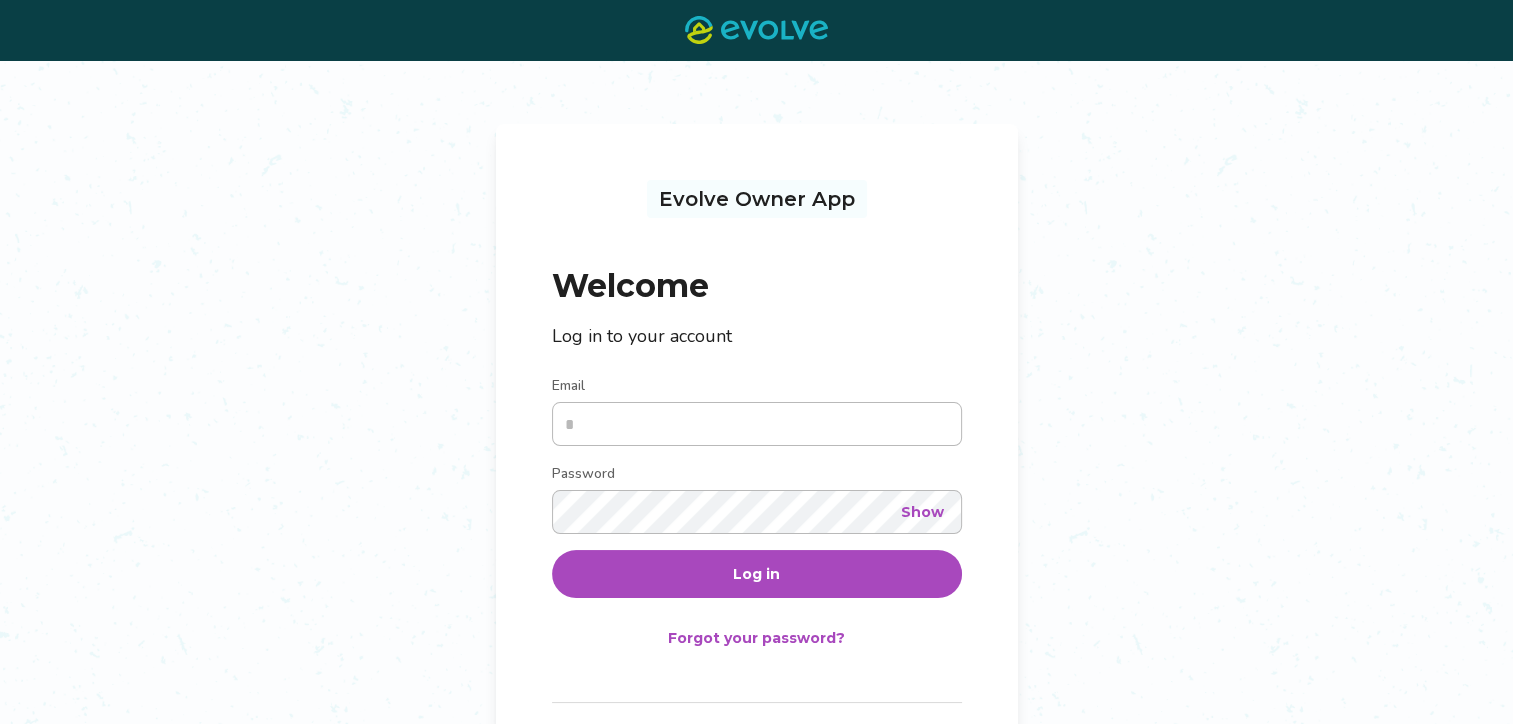 type on "**********" 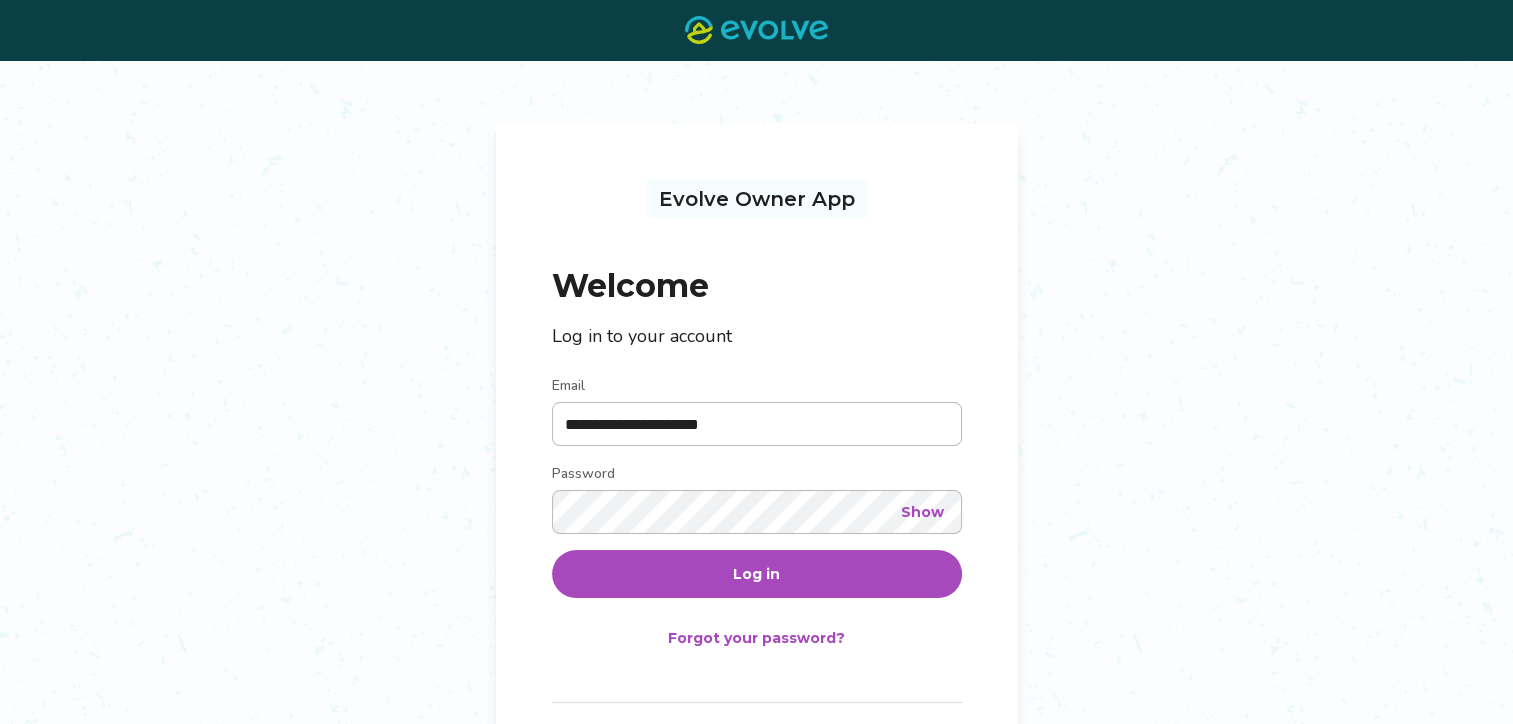 click on "Show" at bounding box center [922, 512] 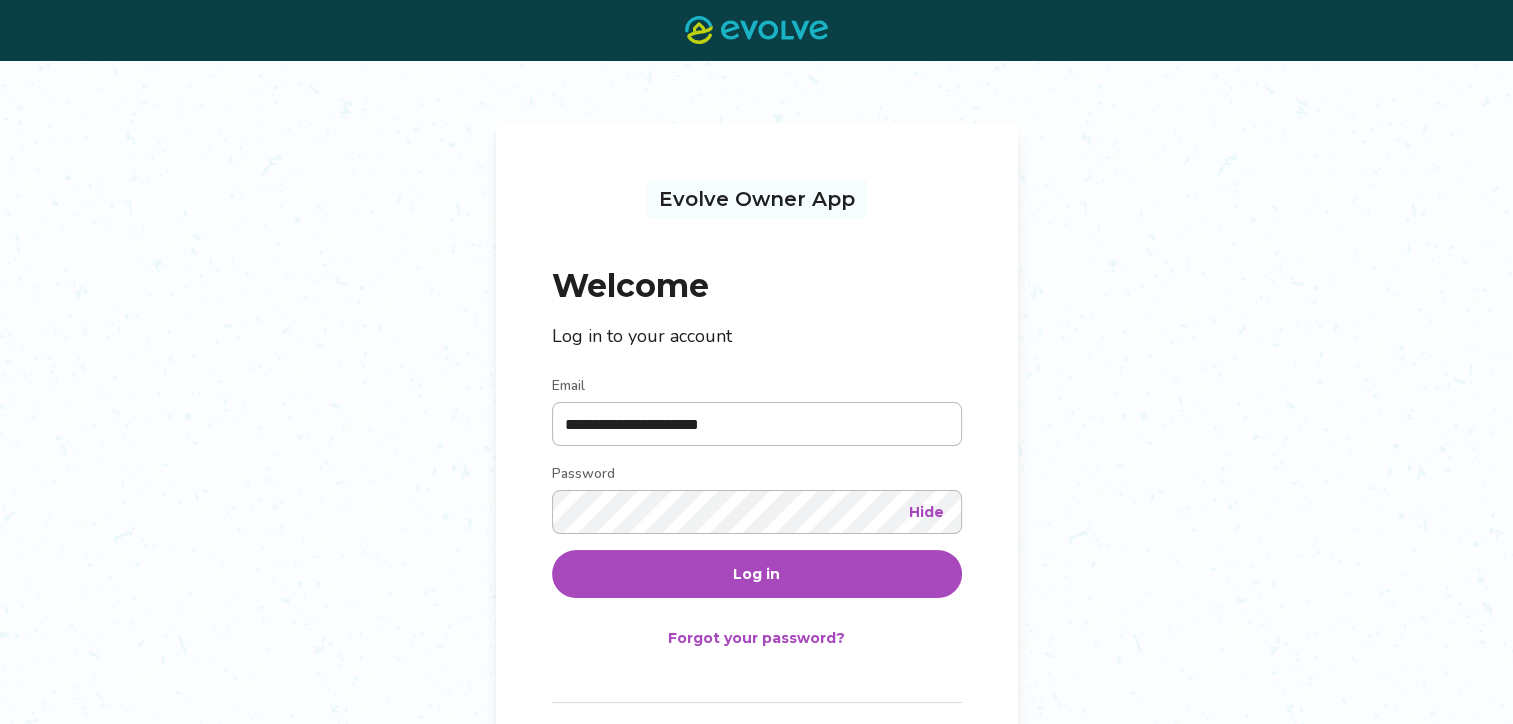 click on "Hide" at bounding box center (926, 512) 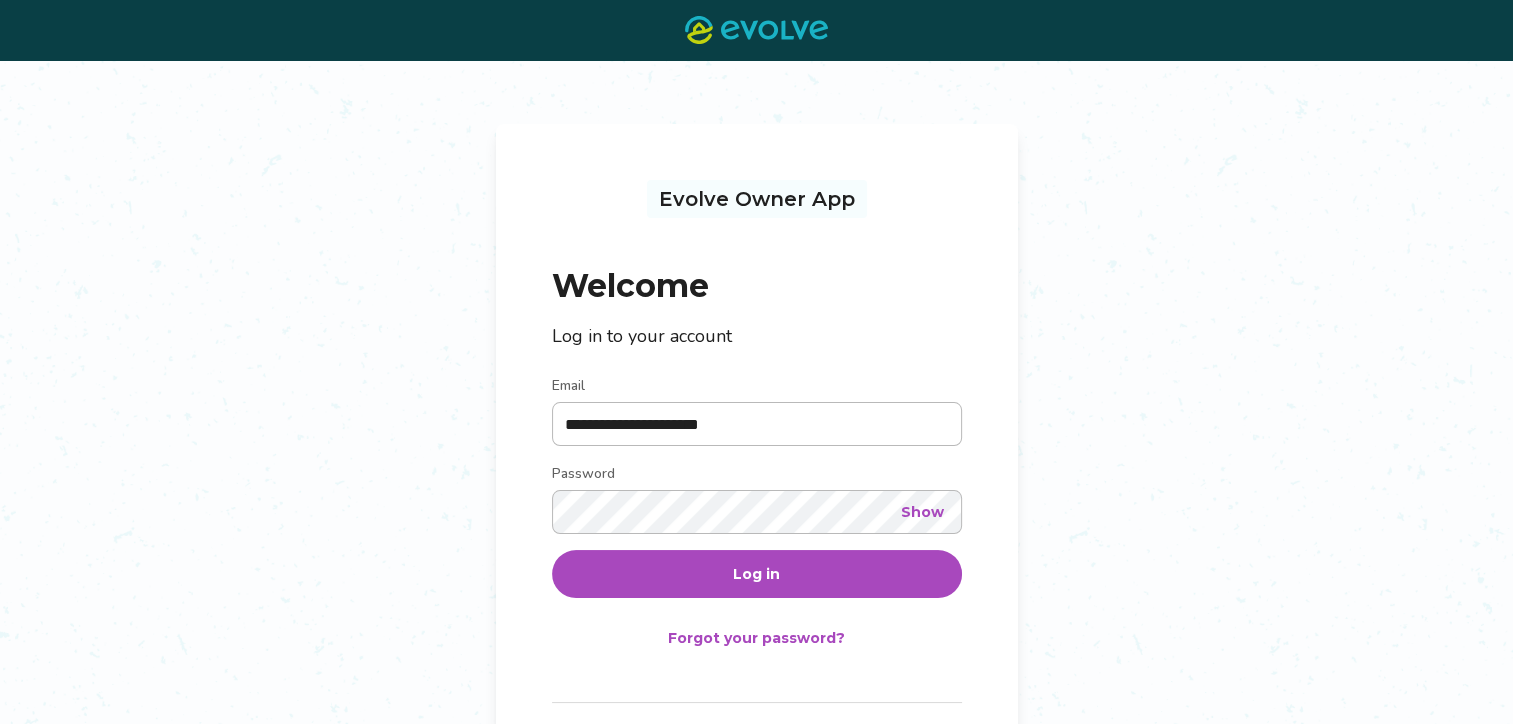 click on "Log in" at bounding box center [756, 574] 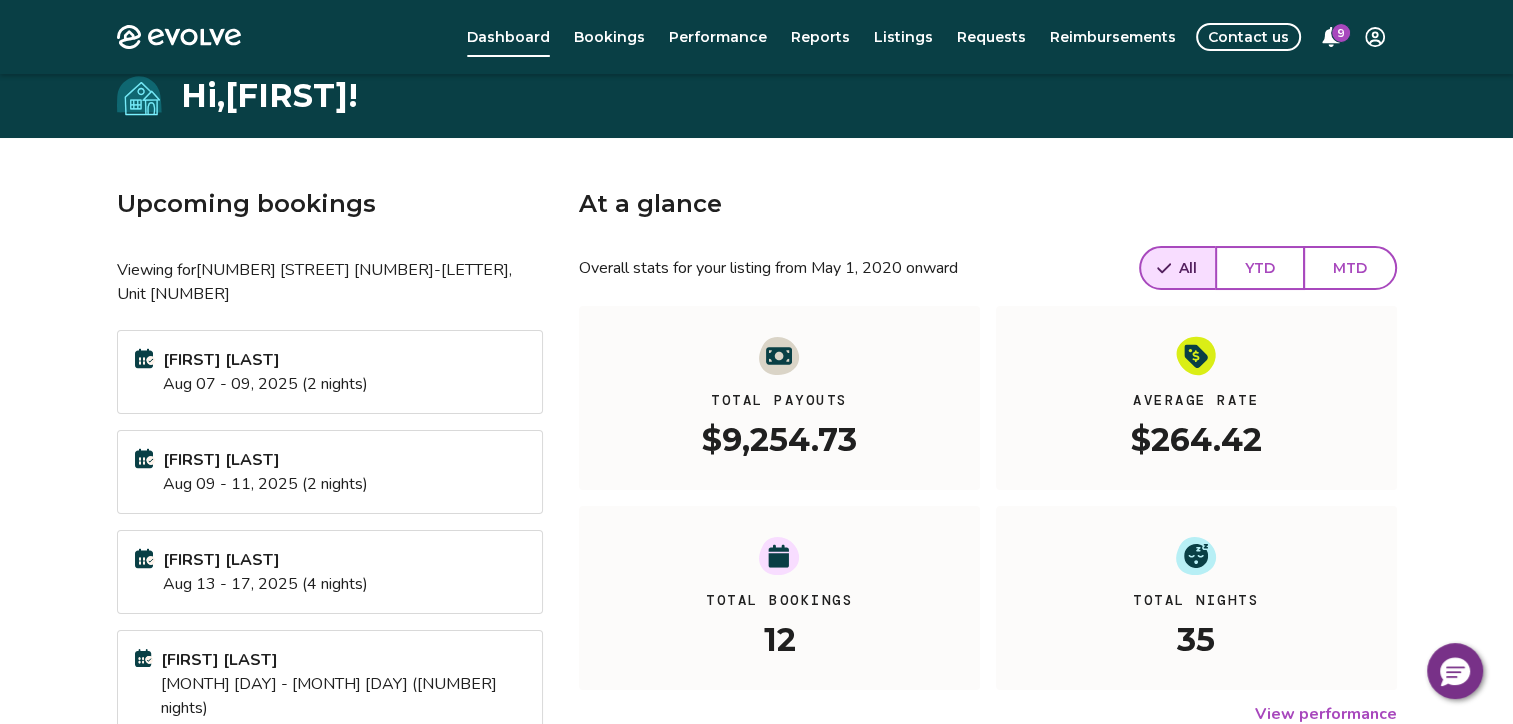 scroll, scrollTop: 100, scrollLeft: 0, axis: vertical 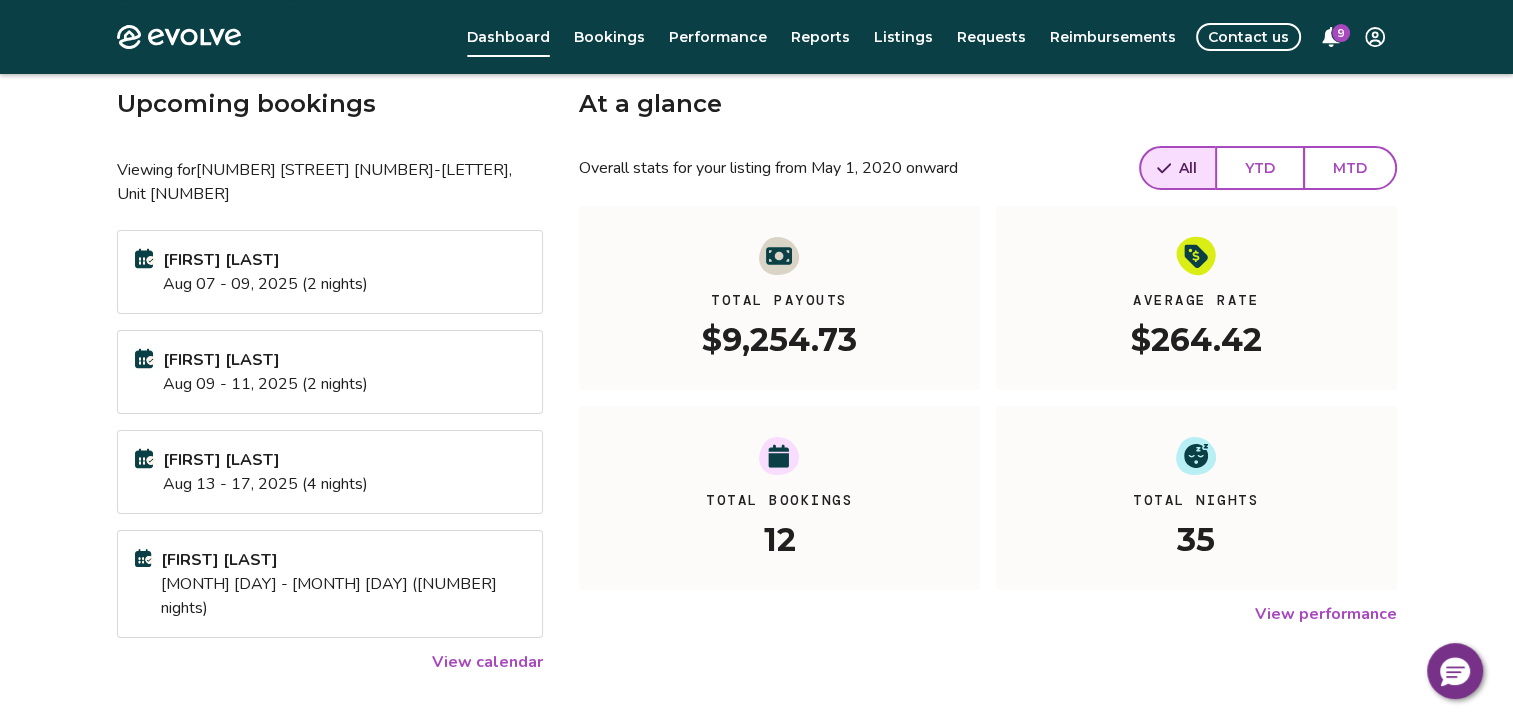 click on "View calendar" at bounding box center [487, 662] 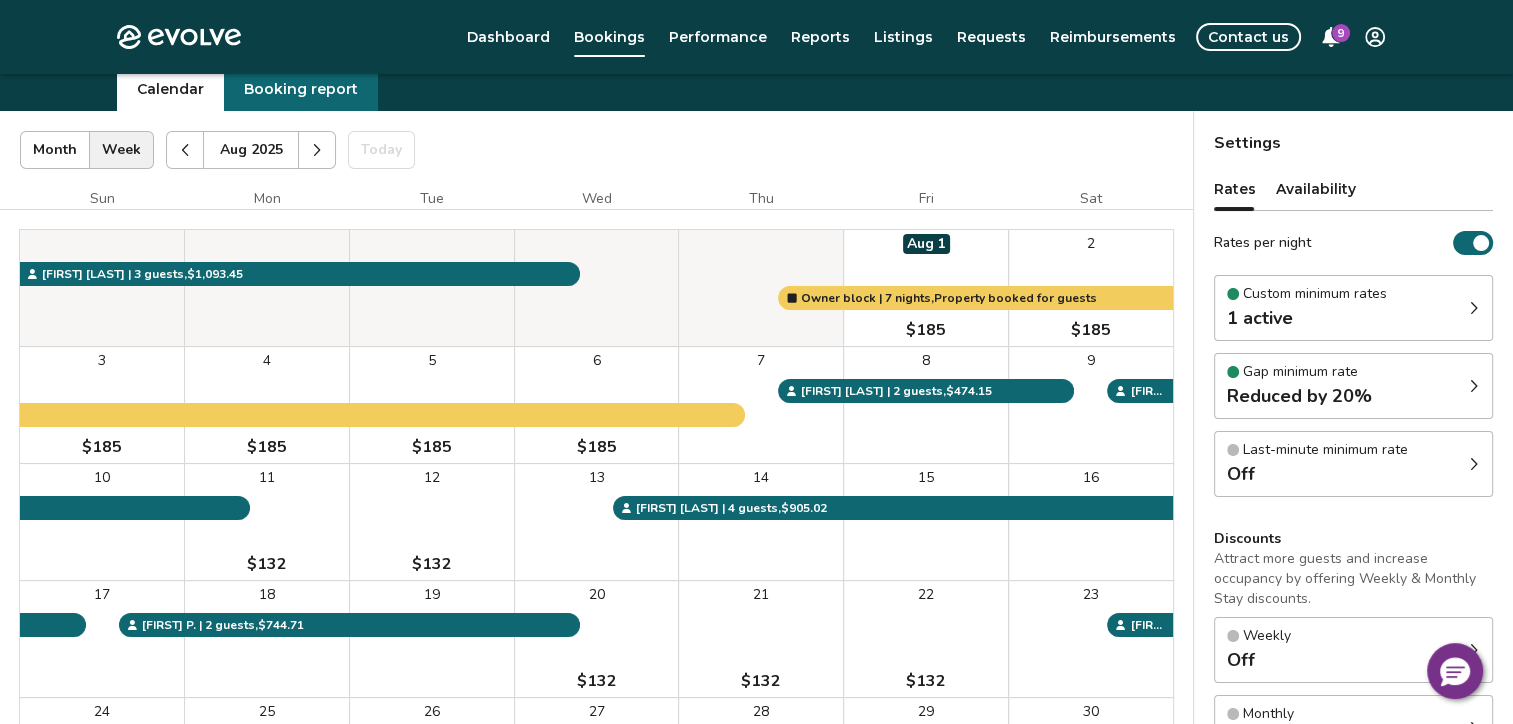 scroll, scrollTop: 0, scrollLeft: 0, axis: both 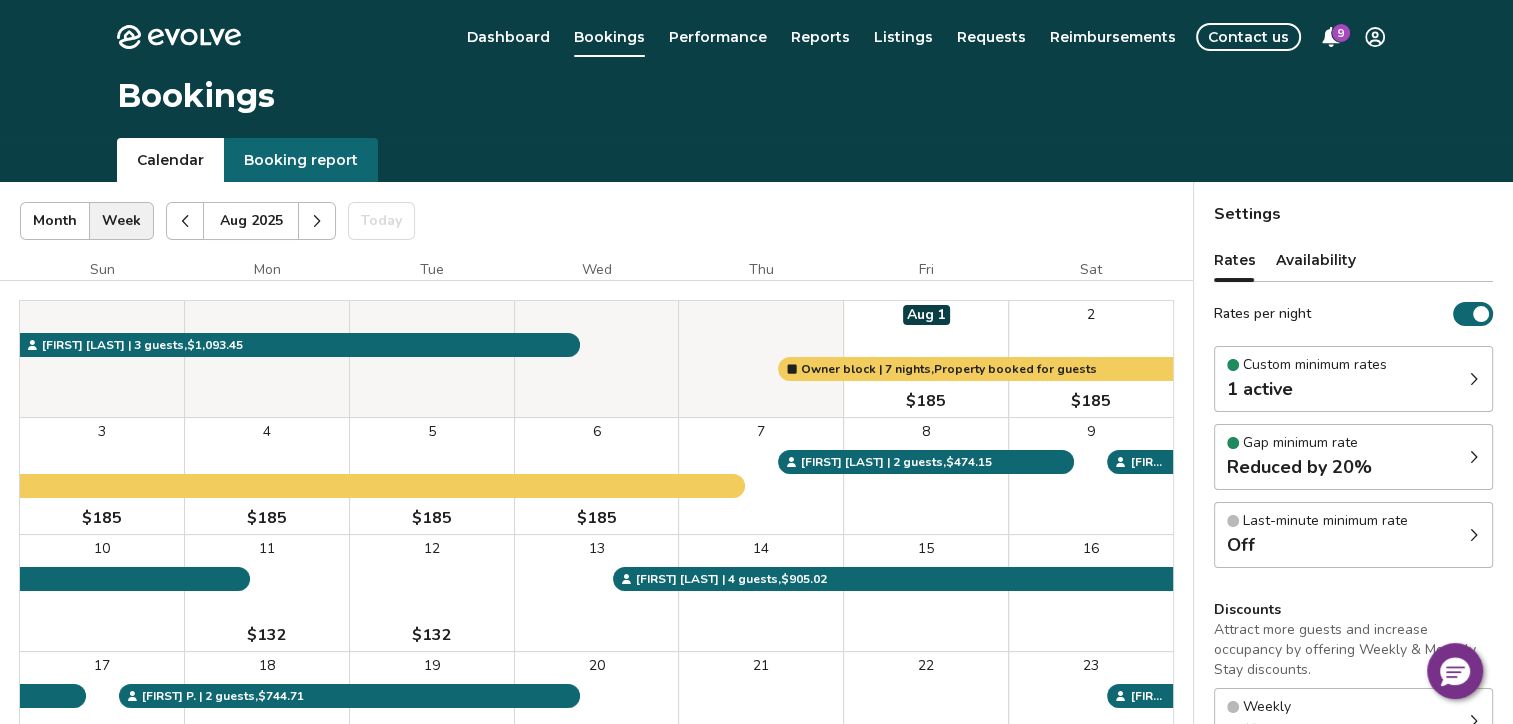 click 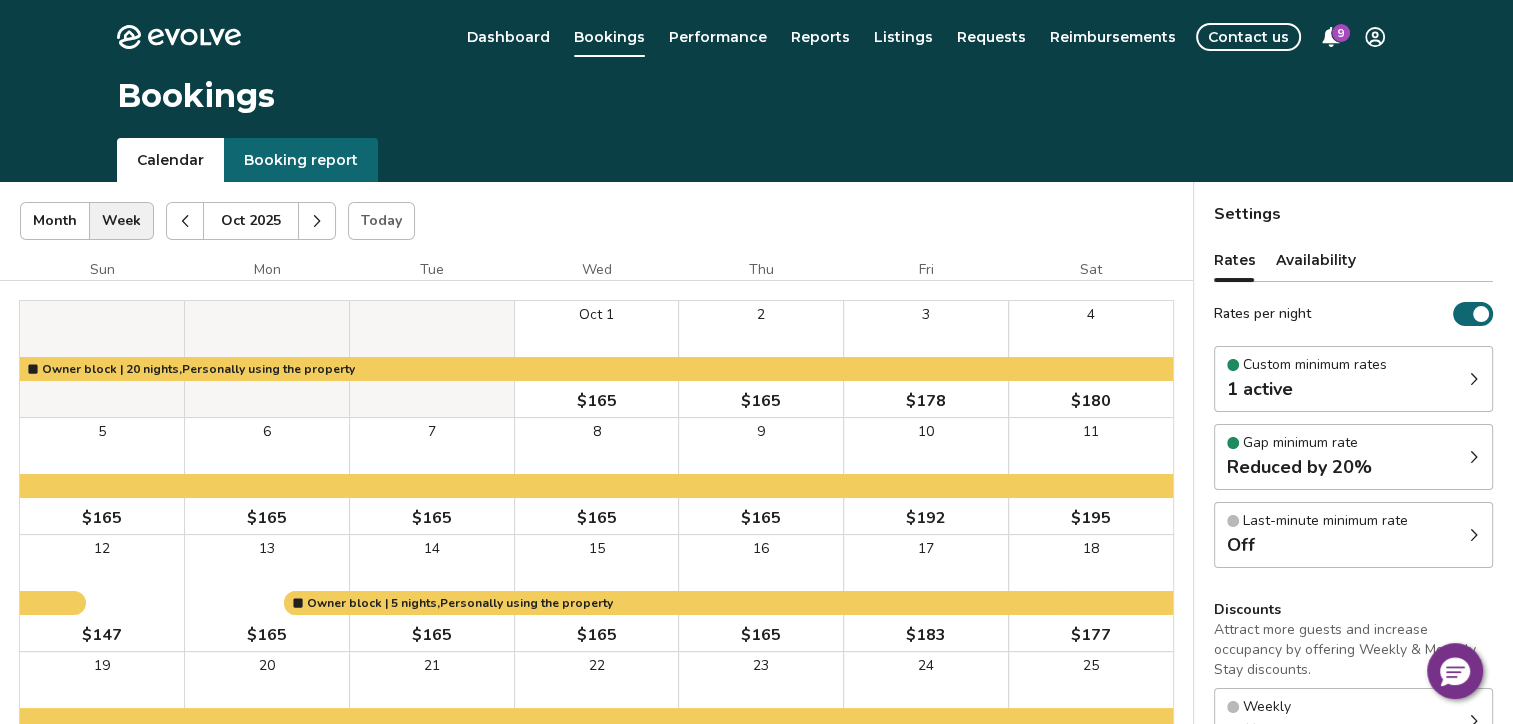 click 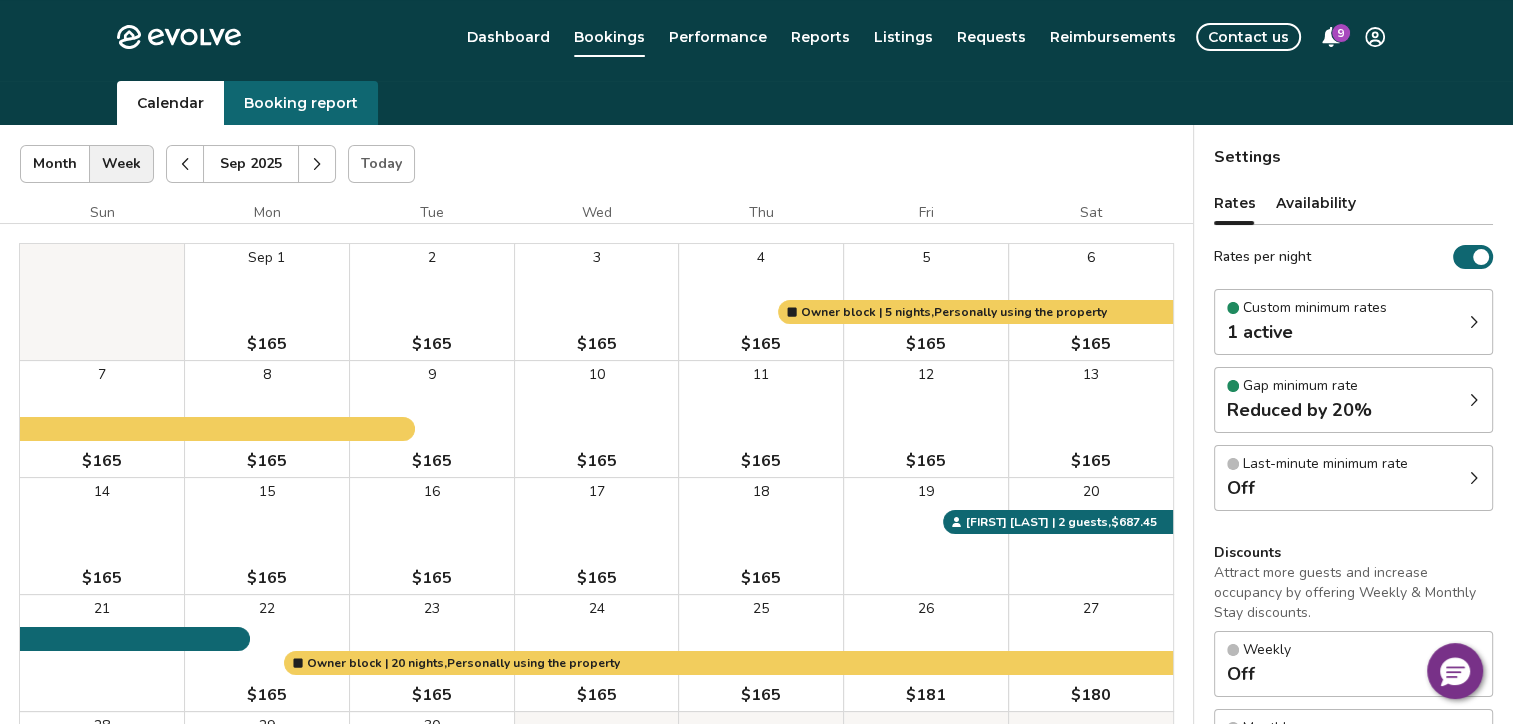 scroll, scrollTop: 0, scrollLeft: 0, axis: both 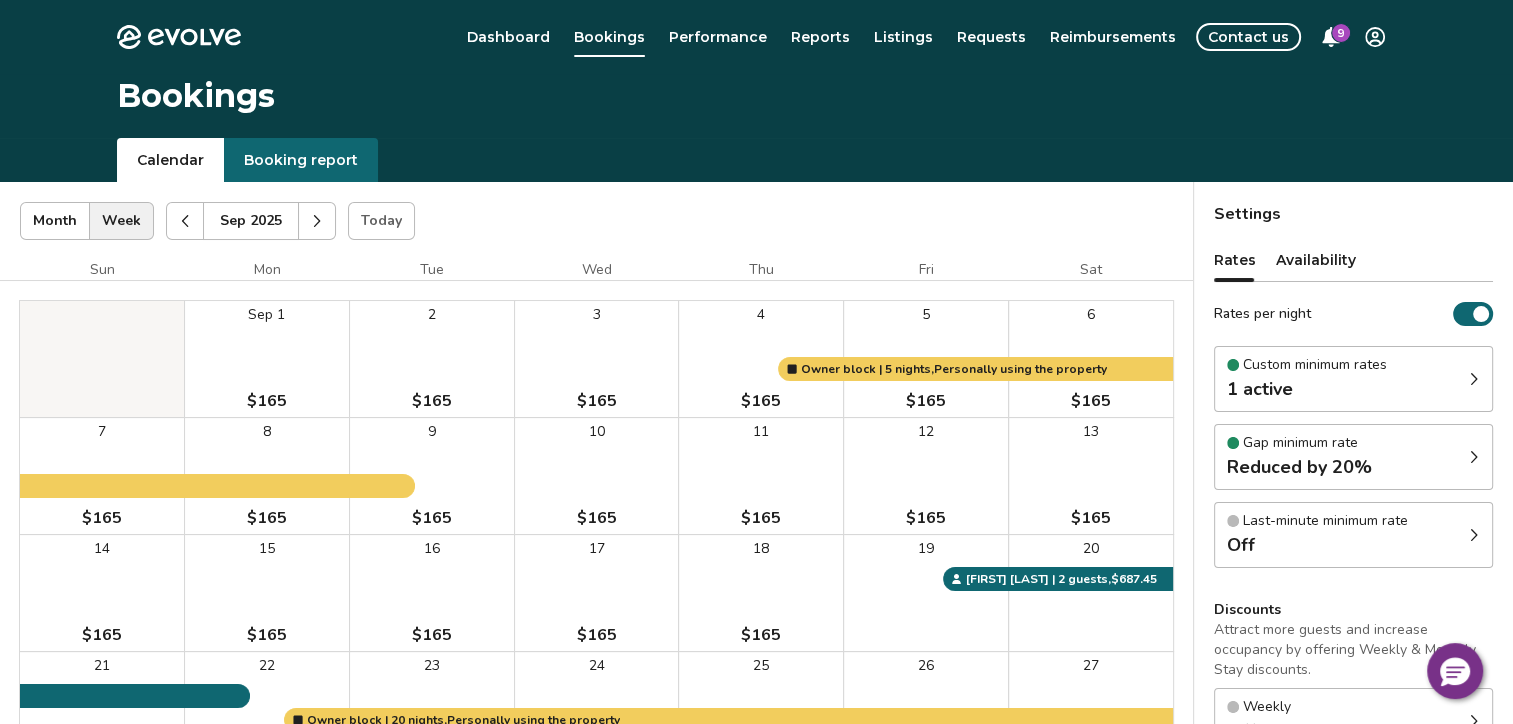click at bounding box center [317, 221] 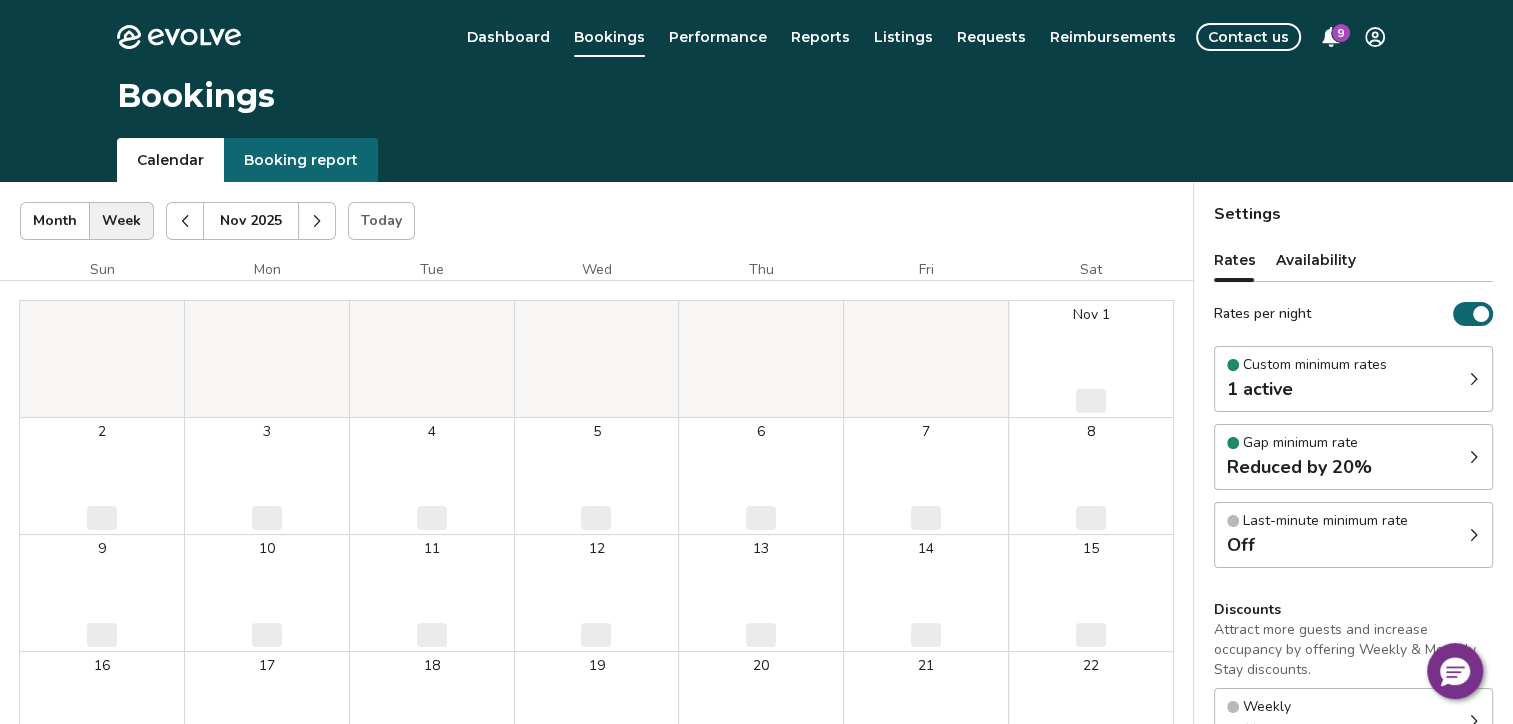 click at bounding box center [317, 221] 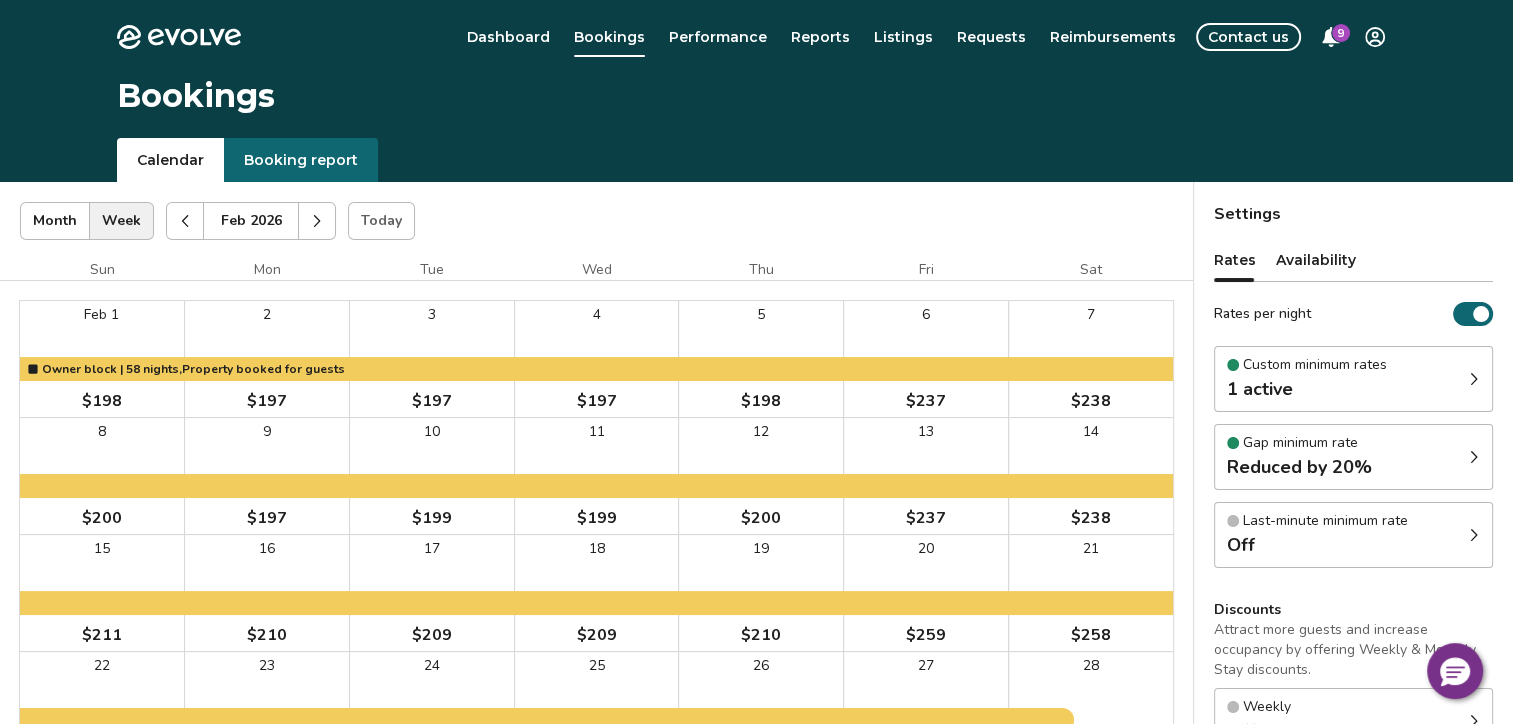 click at bounding box center [185, 221] 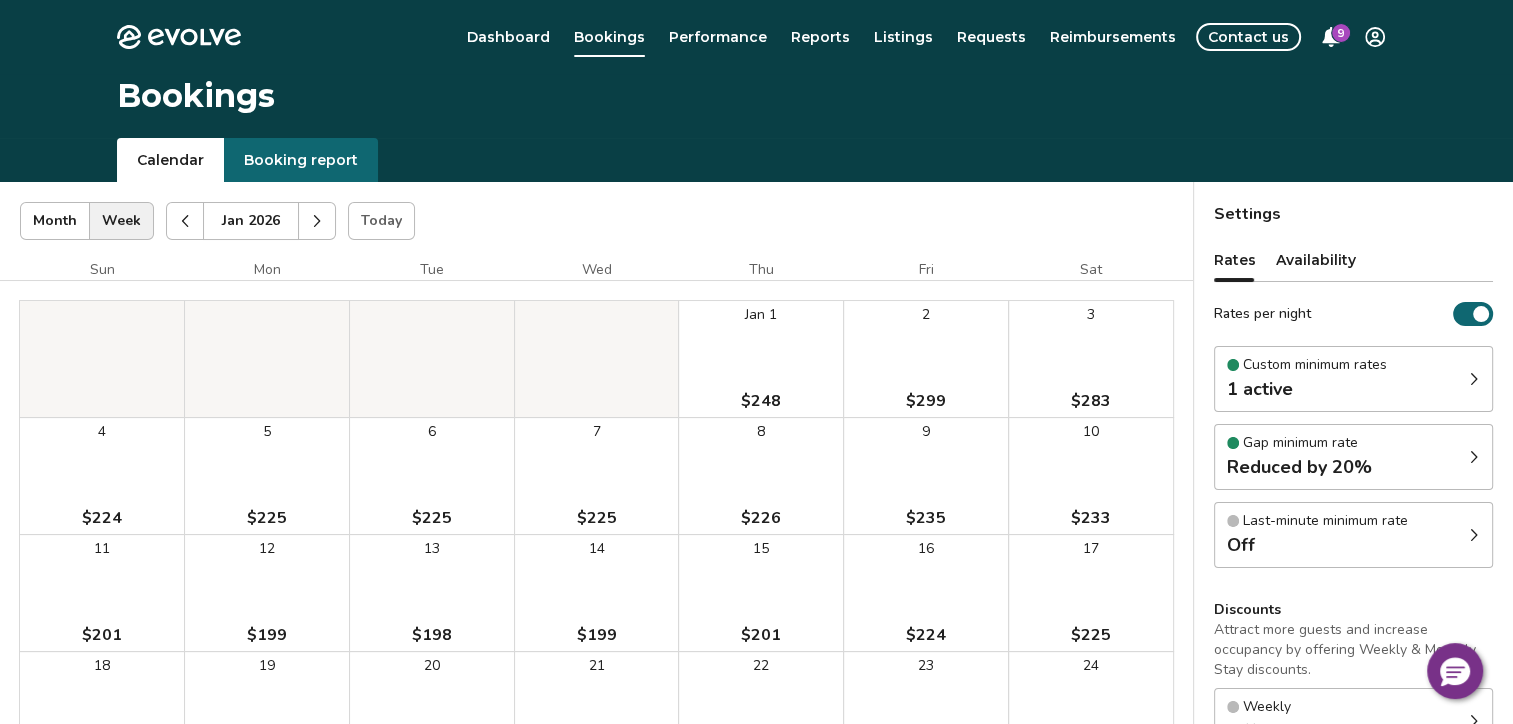 click at bounding box center [185, 221] 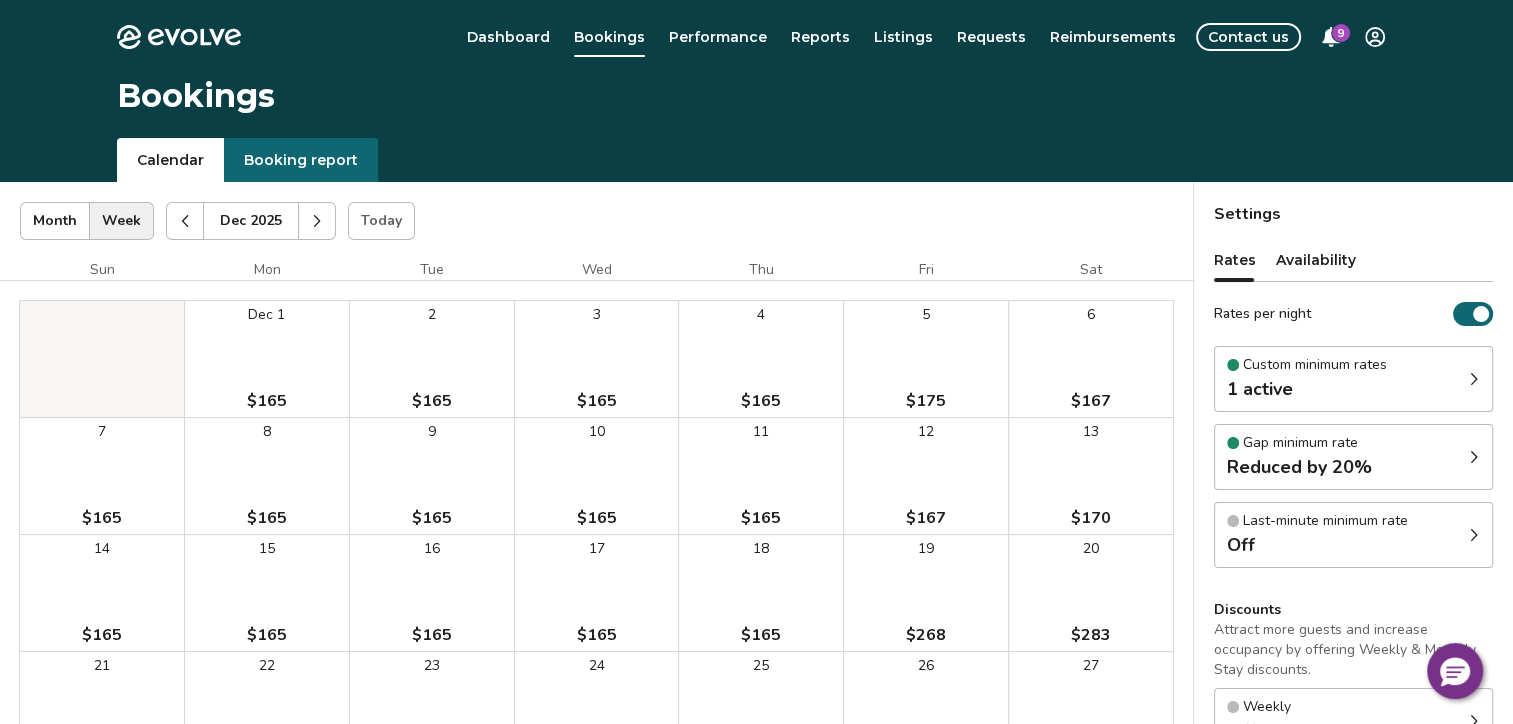 click at bounding box center (185, 221) 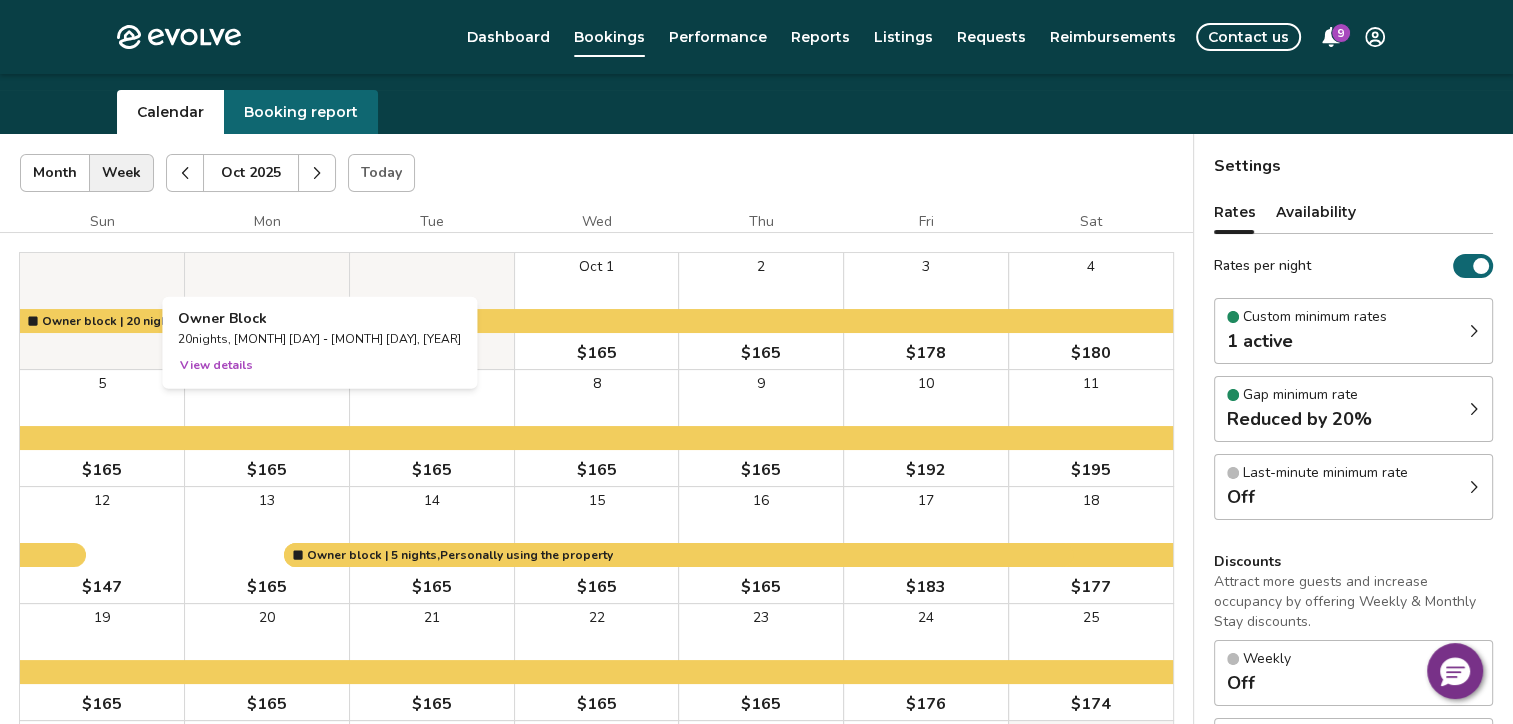 scroll, scrollTop: 0, scrollLeft: 0, axis: both 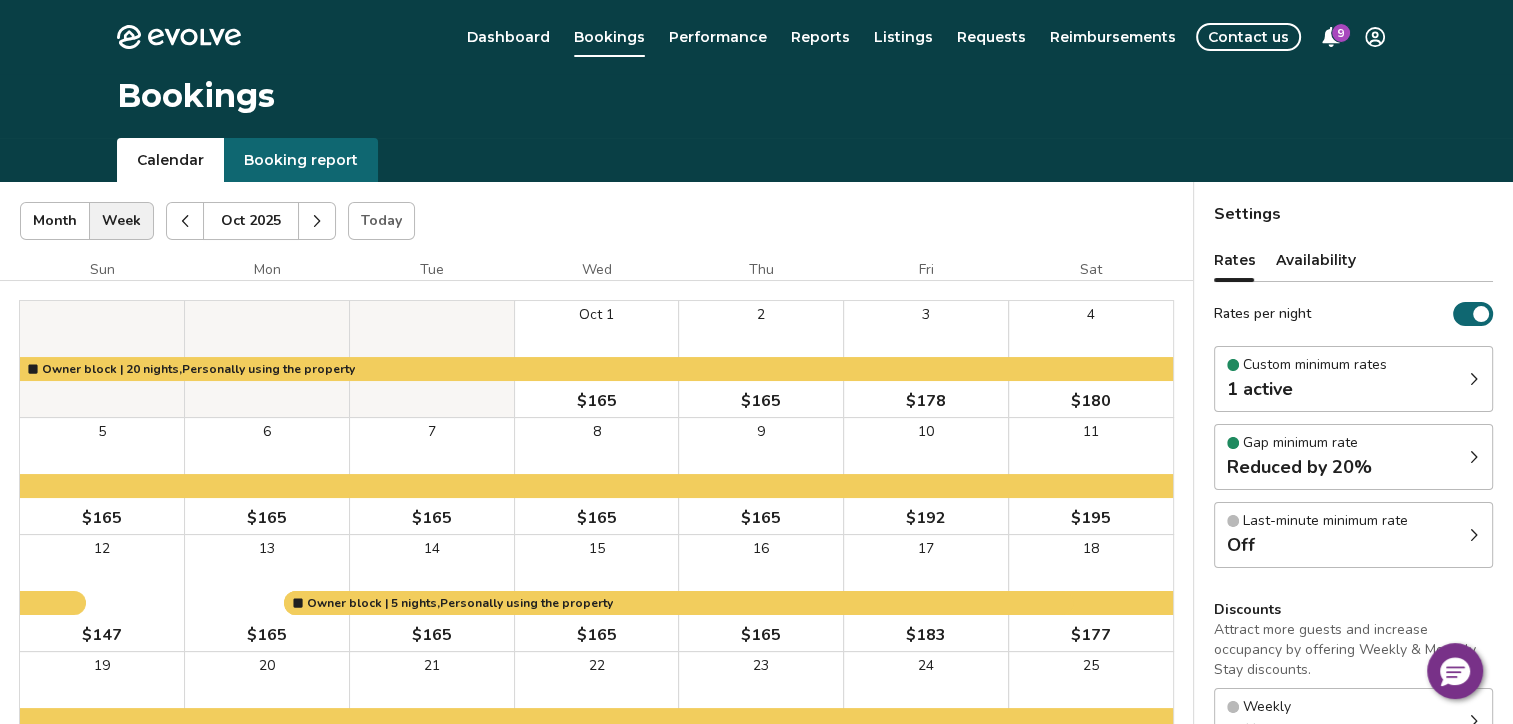 click at bounding box center (185, 221) 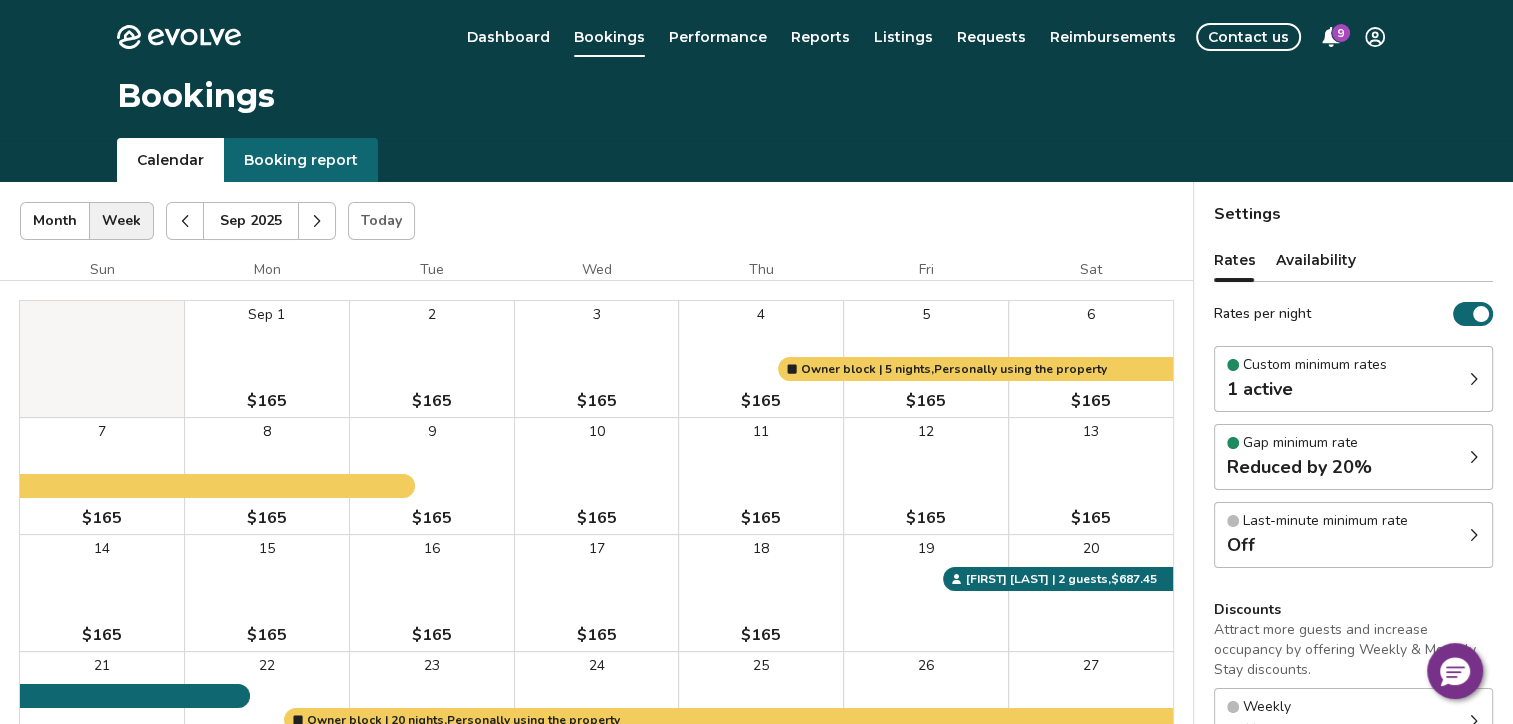 click on "[MONTH] [DAY] $[NUMBER]" at bounding box center (267, 359) 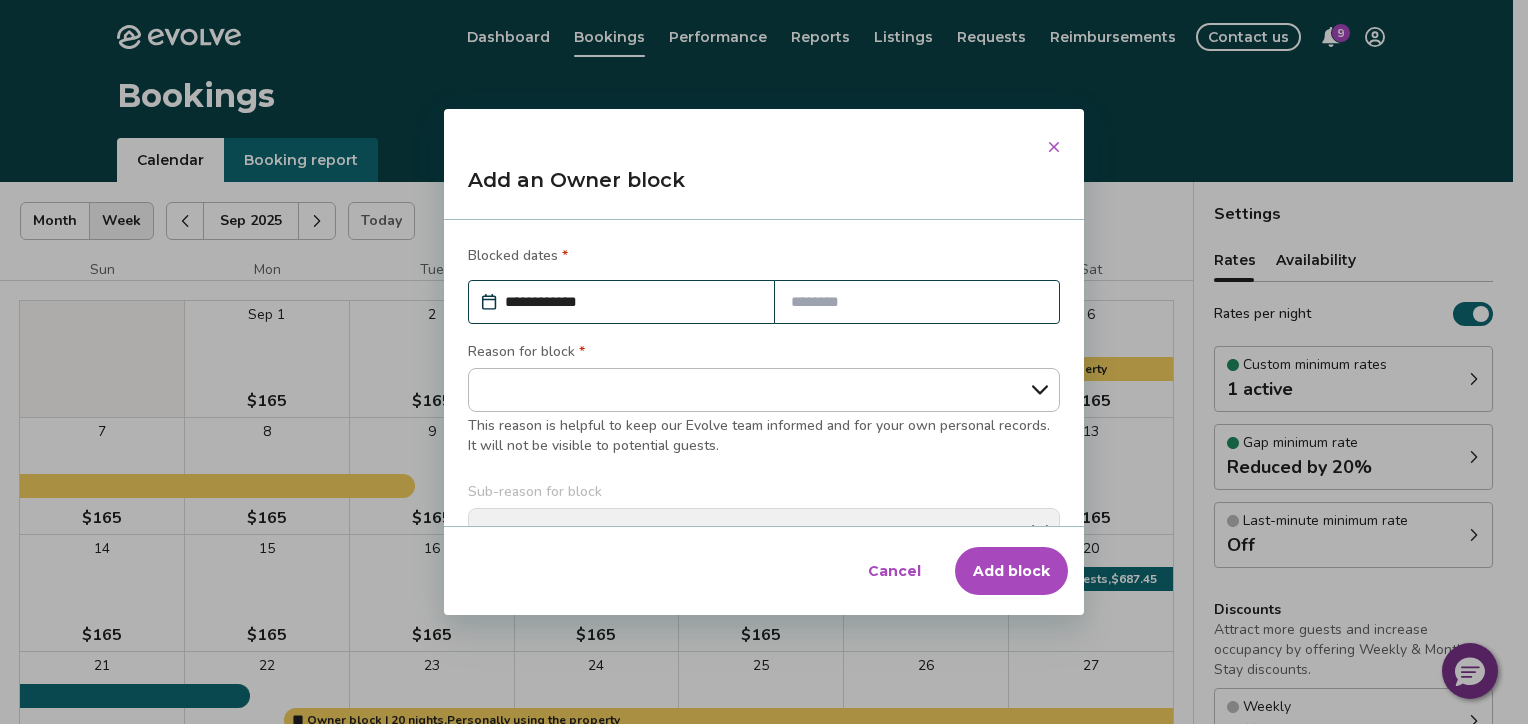 click at bounding box center (1054, 147) 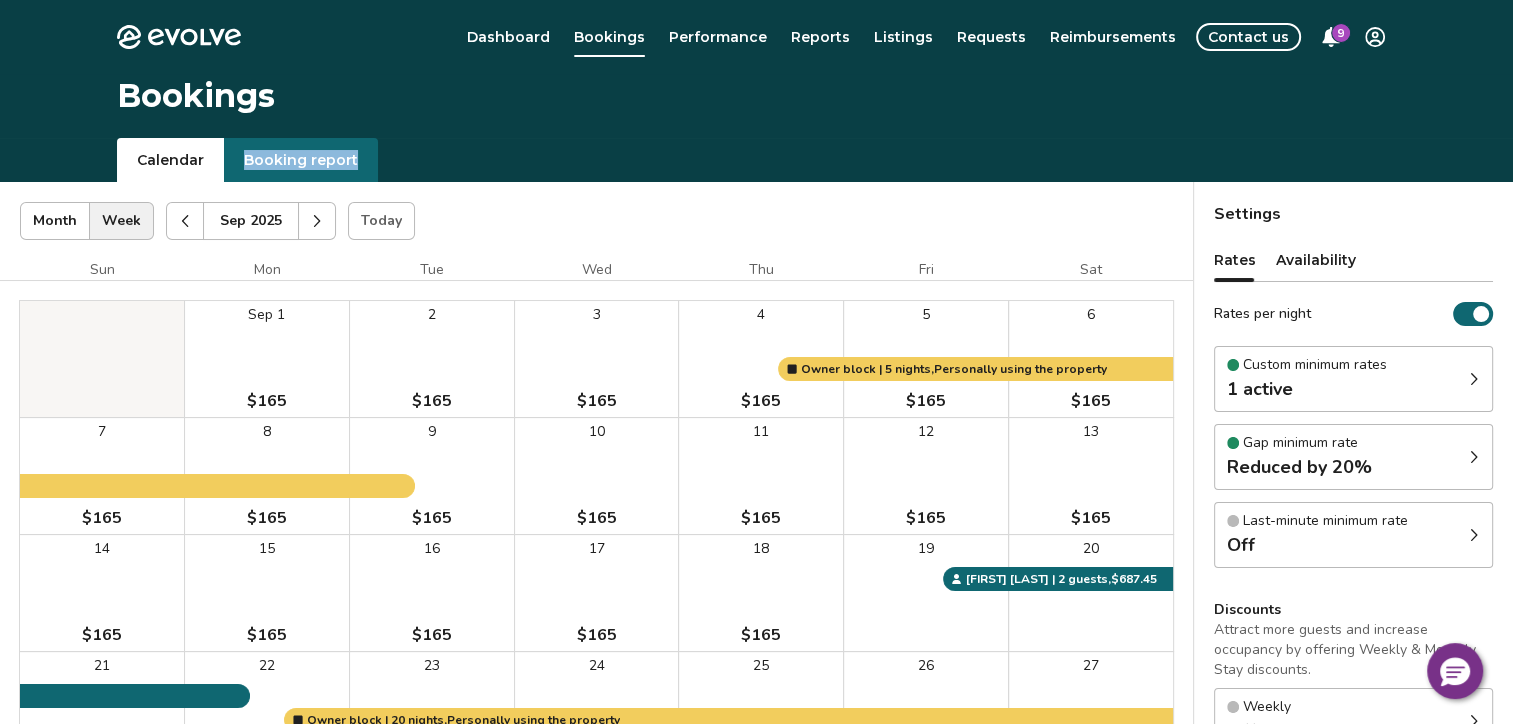 click at bounding box center [185, 221] 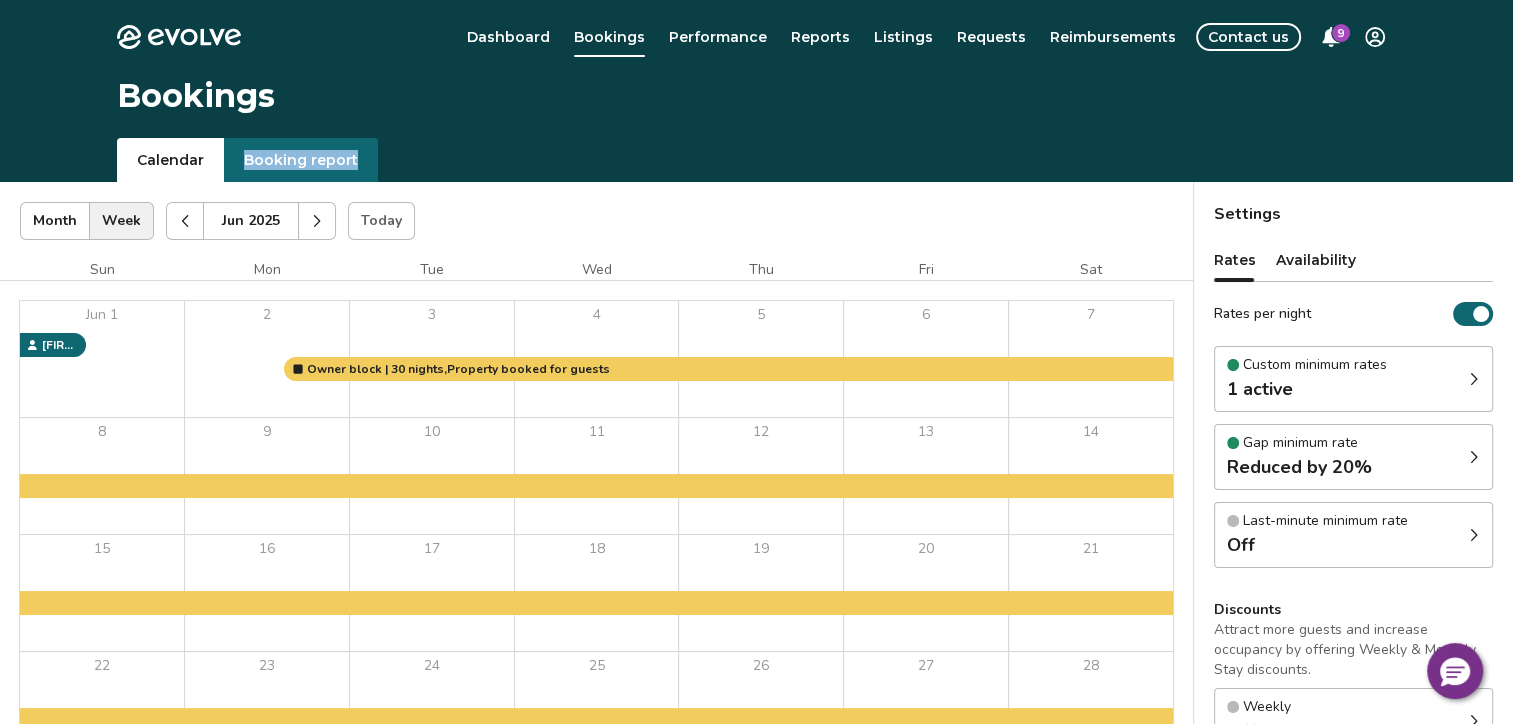 click at bounding box center [317, 221] 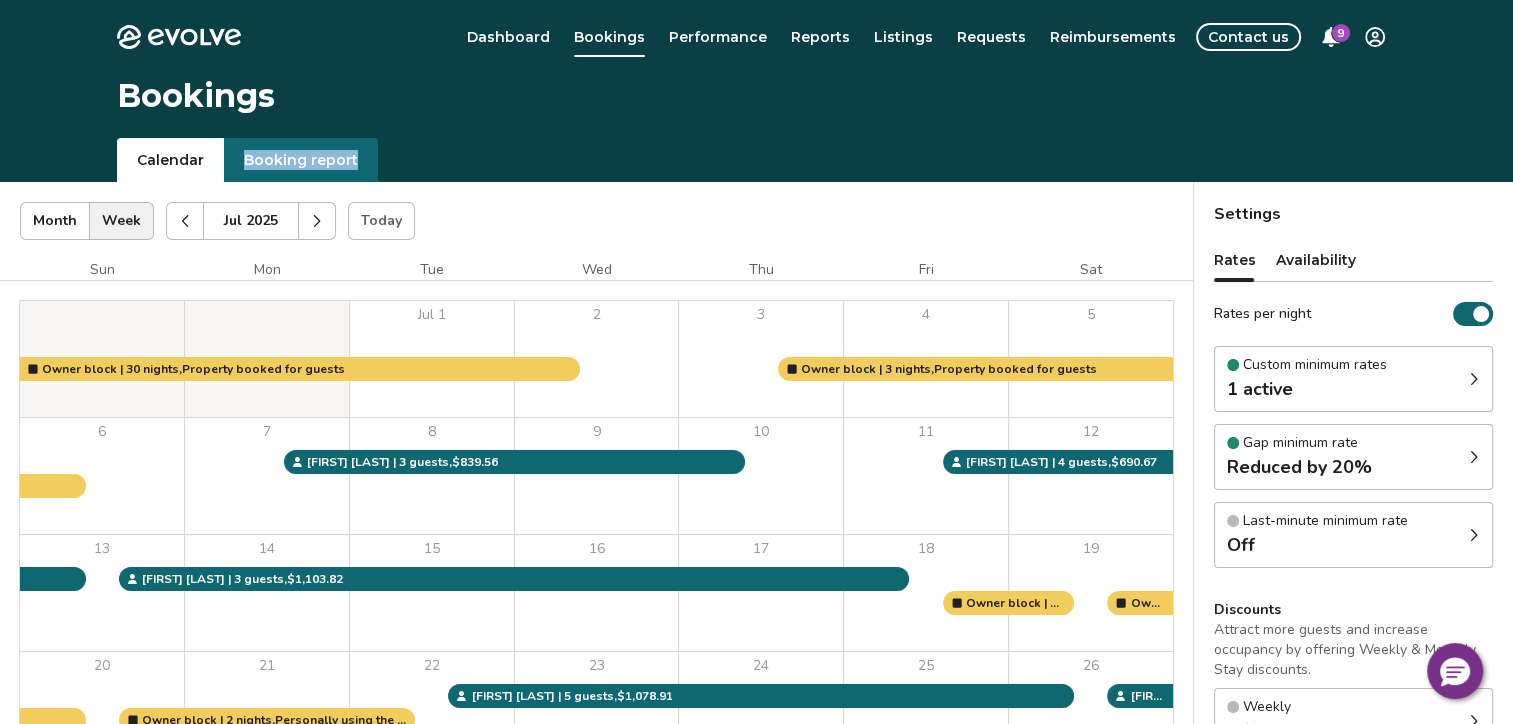click at bounding box center (317, 221) 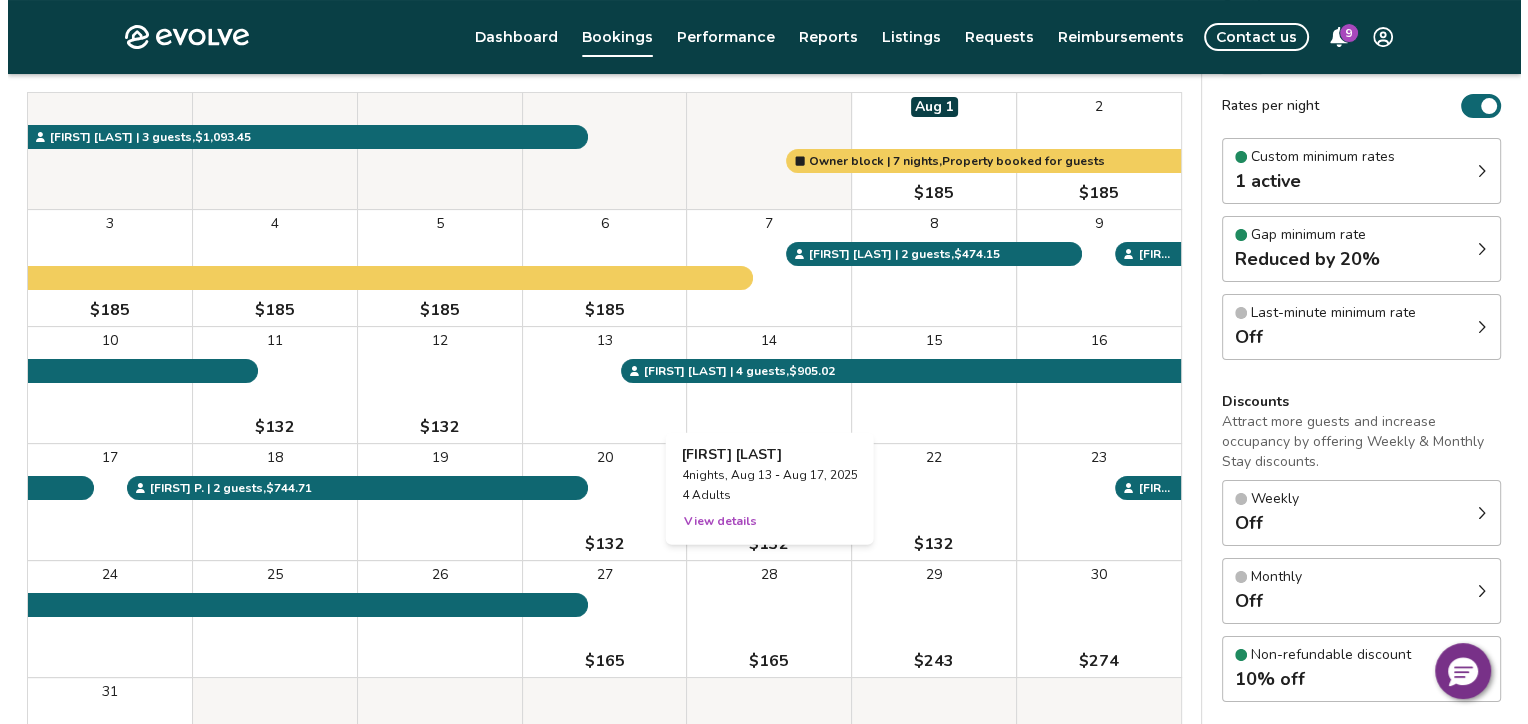scroll, scrollTop: 173, scrollLeft: 0, axis: vertical 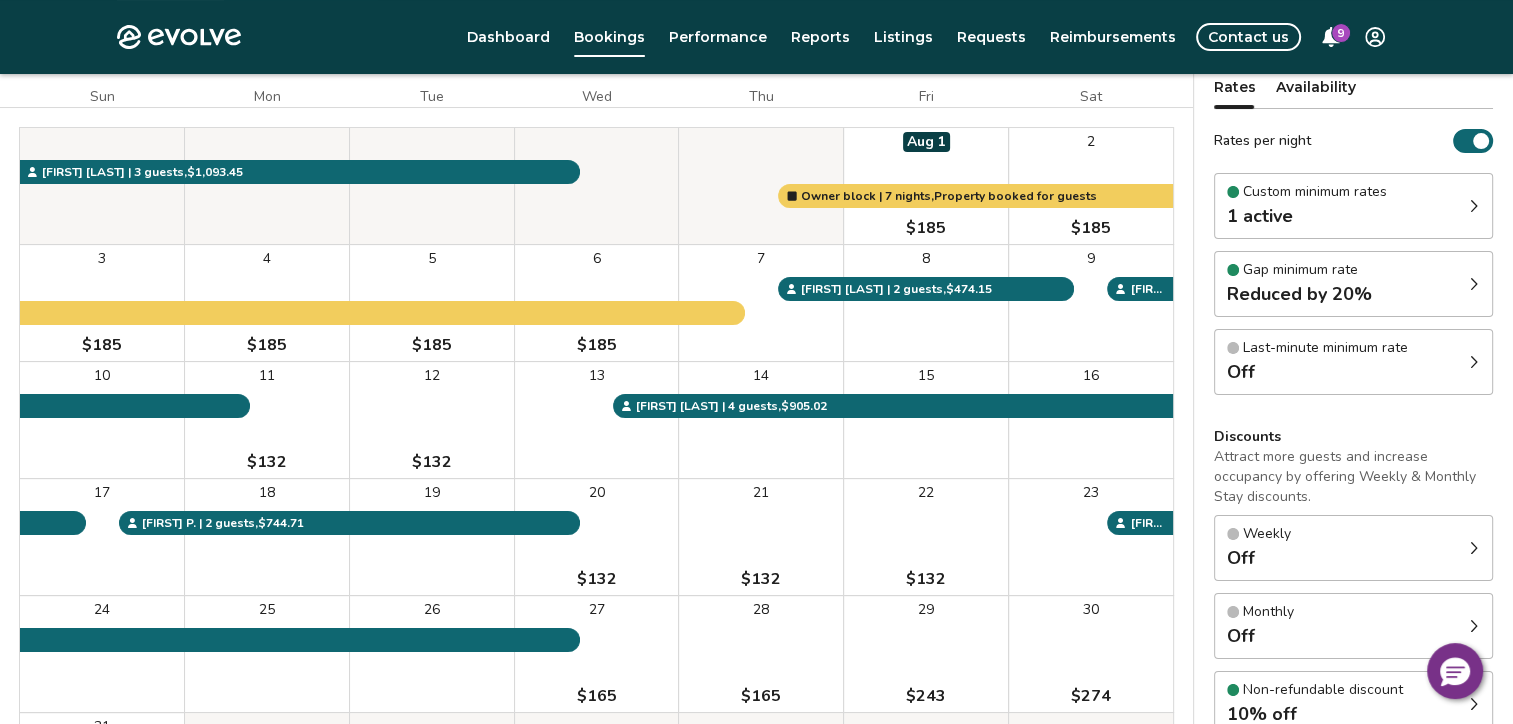 click 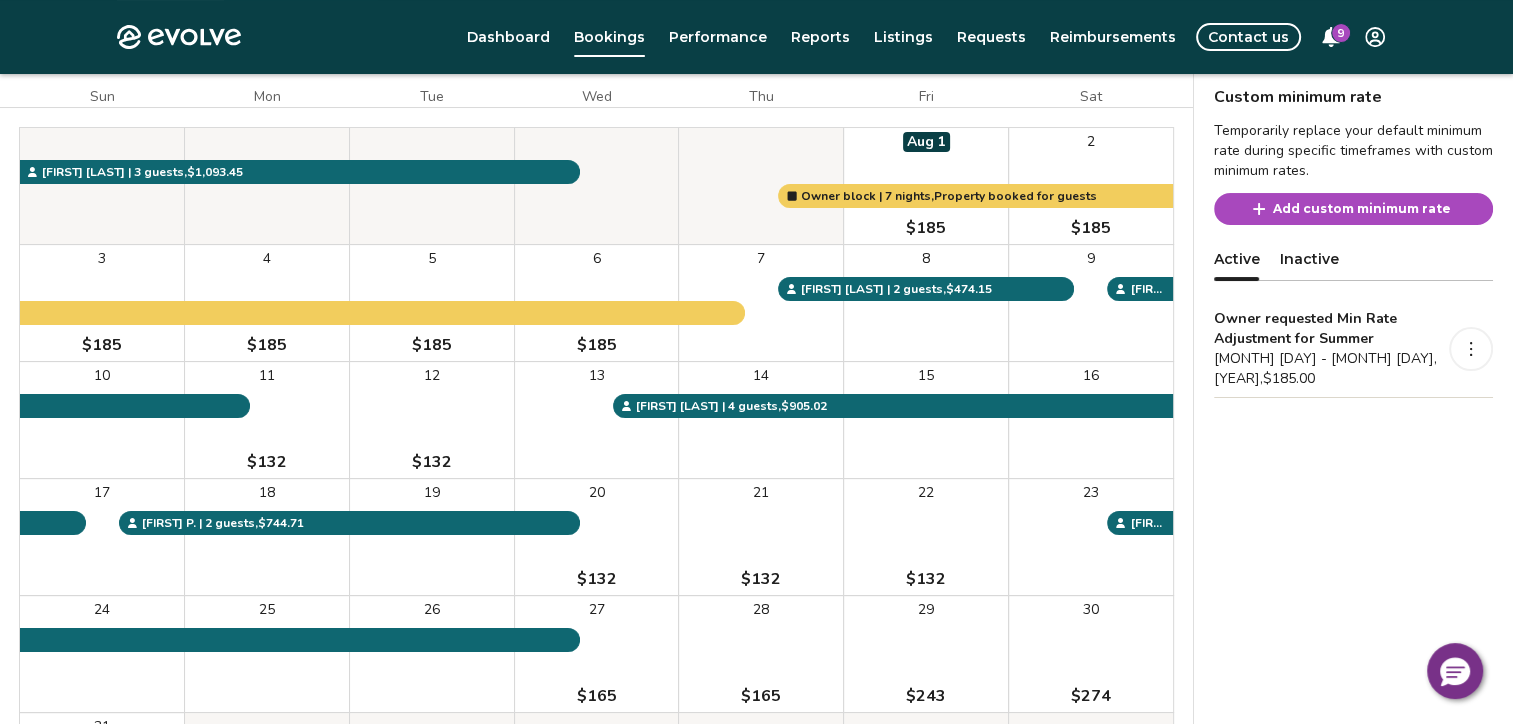 click on "Add custom minimum rate" at bounding box center [1362, 209] 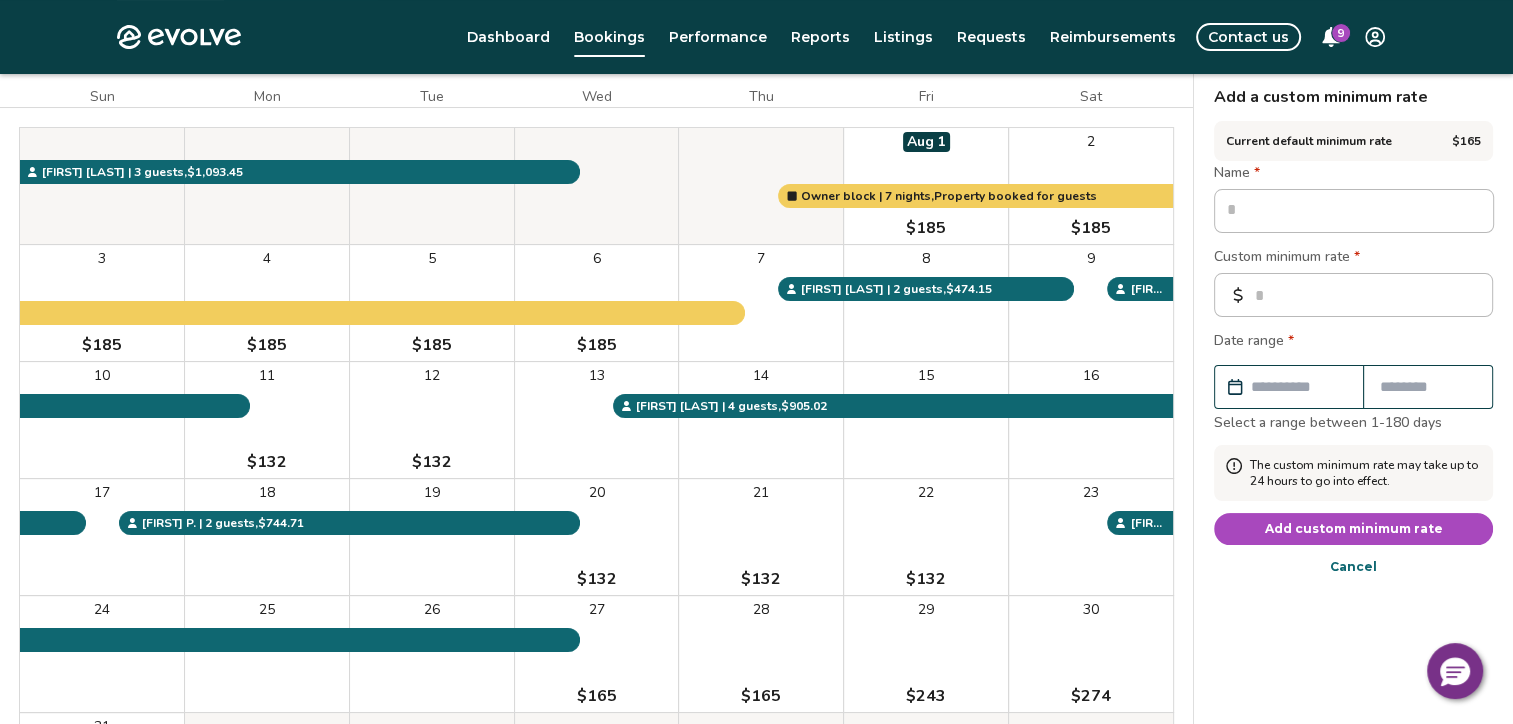 click at bounding box center [1299, 387] 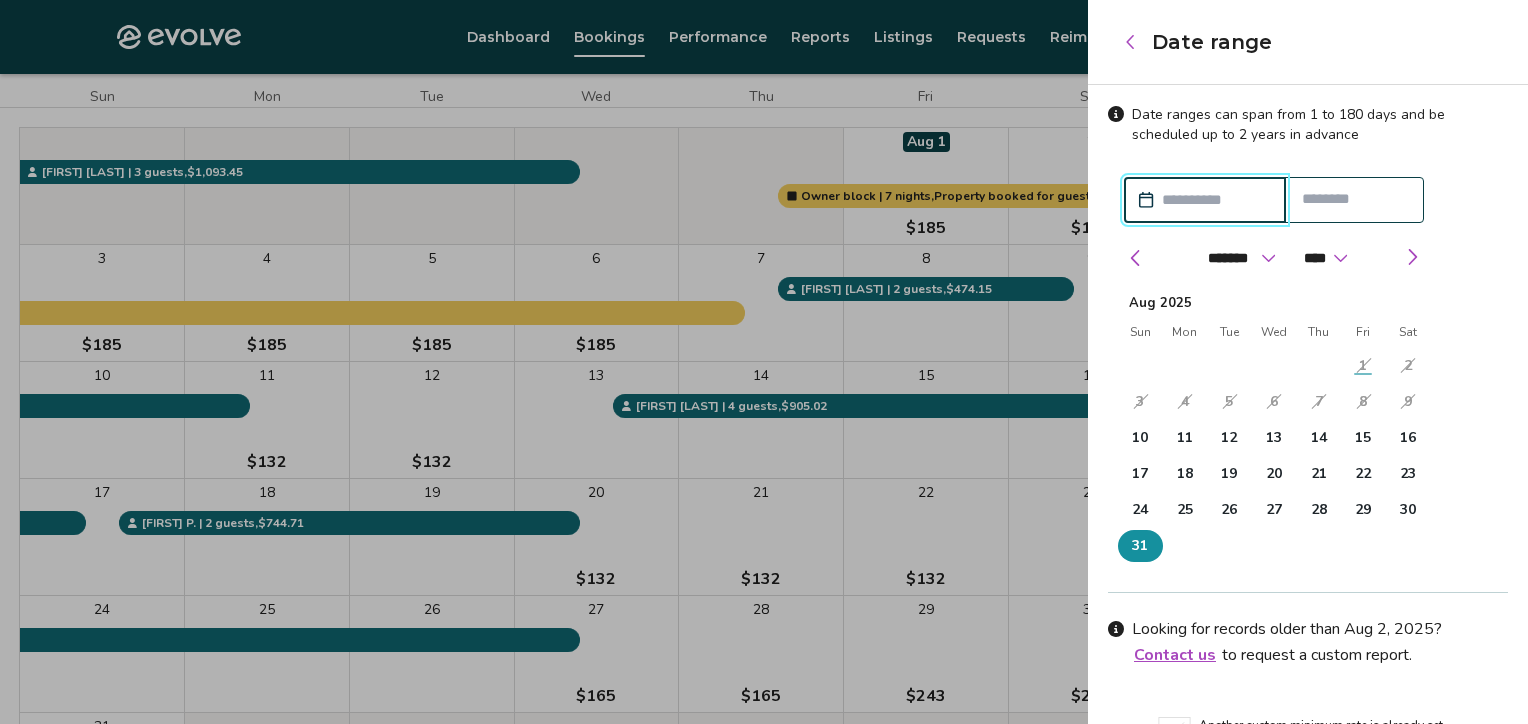 click on "31" at bounding box center [1140, 546] 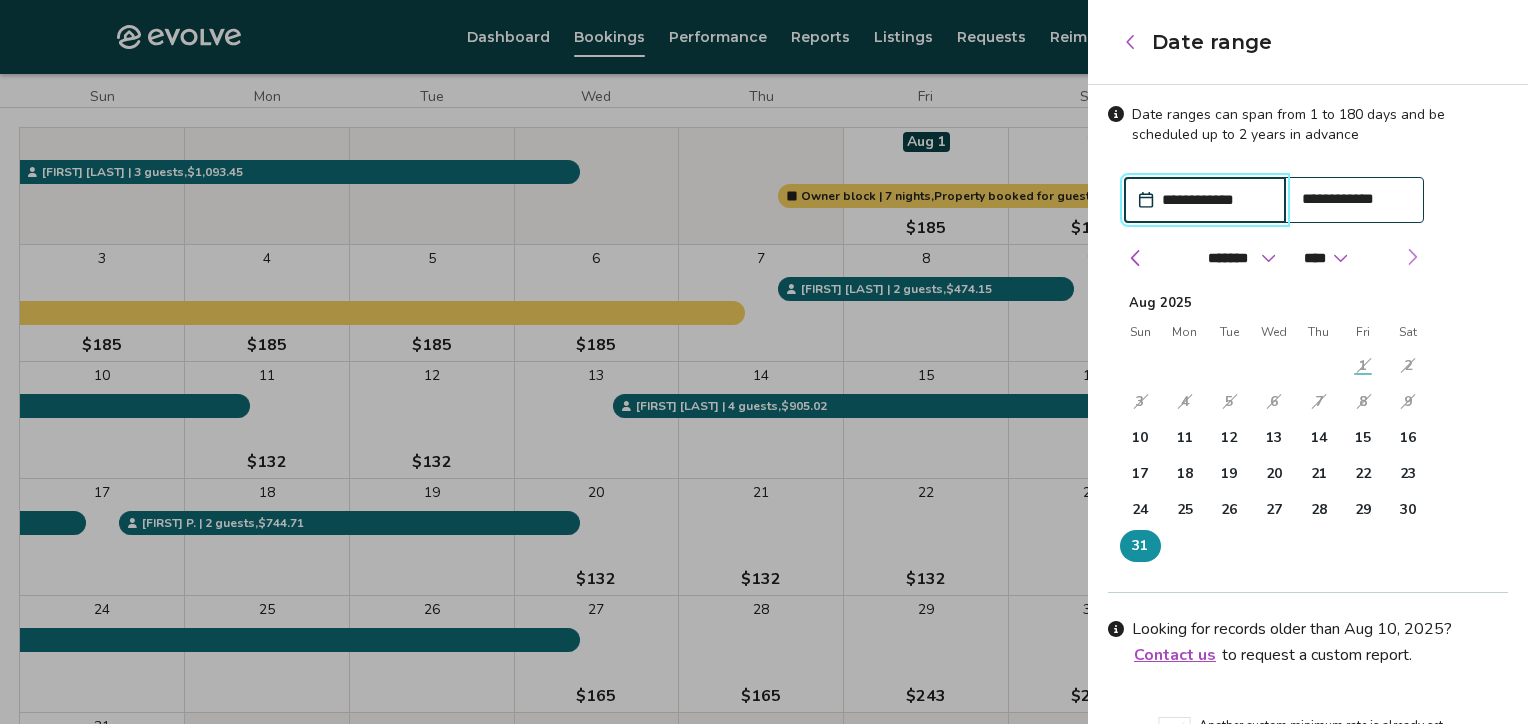 click at bounding box center (1412, 257) 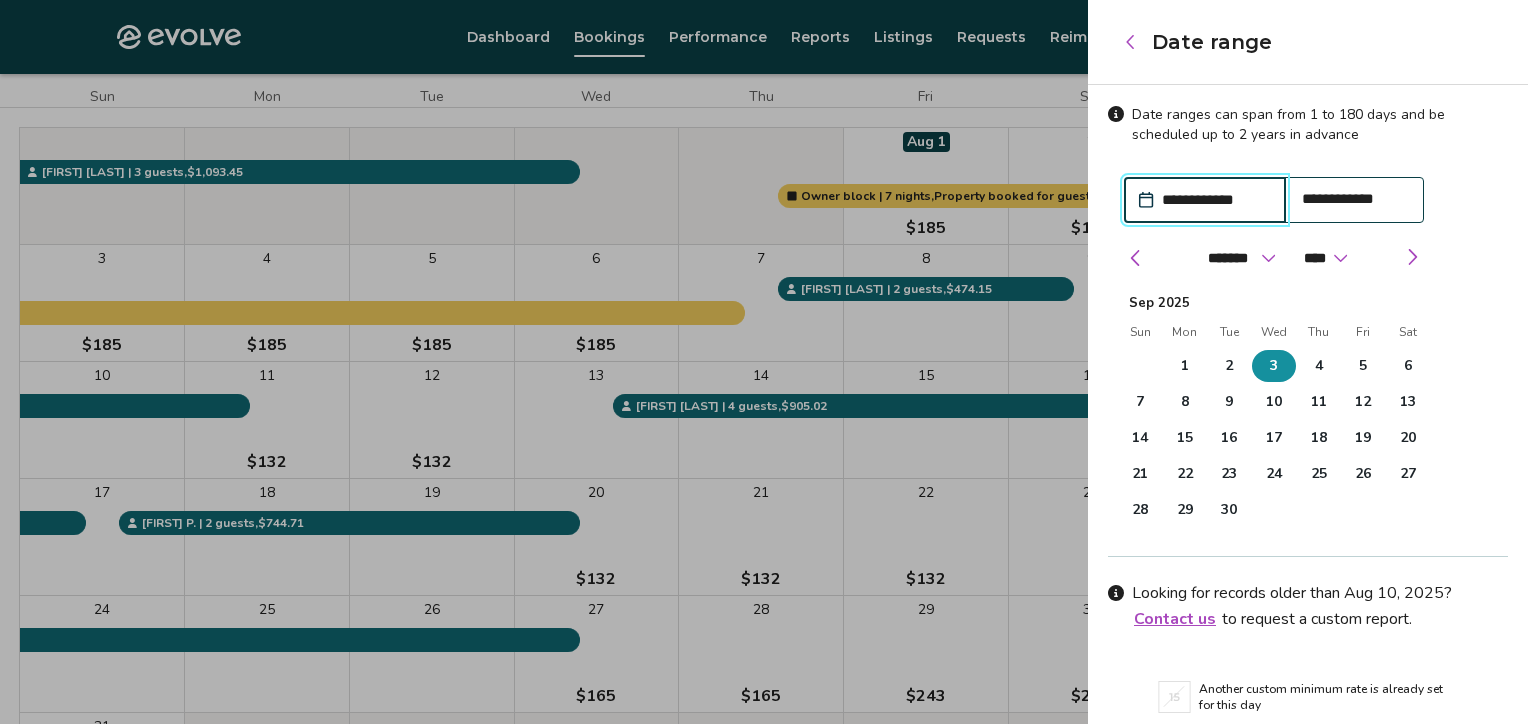 click on "3" at bounding box center [1274, 366] 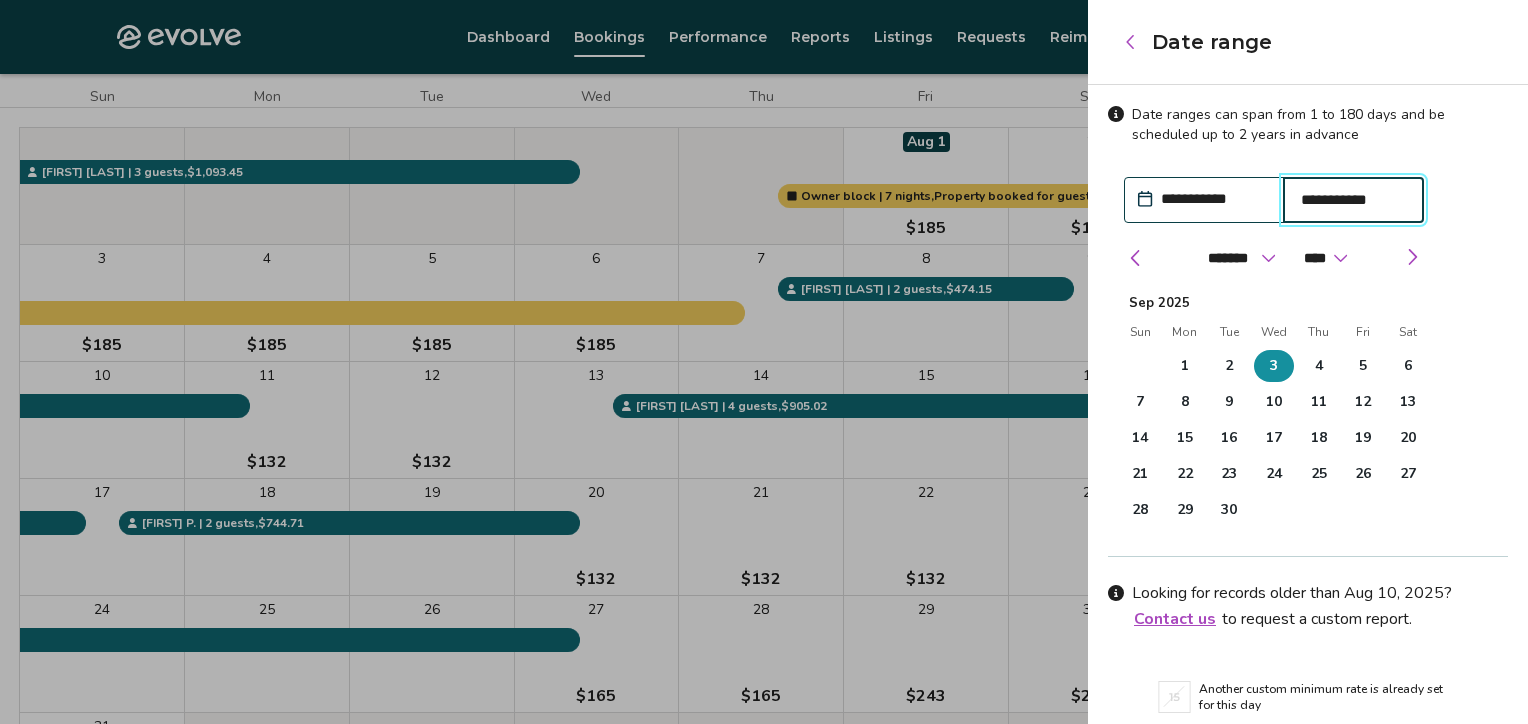 click on "**********" at bounding box center (1214, 199) 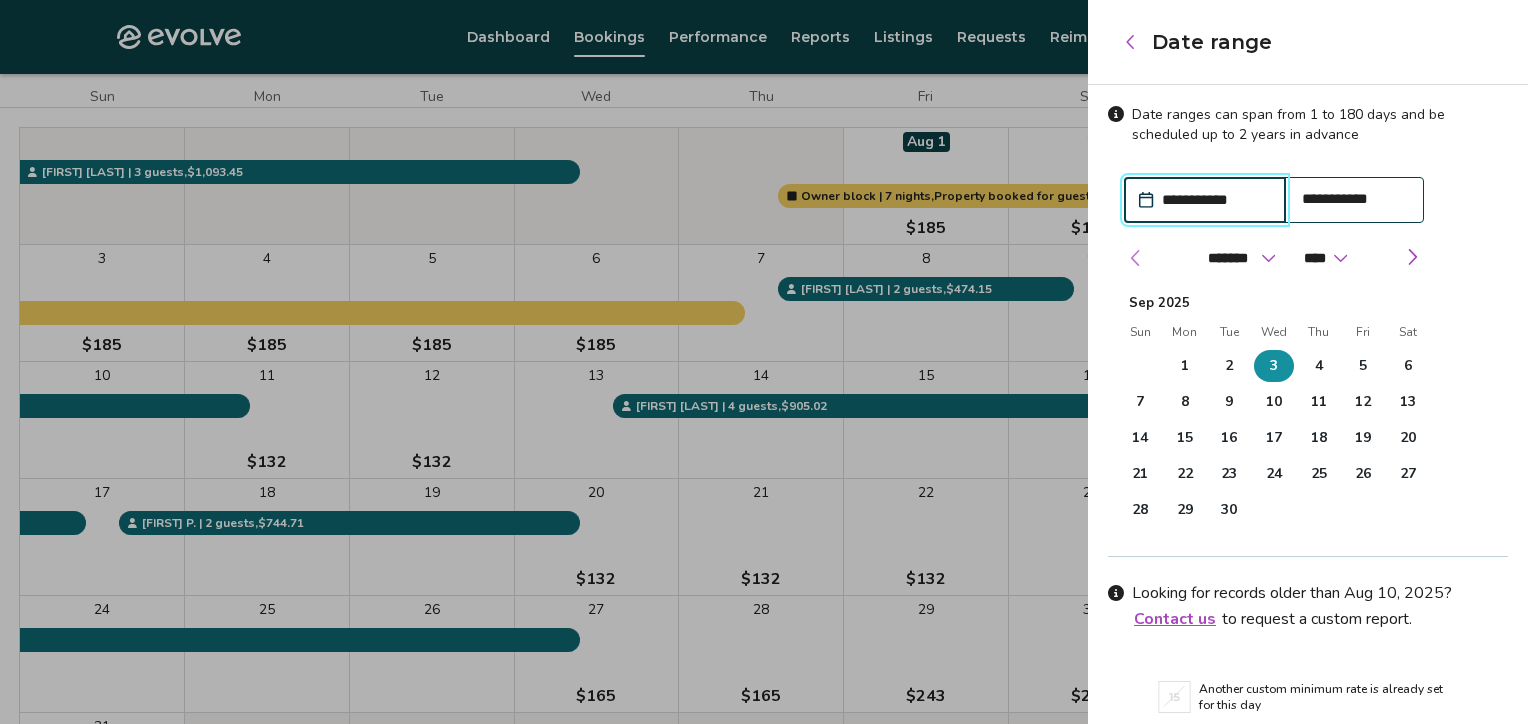 click at bounding box center [1136, 258] 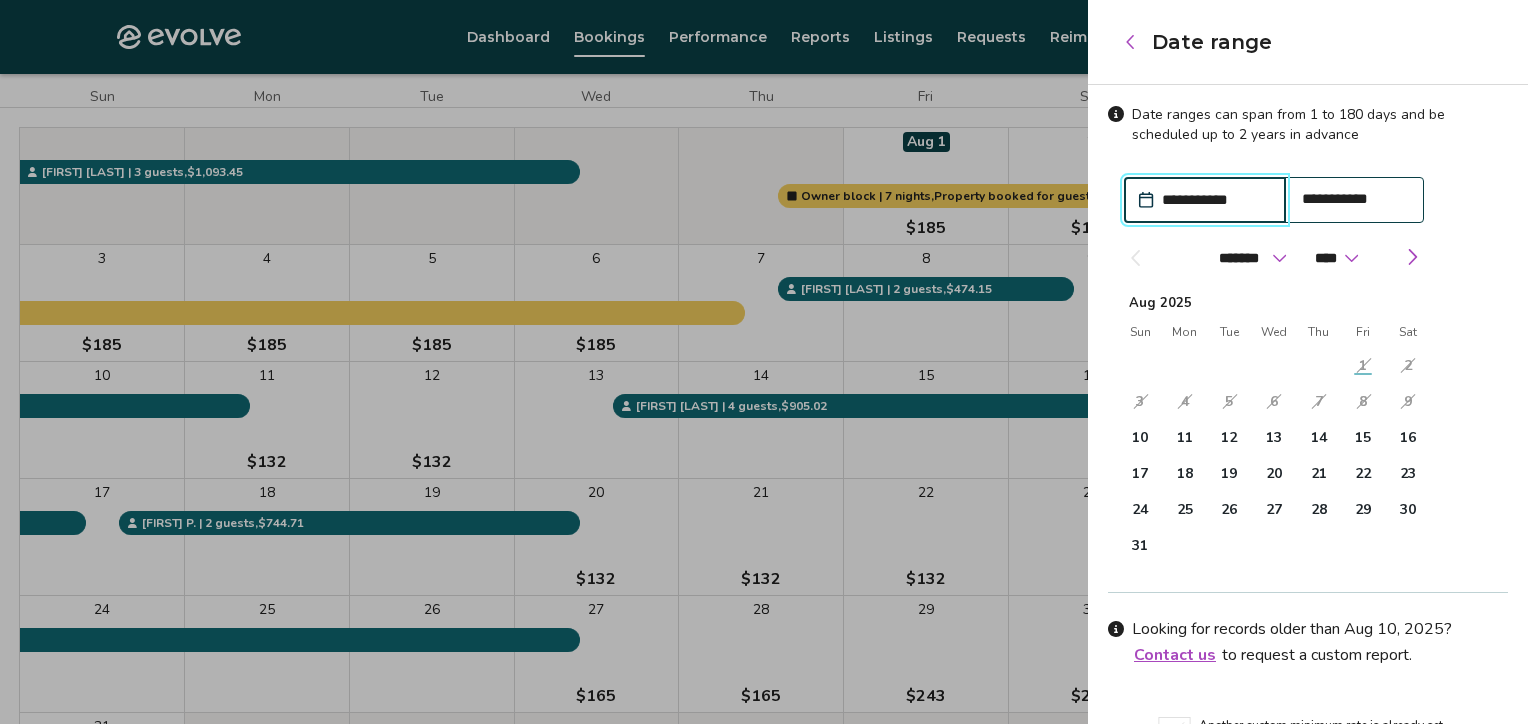 click at bounding box center (1135, 258) 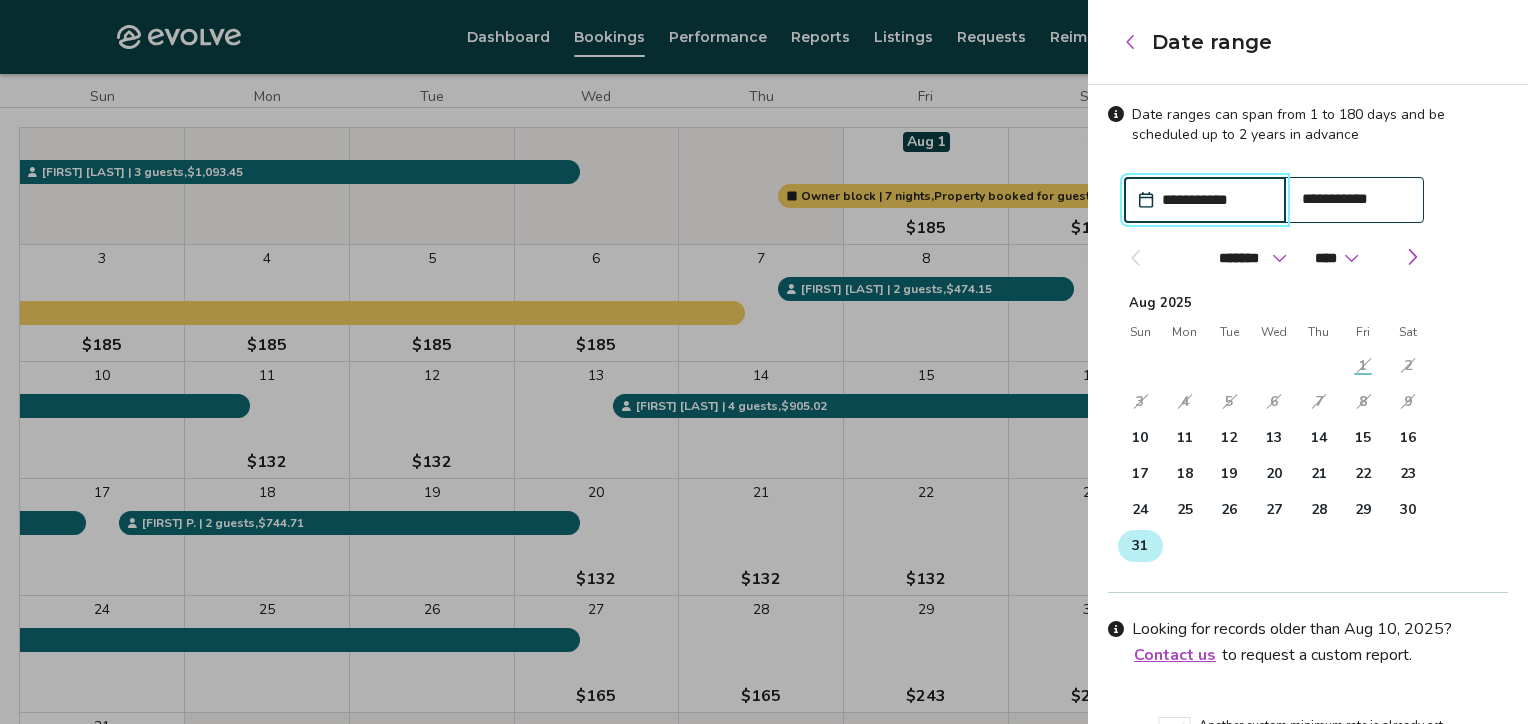 click on "31" at bounding box center (1140, 546) 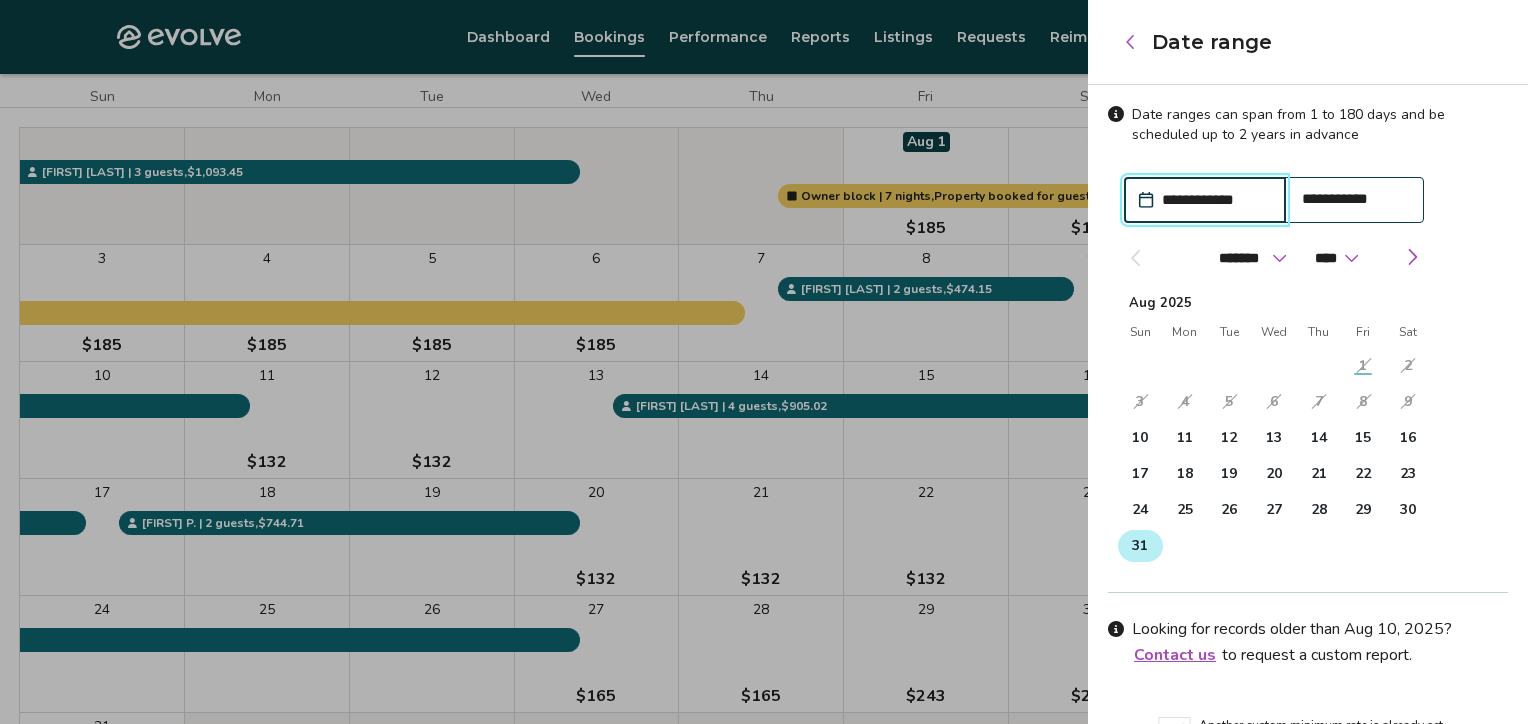 click on "31" at bounding box center (1140, 546) 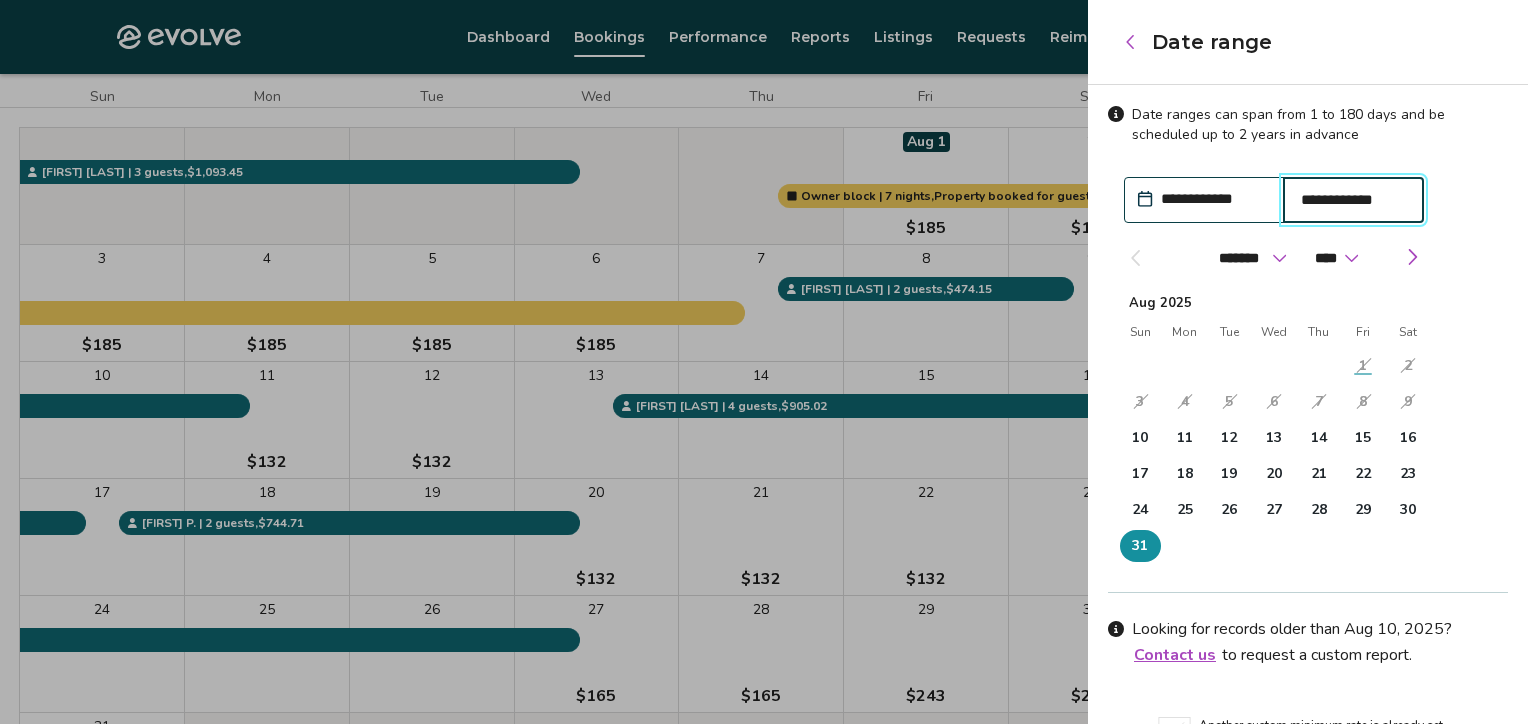 click on "**********" at bounding box center [1354, 200] 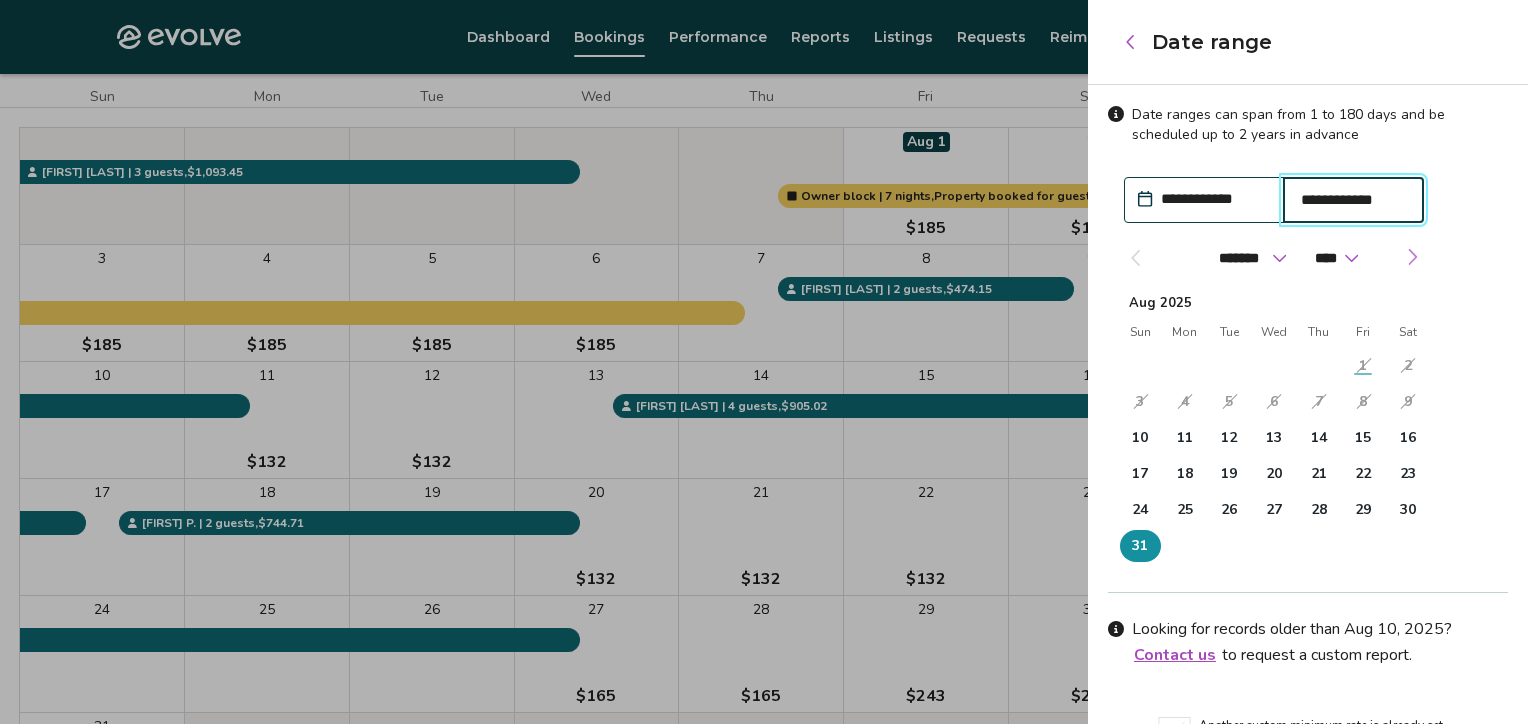 click at bounding box center [1412, 257] 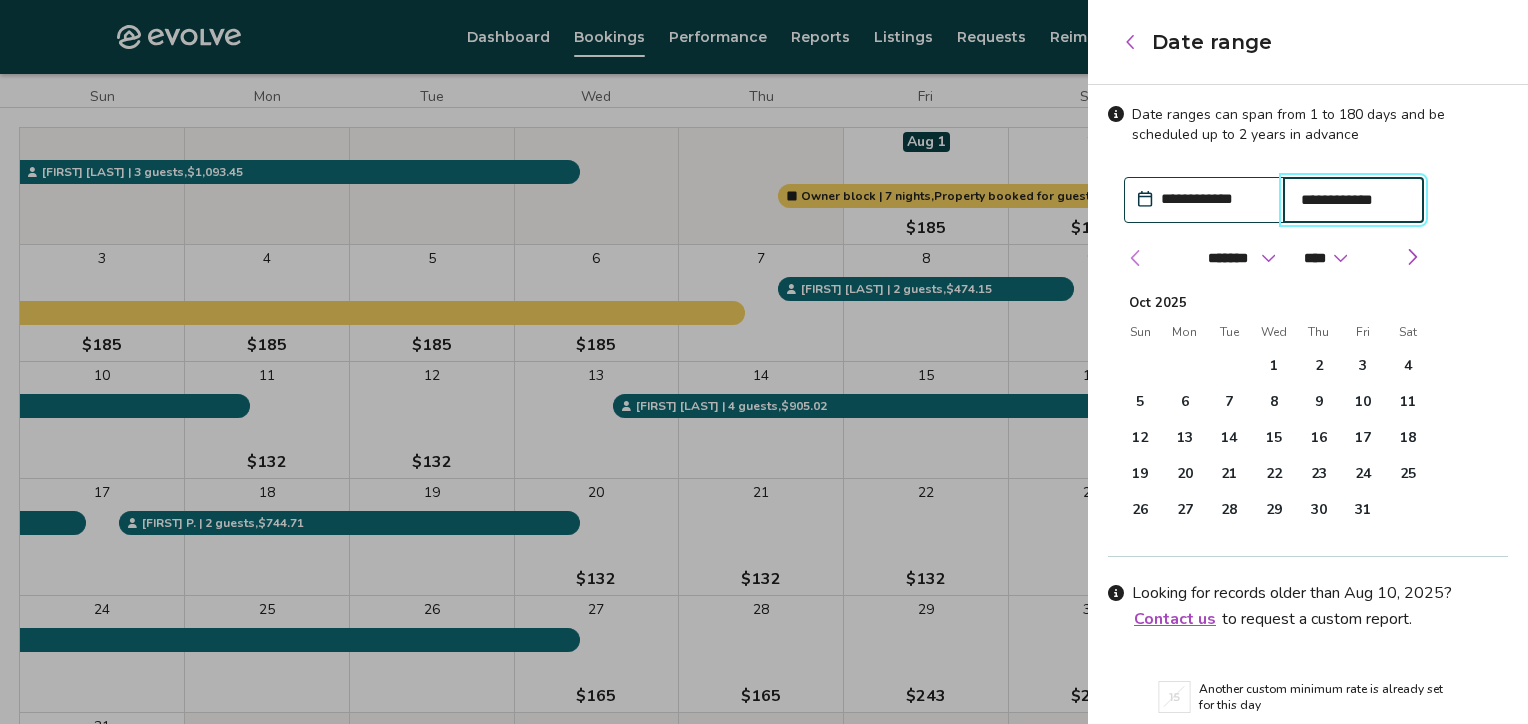 click at bounding box center [1136, 258] 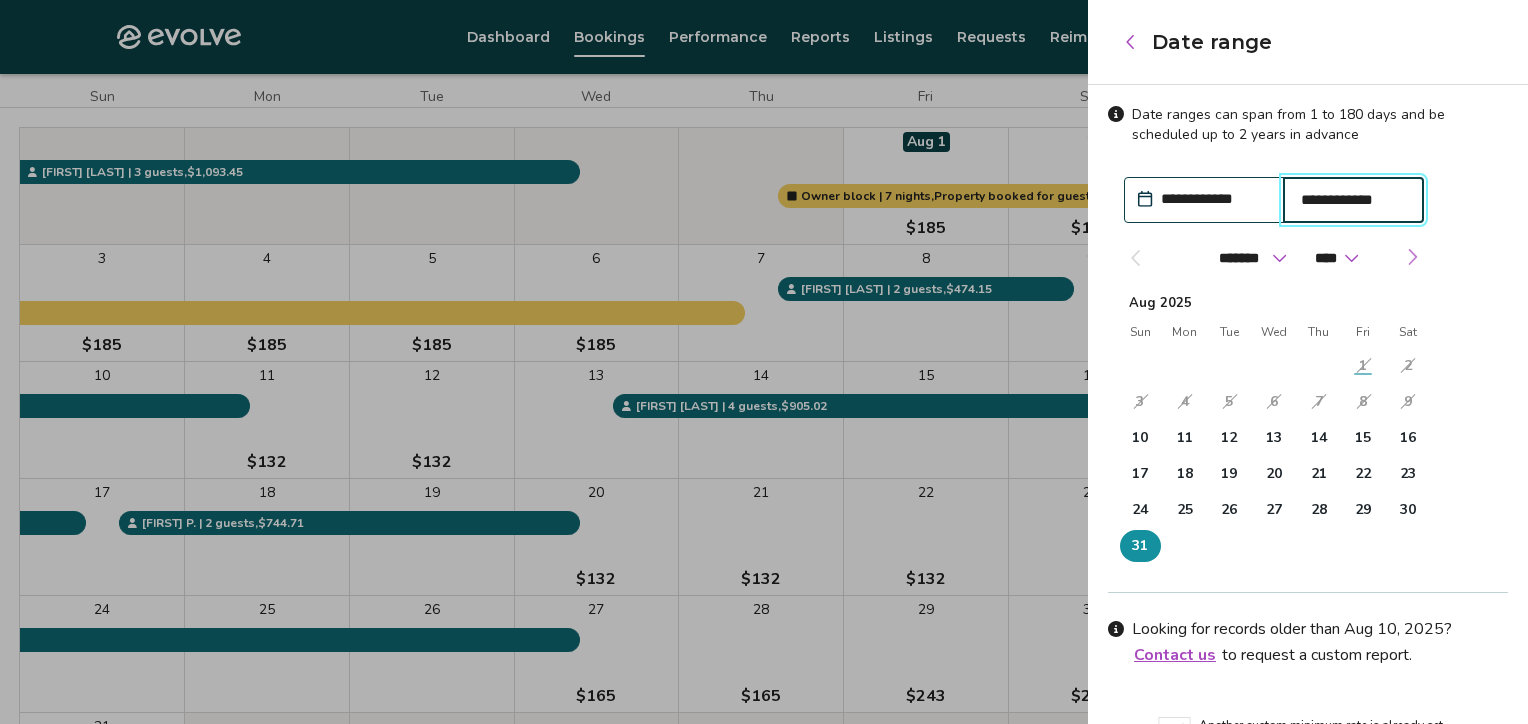 click at bounding box center (1412, 257) 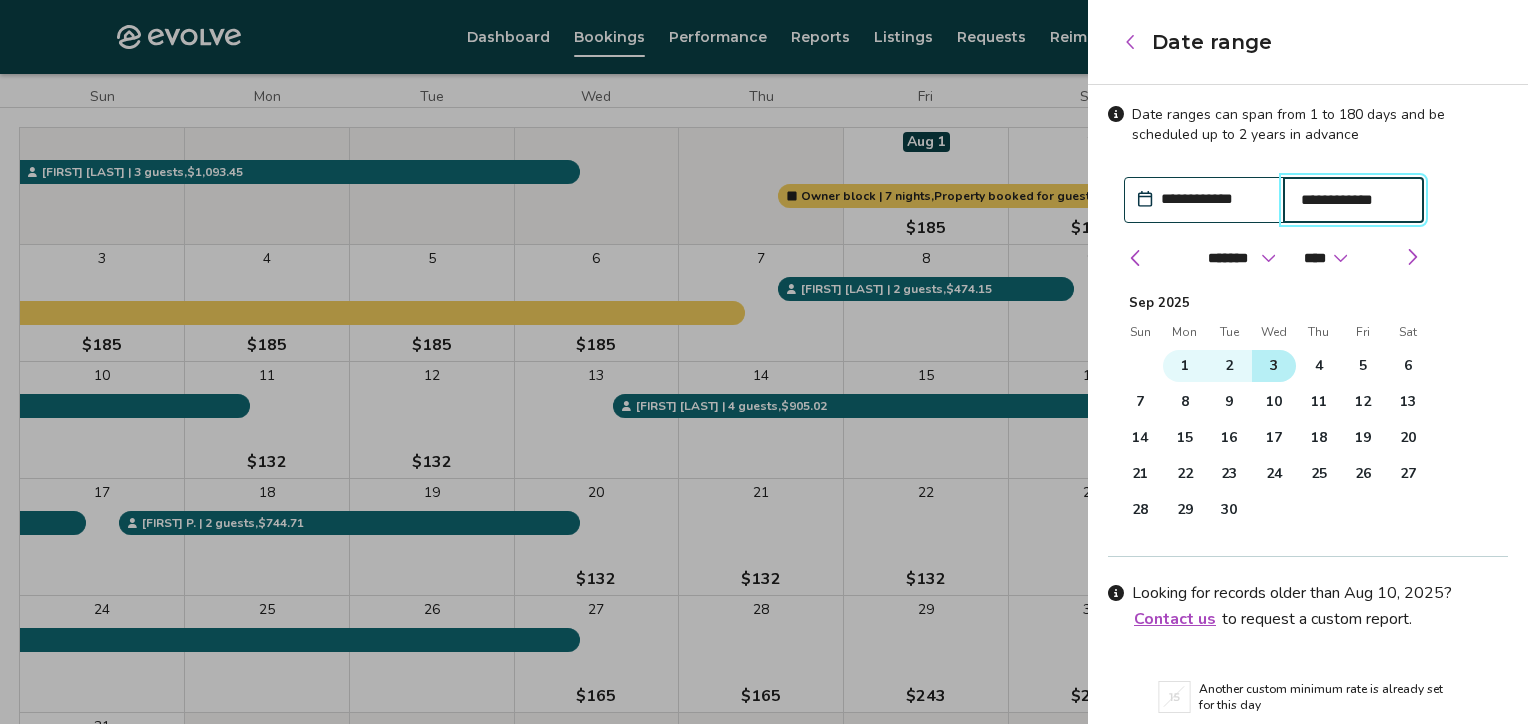 click on "3" at bounding box center (1274, 366) 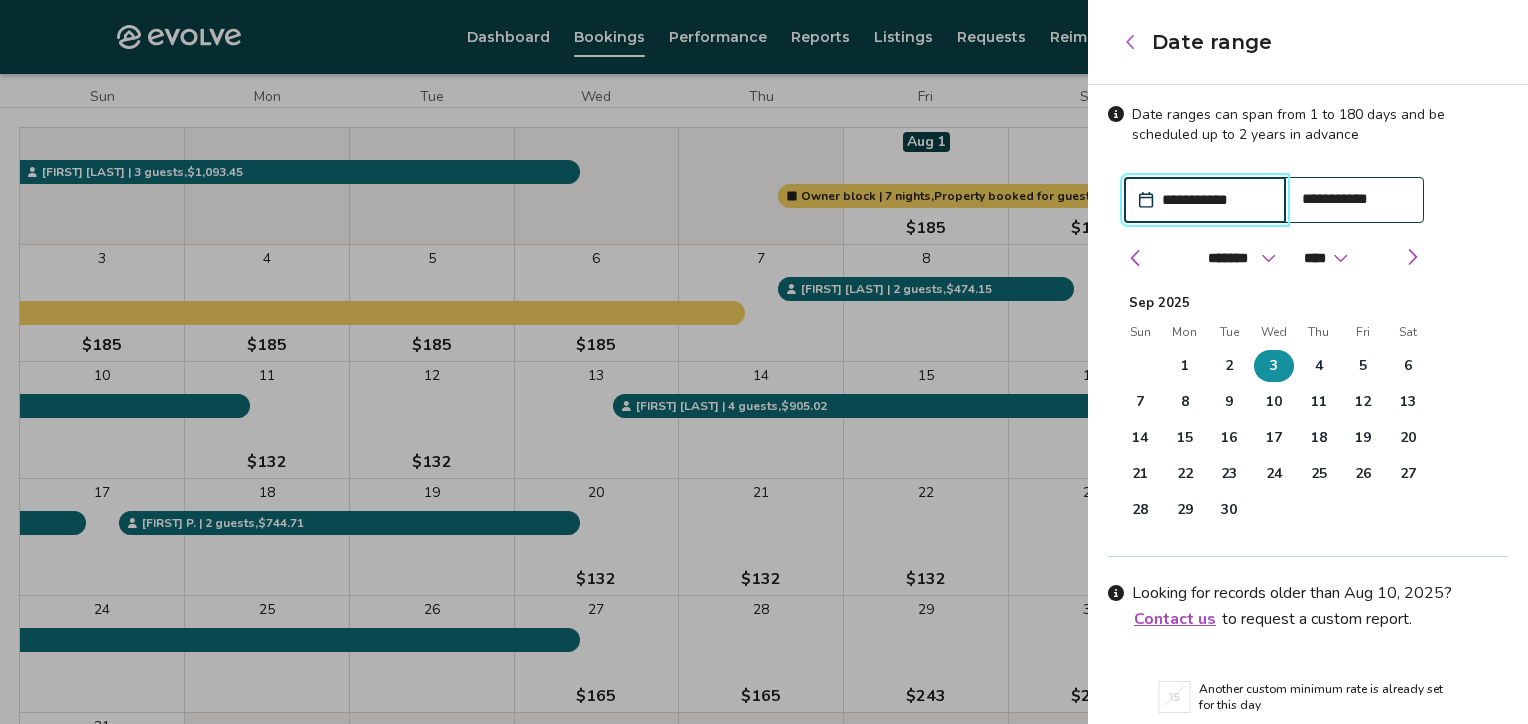 click on "**********" at bounding box center (1215, 200) 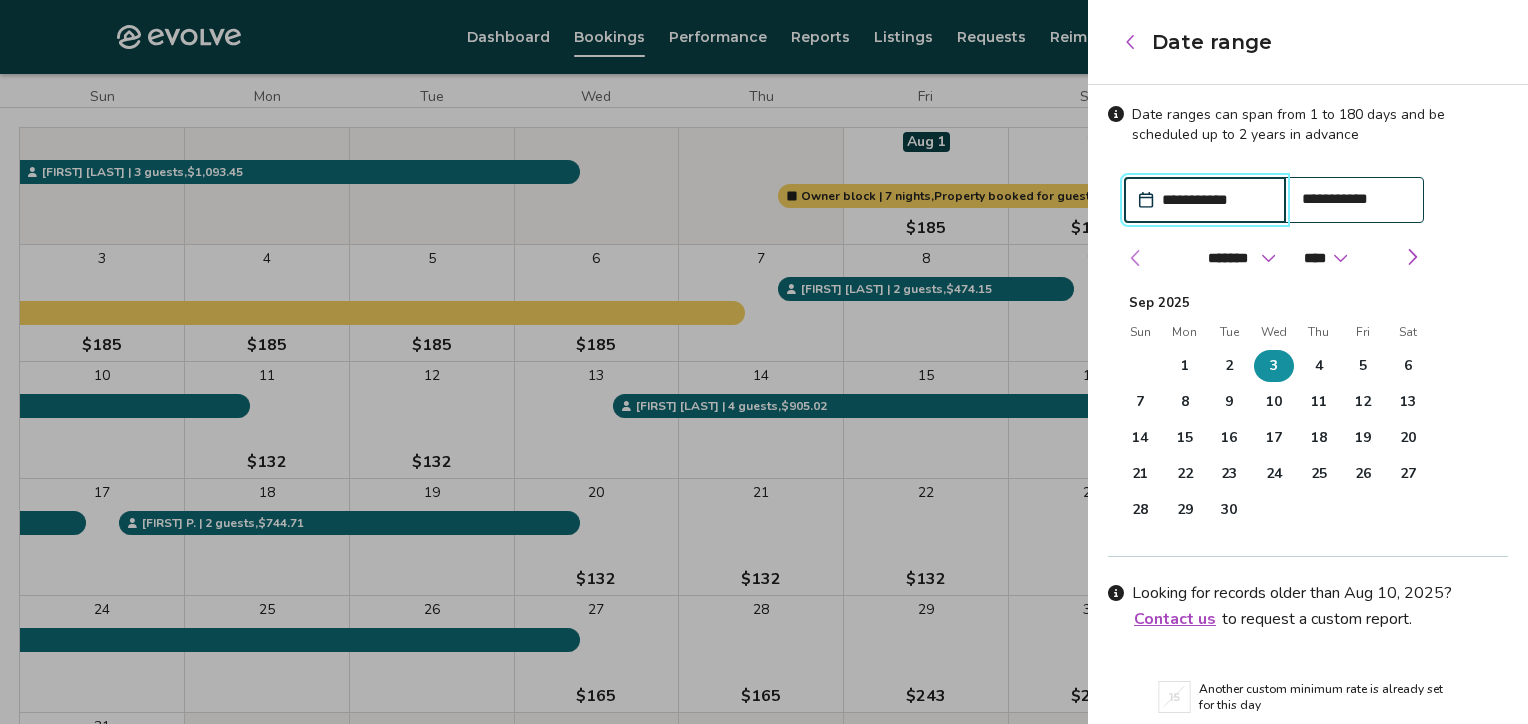 click at bounding box center [1136, 258] 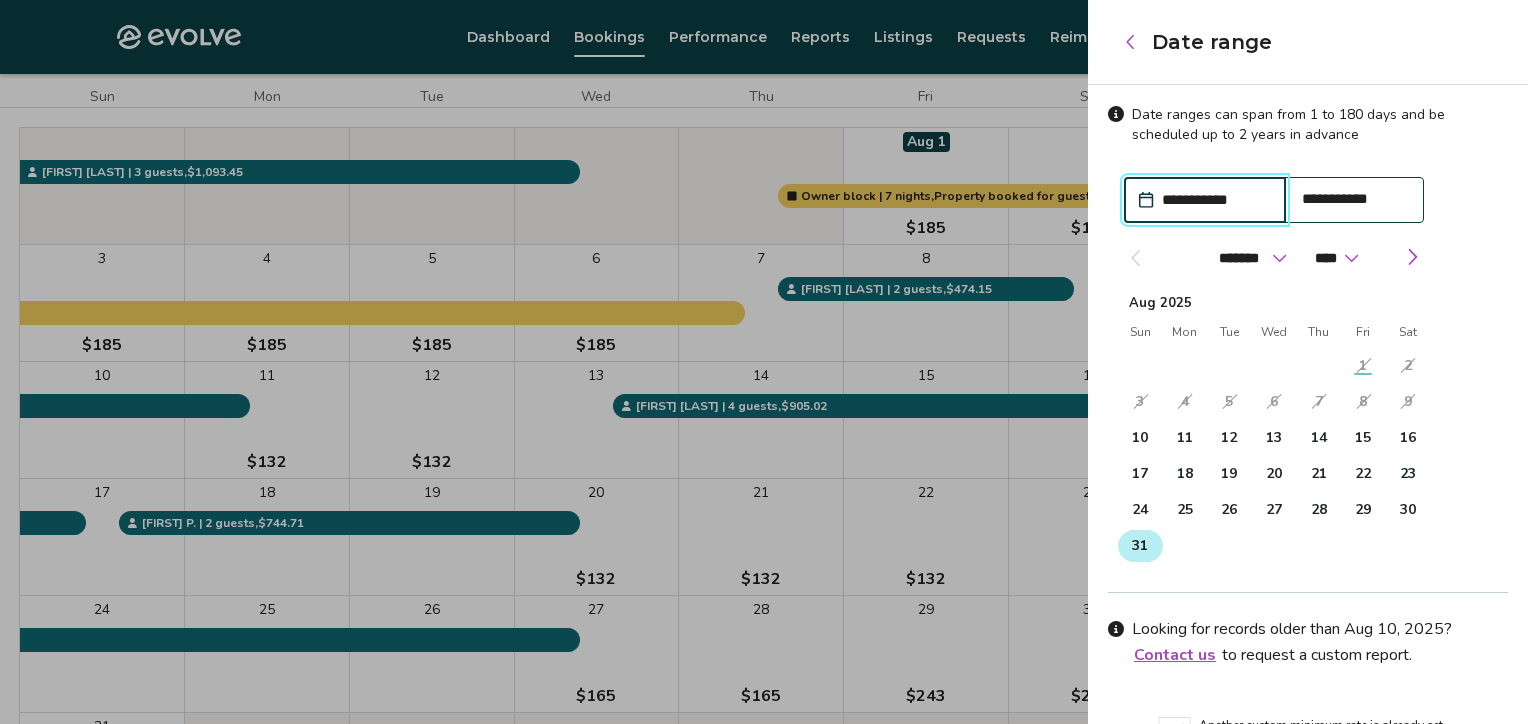 click on "31" at bounding box center [1140, 546] 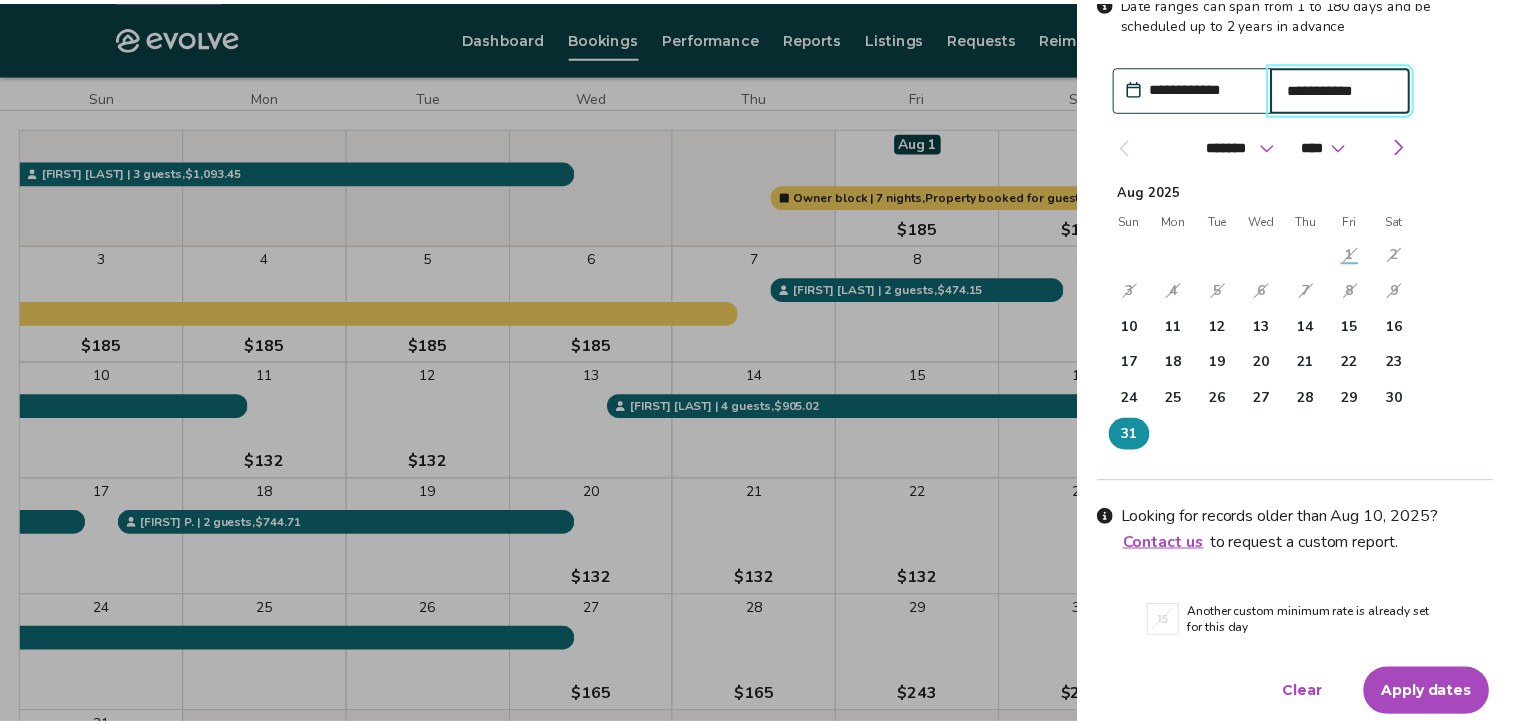 scroll, scrollTop: 114, scrollLeft: 0, axis: vertical 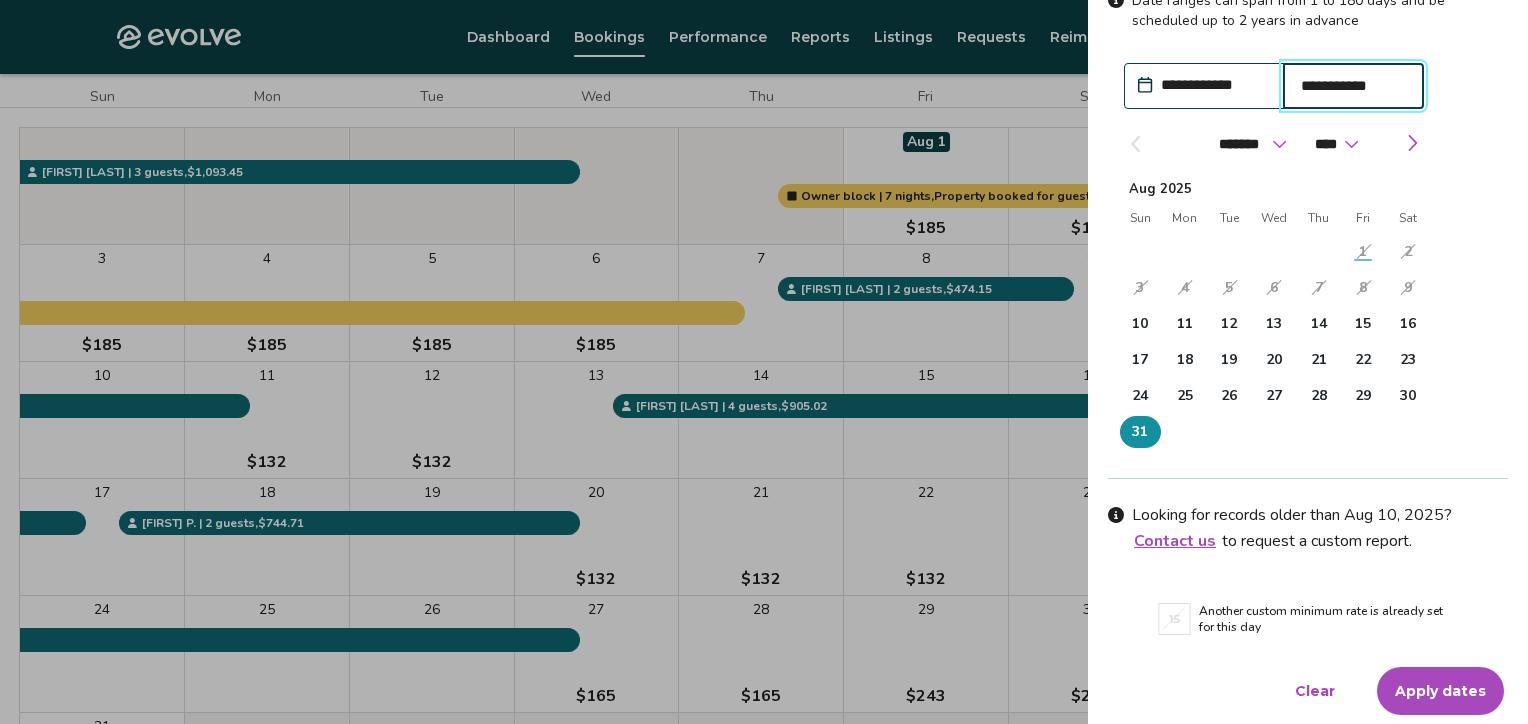 click on "Apply dates" at bounding box center [1440, 691] 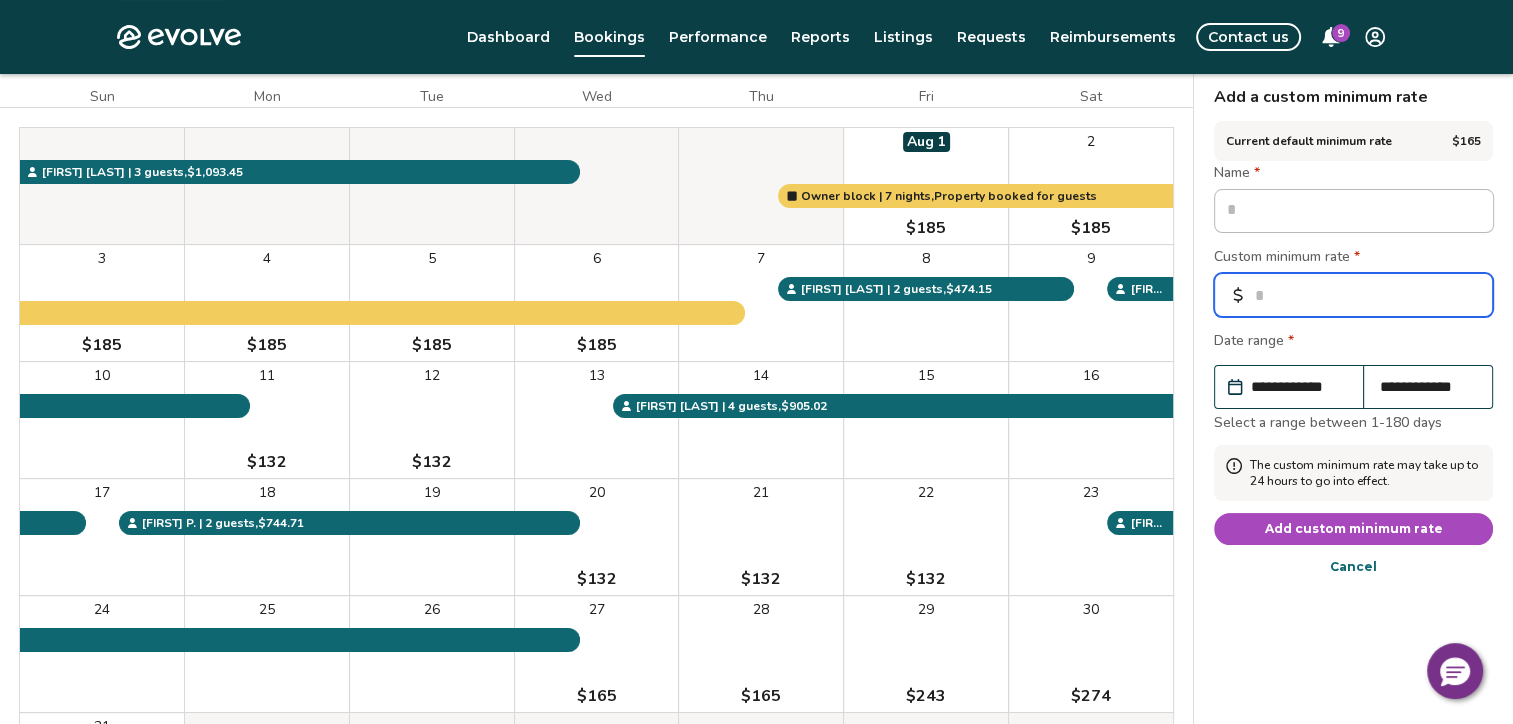 click on "*" at bounding box center (1353, 295) 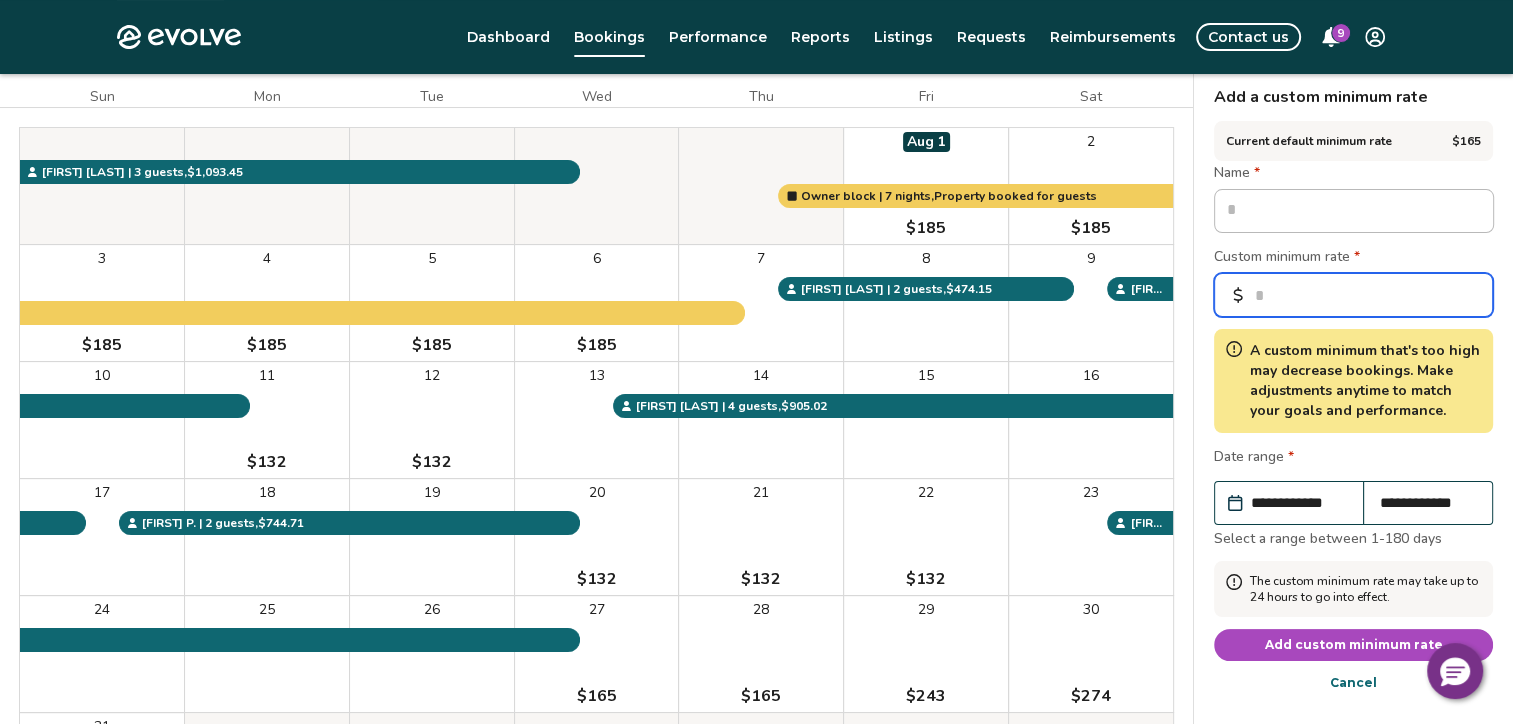 type on "*" 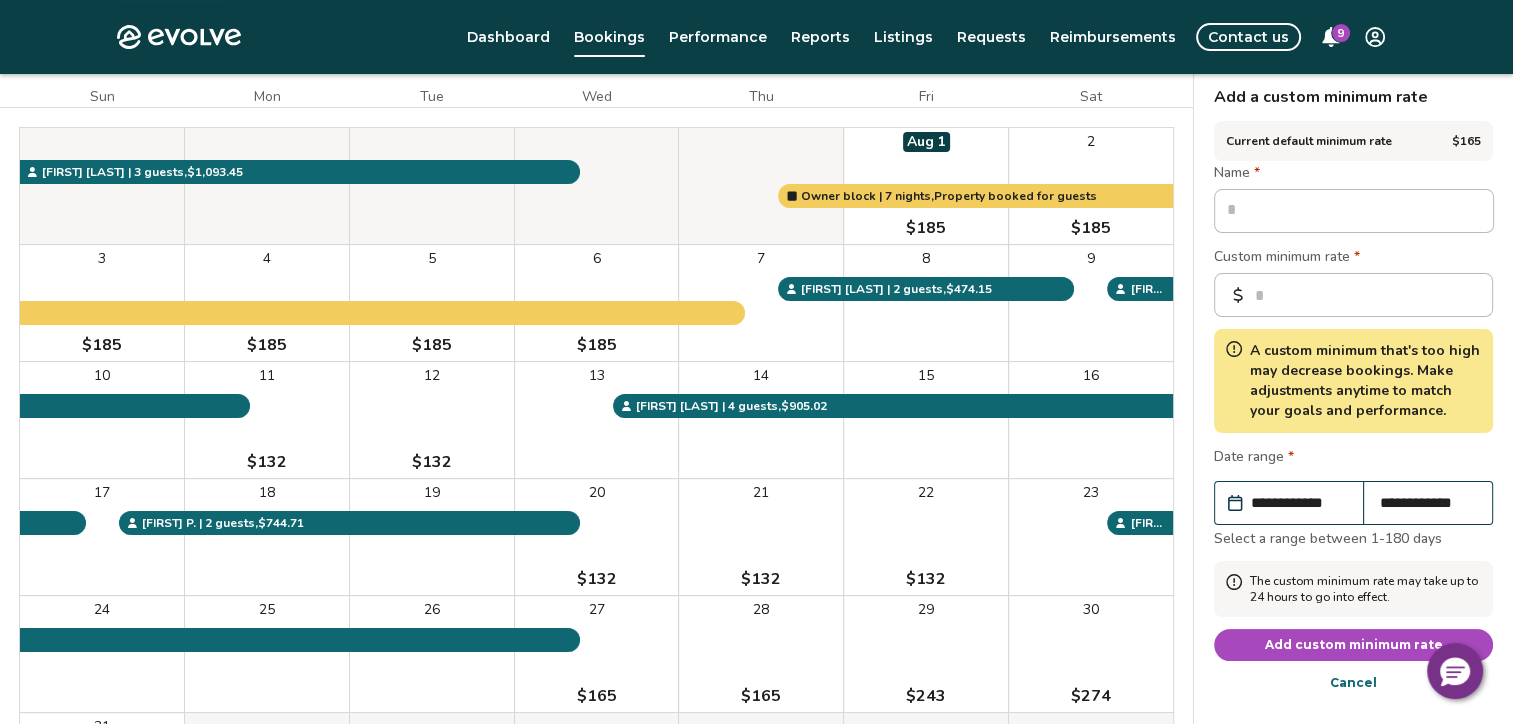 click on "Add custom minimum rate" at bounding box center (1354, 645) 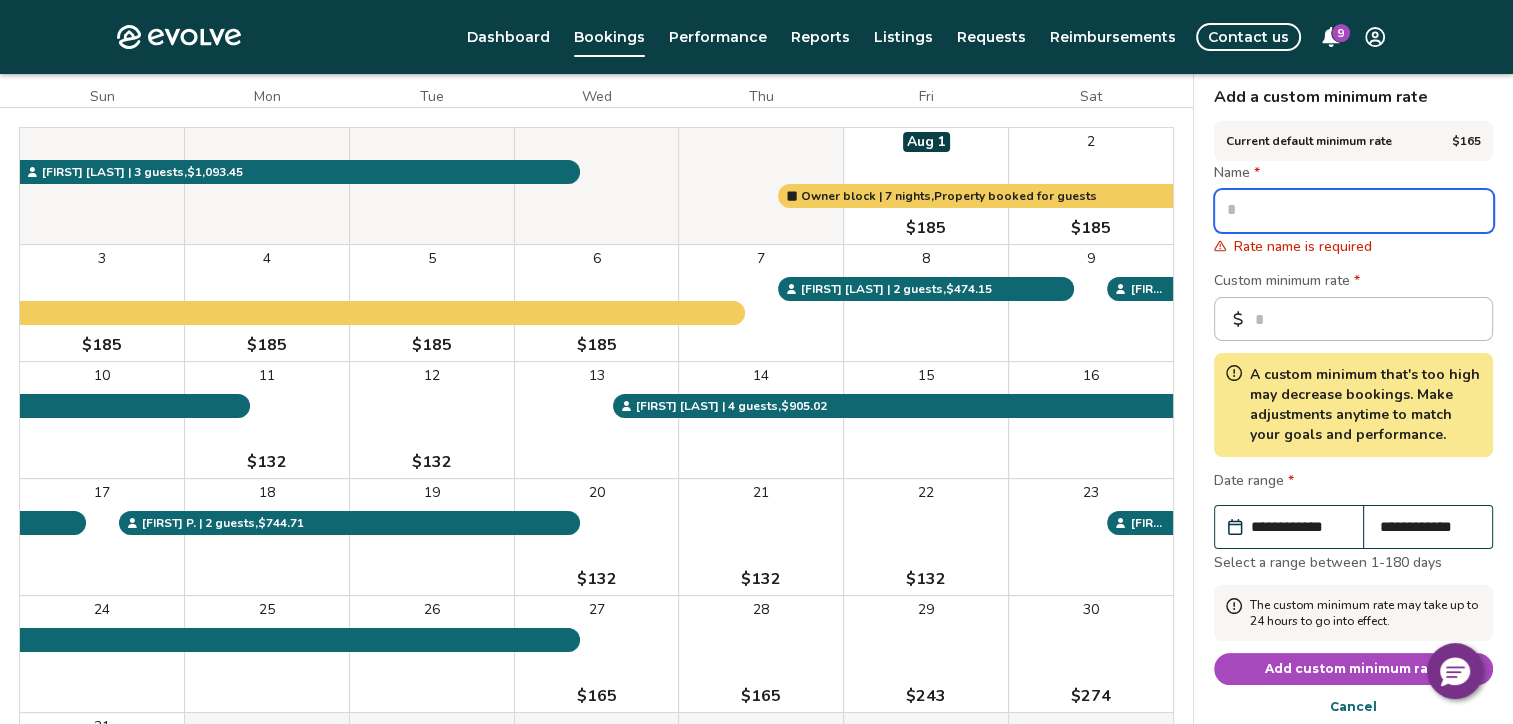click at bounding box center [1354, 211] 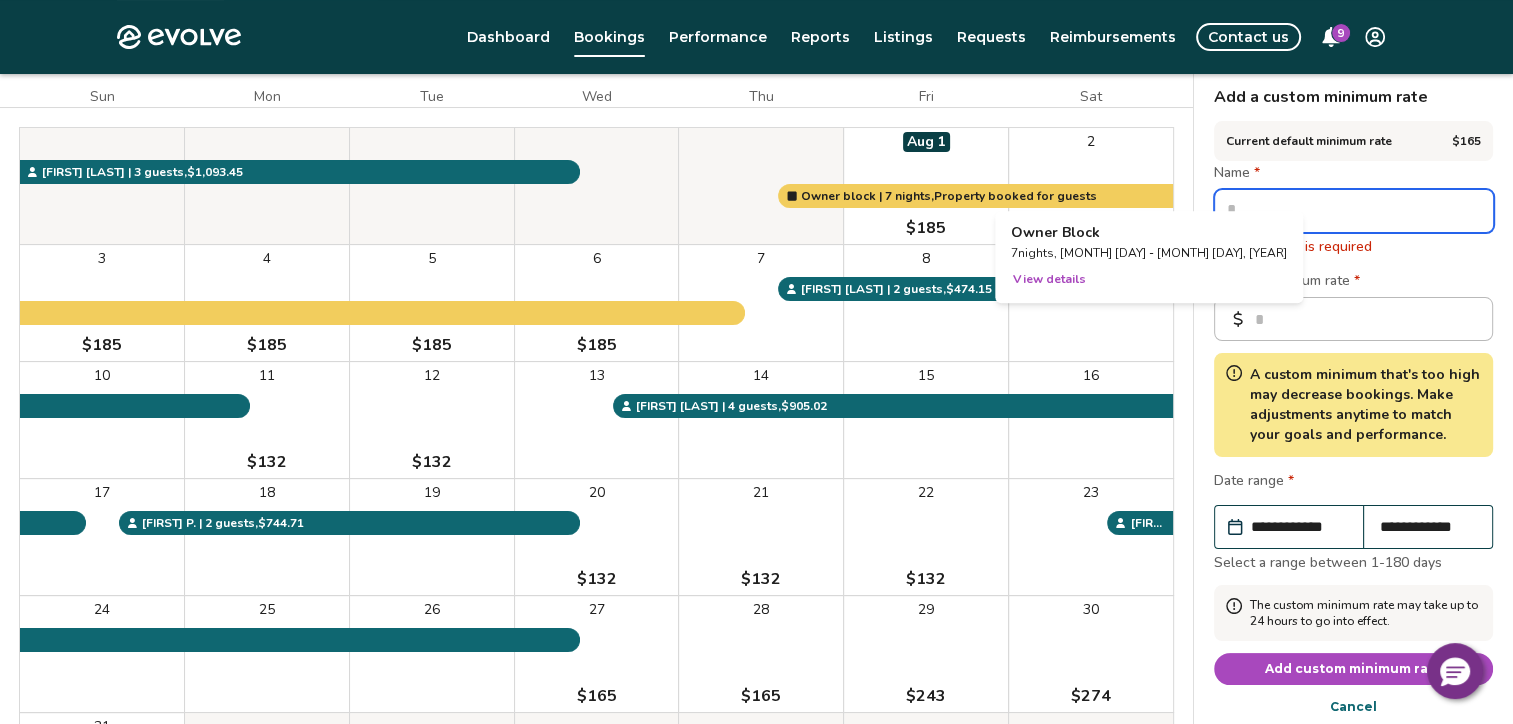 type on "*" 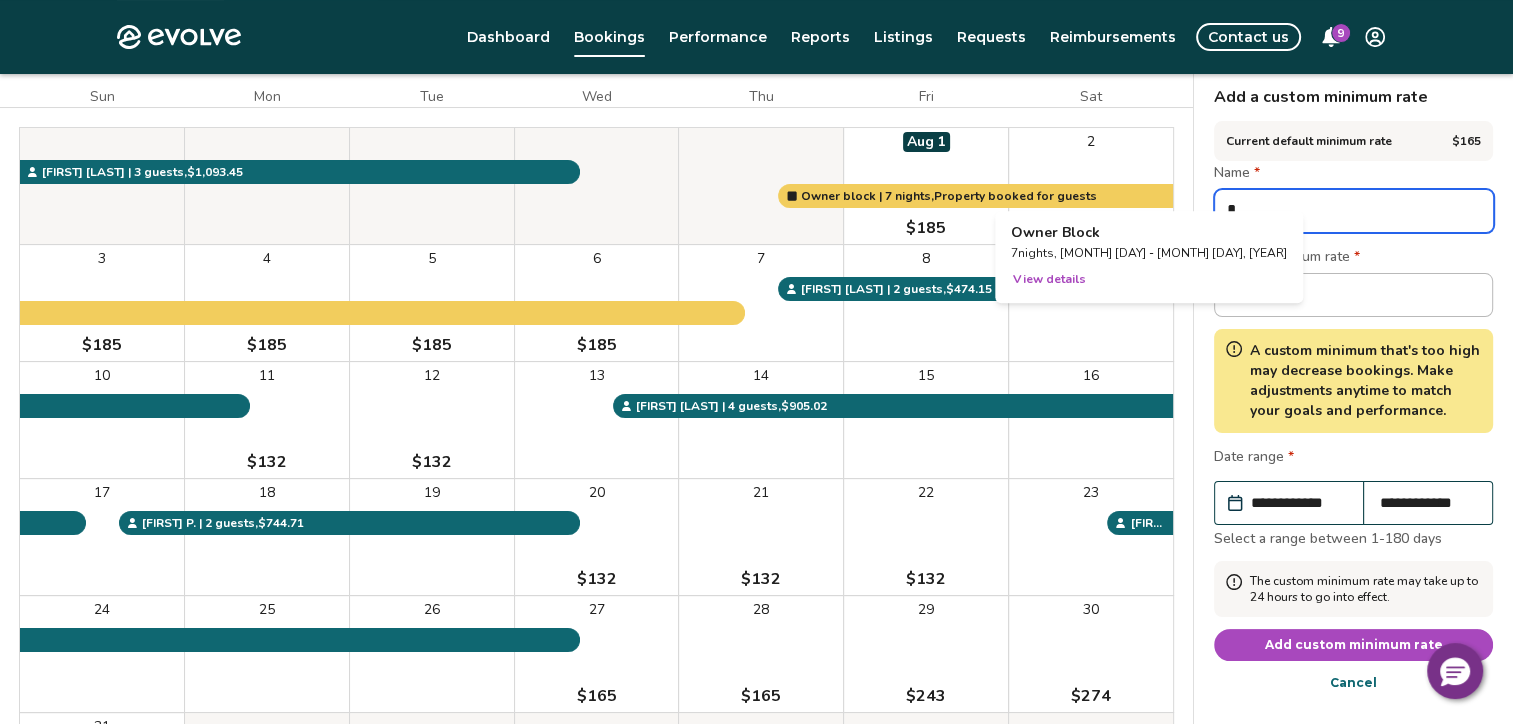 type on "*" 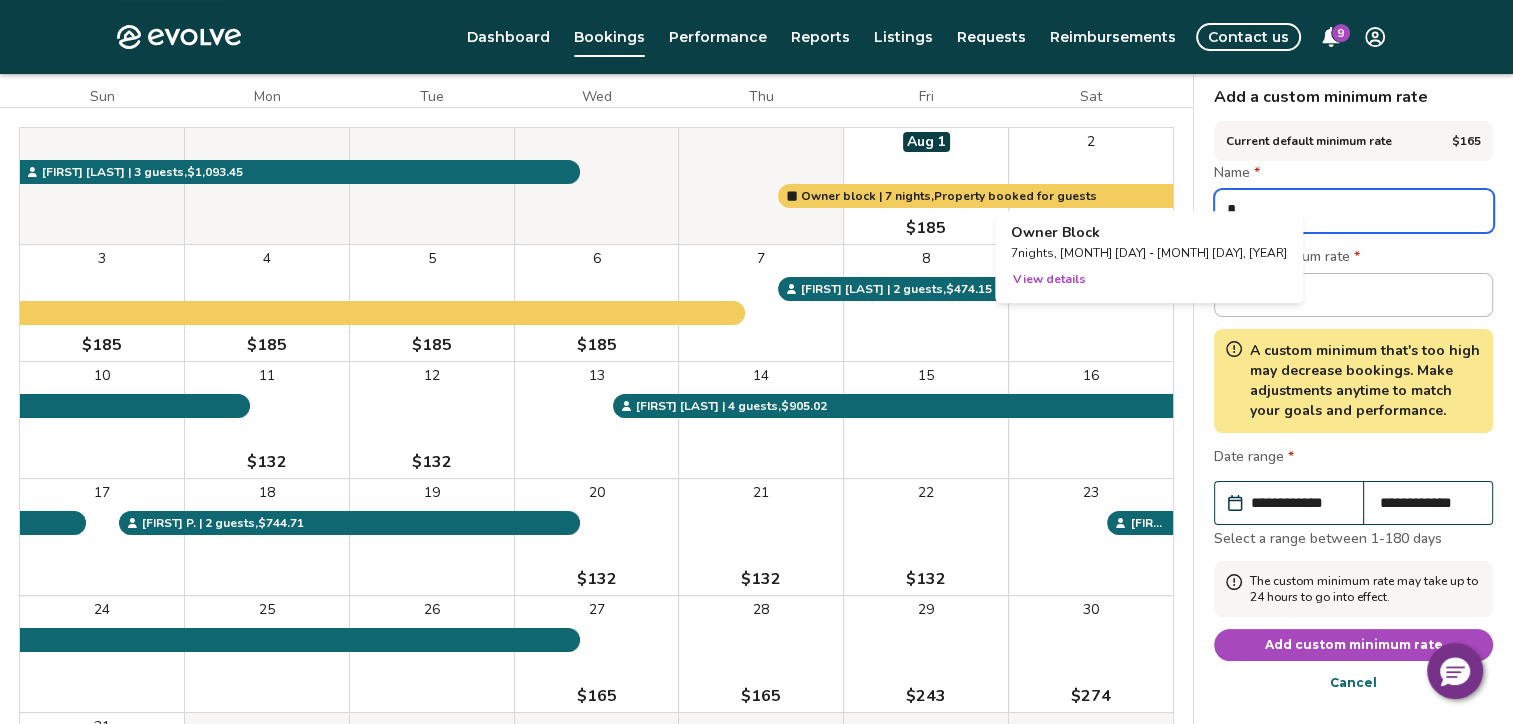 type on "**" 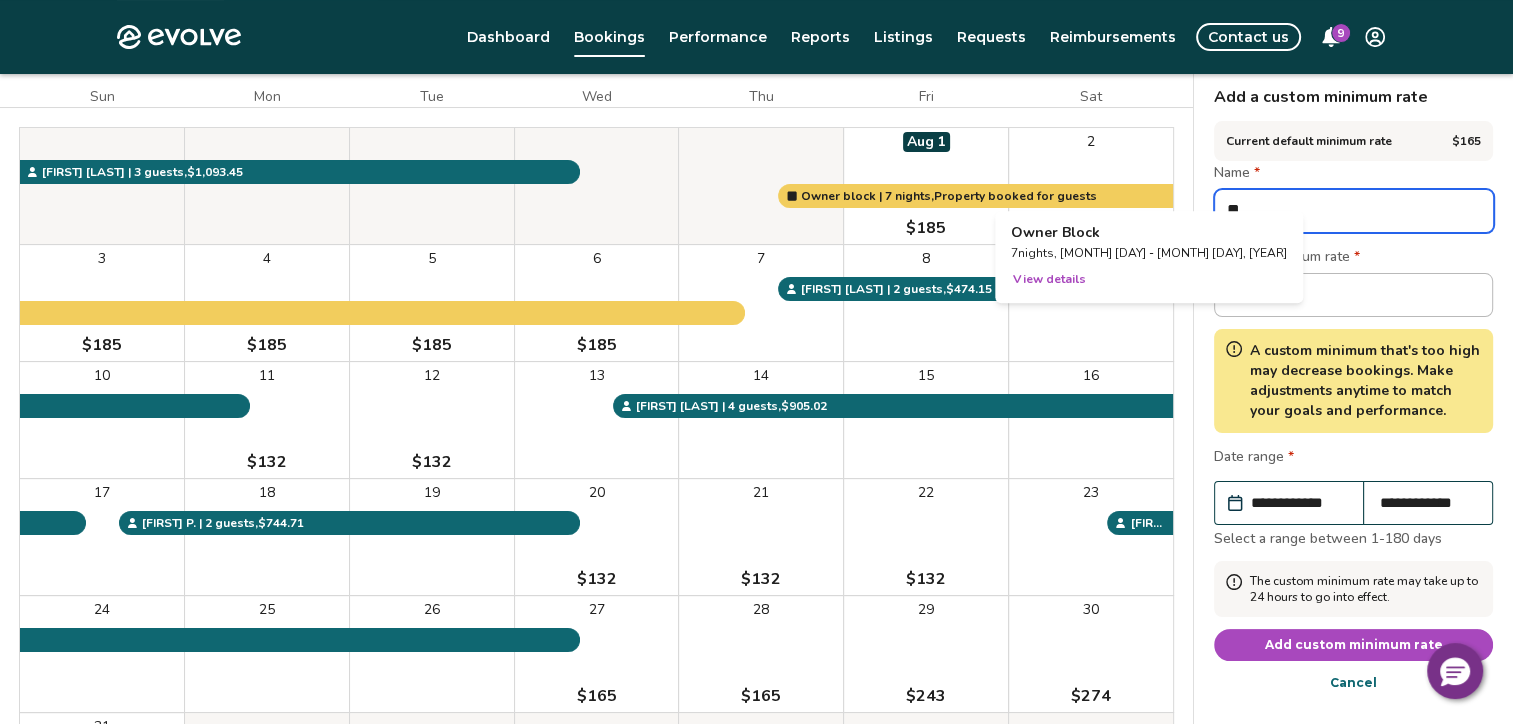 type on "*" 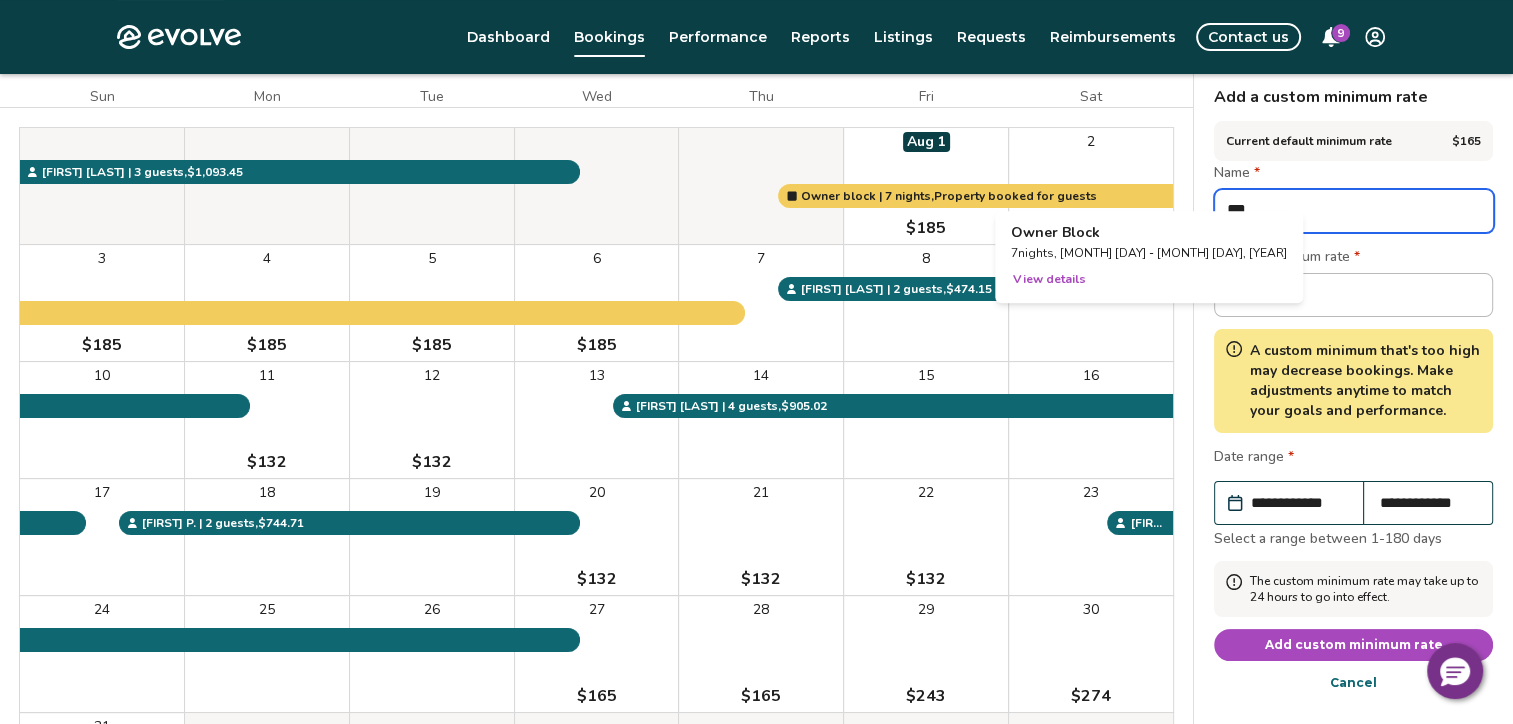 type on "*" 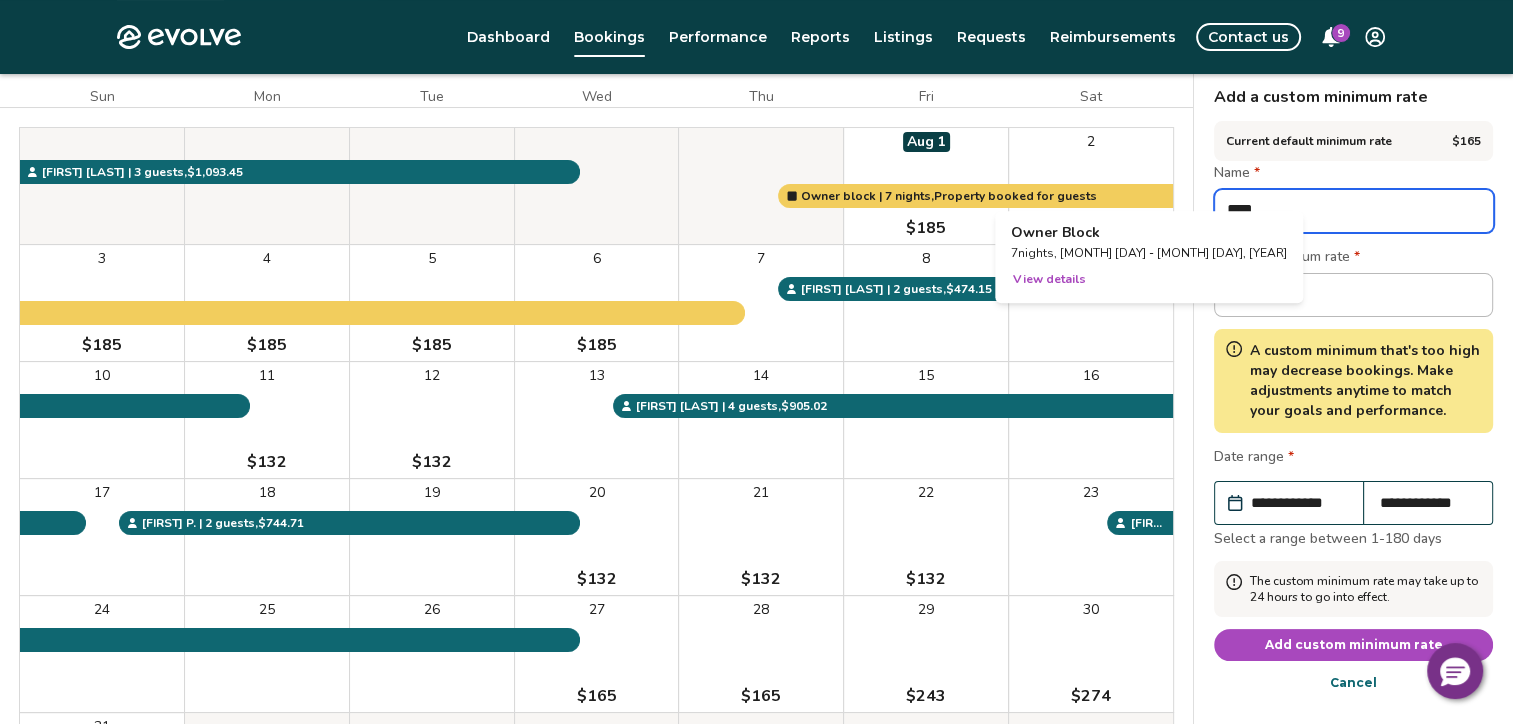 type on "*" 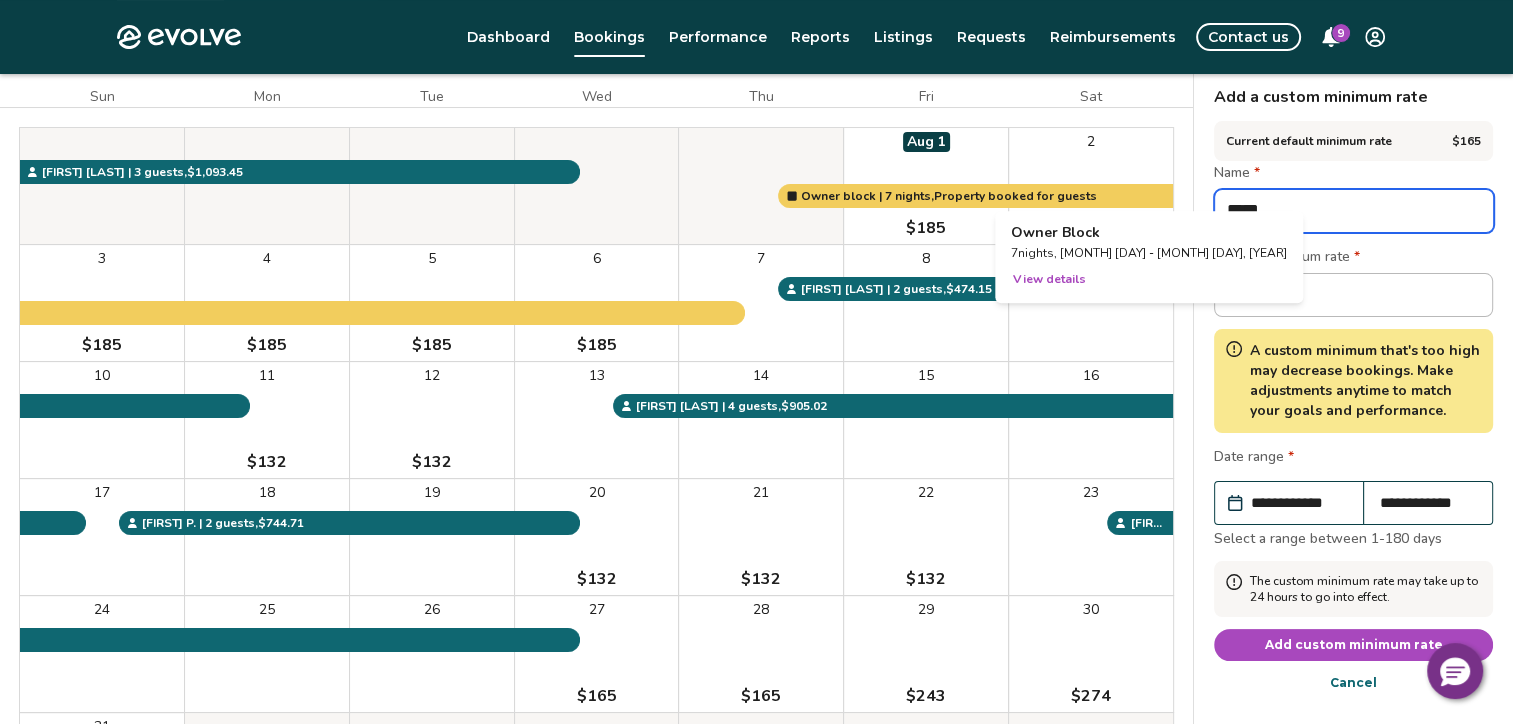 type on "*" 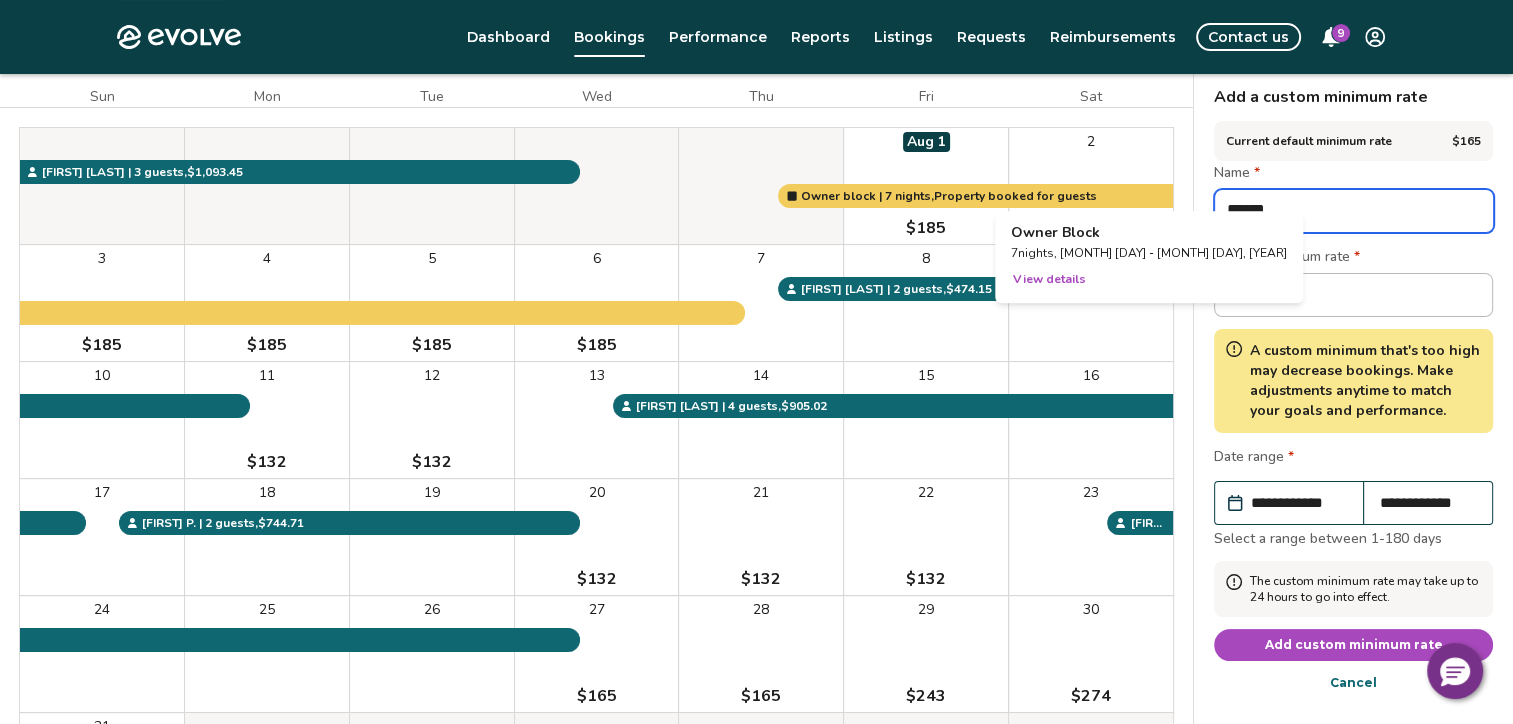 type on "*" 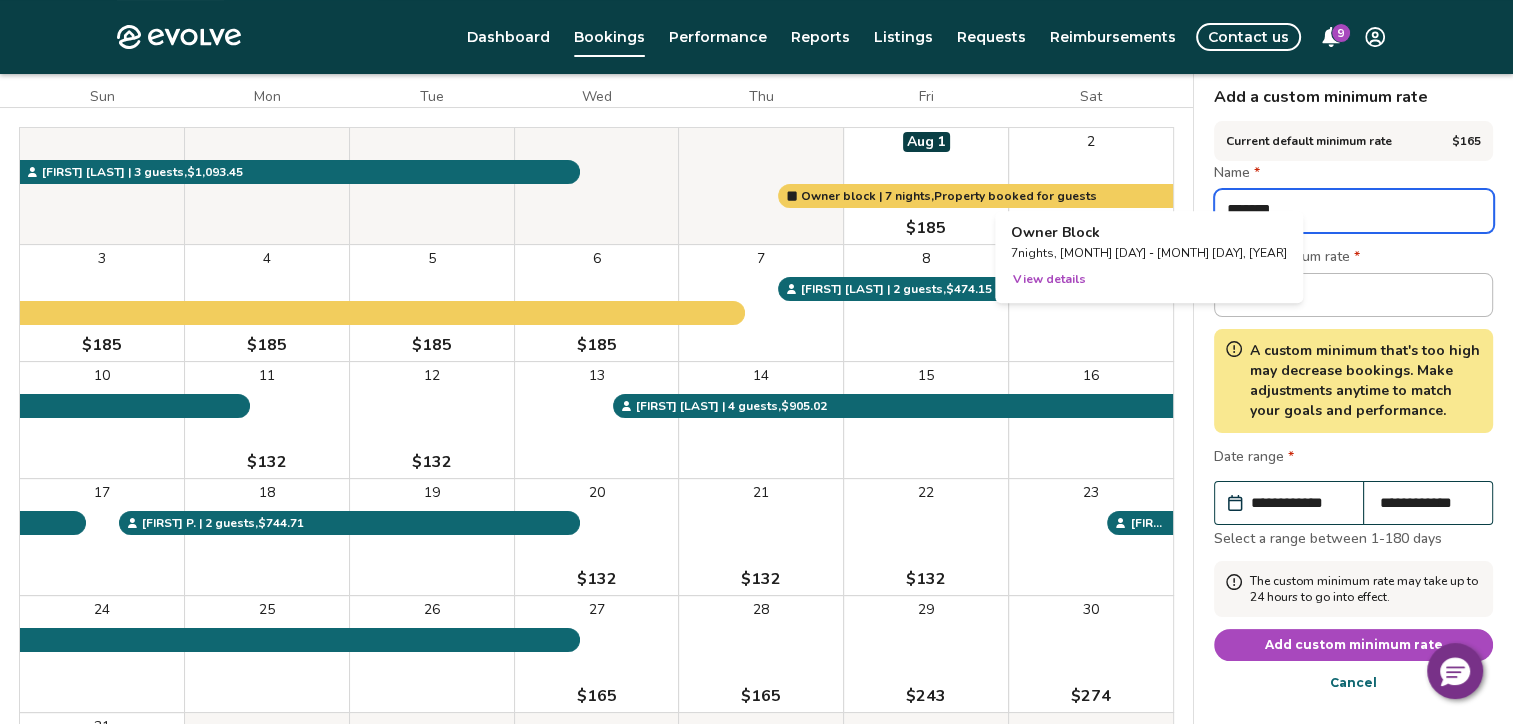 type on "*" 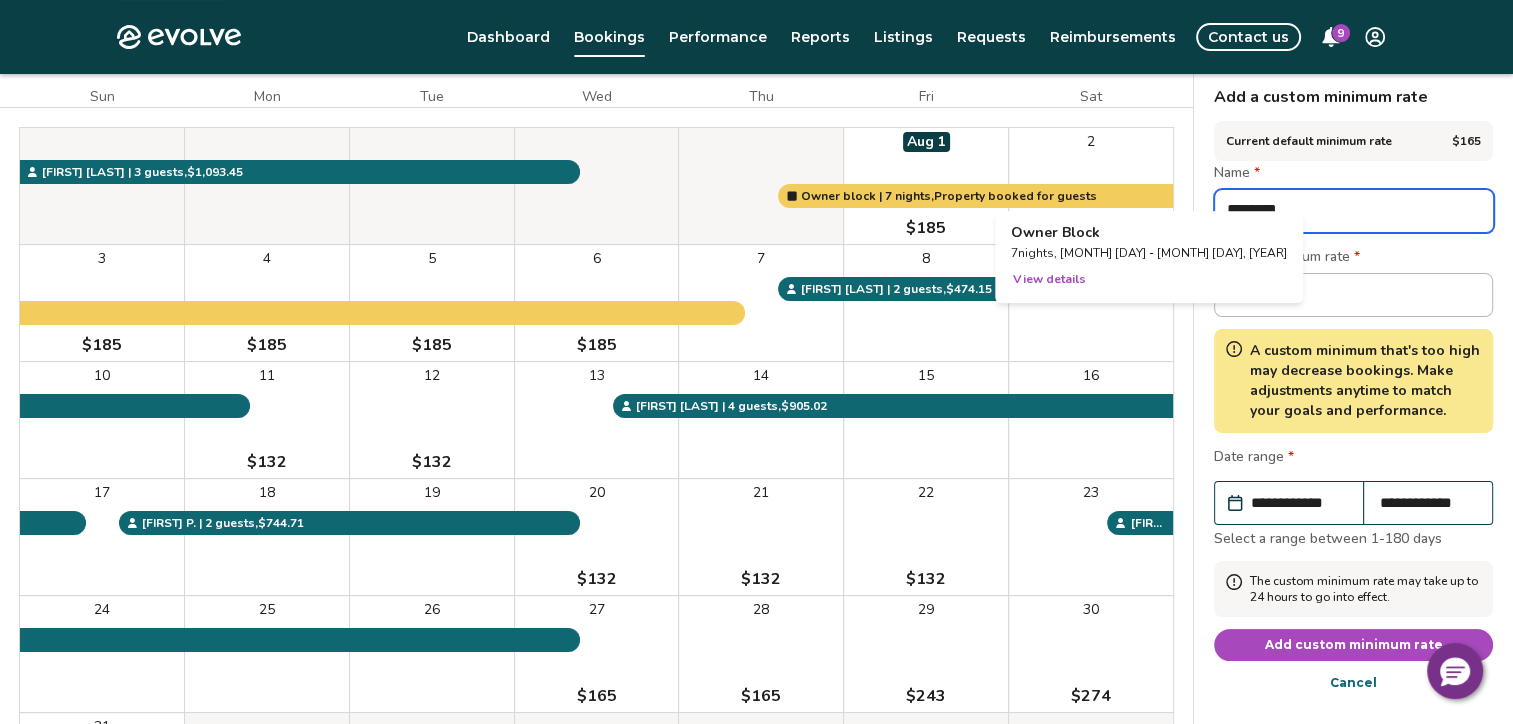 type on "*" 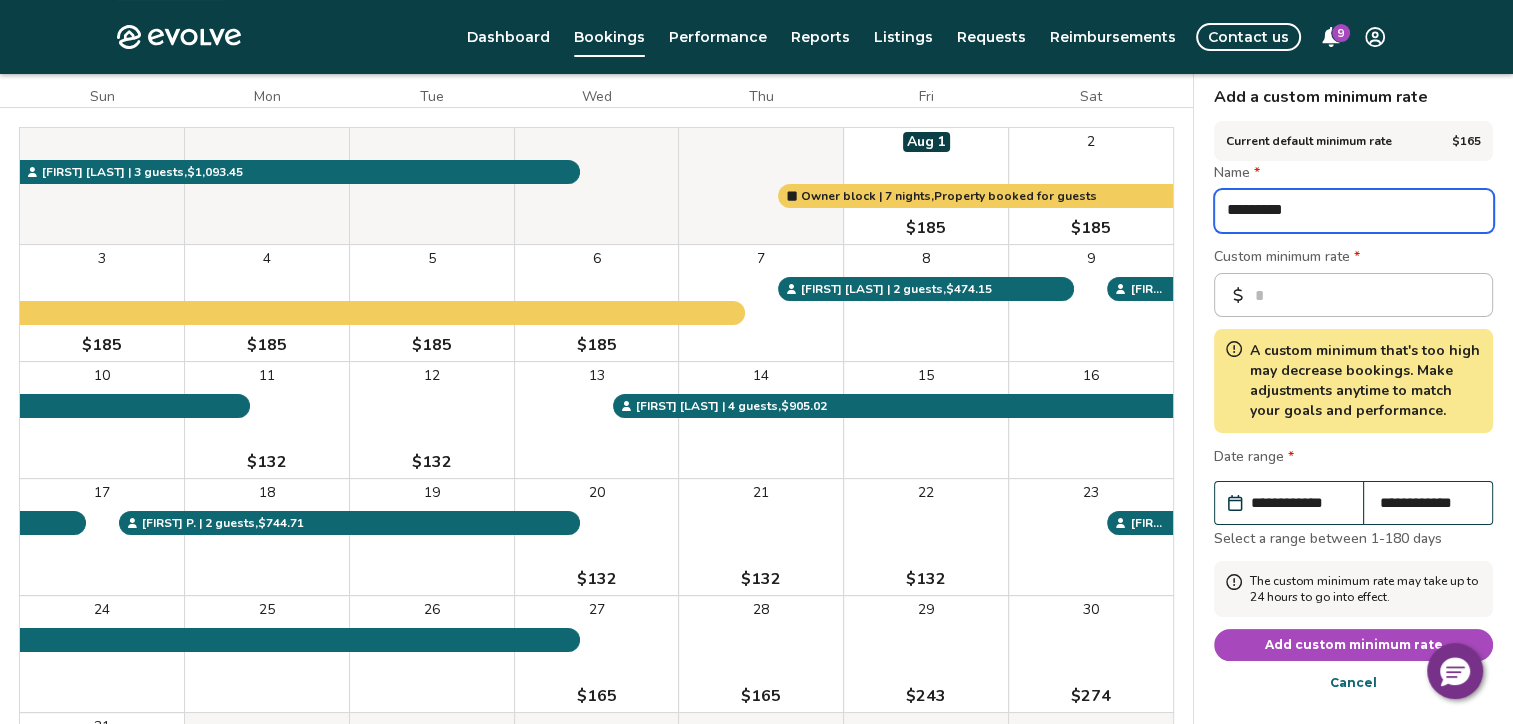 type on "*********" 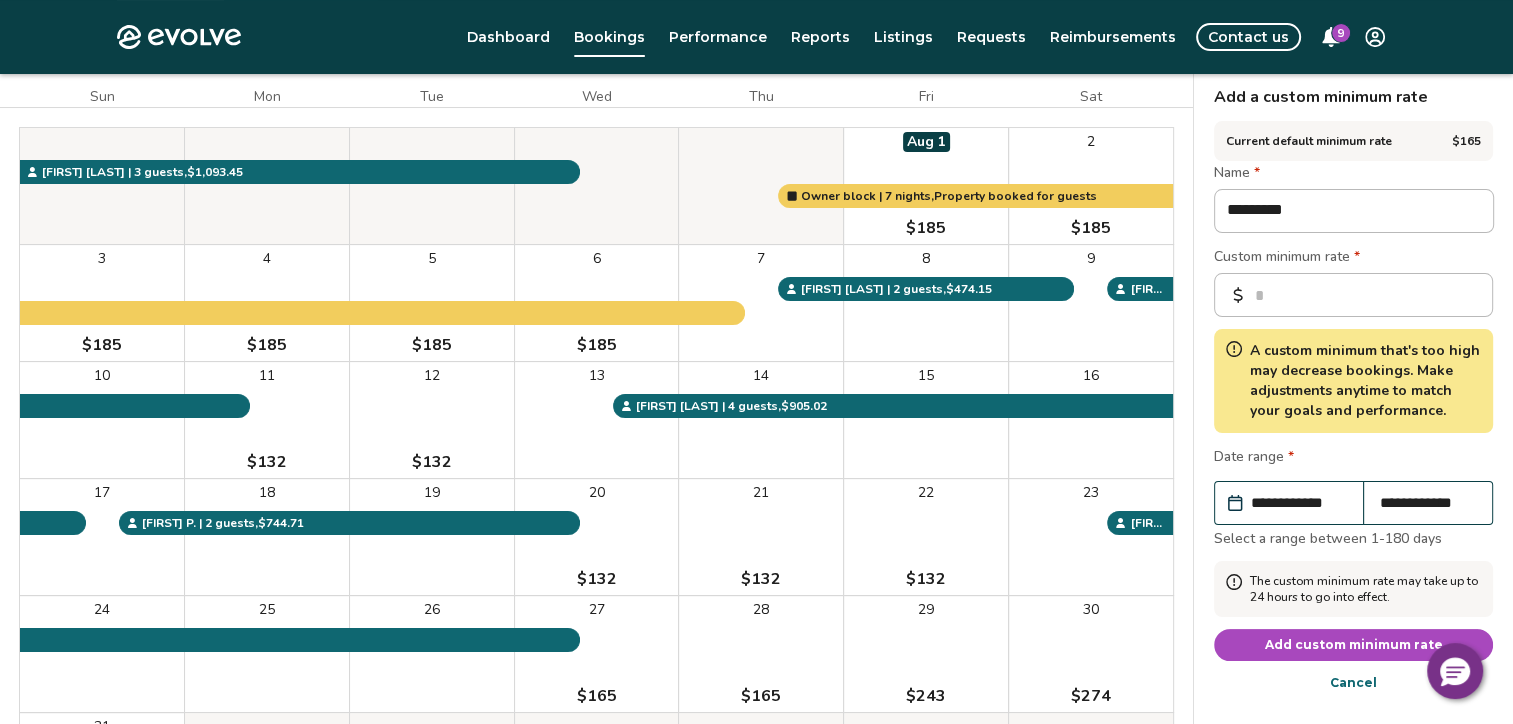 click on "Add custom minimum rate" at bounding box center (1354, 645) 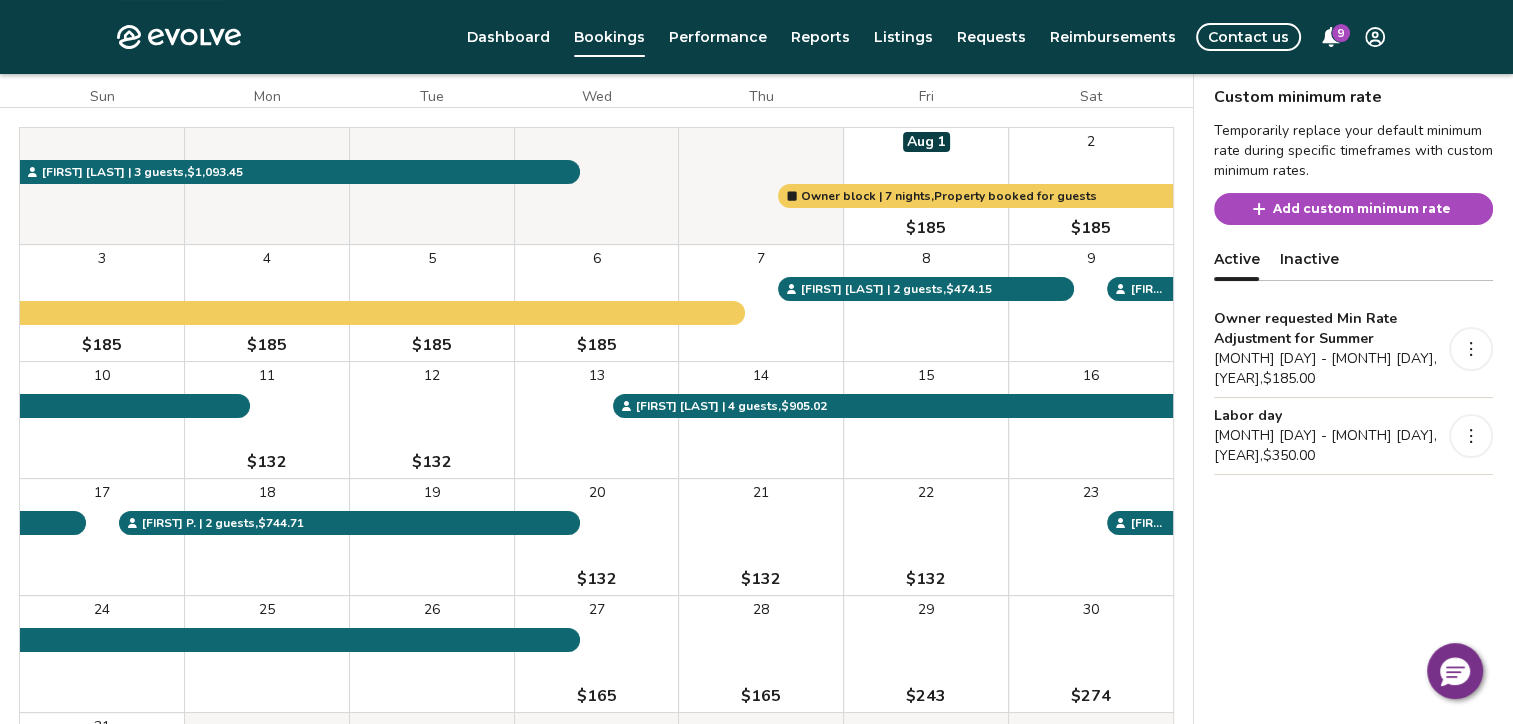 click on "Add custom minimum rate" at bounding box center (1362, 209) 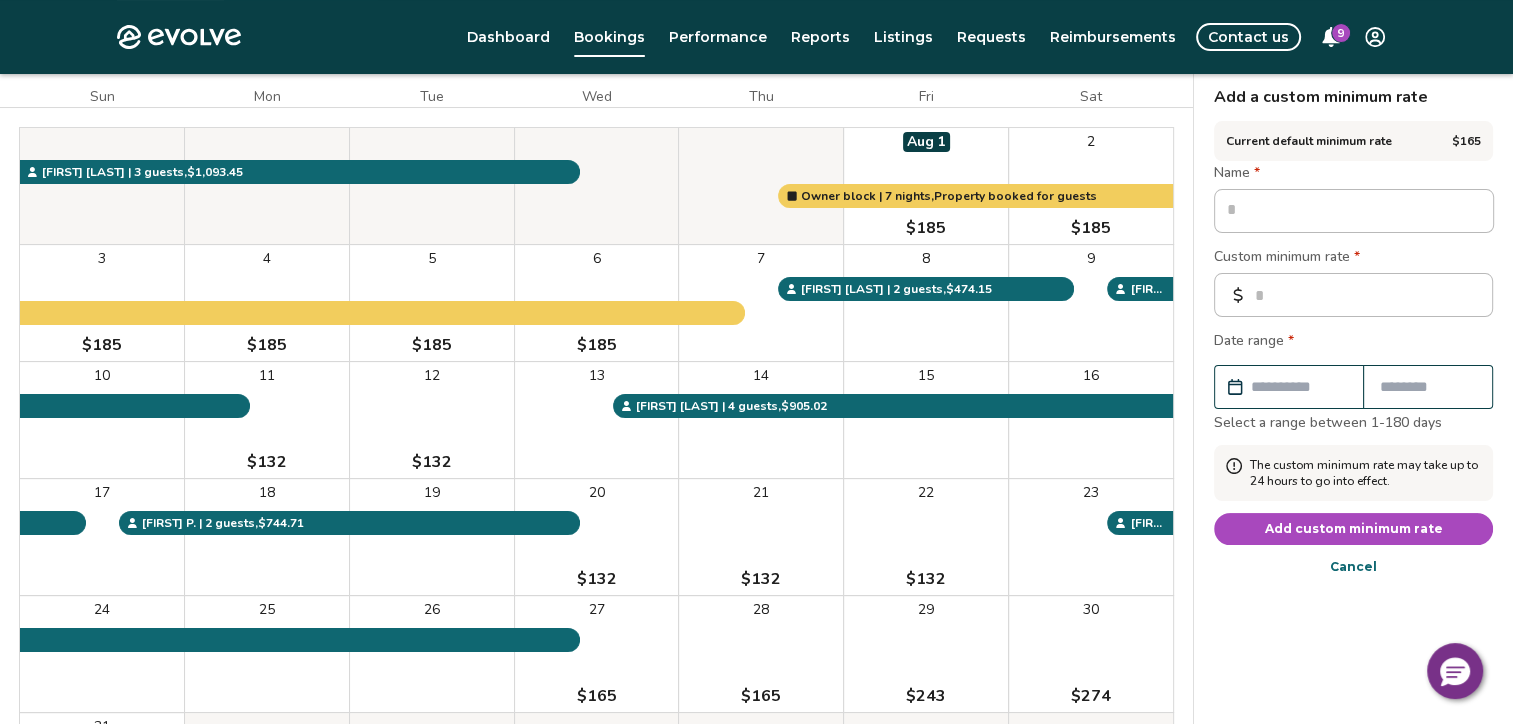 click at bounding box center [1354, 211] 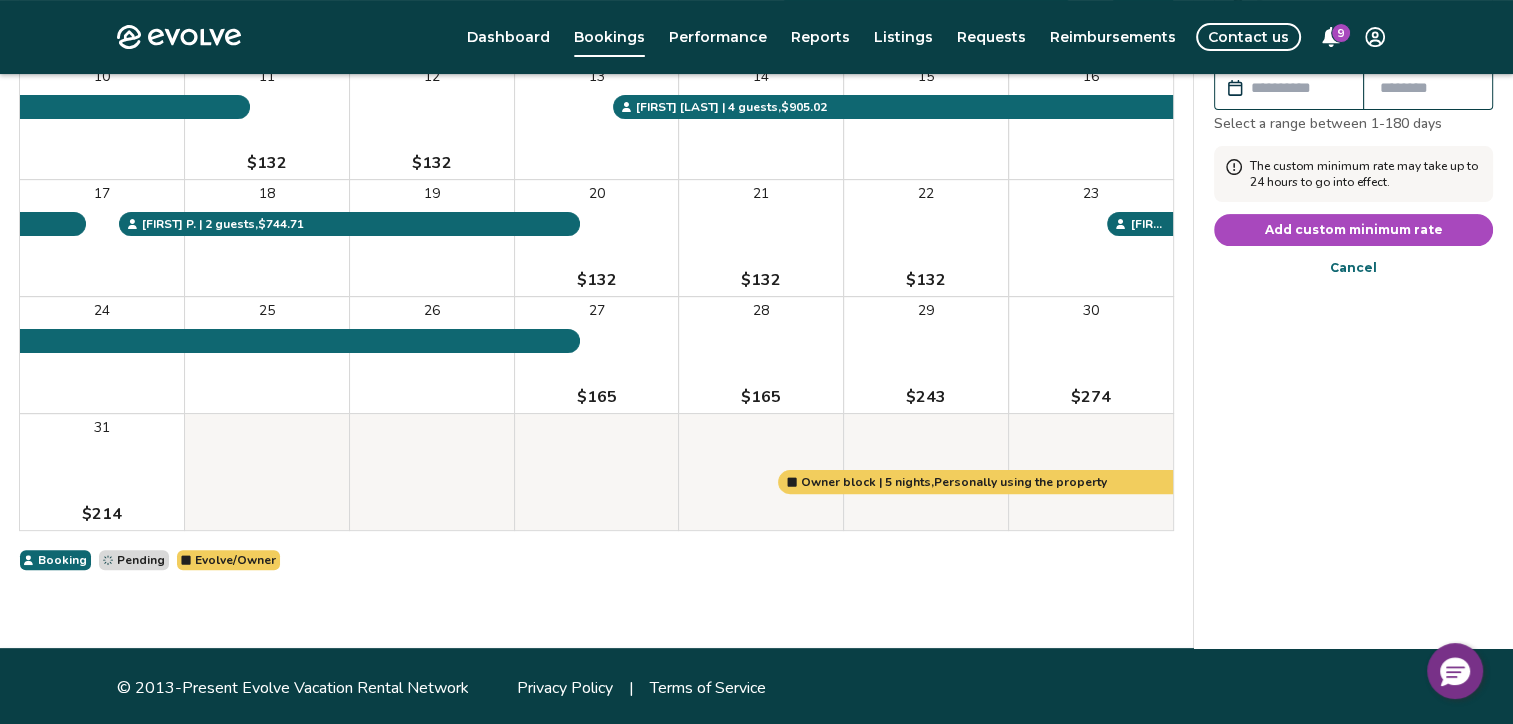 scroll, scrollTop: 473, scrollLeft: 0, axis: vertical 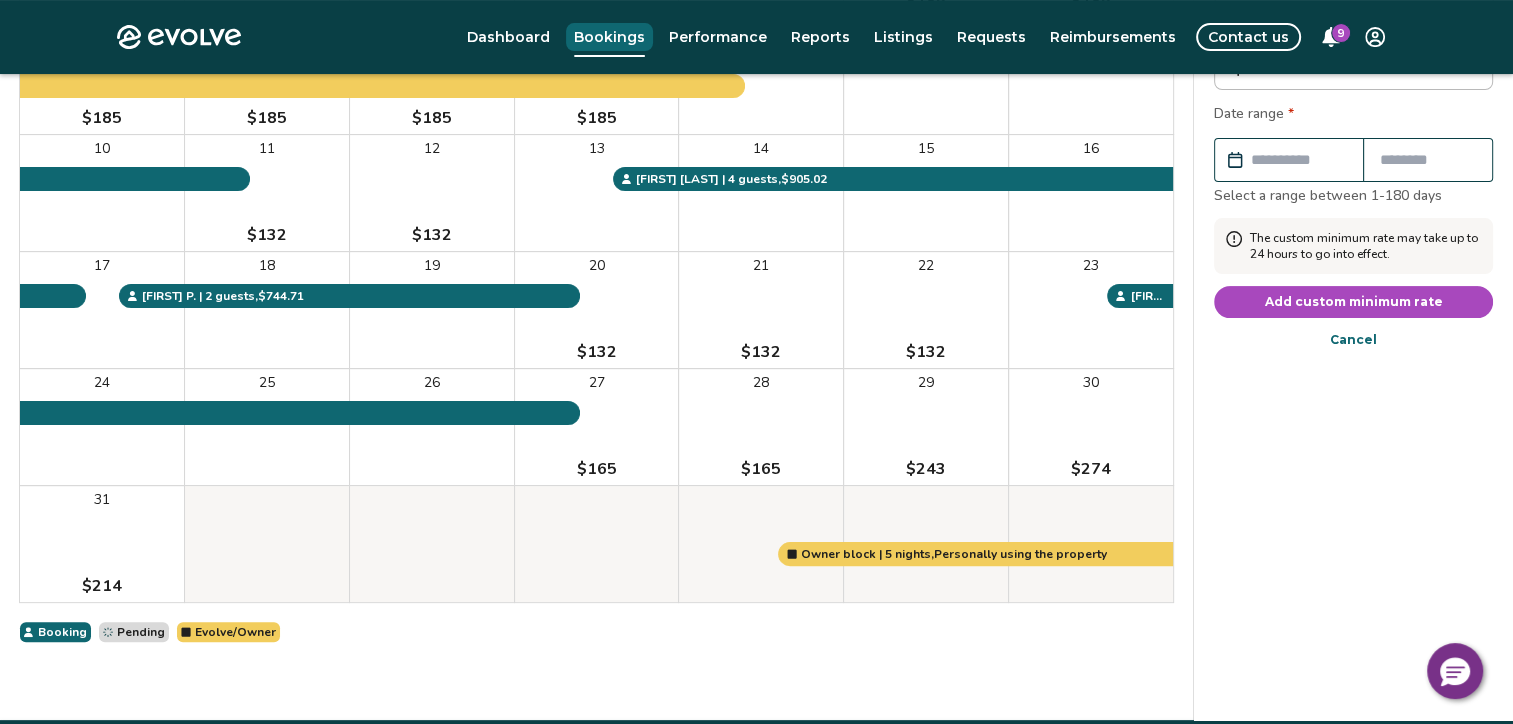 click on "Bookings" at bounding box center [609, 37] 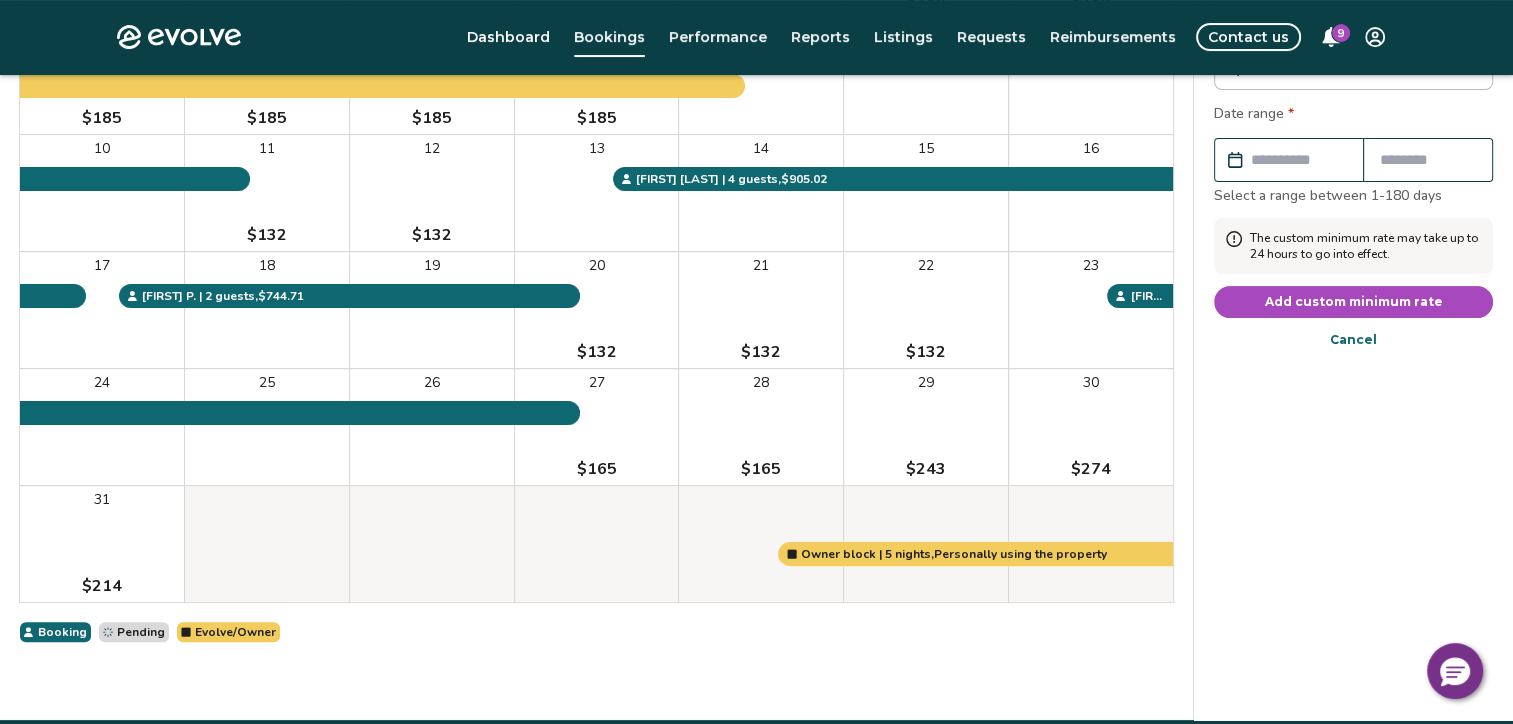 scroll, scrollTop: 0, scrollLeft: 0, axis: both 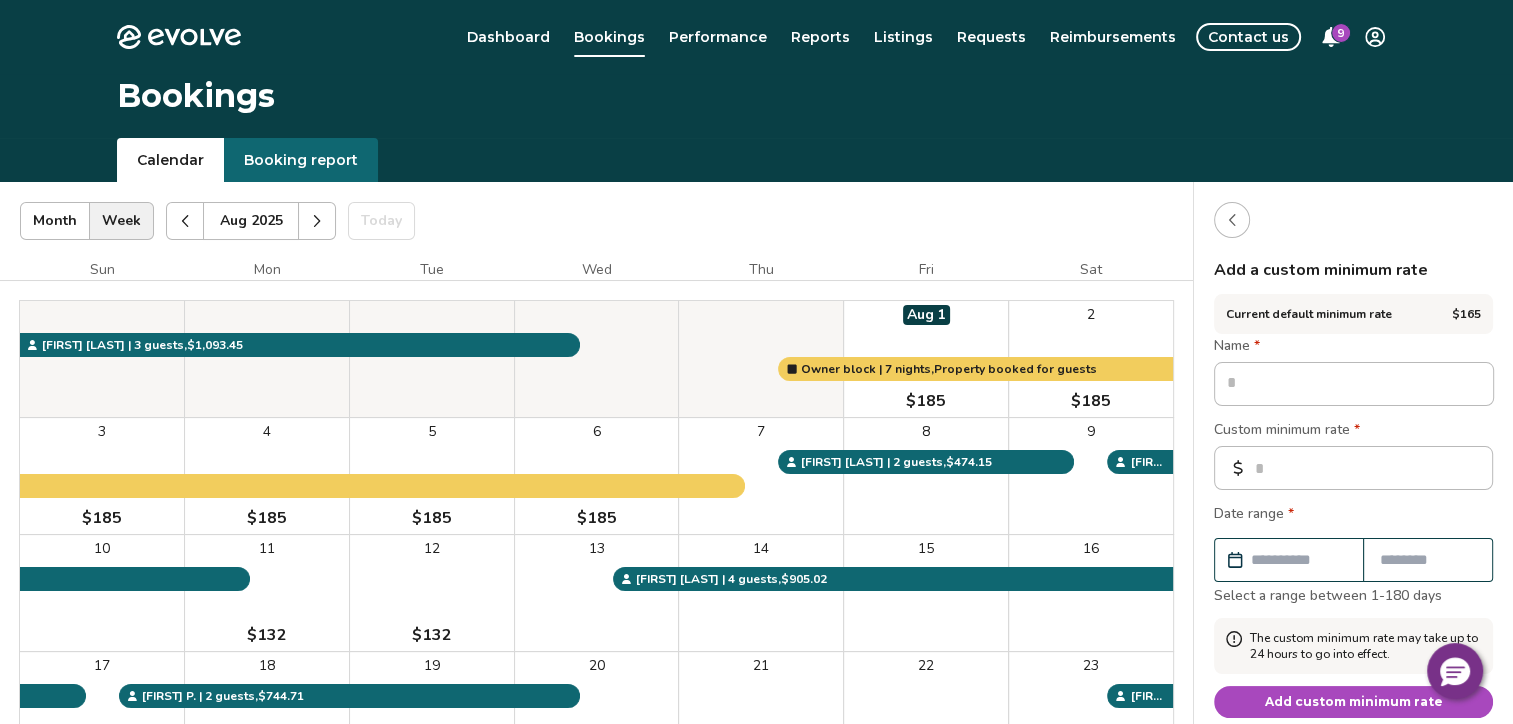 click on "Booking report" at bounding box center [301, 160] 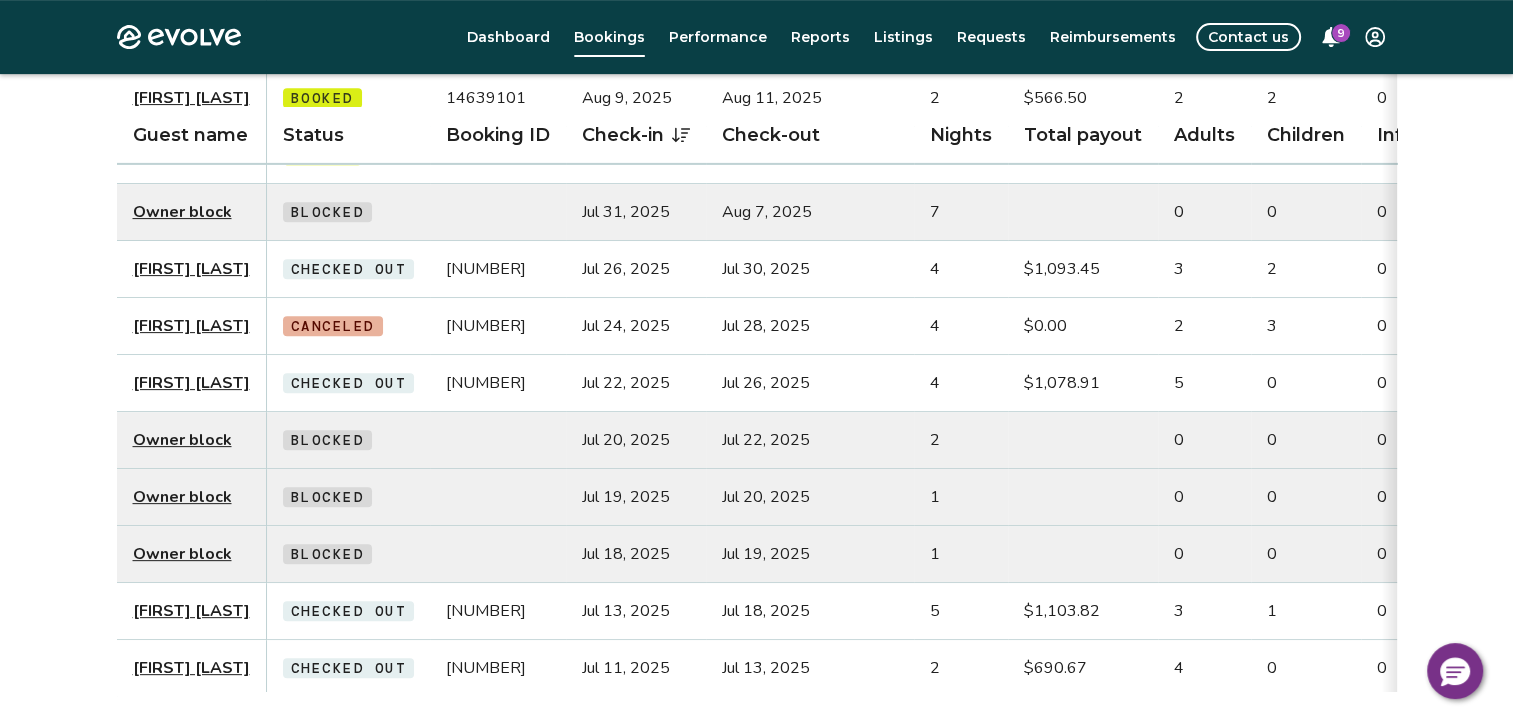 scroll, scrollTop: 900, scrollLeft: 0, axis: vertical 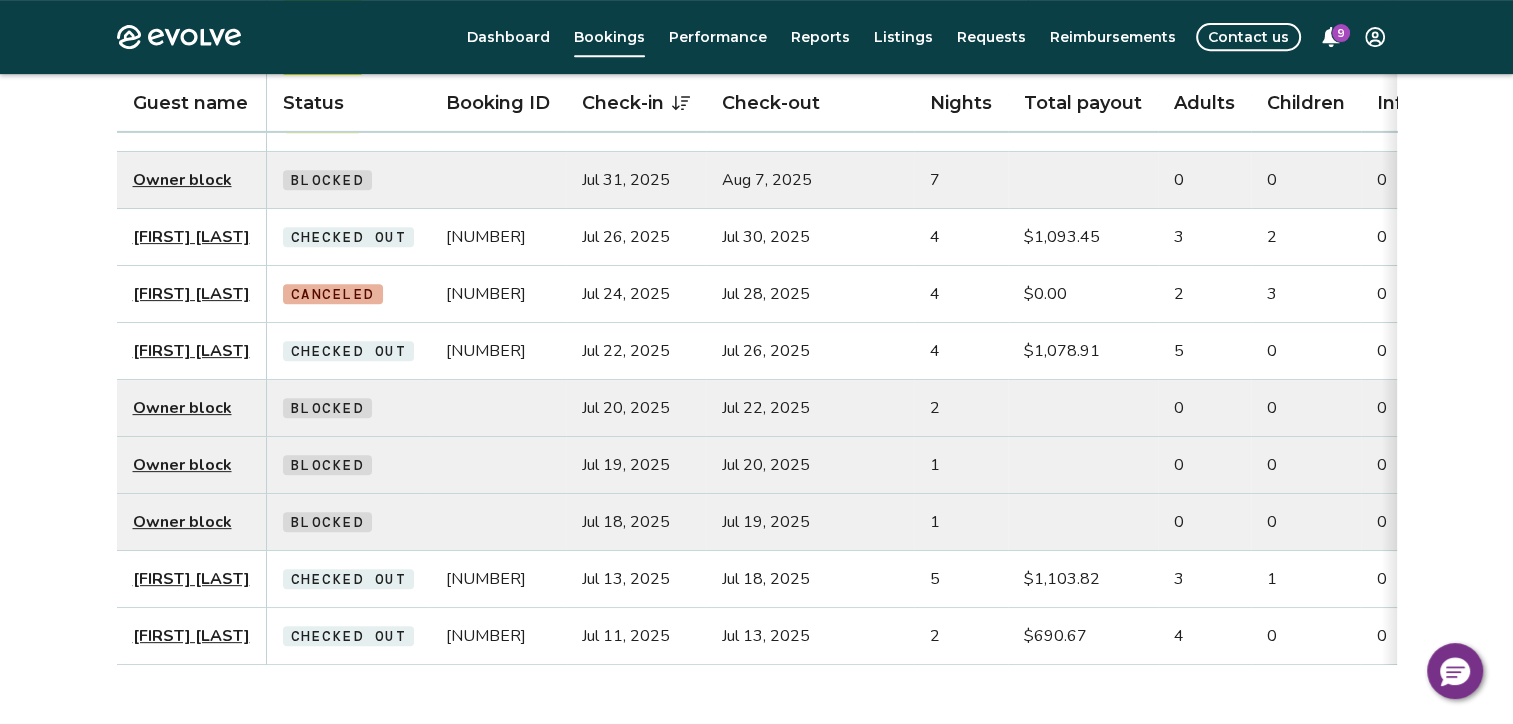 click on "2" at bounding box center (961, 636) 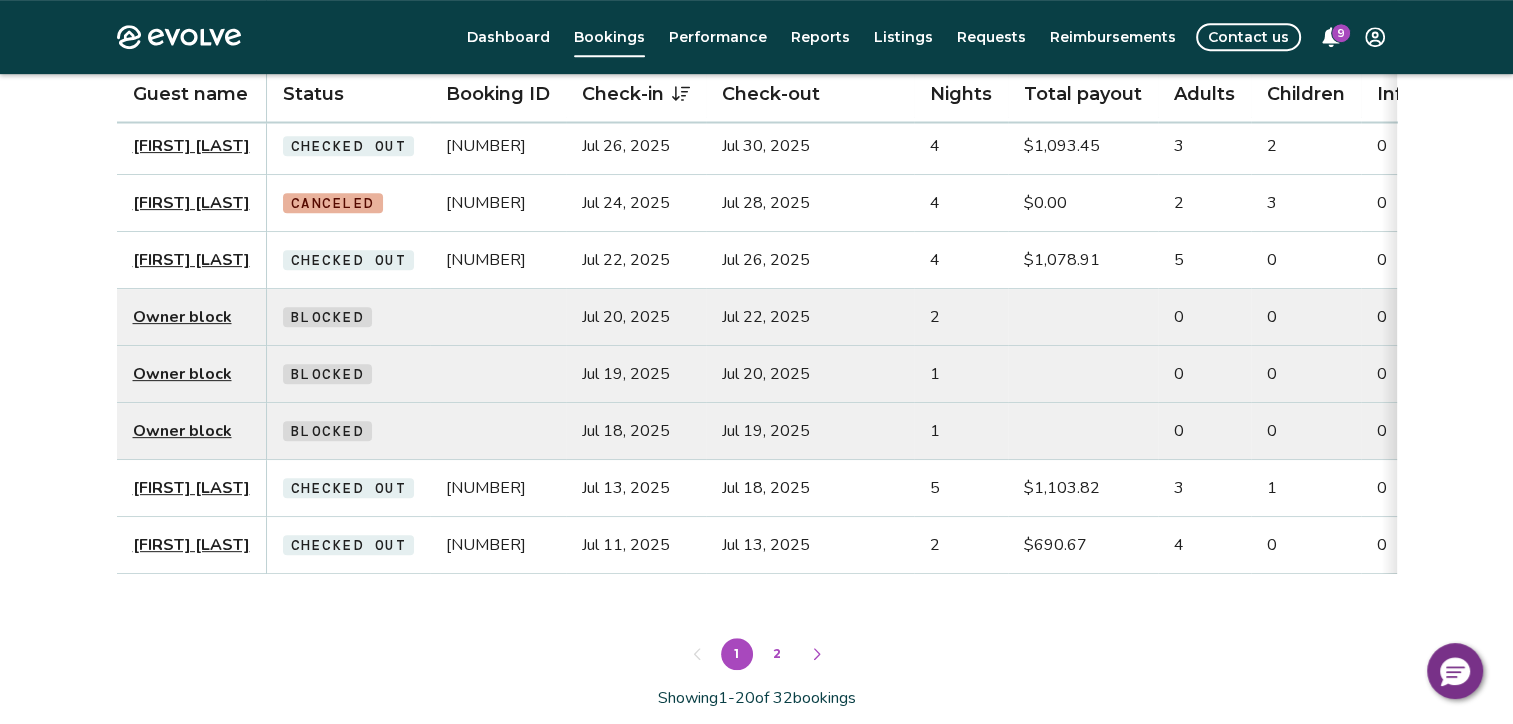 scroll, scrollTop: 1000, scrollLeft: 0, axis: vertical 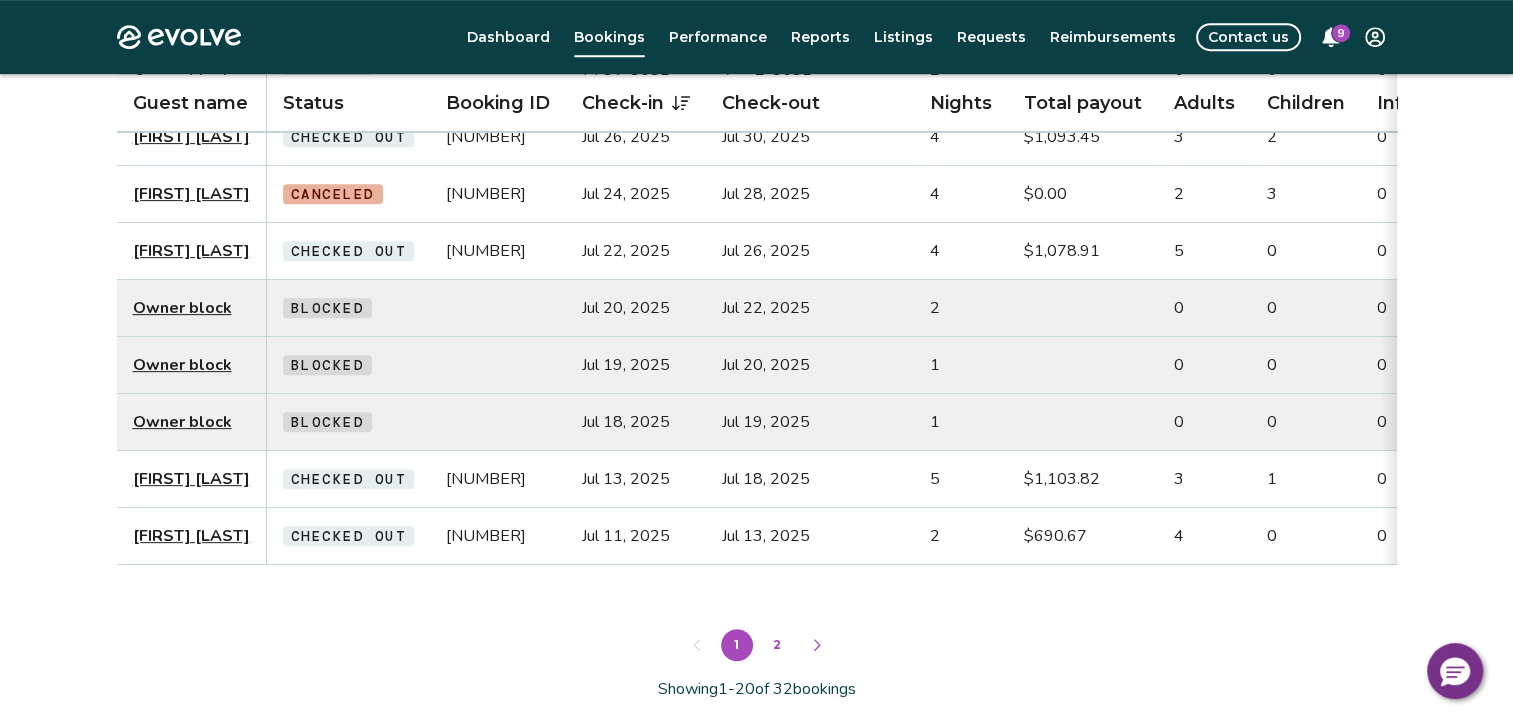 click 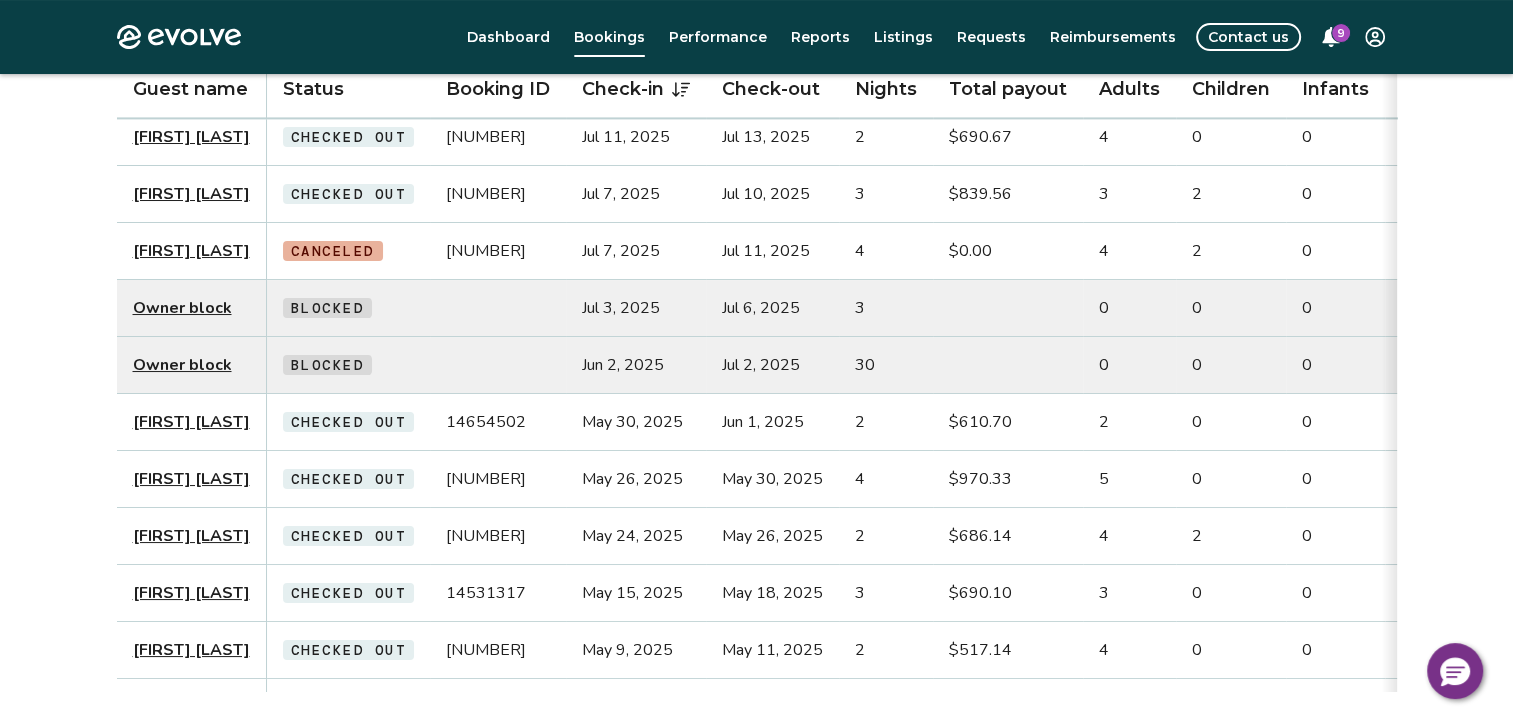 scroll, scrollTop: 159, scrollLeft: 0, axis: vertical 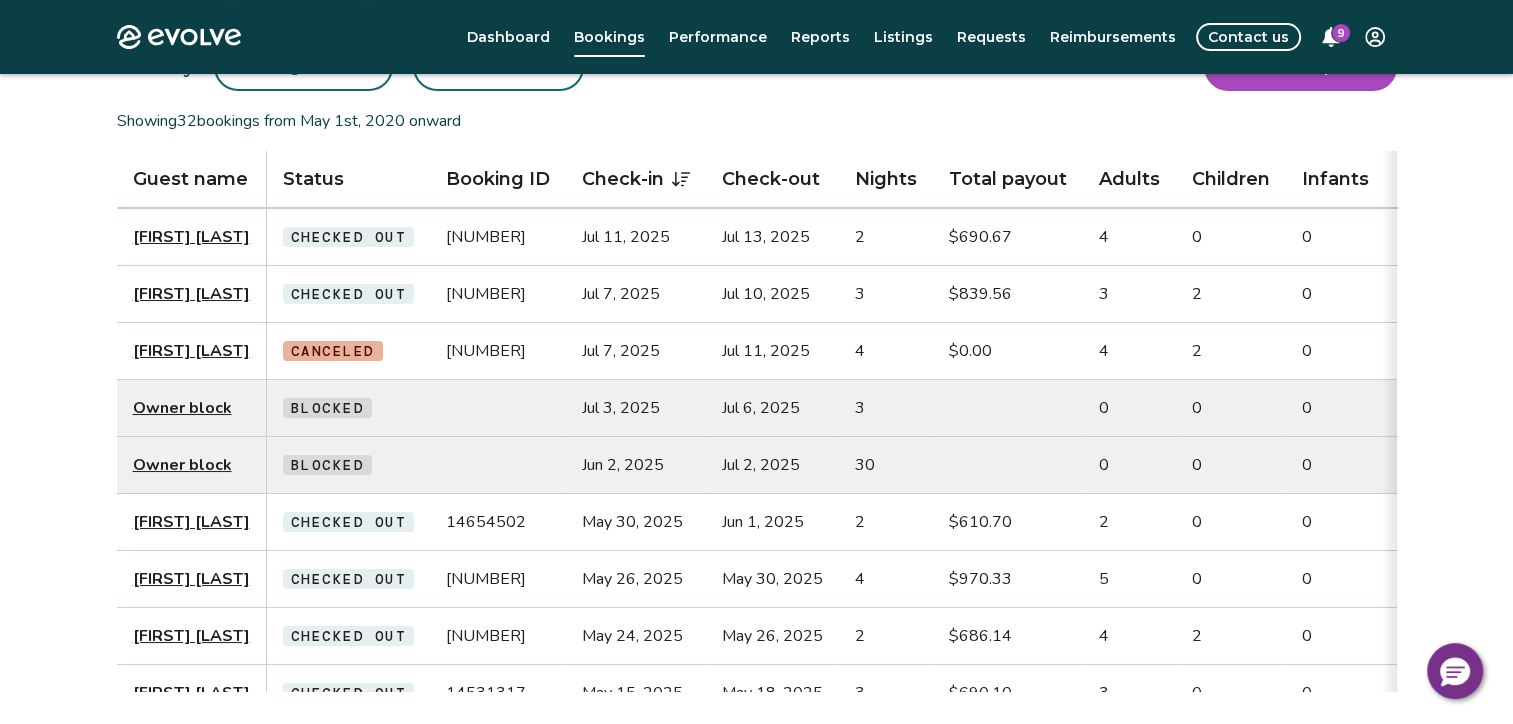 click 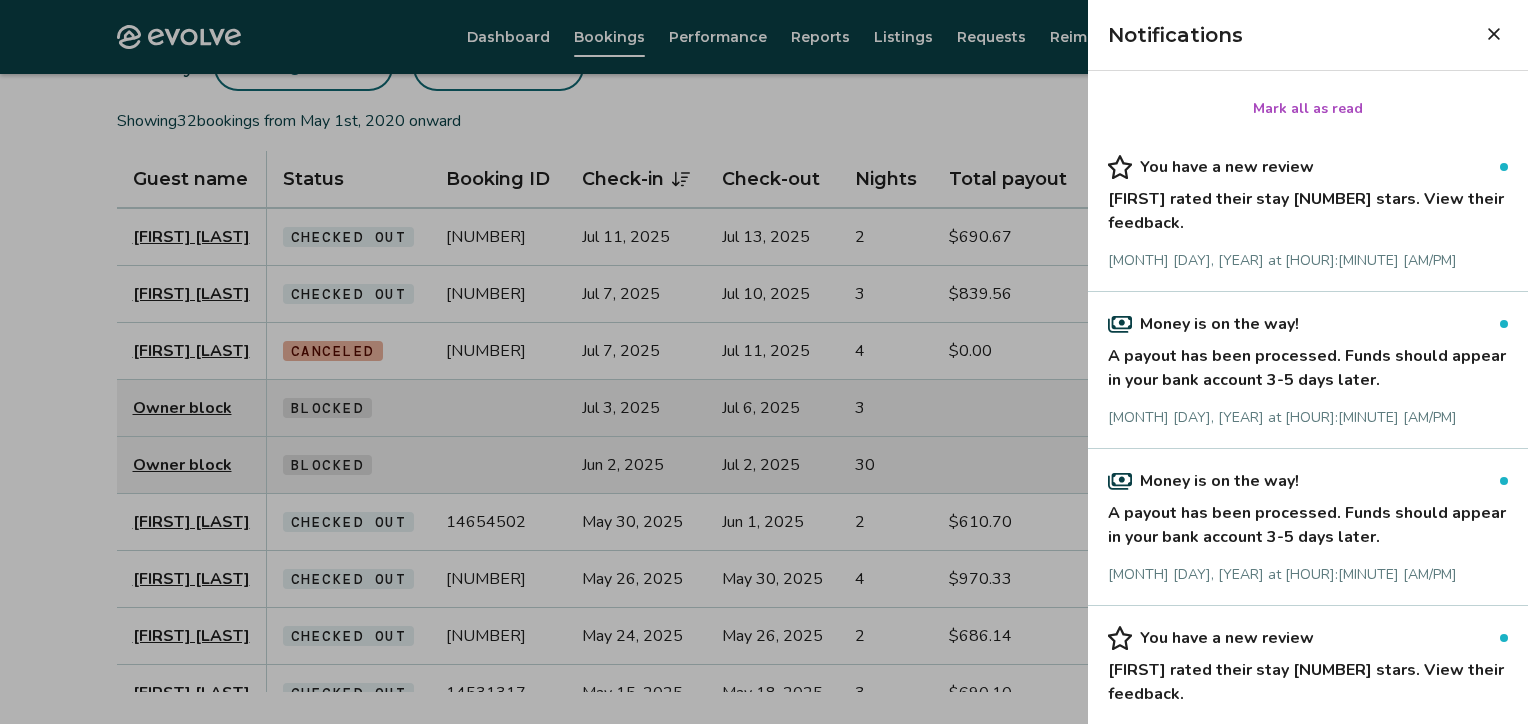 click on "[FIRST] rated their stay [NUMBER] stars. View their feedback." at bounding box center (1308, 207) 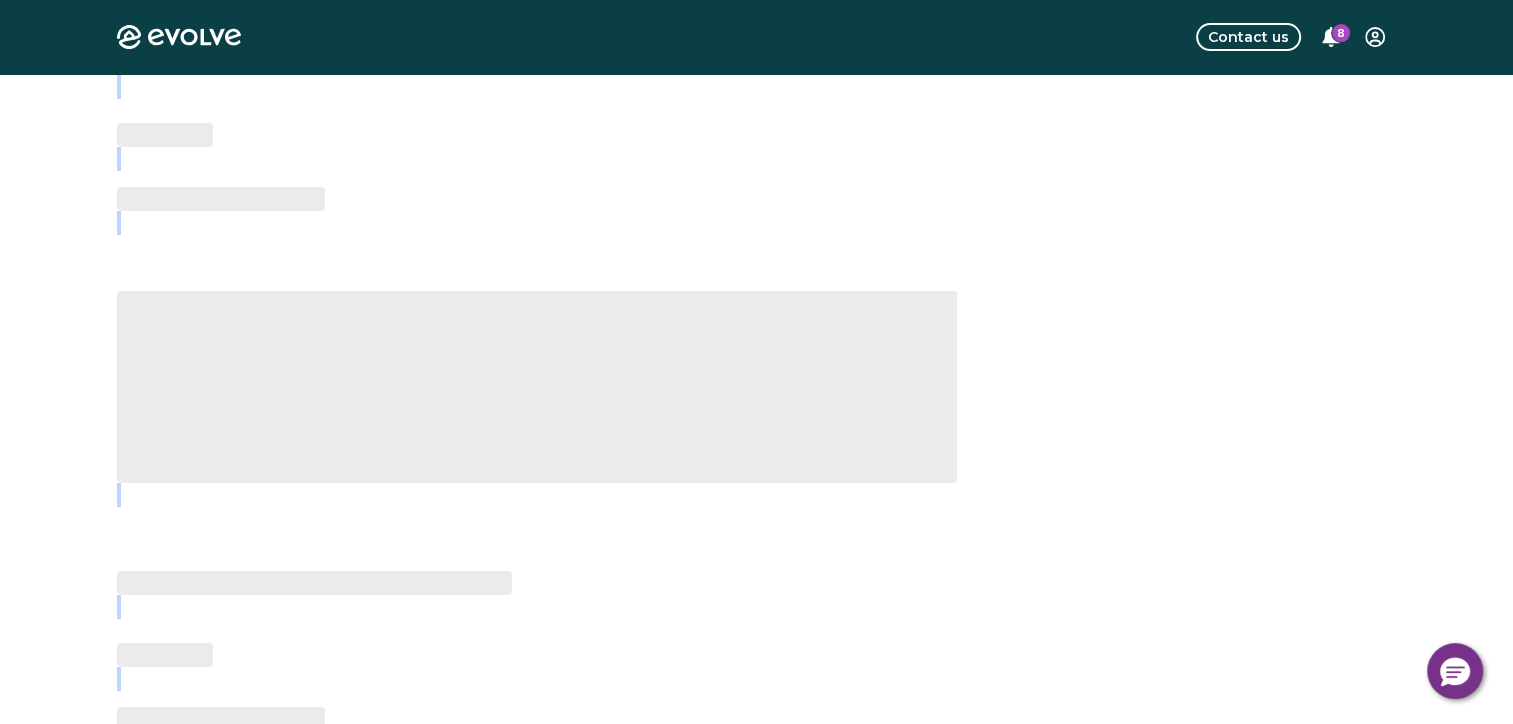 scroll, scrollTop: 0, scrollLeft: 0, axis: both 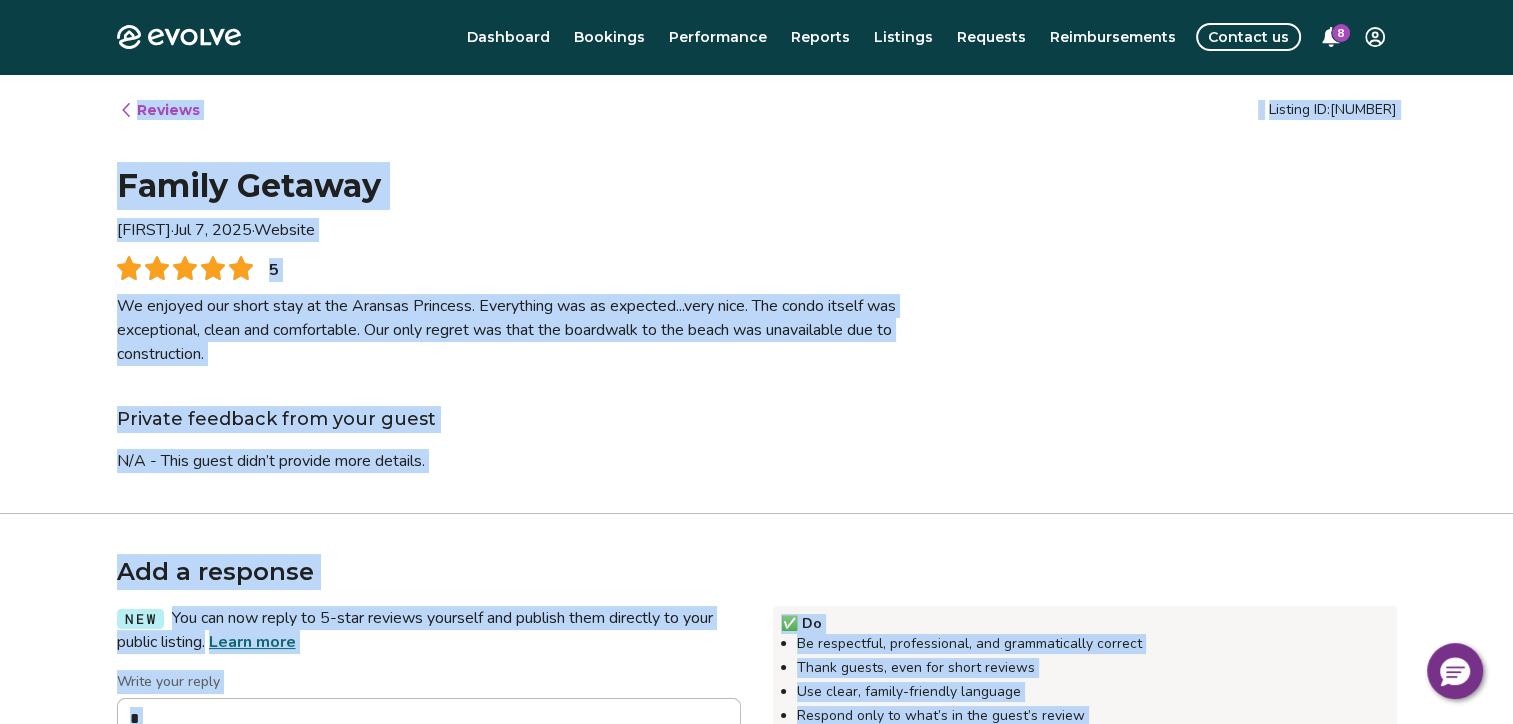 click on "Reviews | Listing ID:  [NUMBER] Family Getaway [FIRST]  ·  [MONTH] [DAY], [YEAR]  ·  Website [NUMBER] We enjoyed our short stay at the Aransas Princess. Everything was as expected...very nice. The condo itself was exceptional, clean and comfortable. Our only regret was that the boardwalk to the beach was unavailable due to construction." at bounding box center (757, 293) 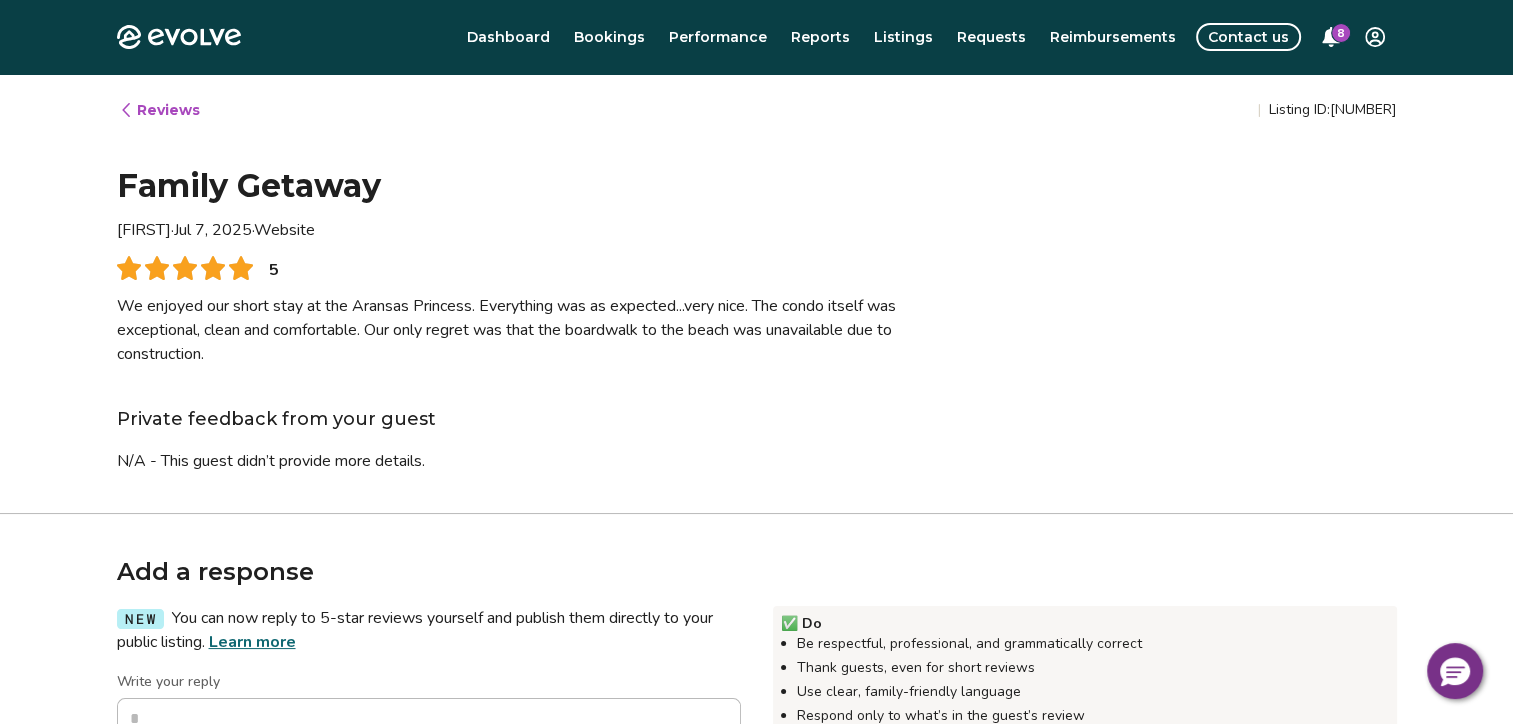 click on "N/A - This guest didn’t provide more details." at bounding box center (517, 461) 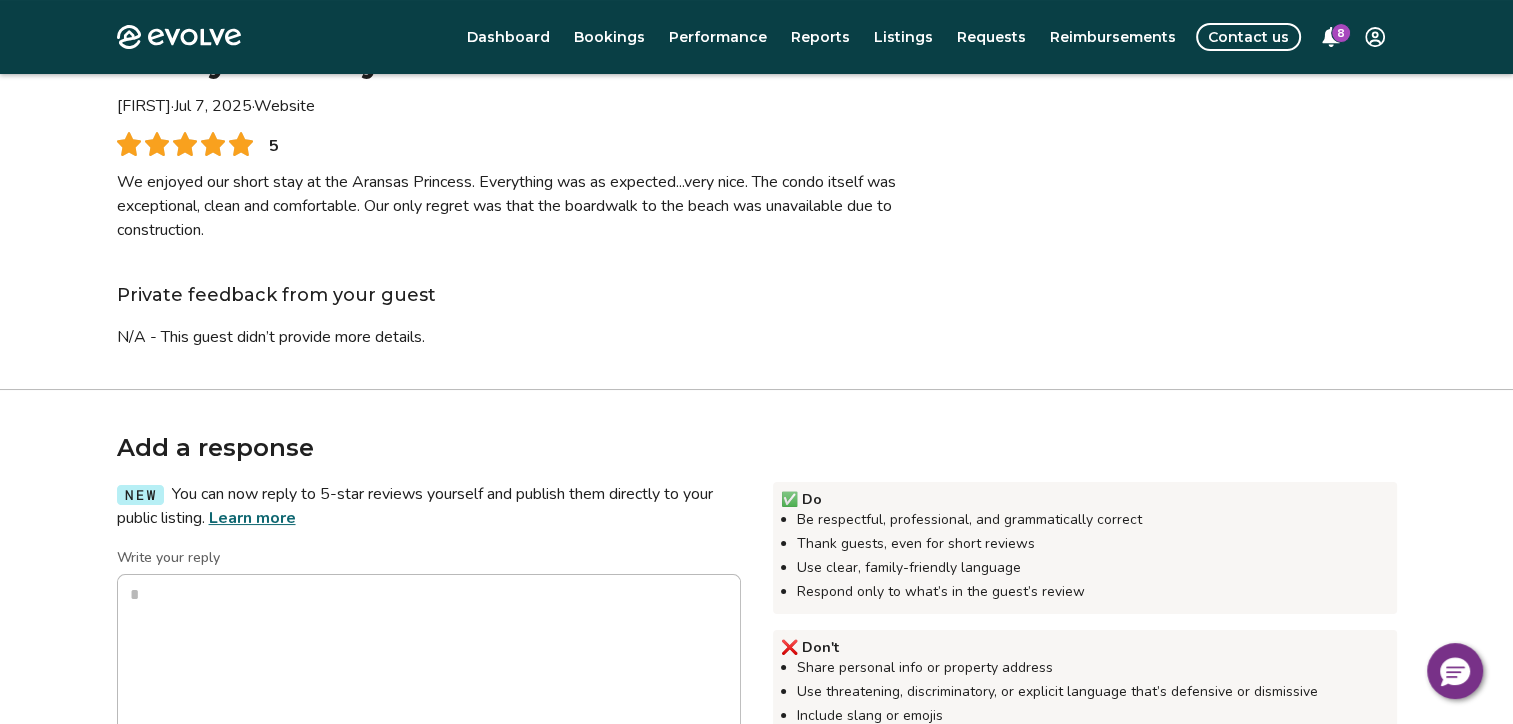 scroll, scrollTop: 200, scrollLeft: 0, axis: vertical 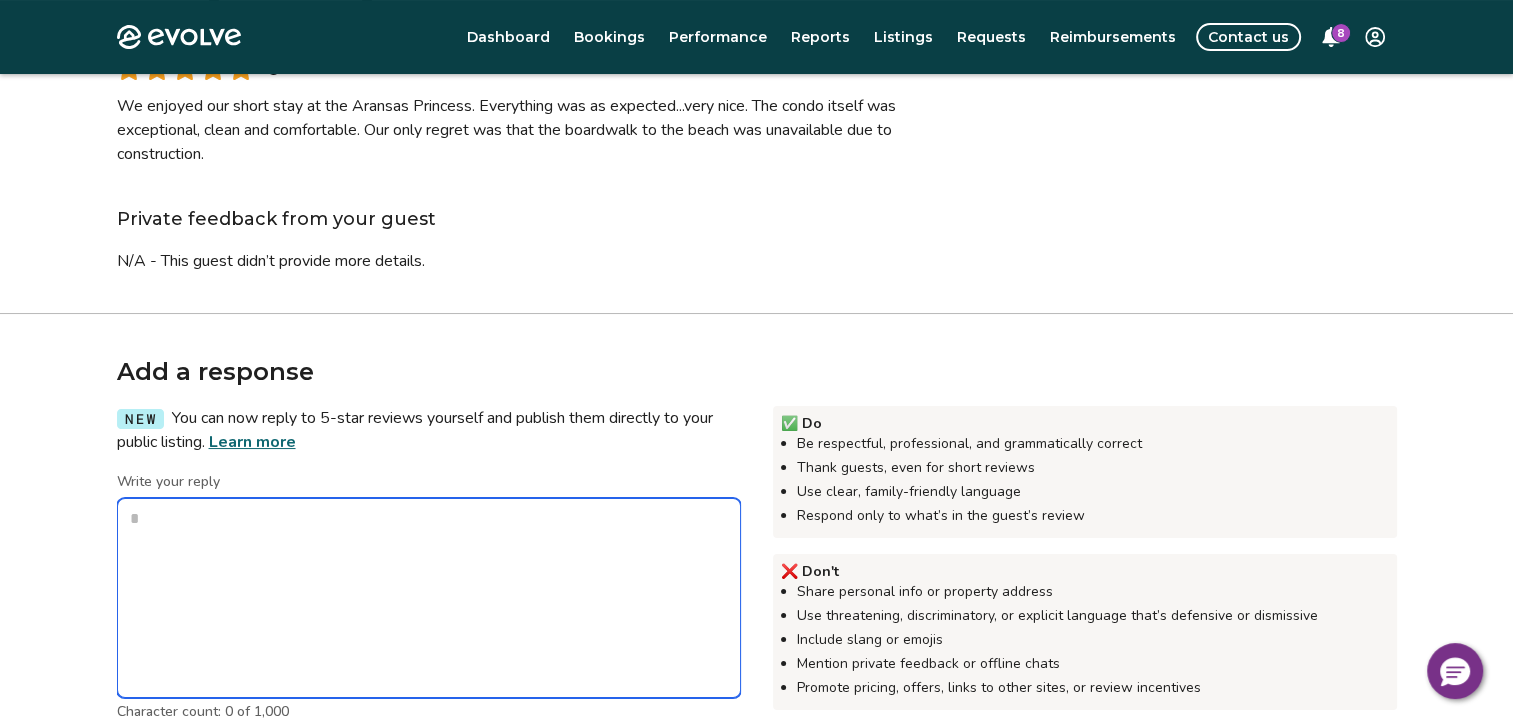 click on "Write your reply" at bounding box center (429, 598) 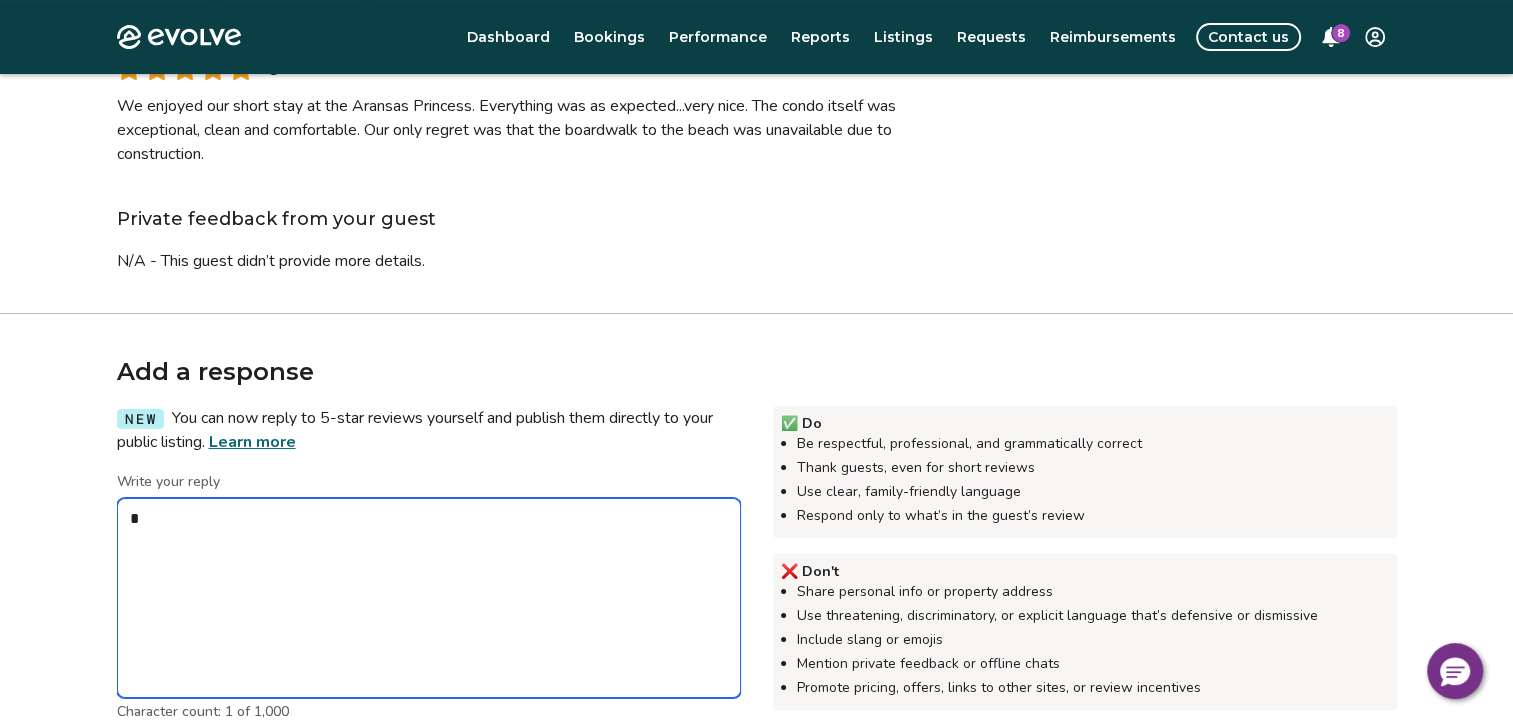 type on "*" 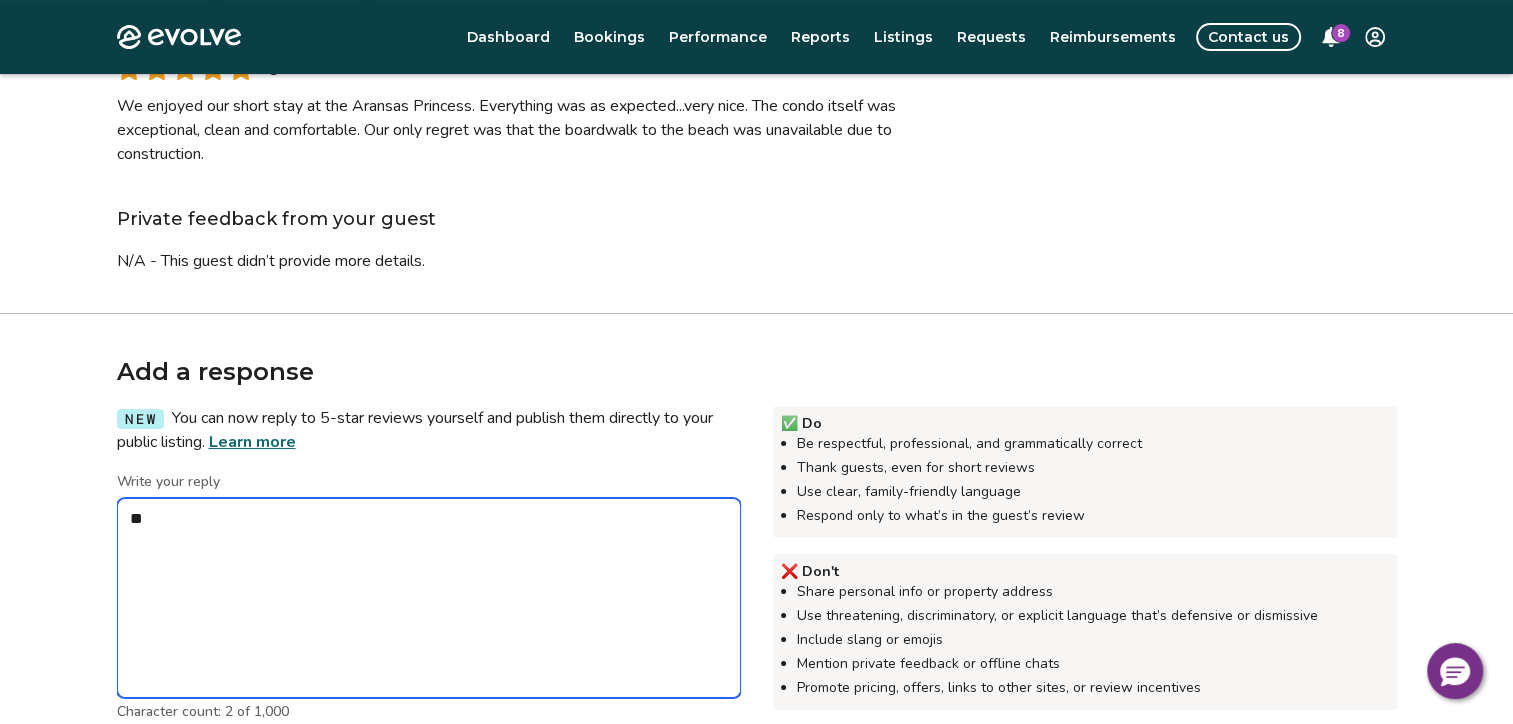 type on "*" 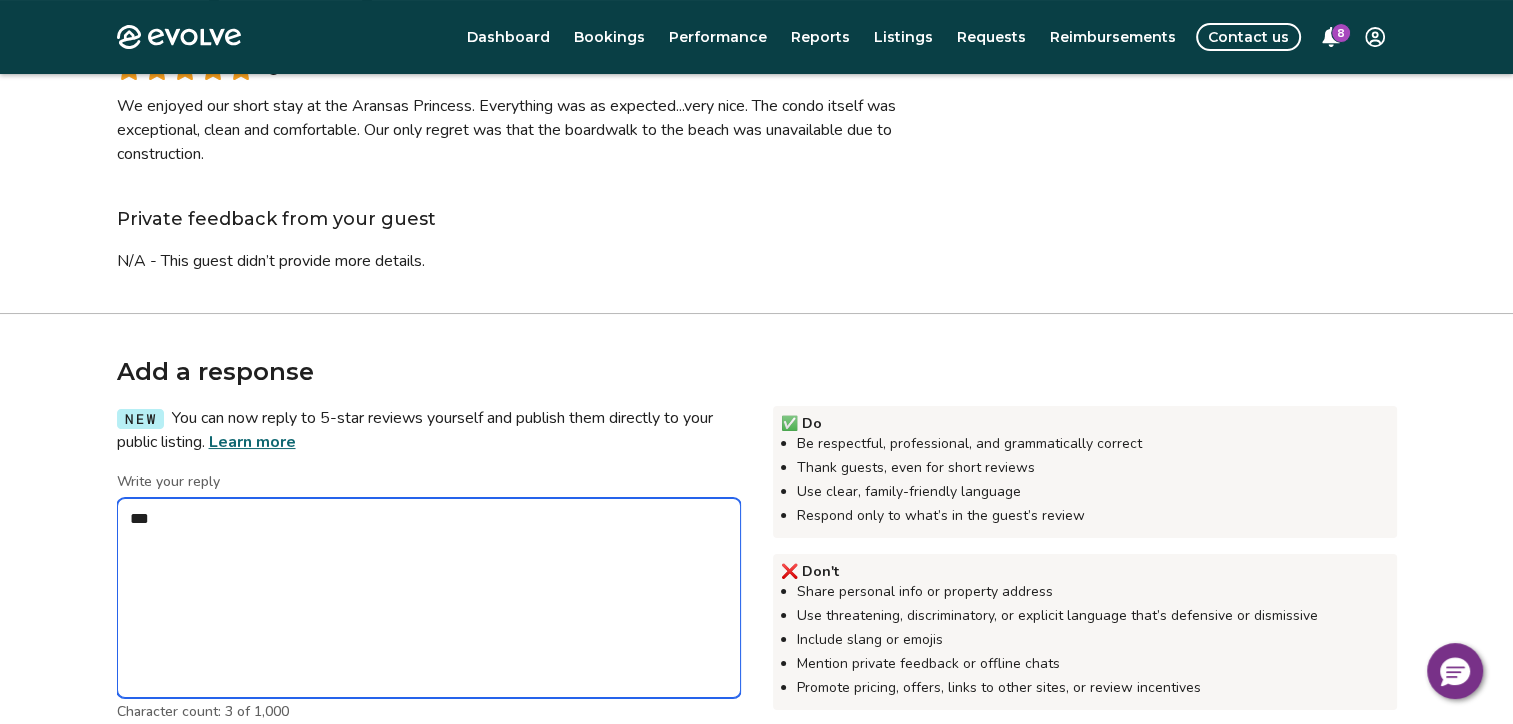 type on "*" 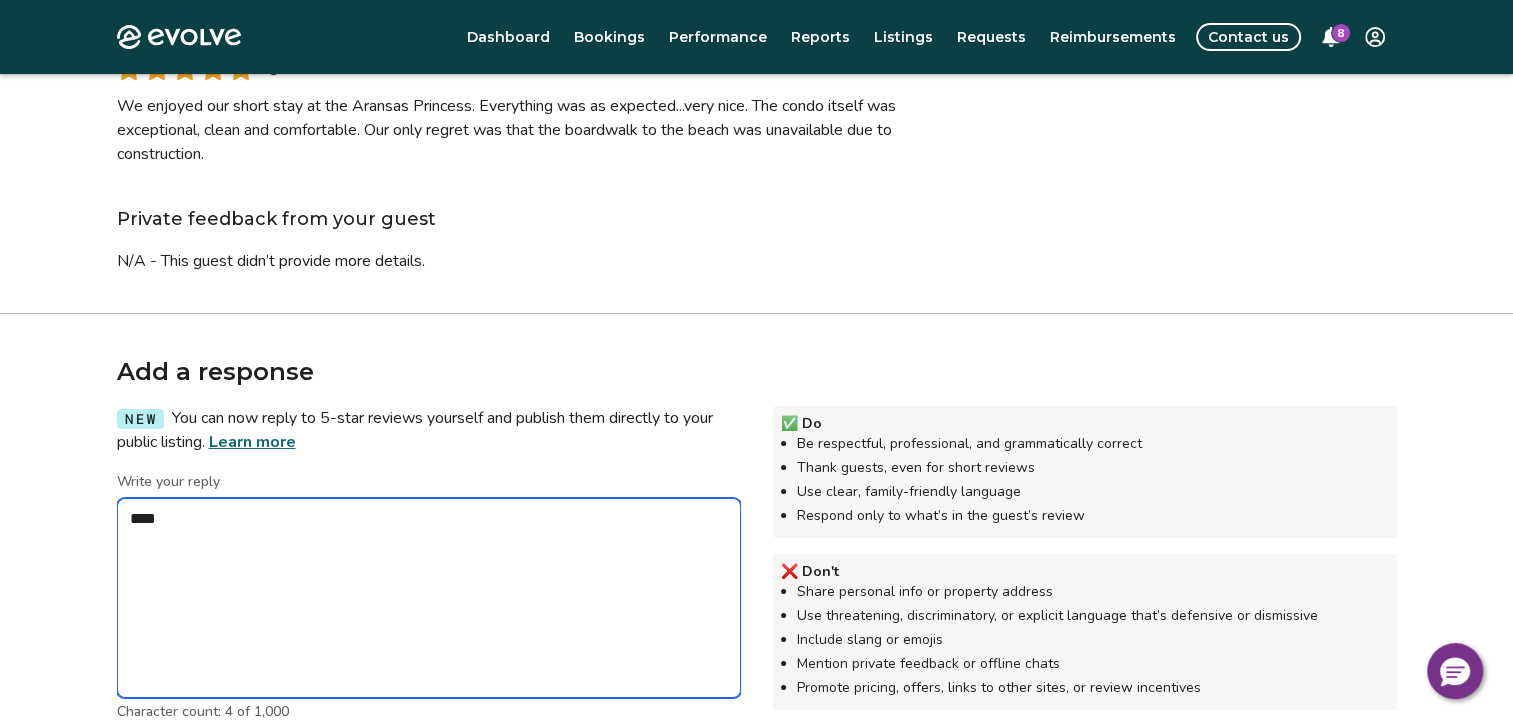 type on "*" 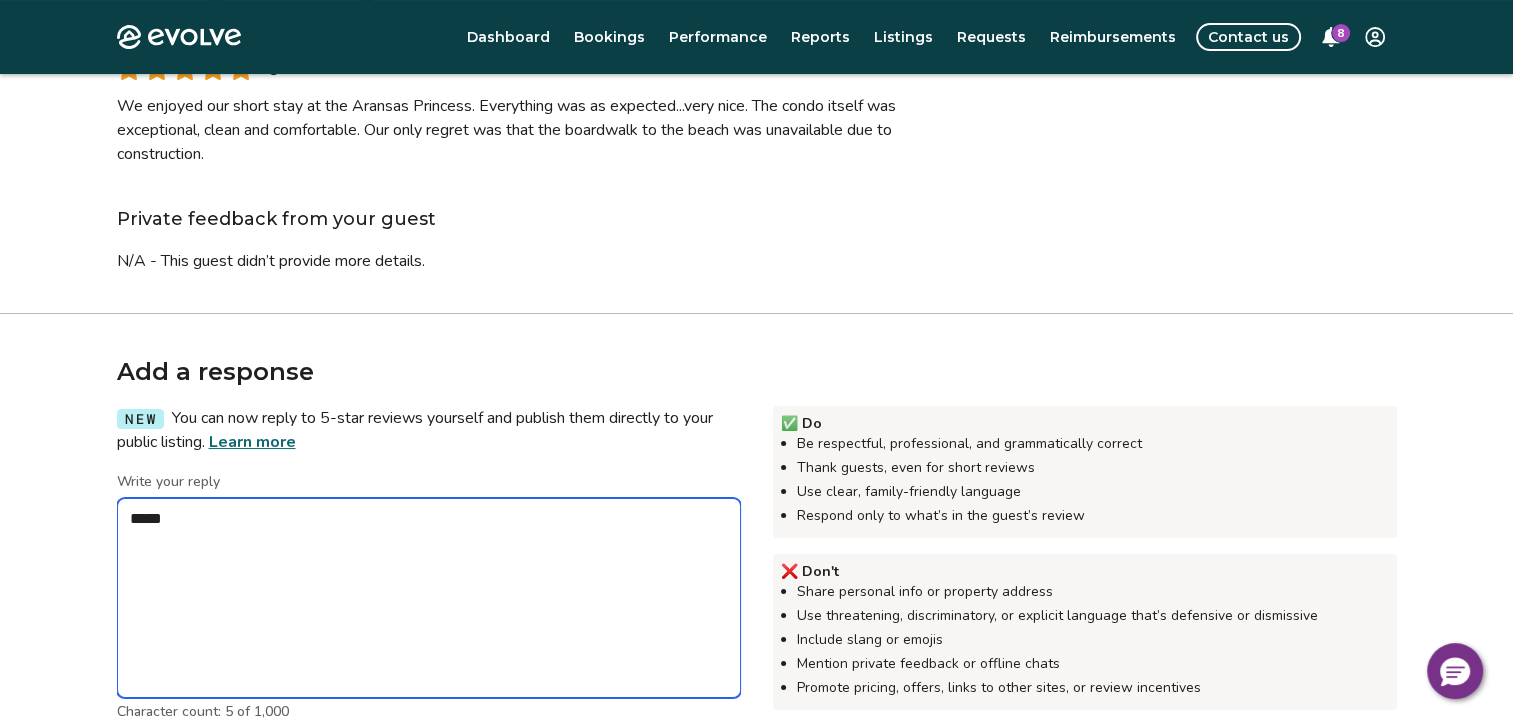 type on "*" 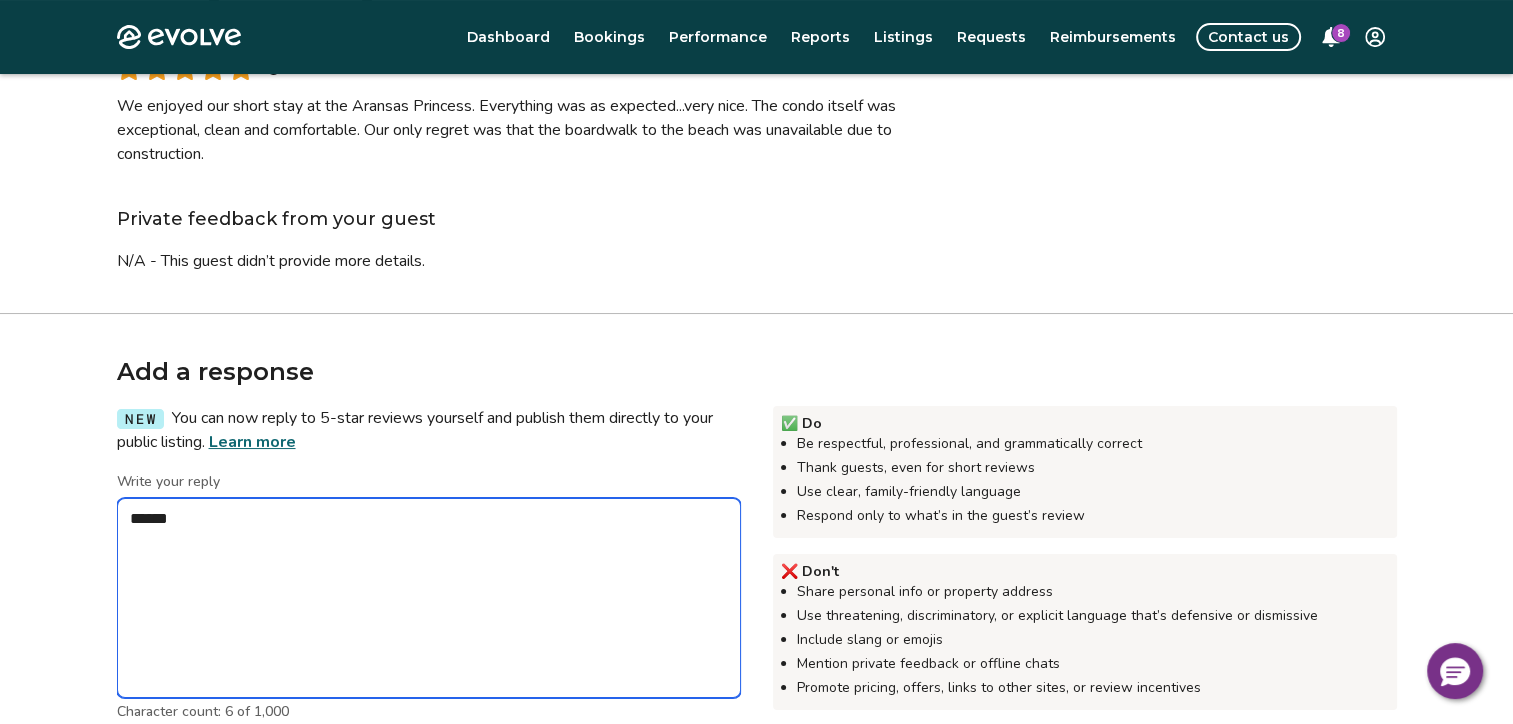 type on "*" 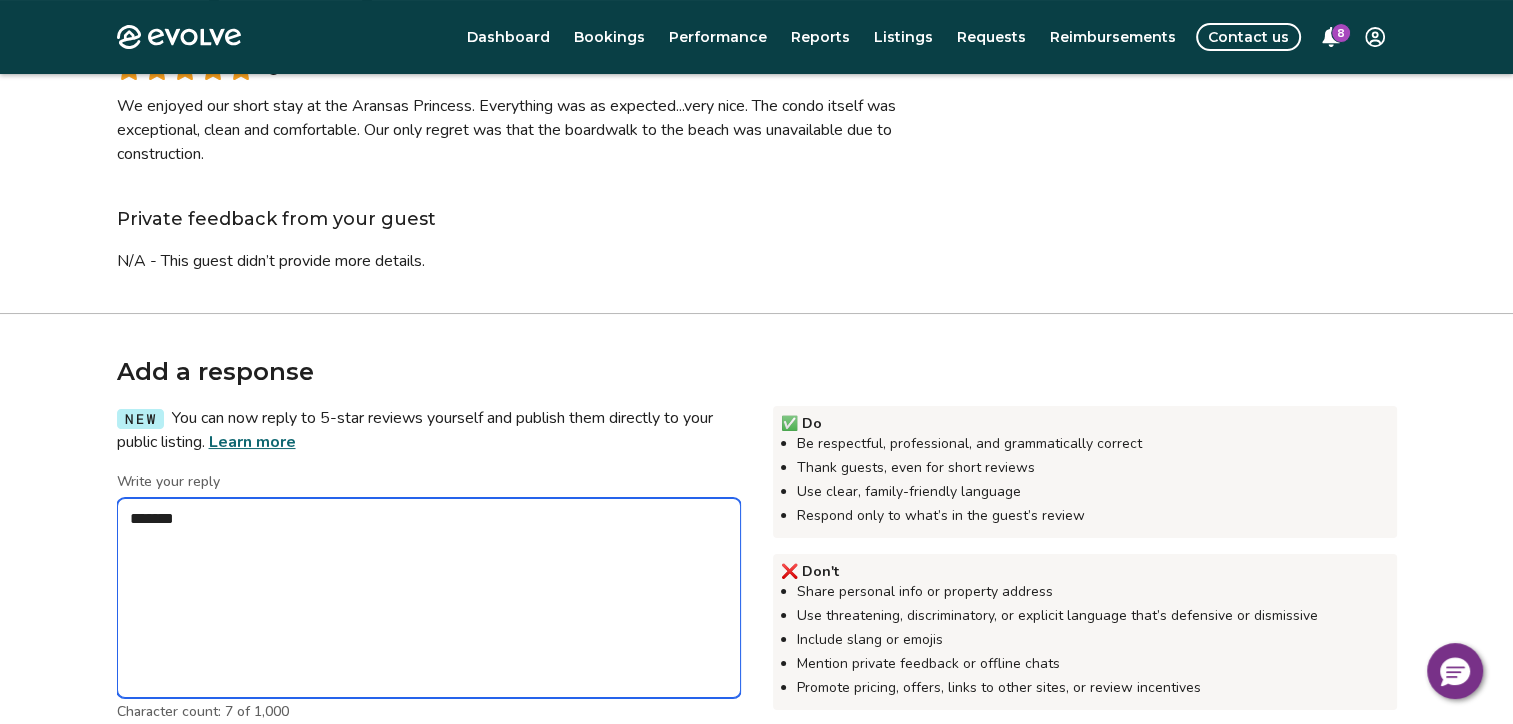 type on "*" 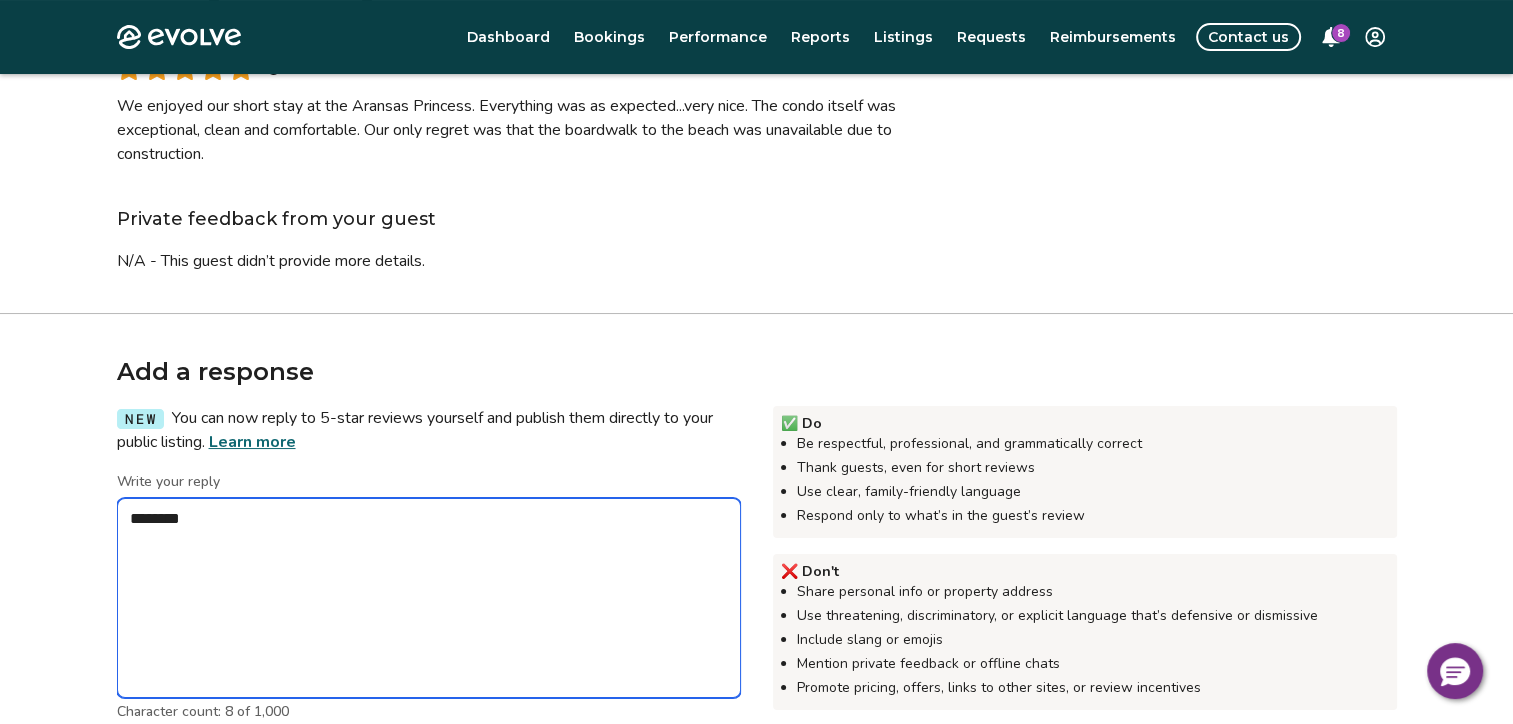 type on "*" 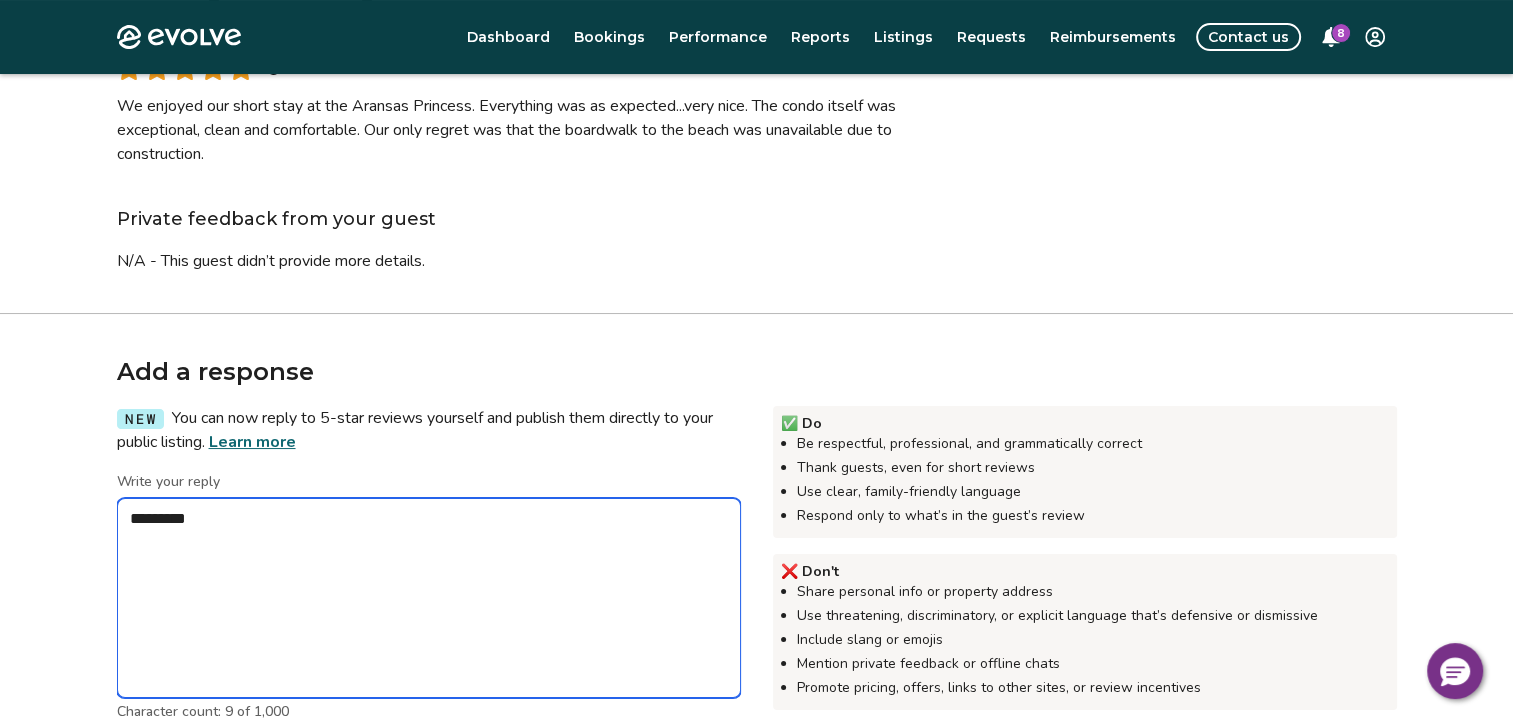 type on "*" 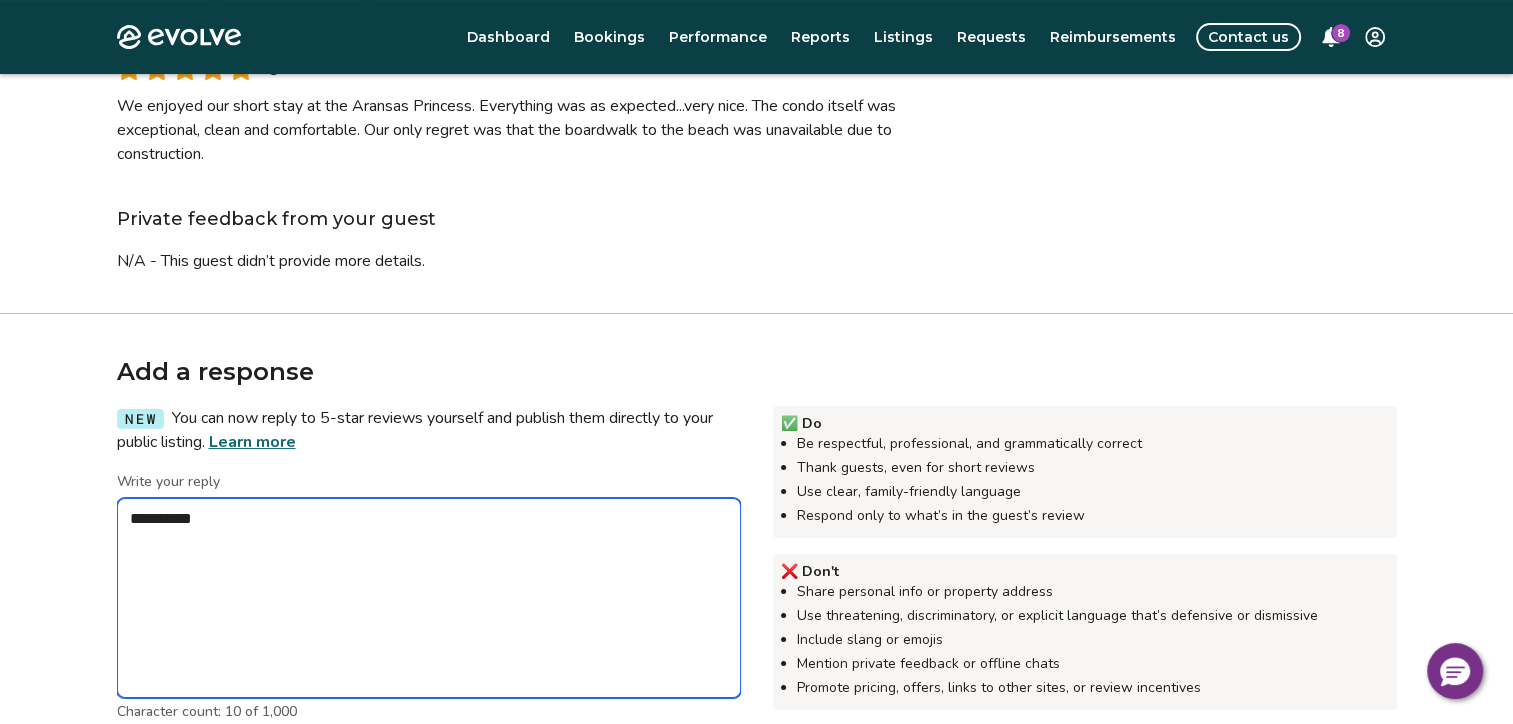 type on "*" 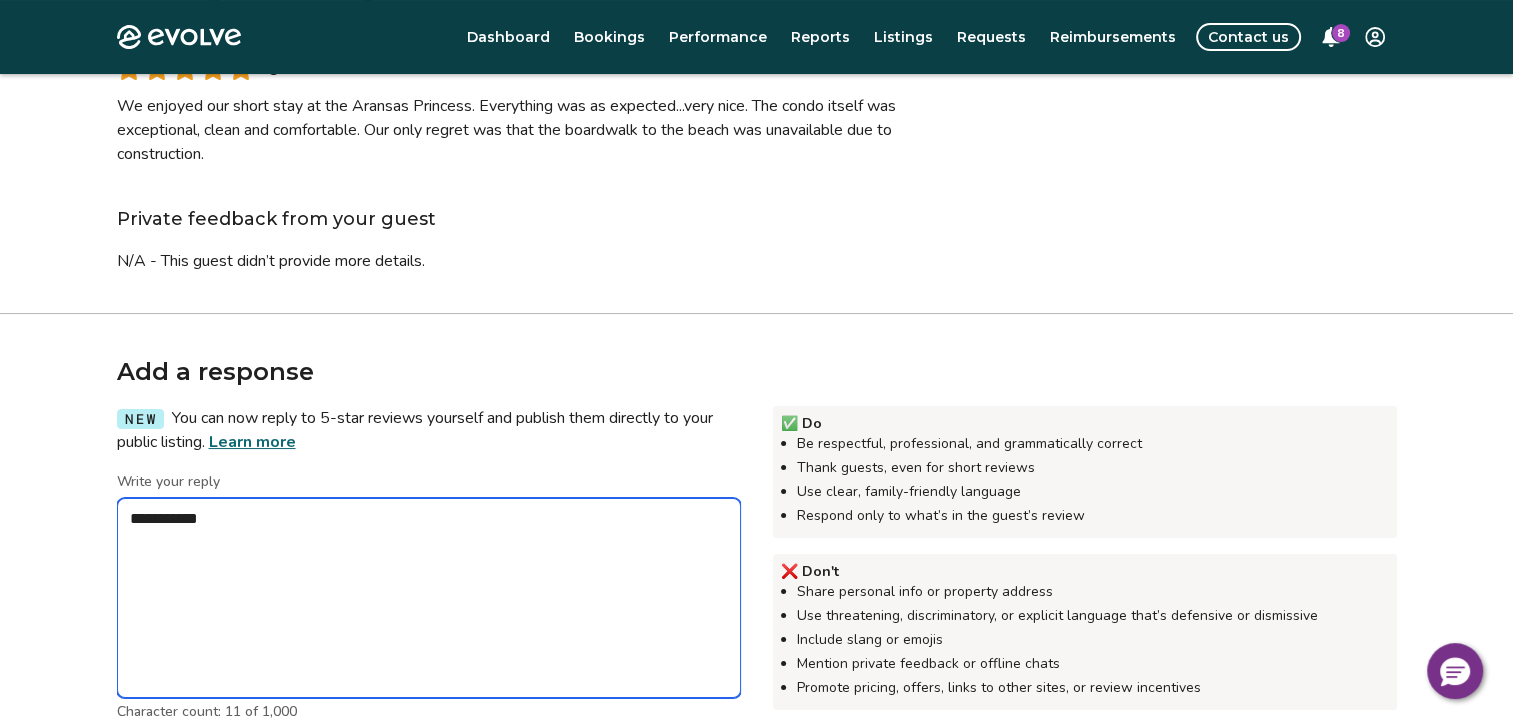 type on "*" 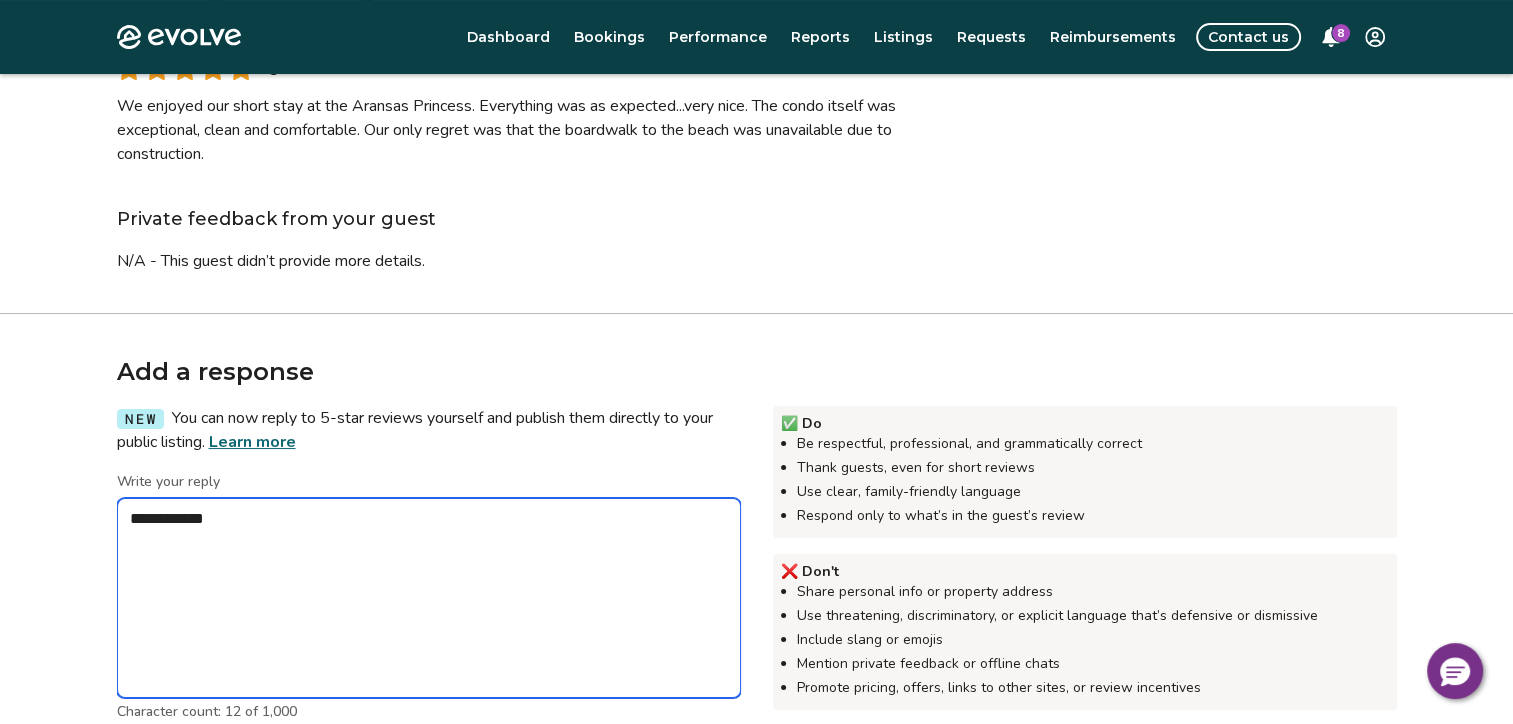 type on "*" 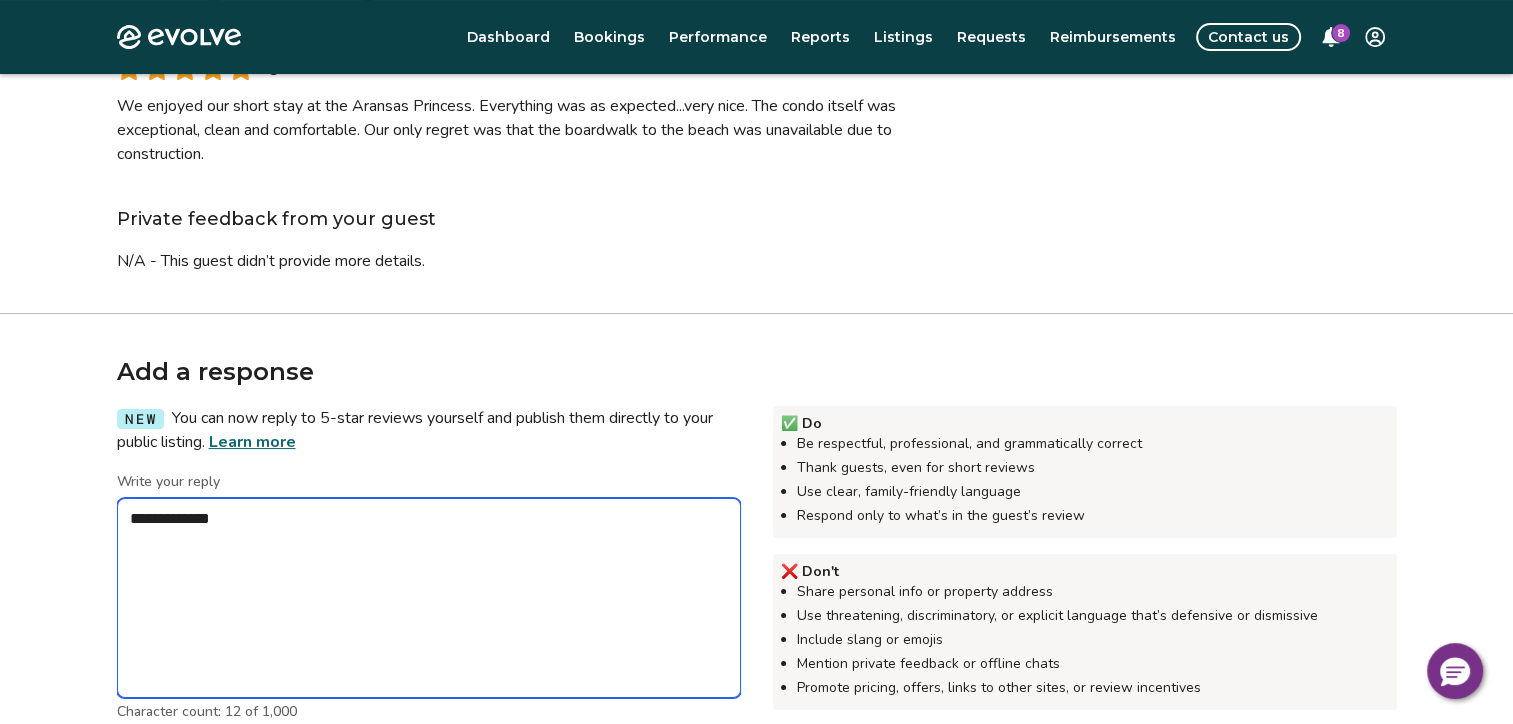 type on "*" 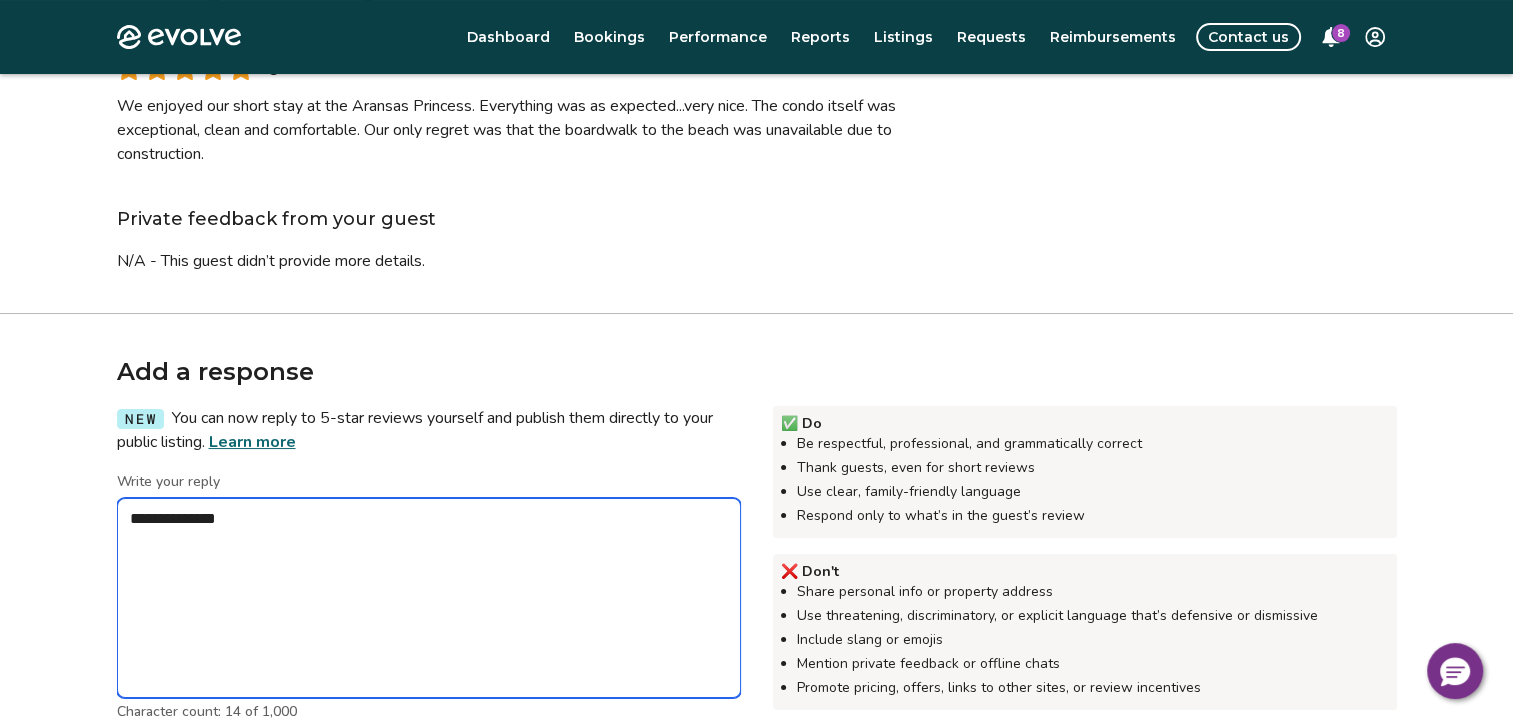 type on "*" 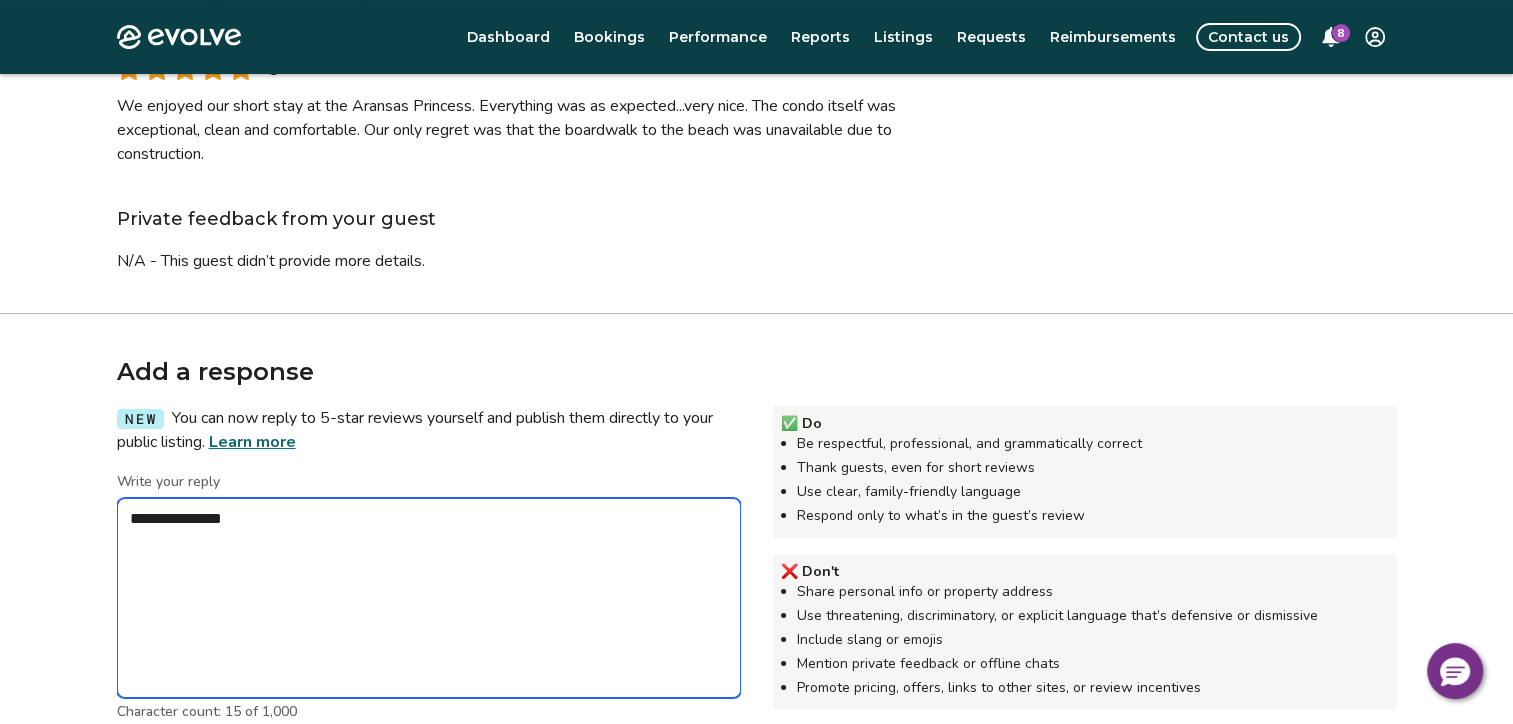 type on "*" 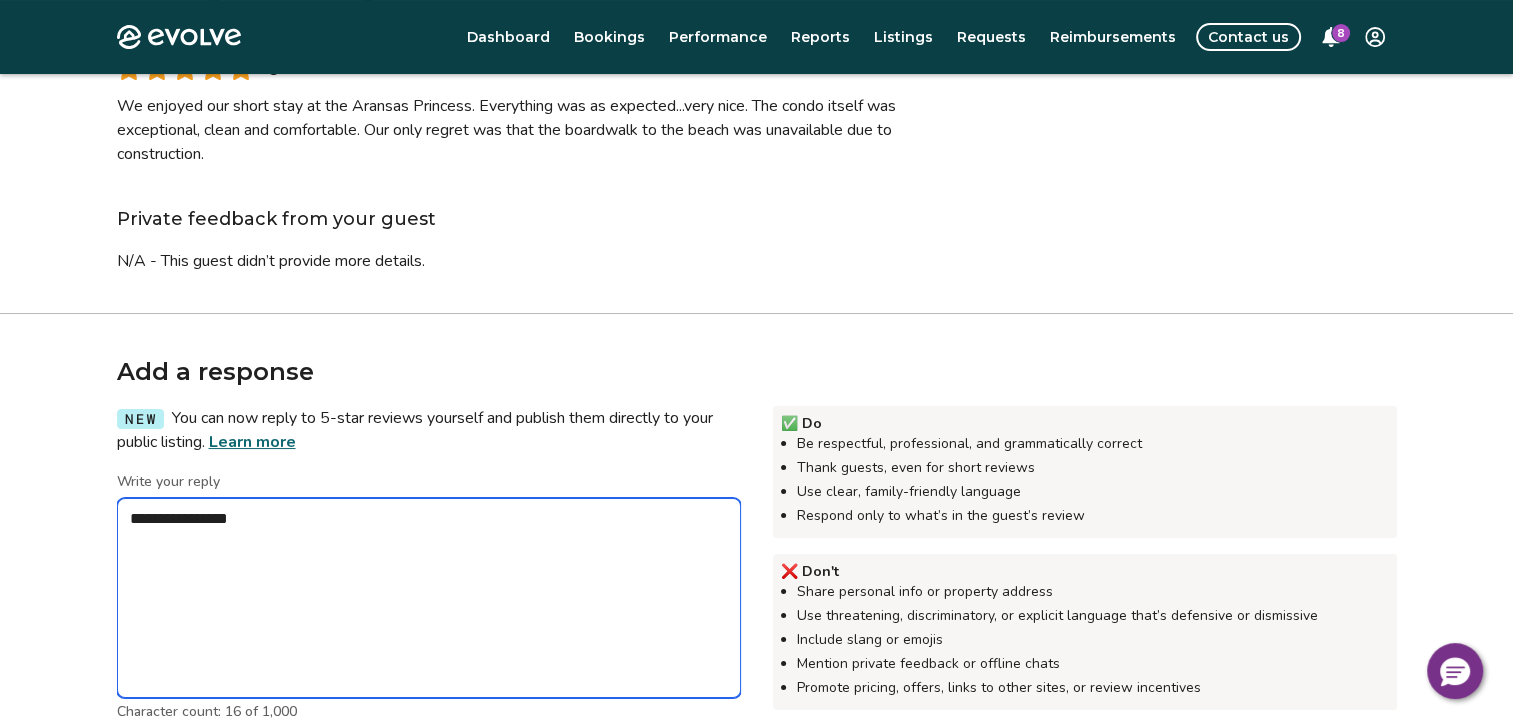 type on "*" 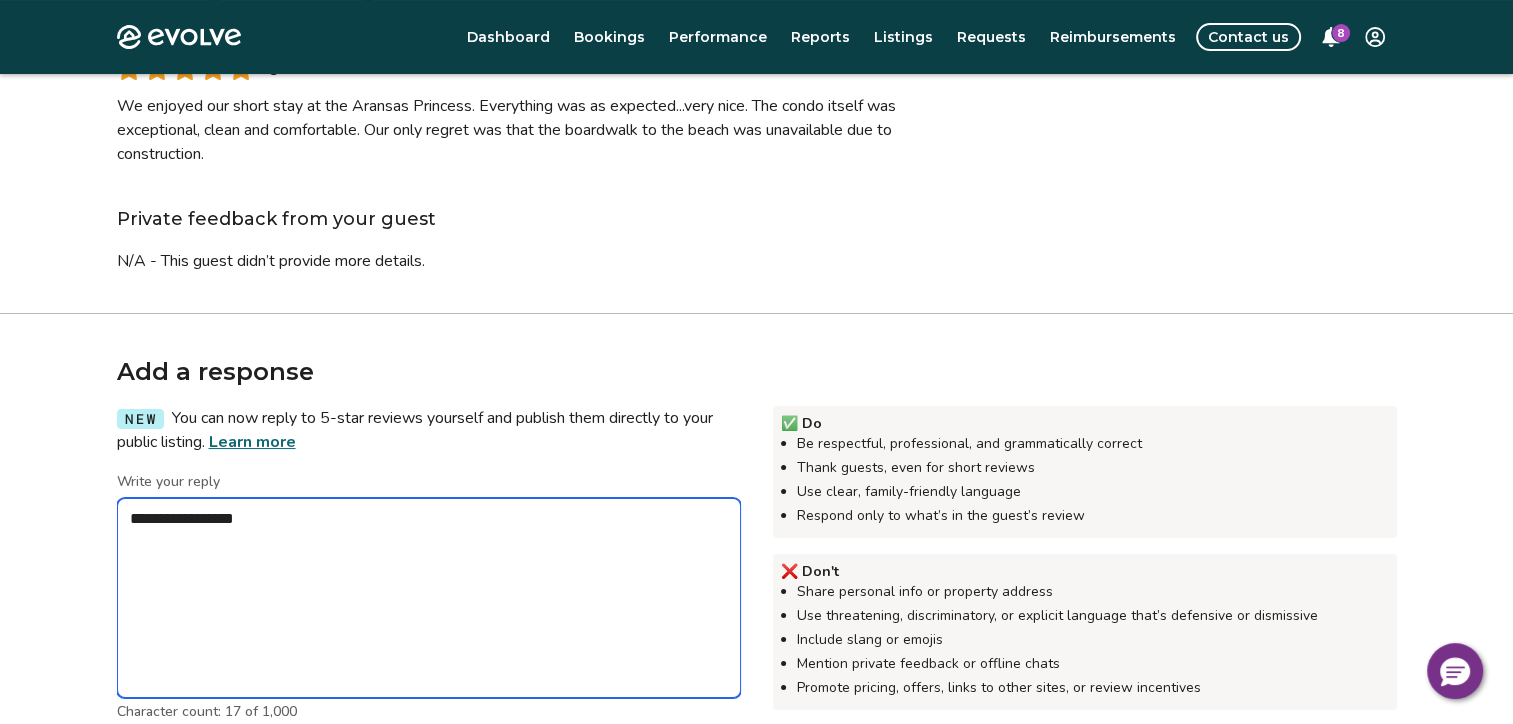 type on "*" 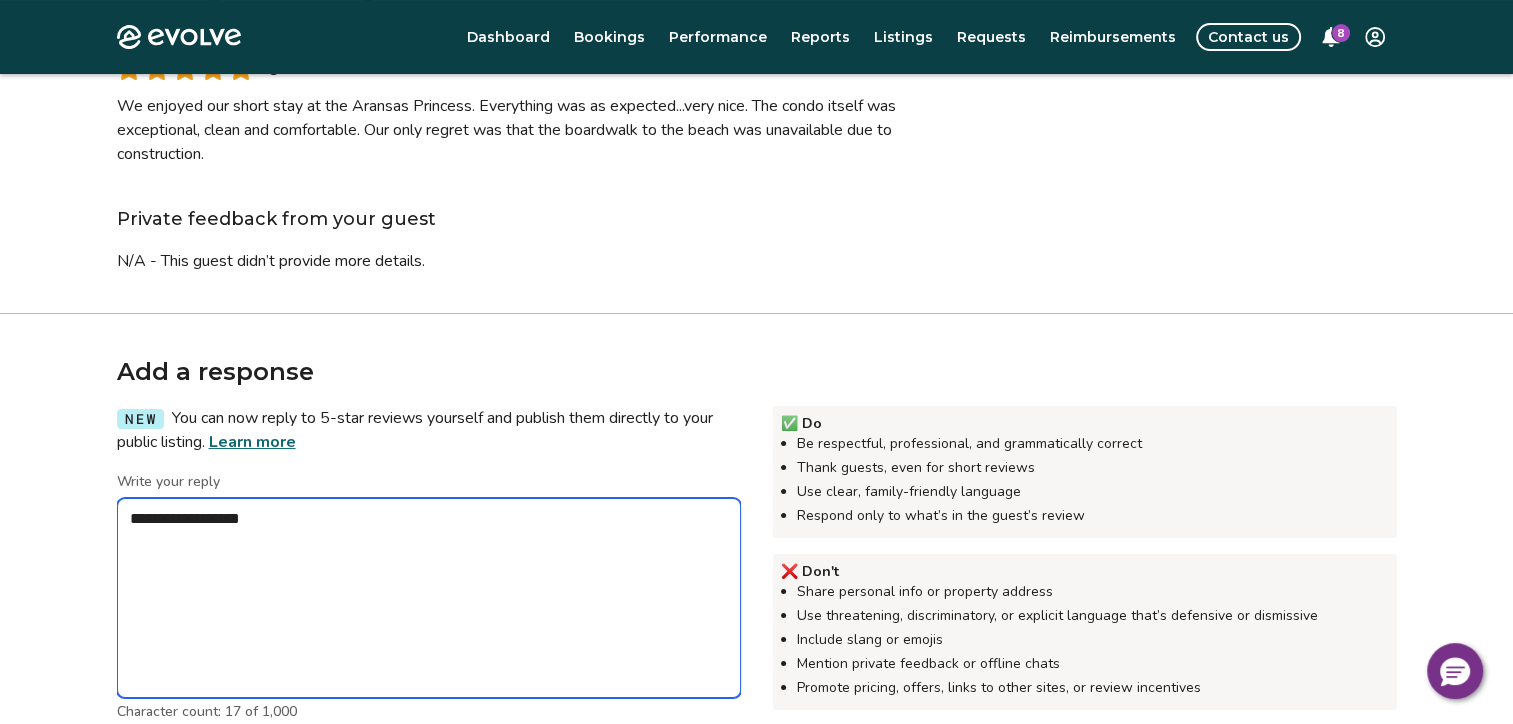 type on "*" 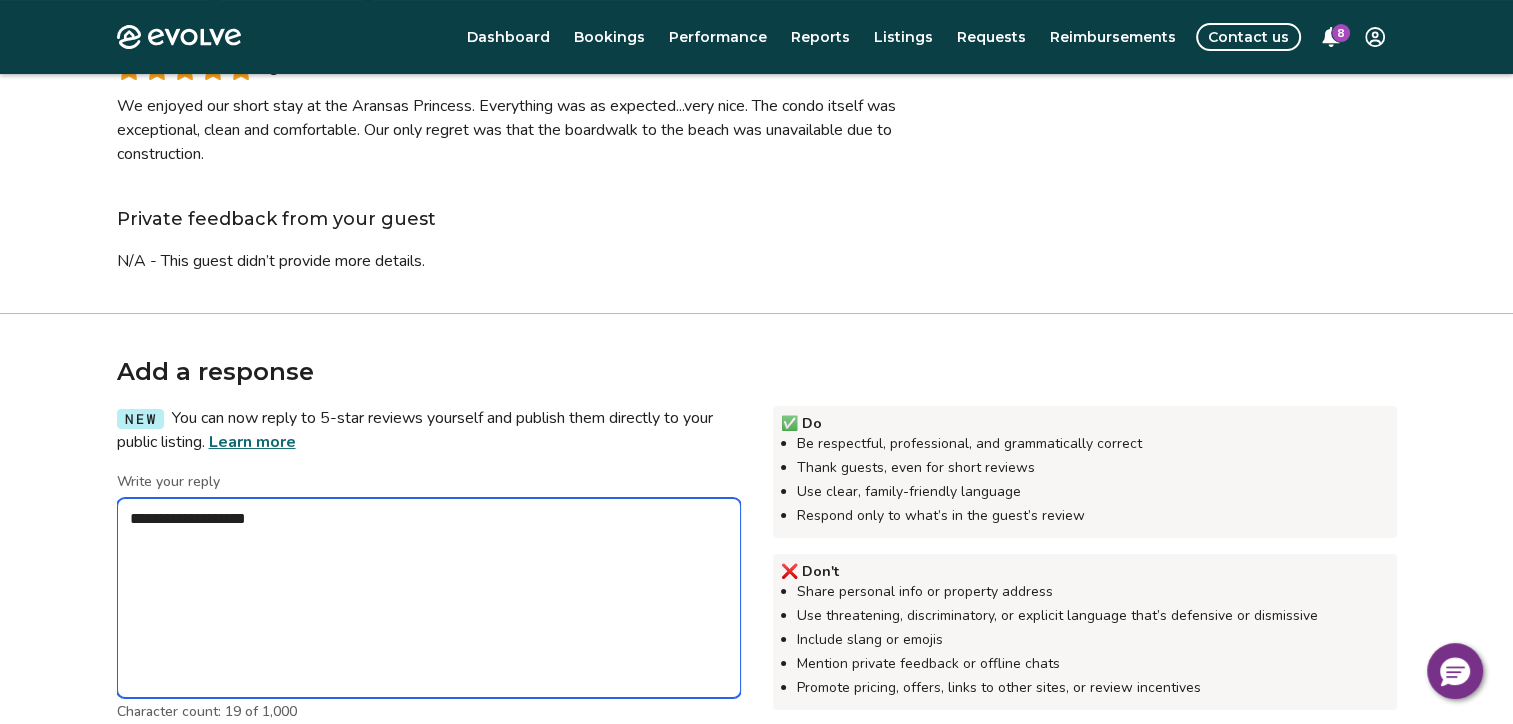 type on "*" 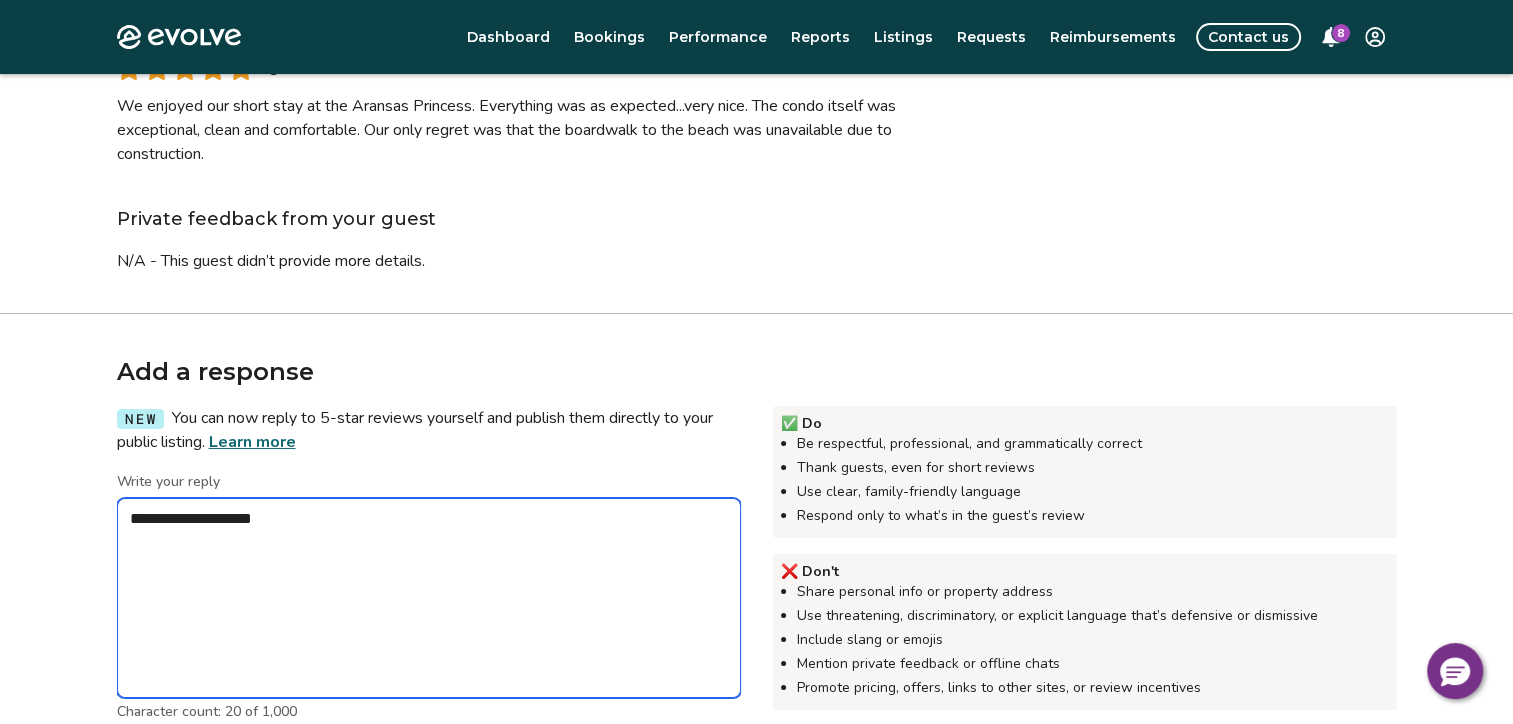 type on "*" 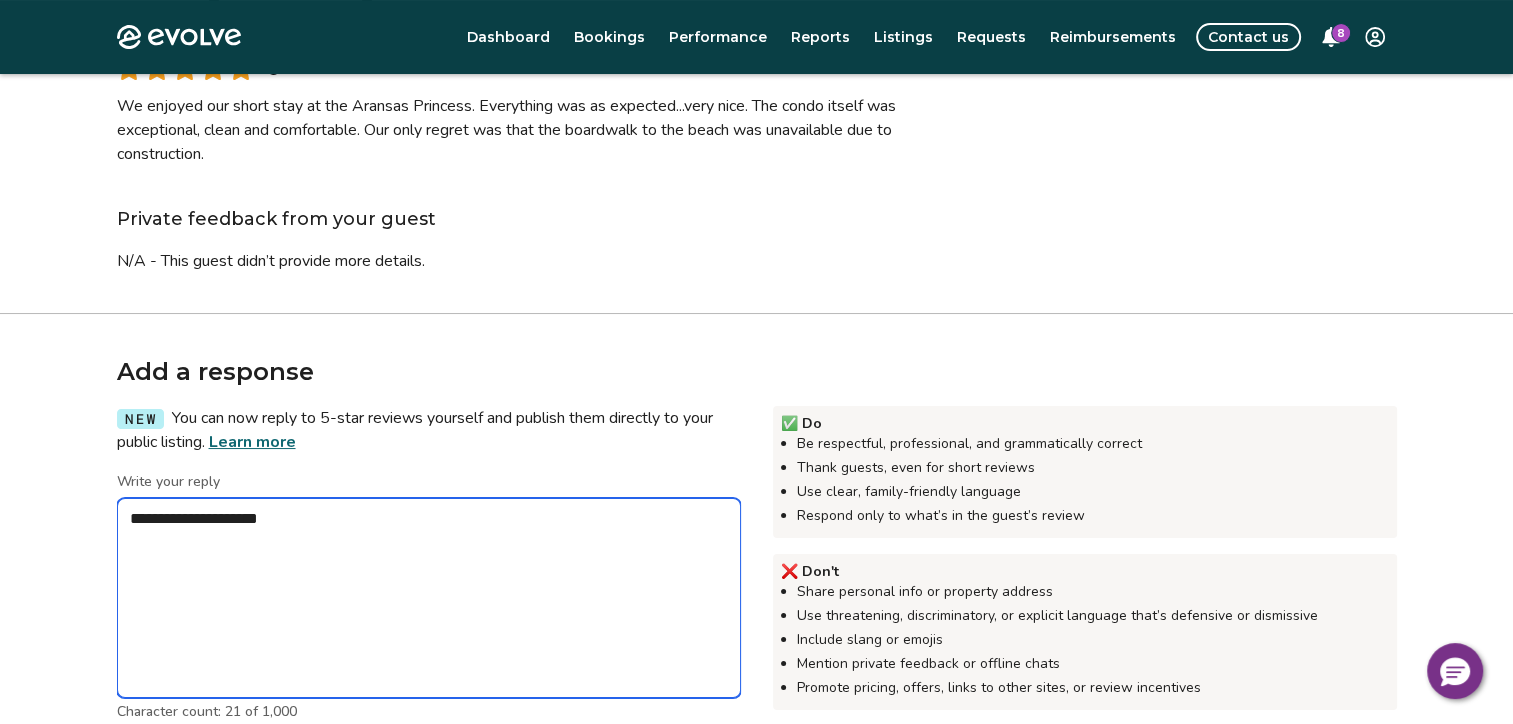 type on "*" 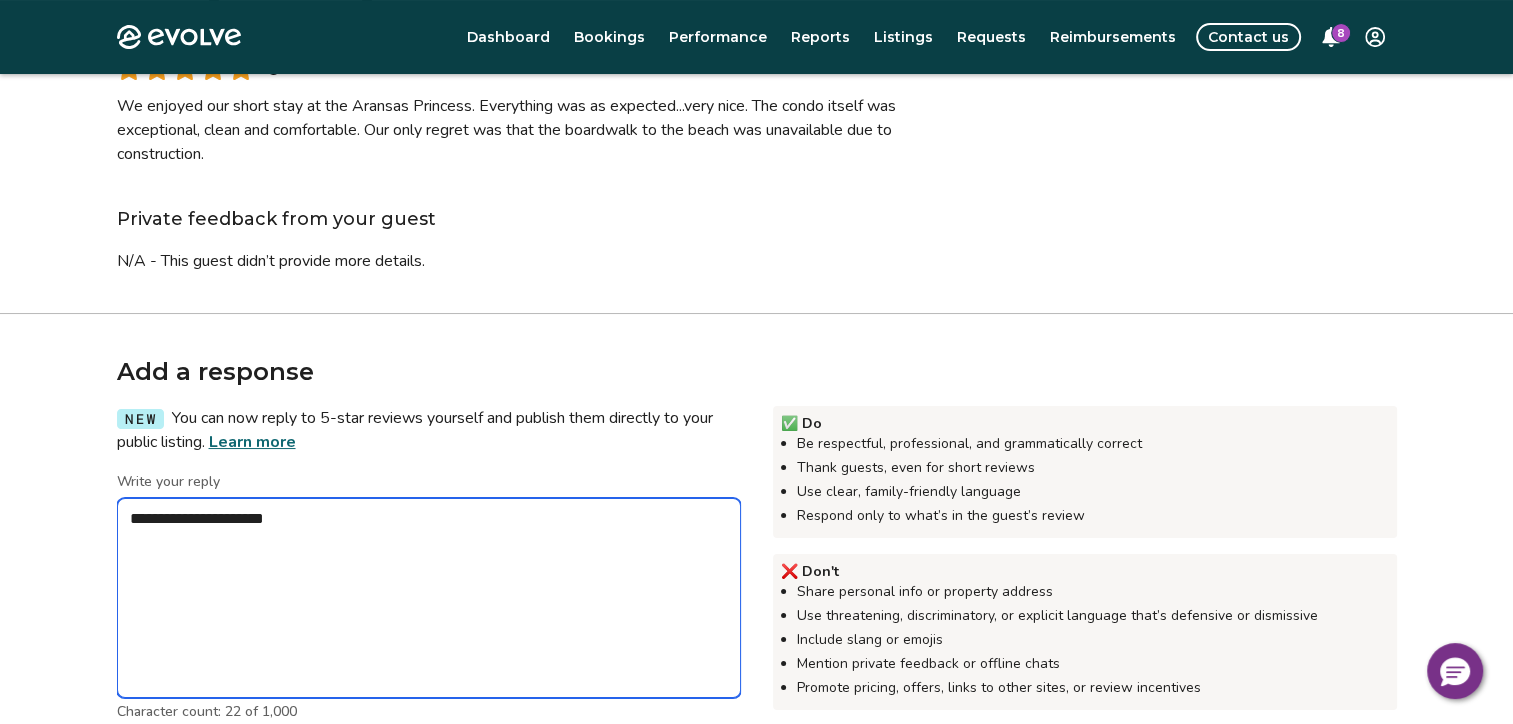 type on "*" 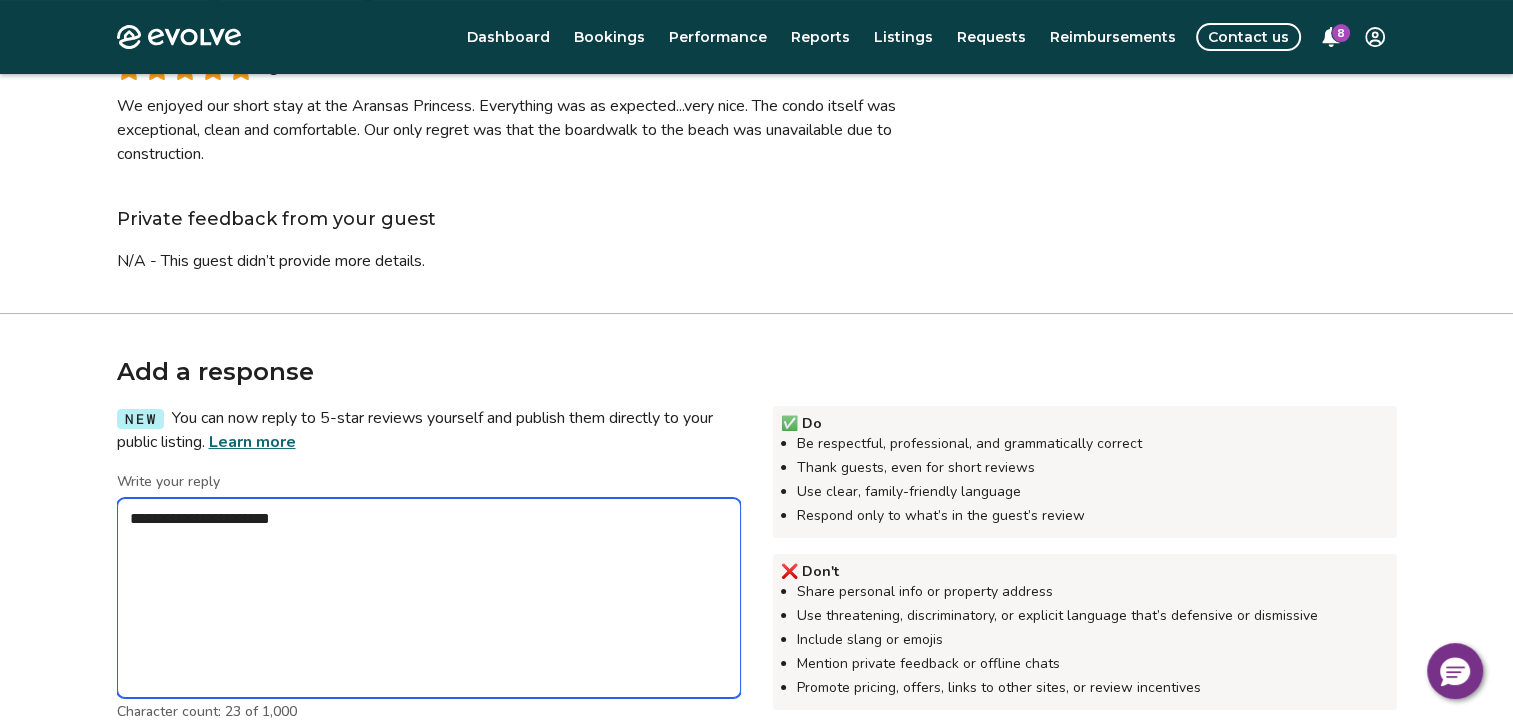 type on "*" 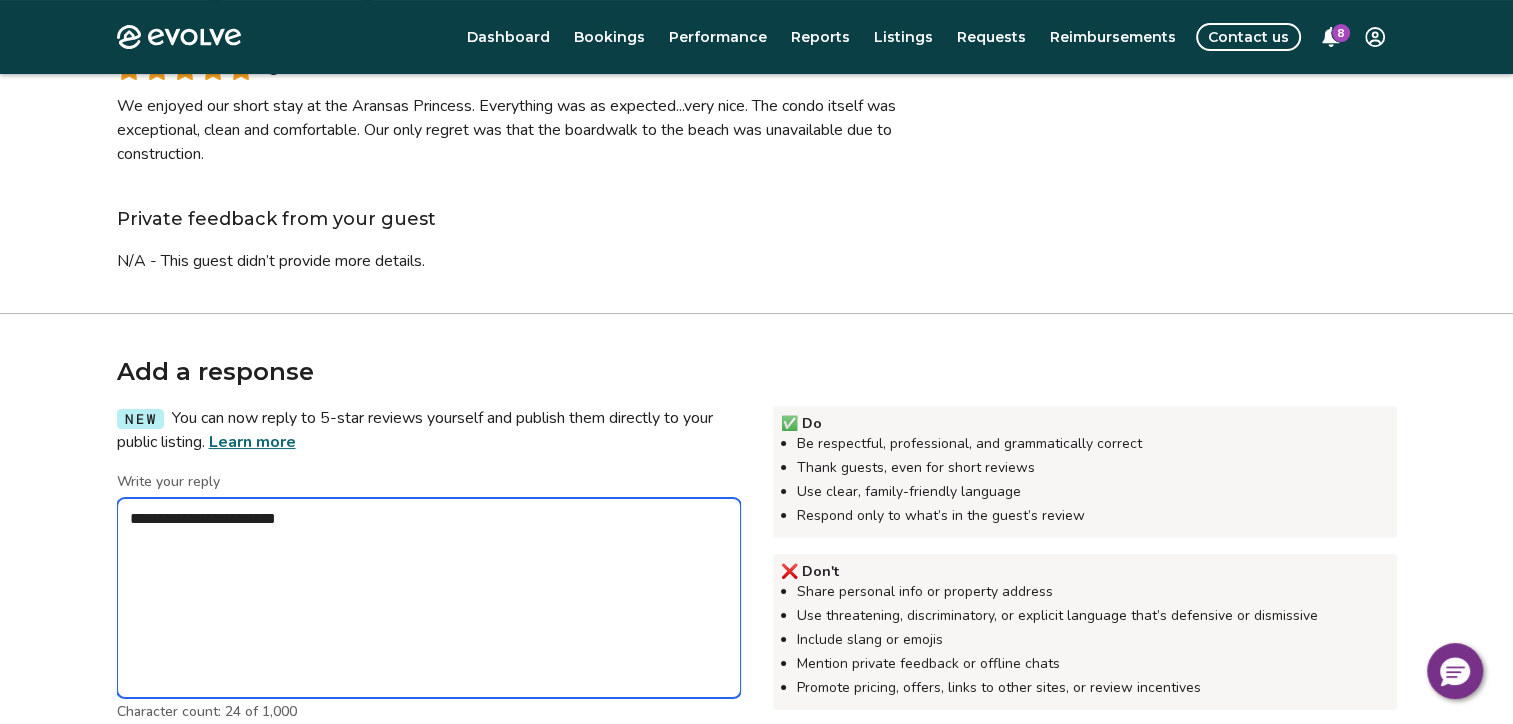 type on "*" 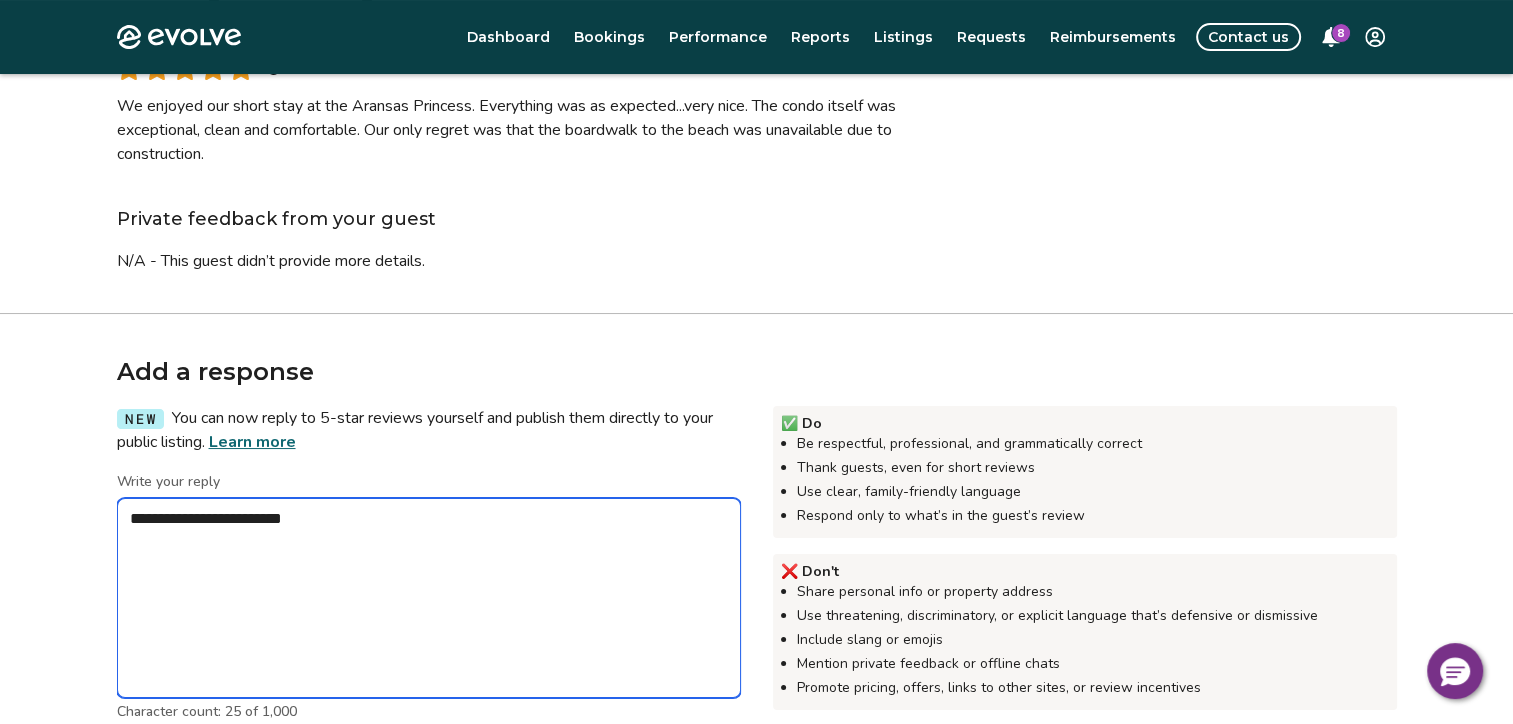 type on "*" 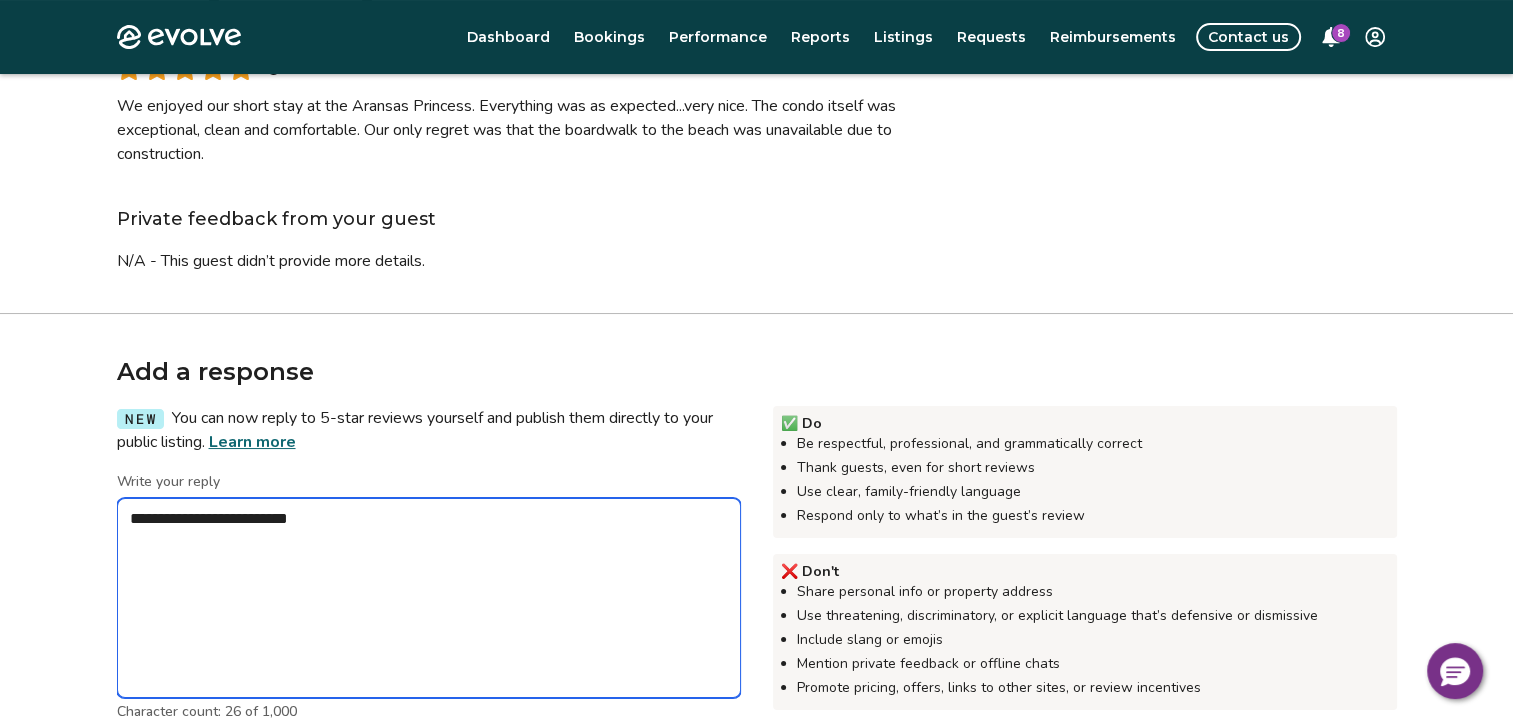 type on "*" 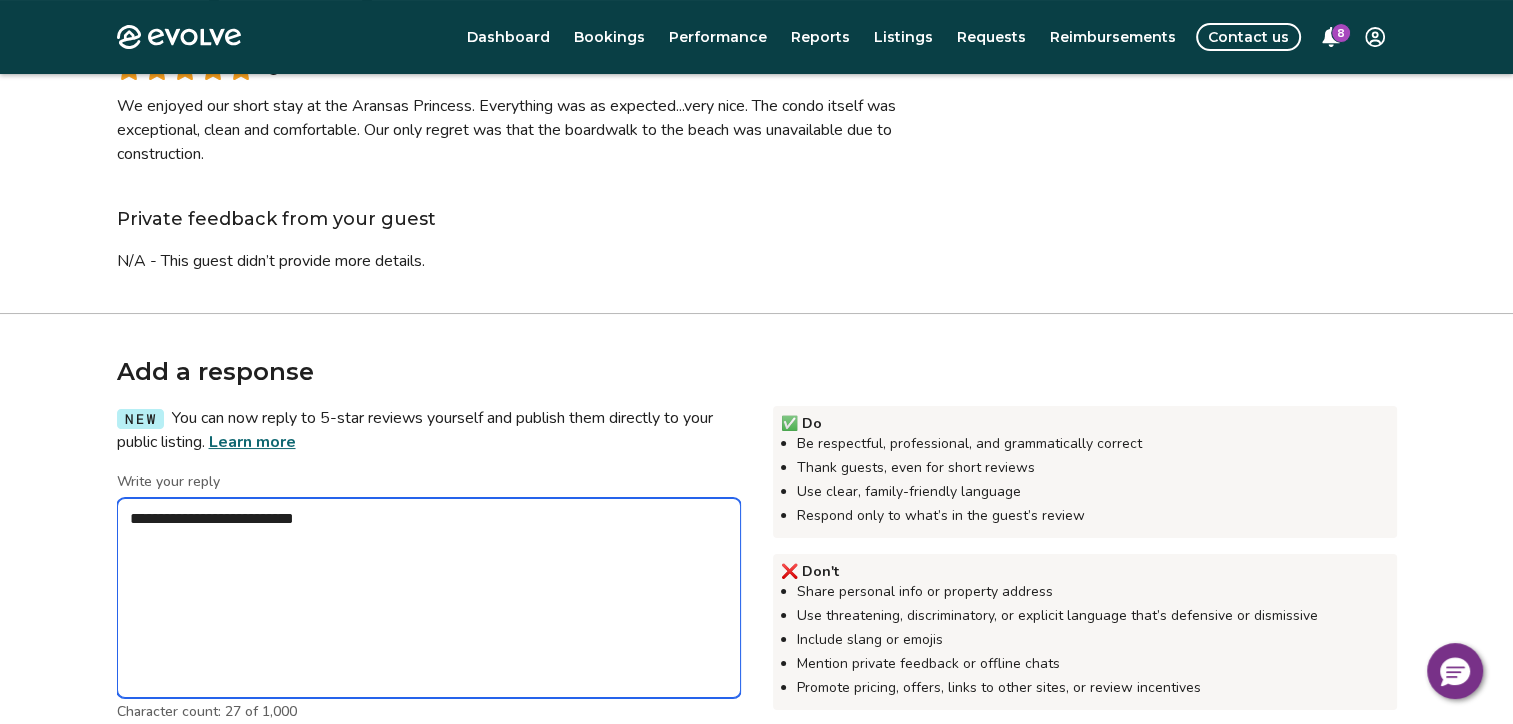 type on "*" 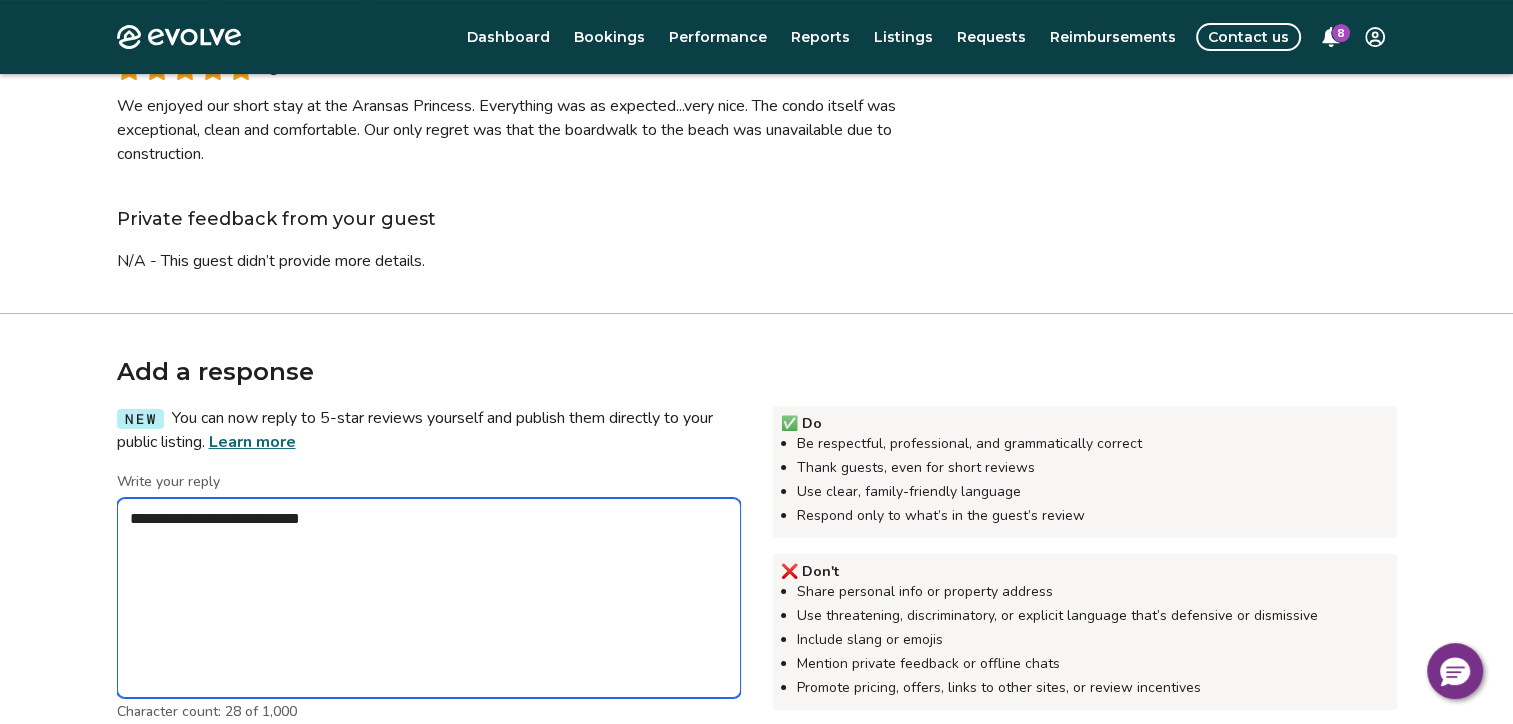 type on "*" 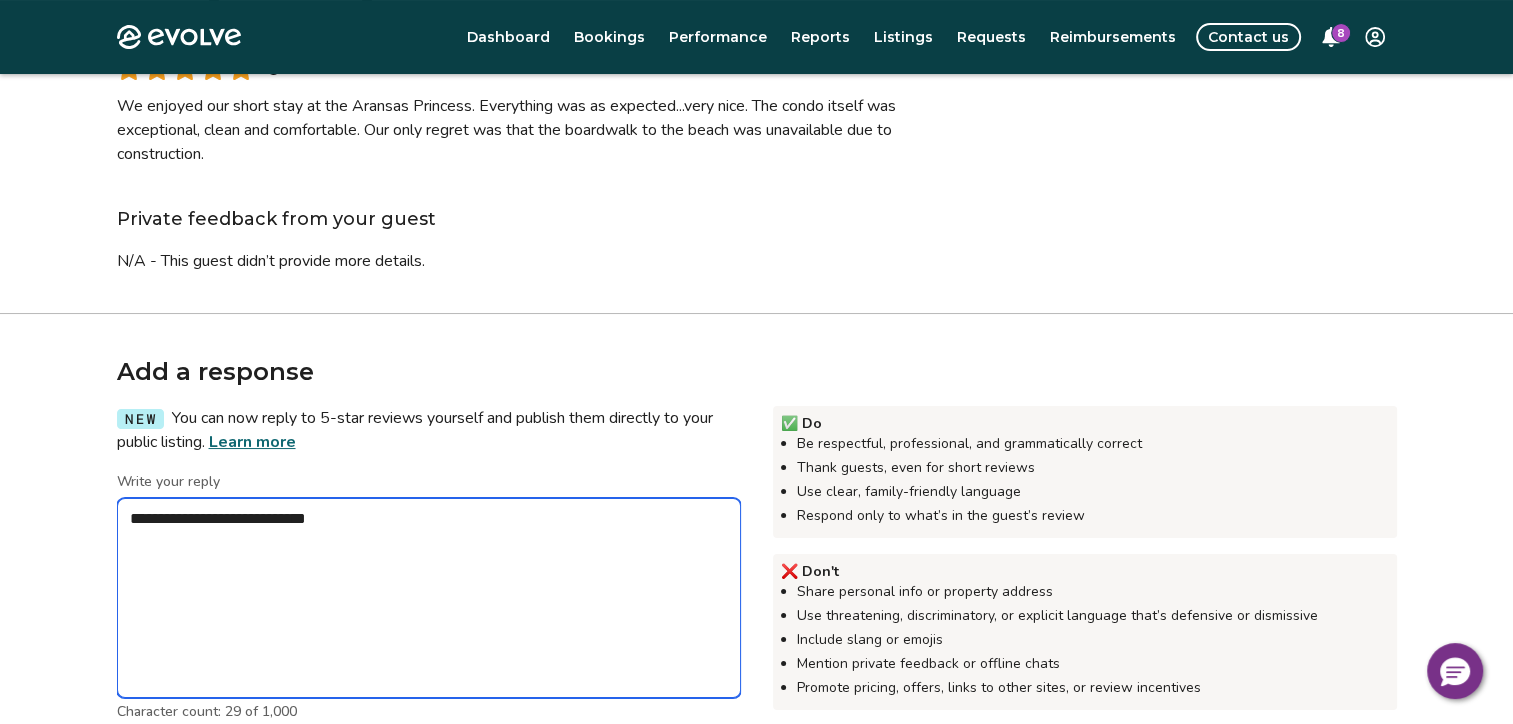 type on "*" 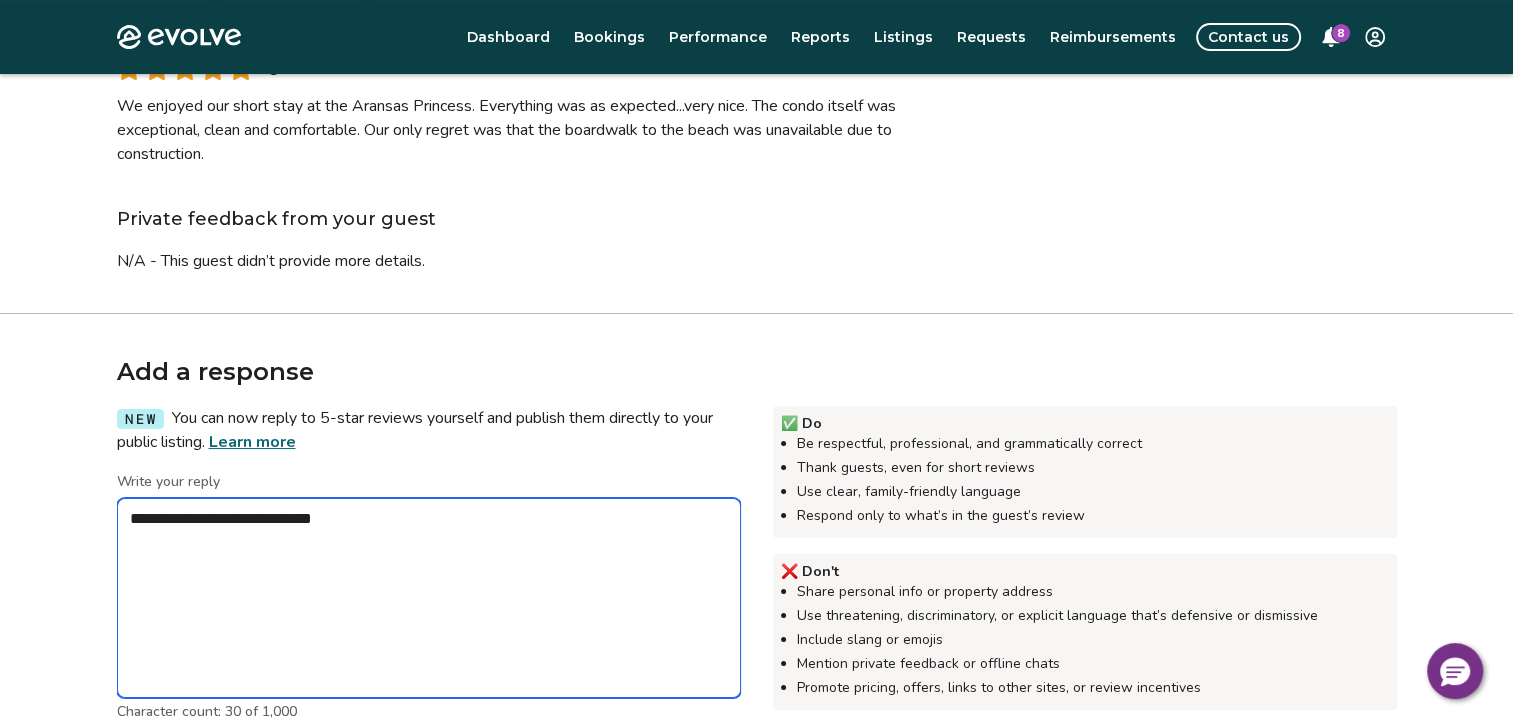 type on "*" 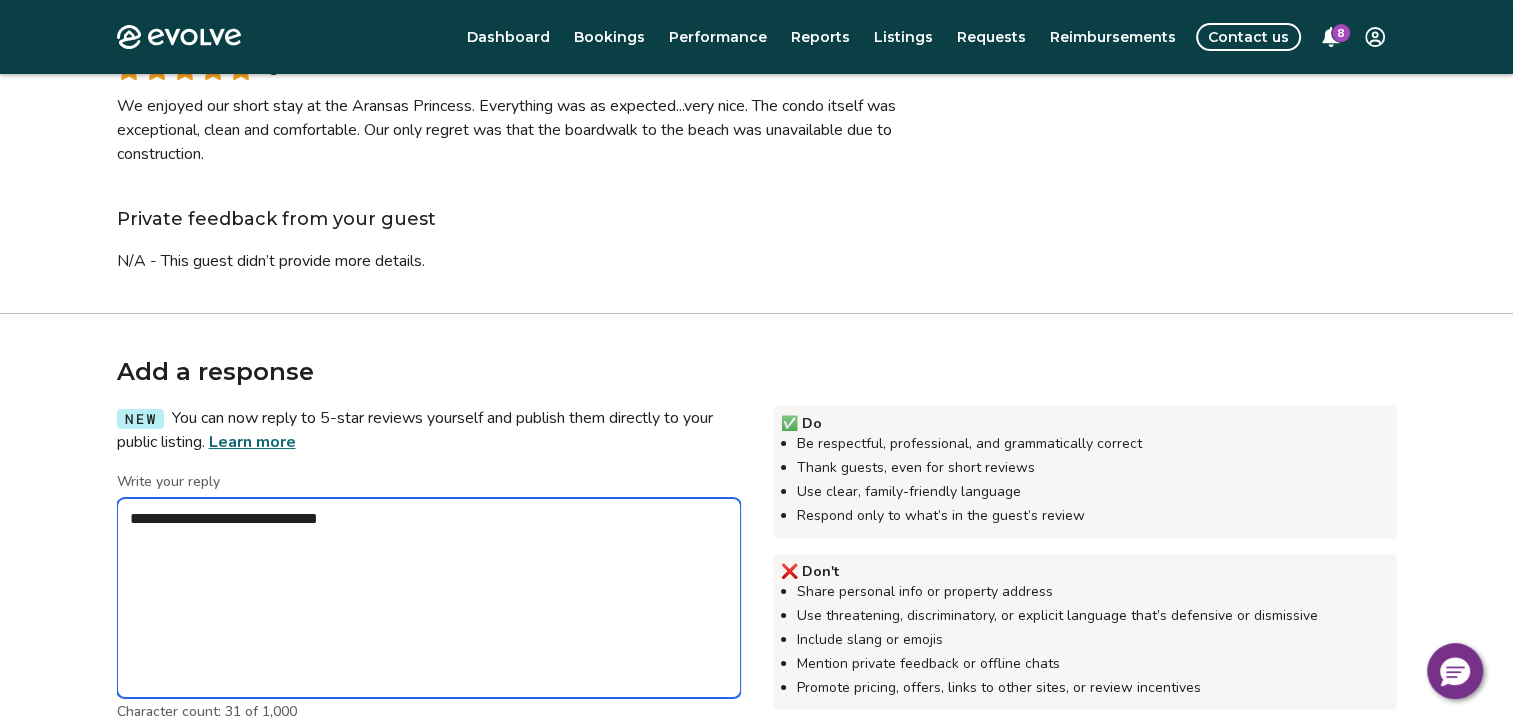 type on "*" 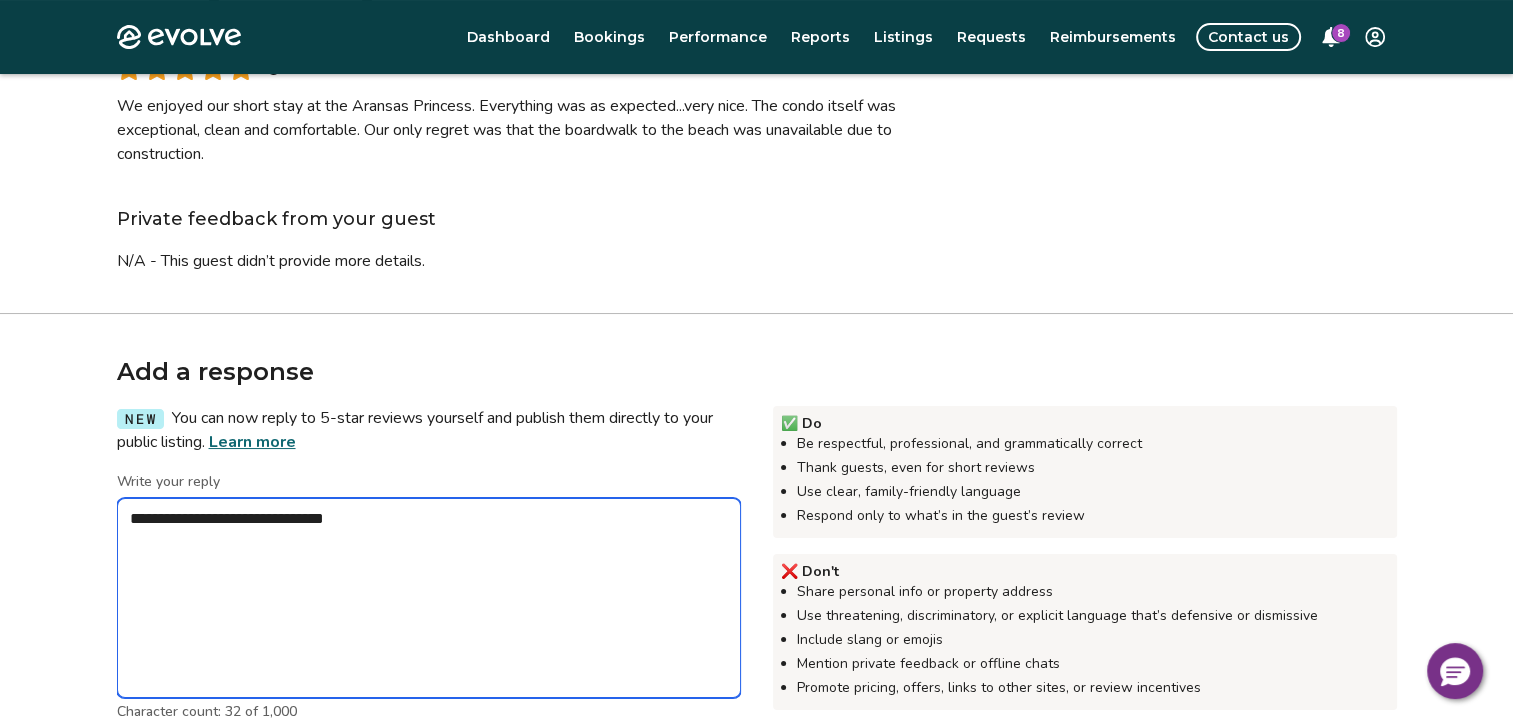 type on "*" 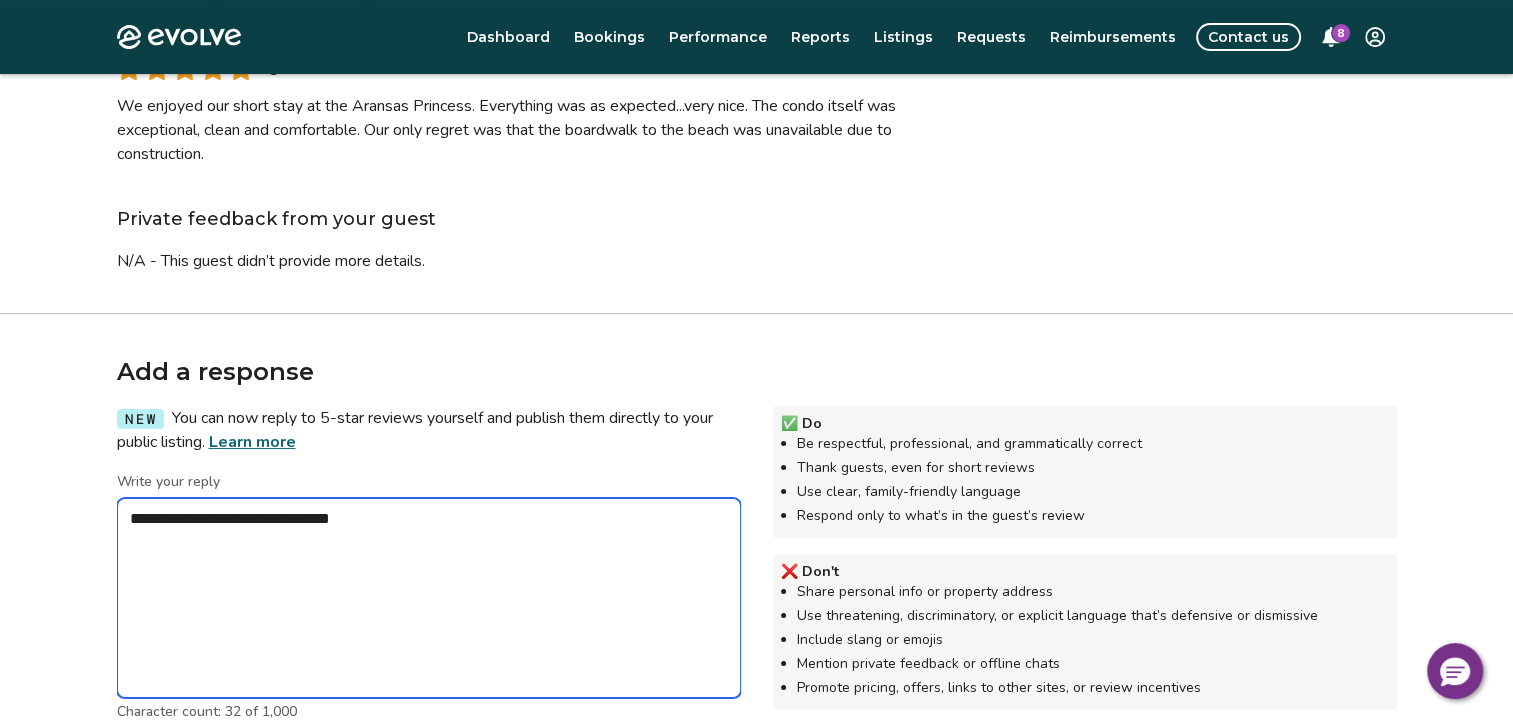 type on "*" 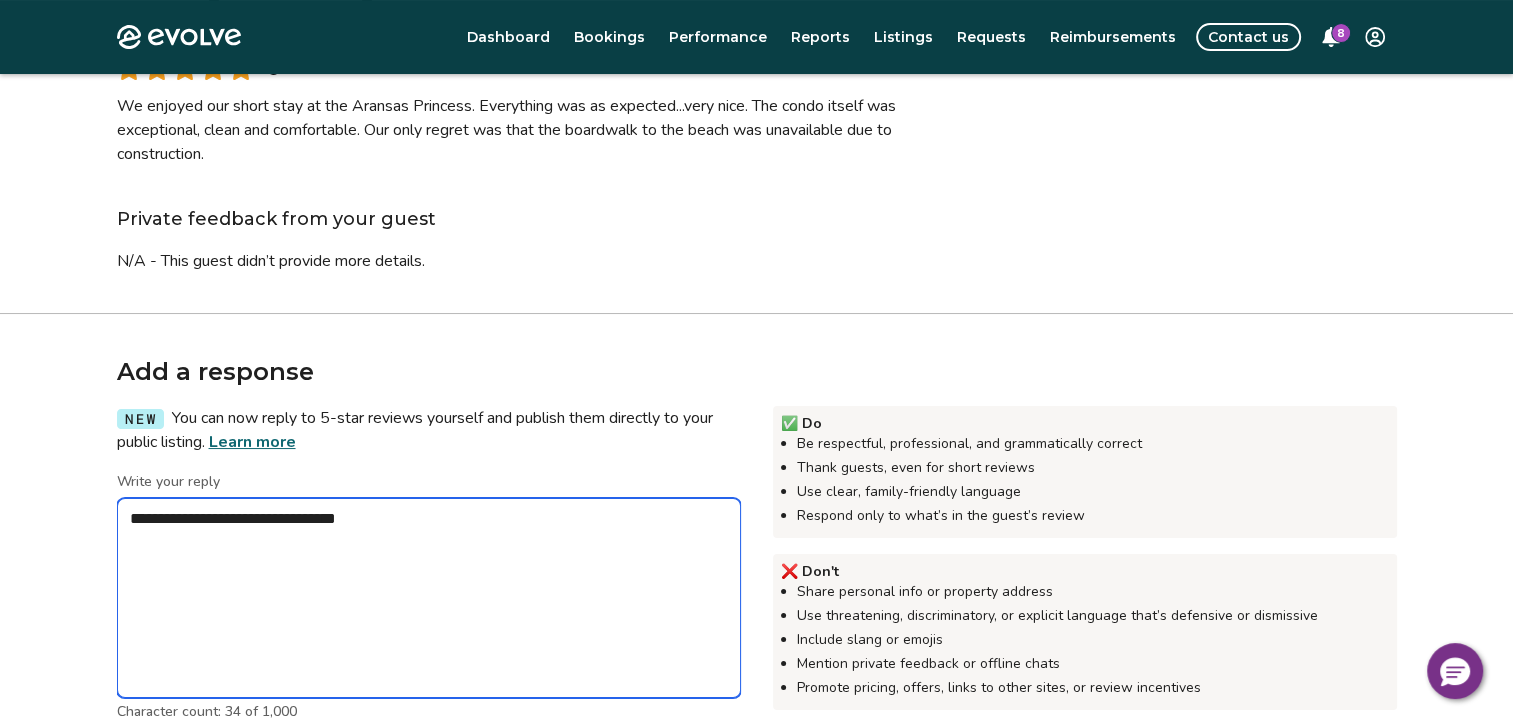 type on "*" 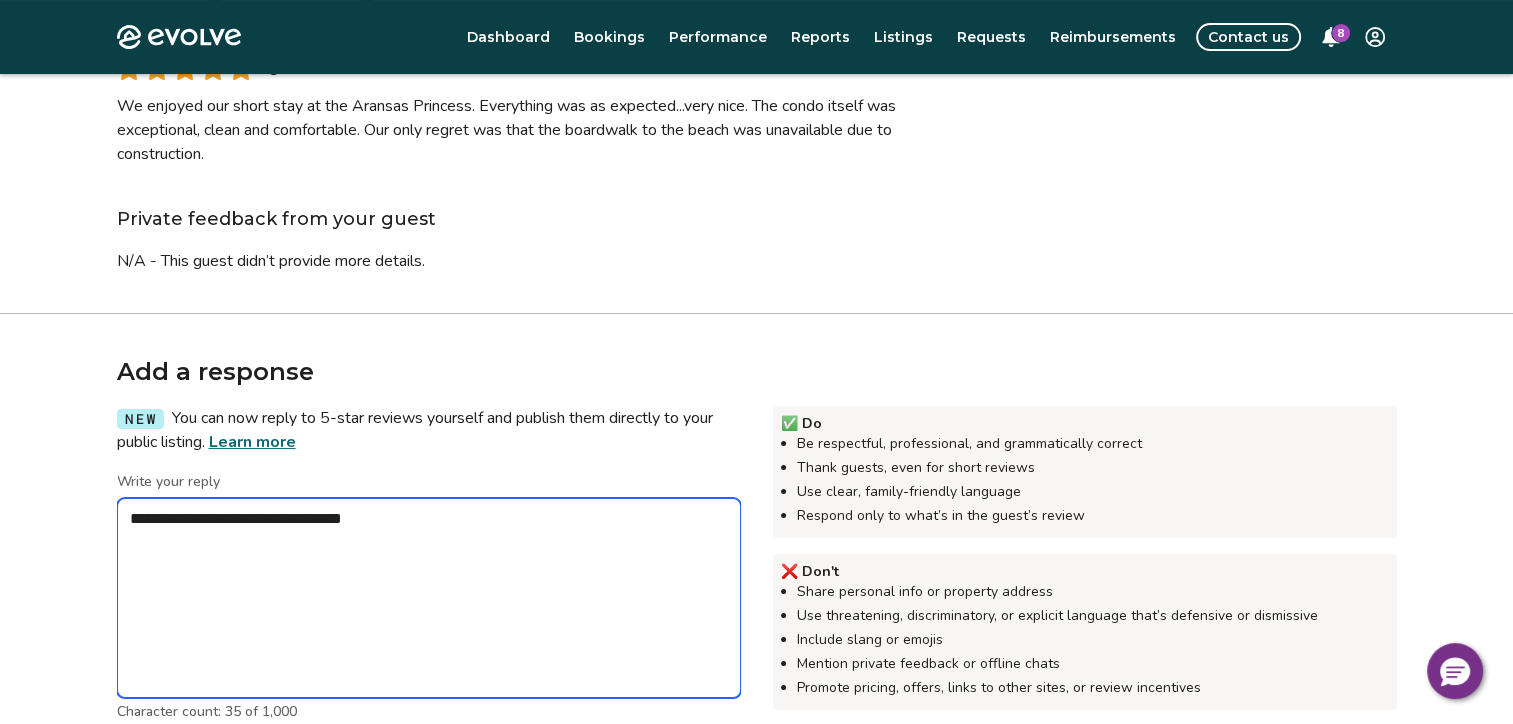 type on "*" 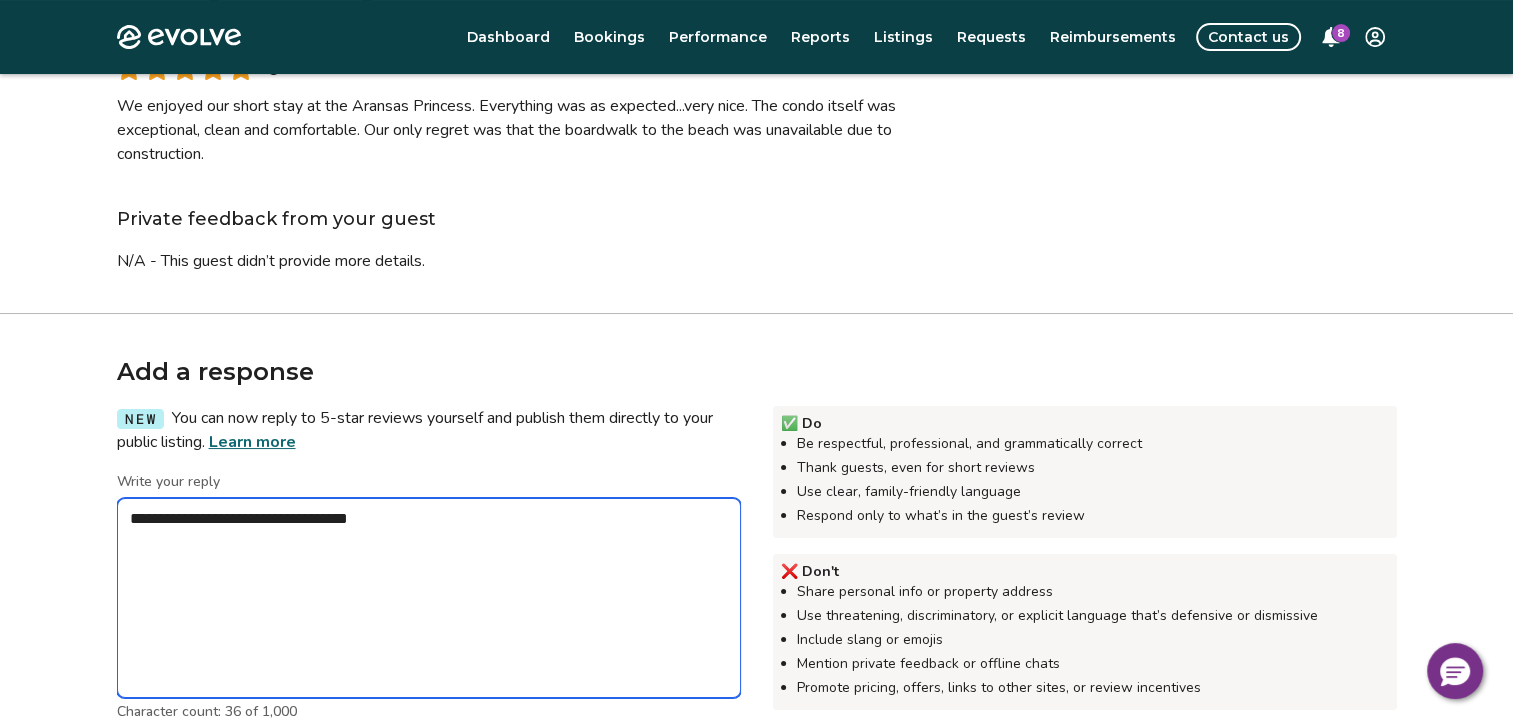 type on "*" 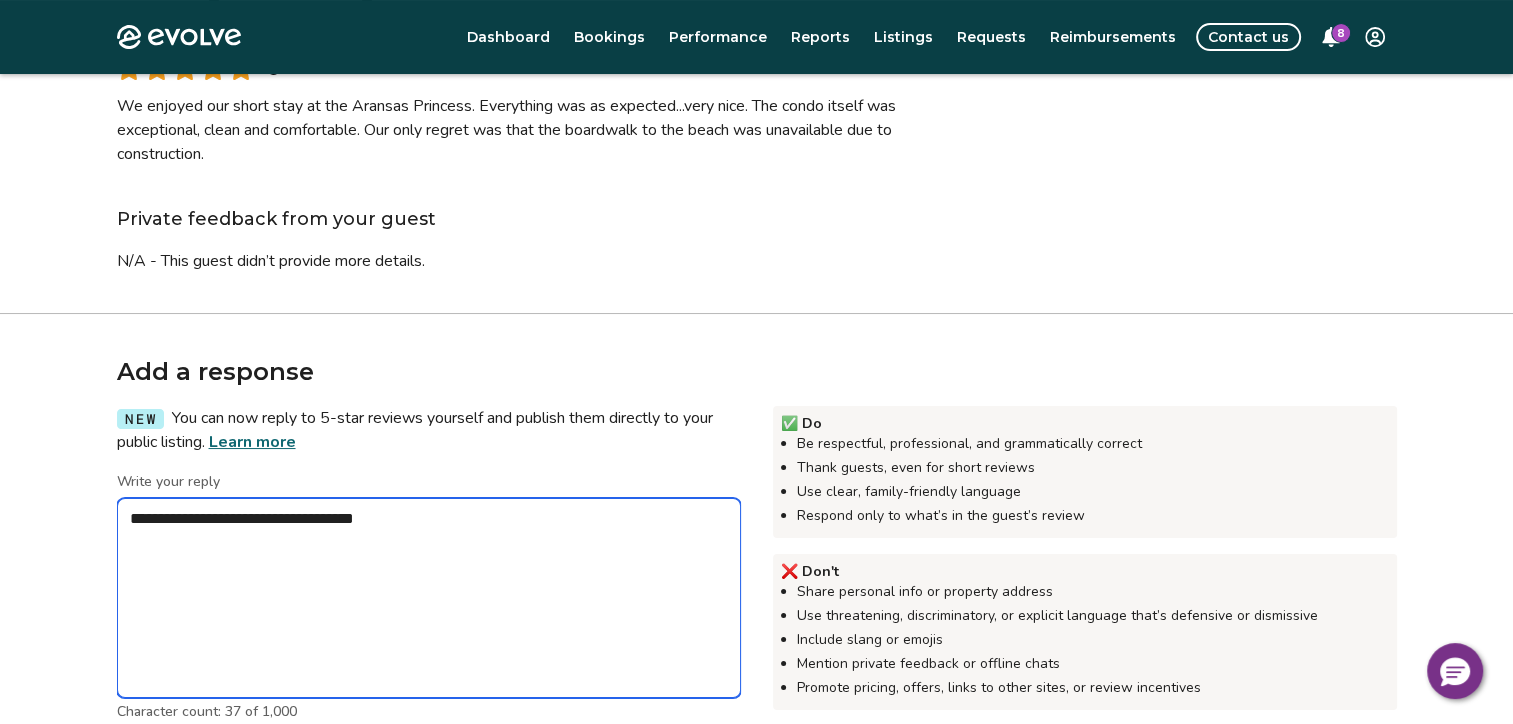 type on "*" 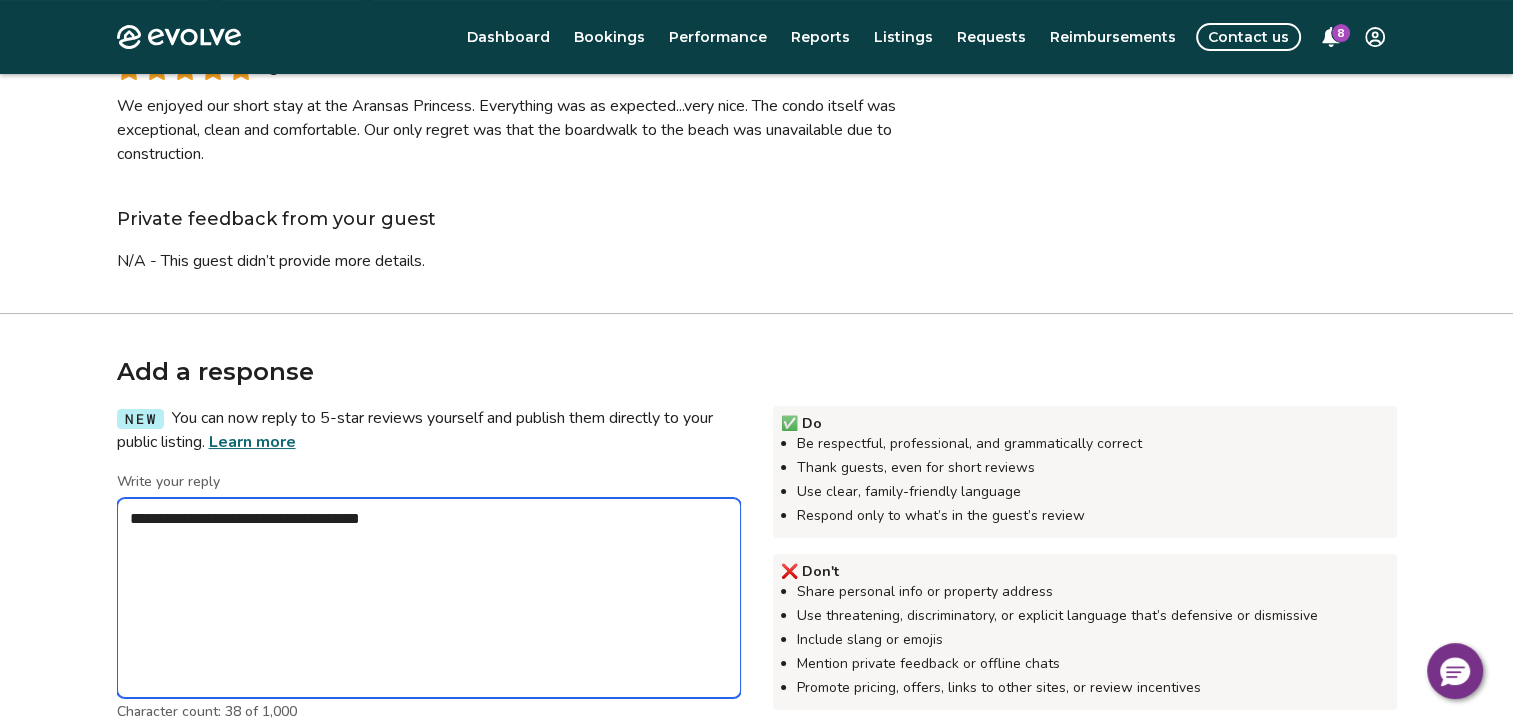 type on "*" 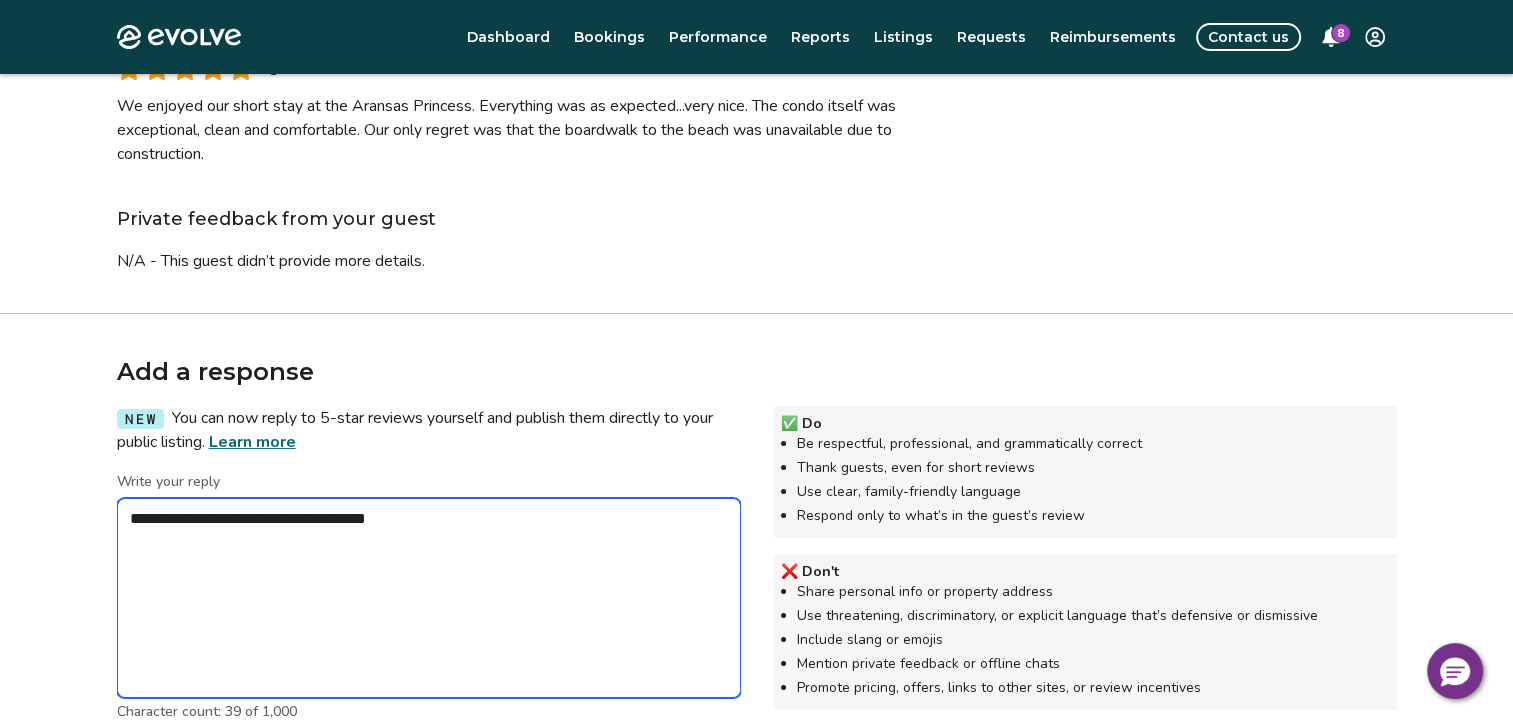 type on "*" 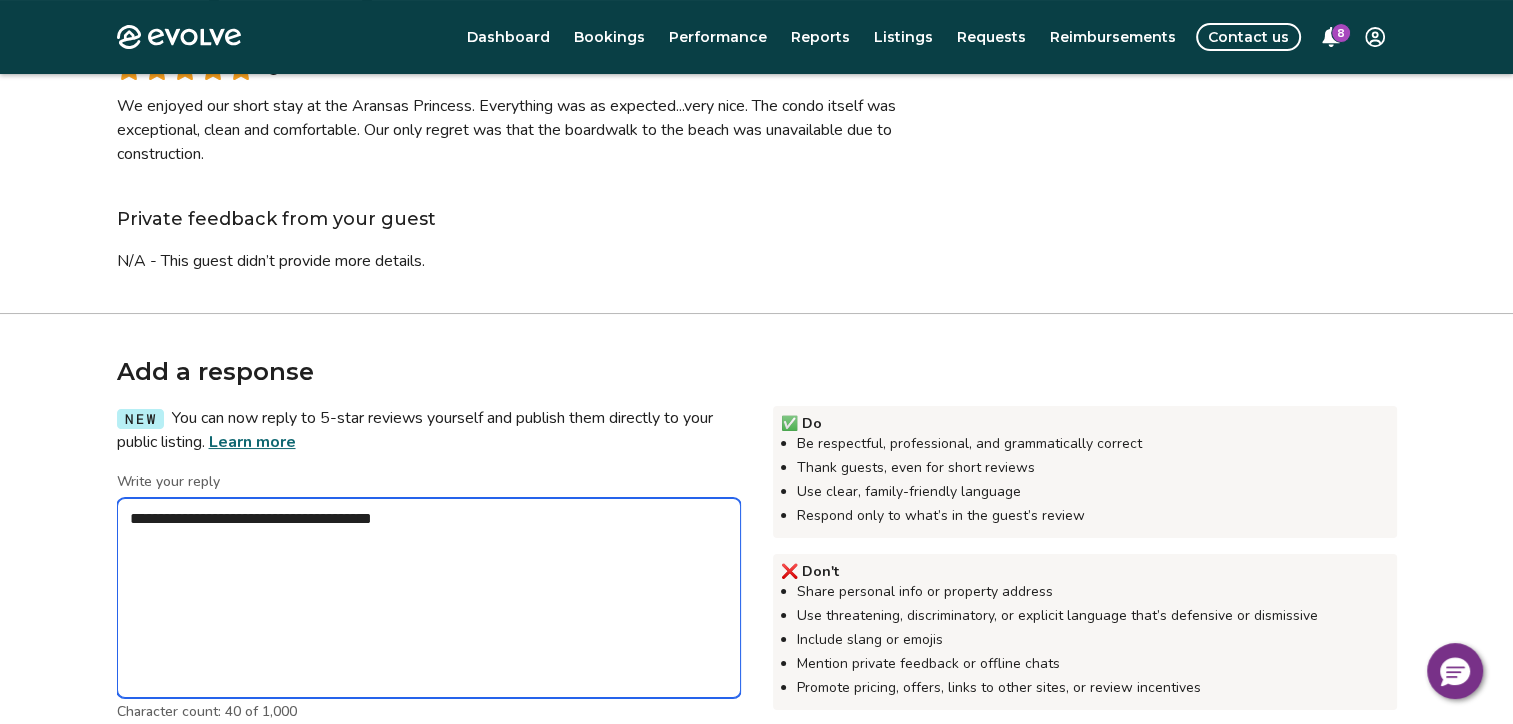 type on "*" 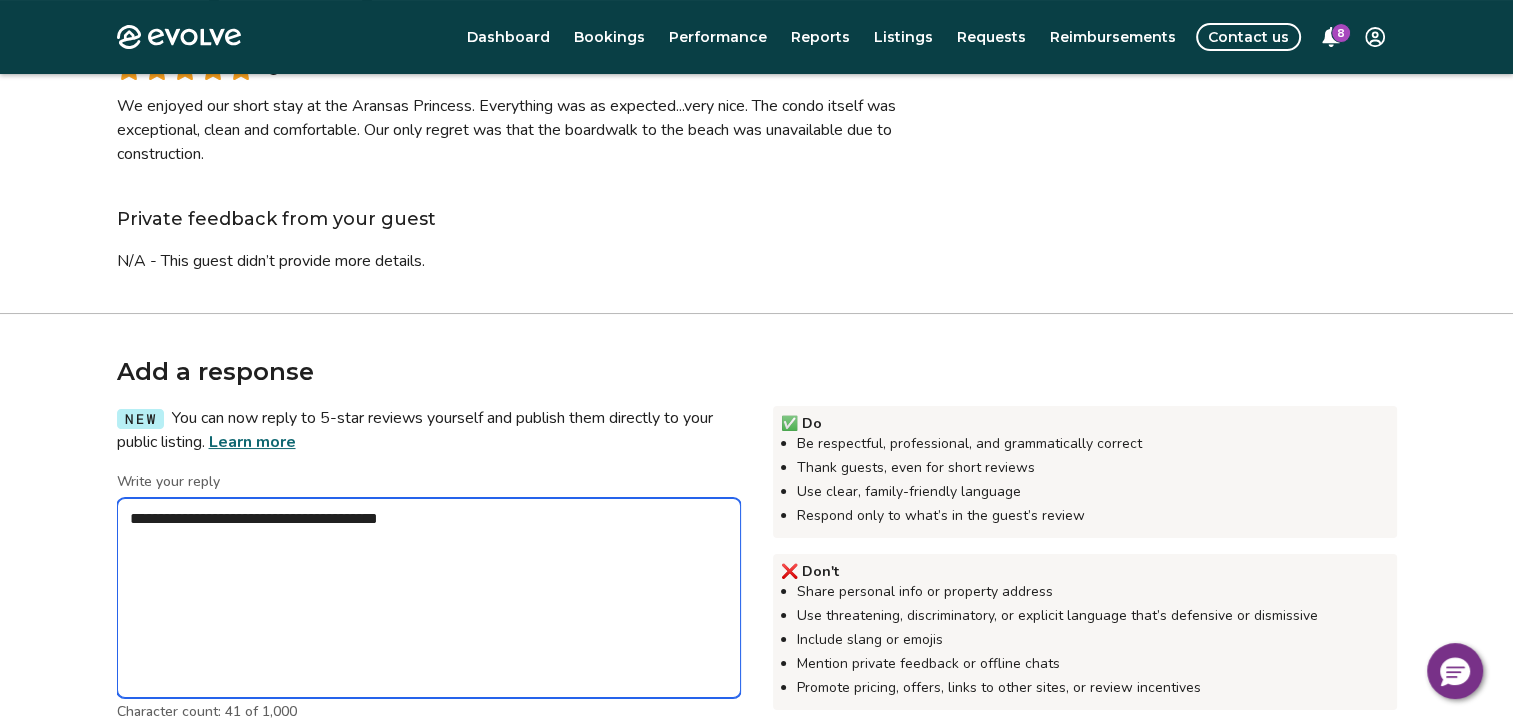 type on "*" 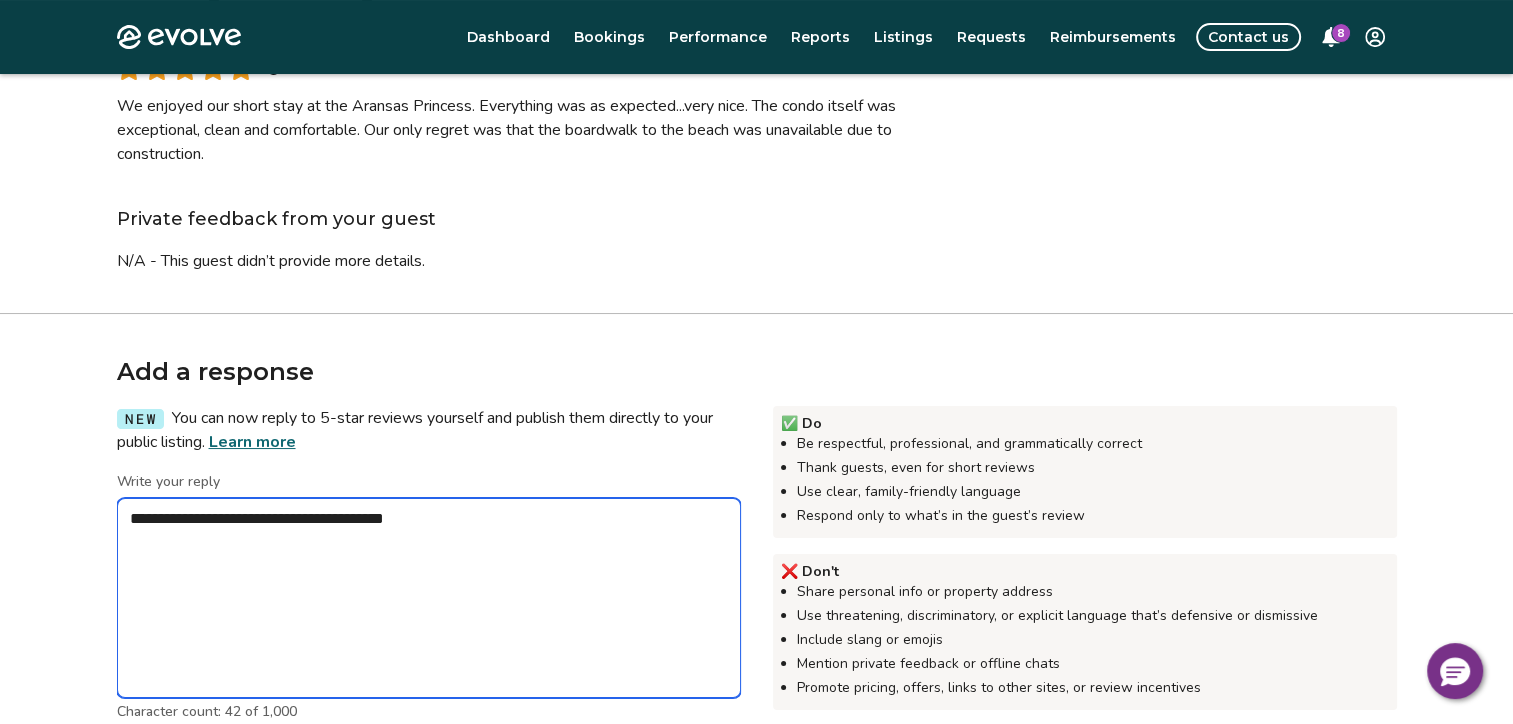 type on "*" 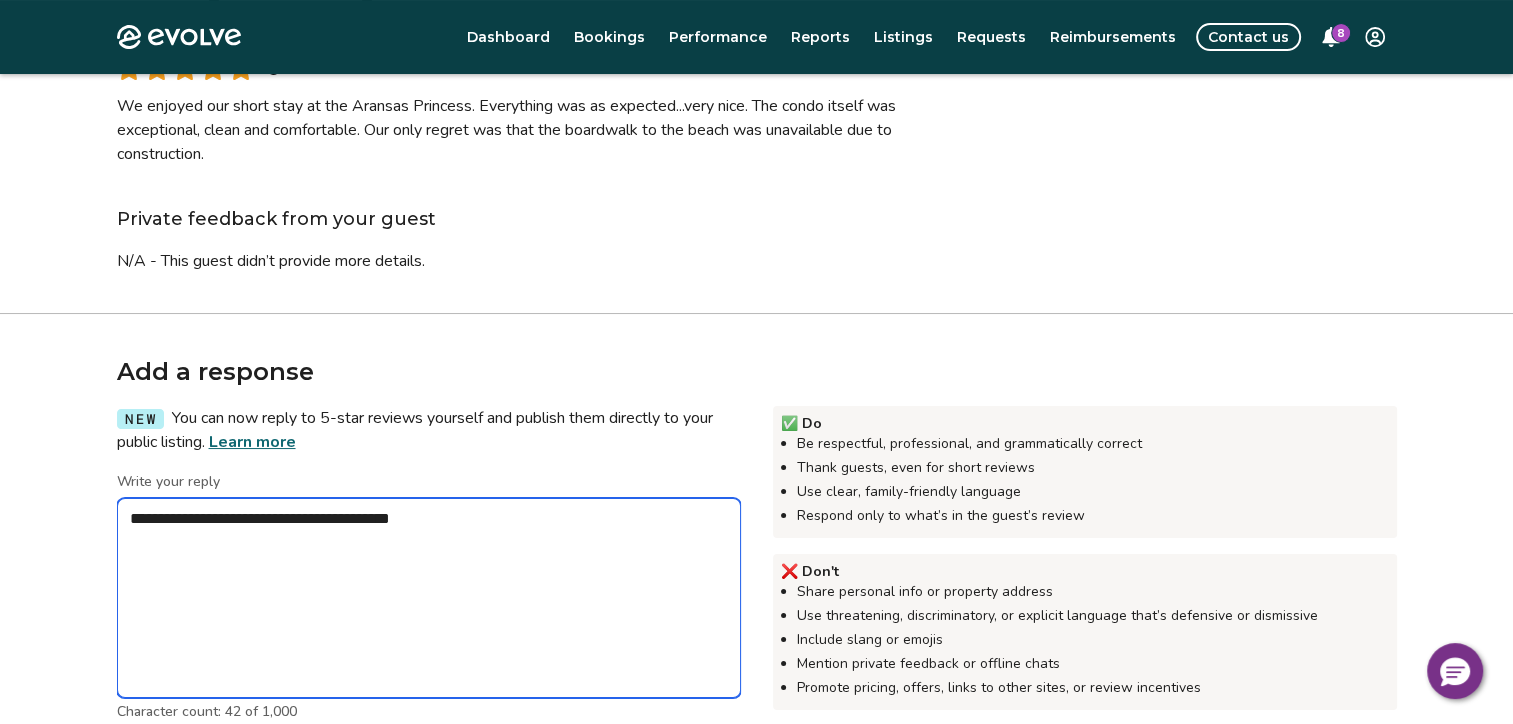type on "*" 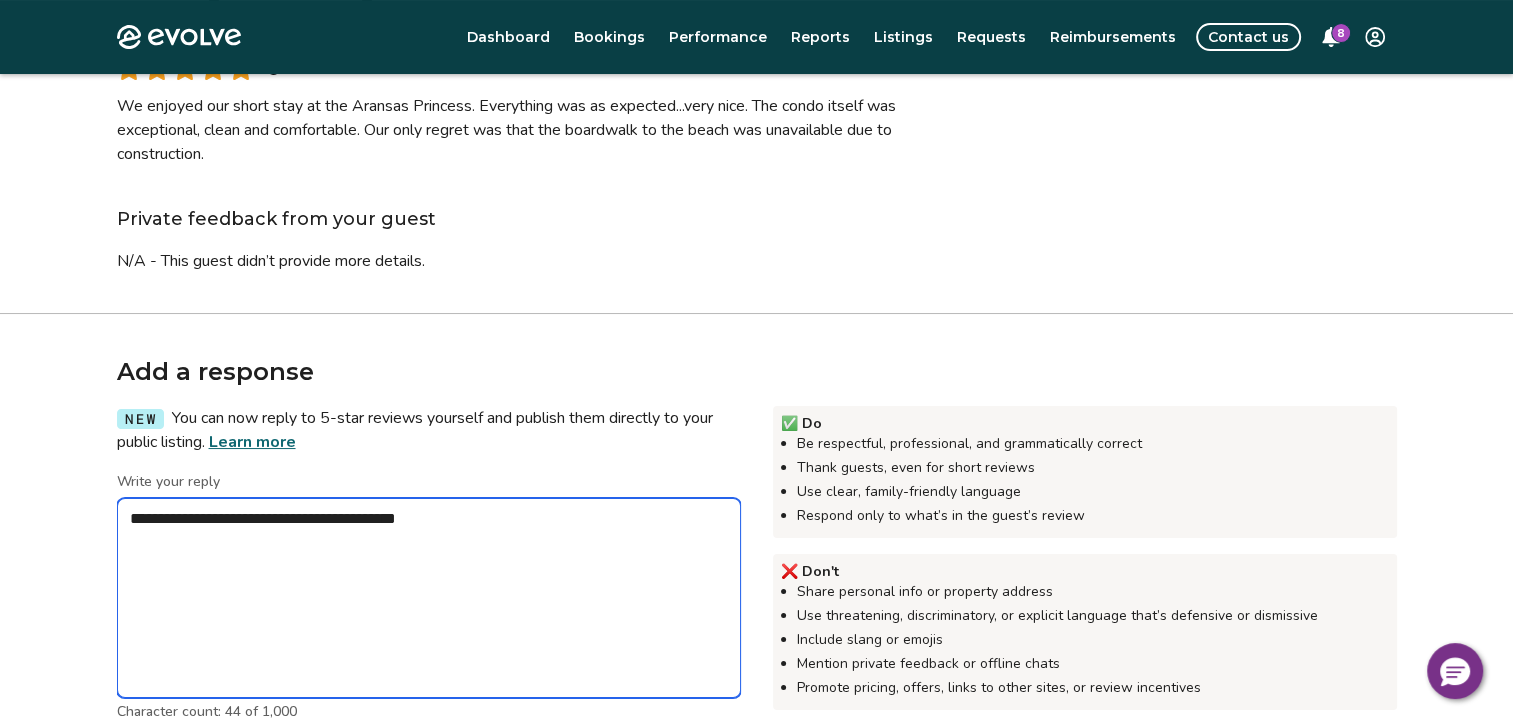 type on "*" 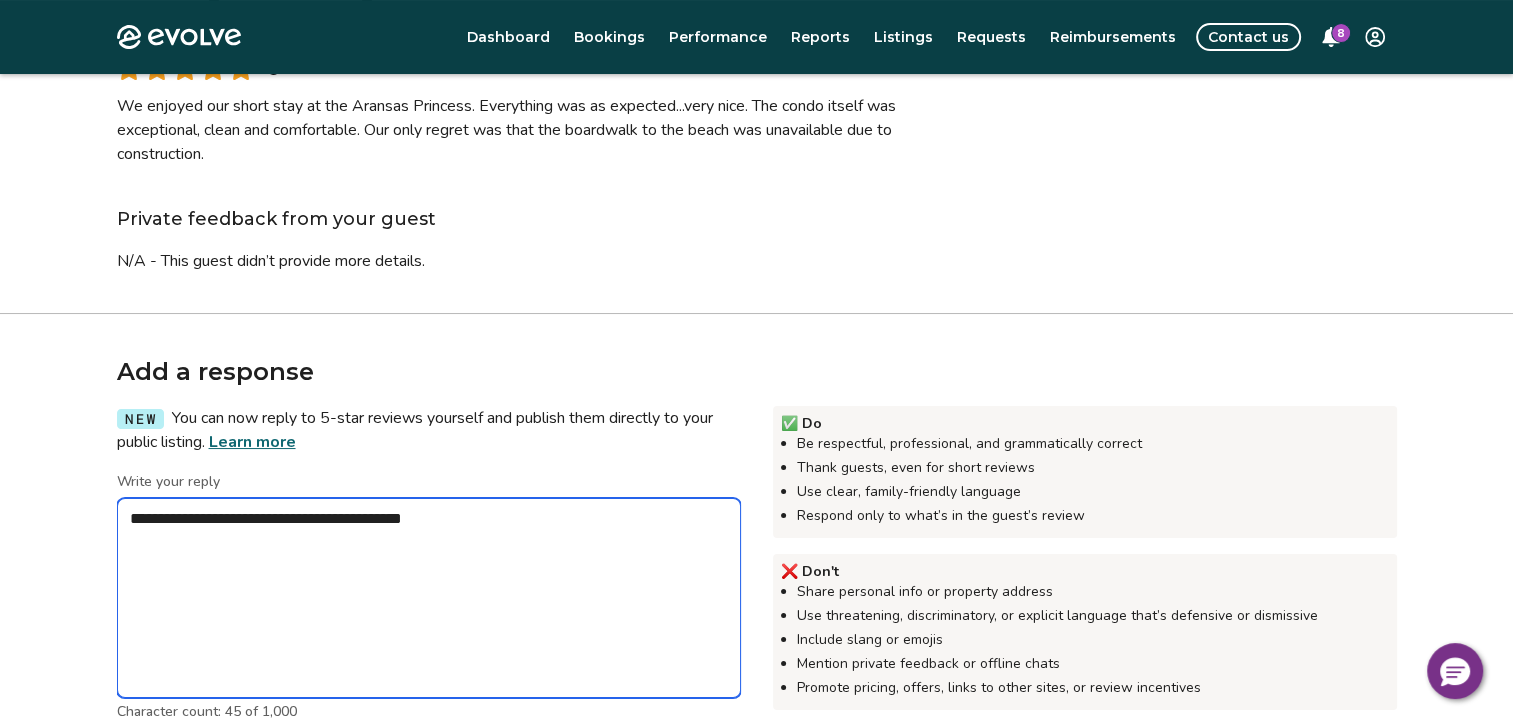 type on "*" 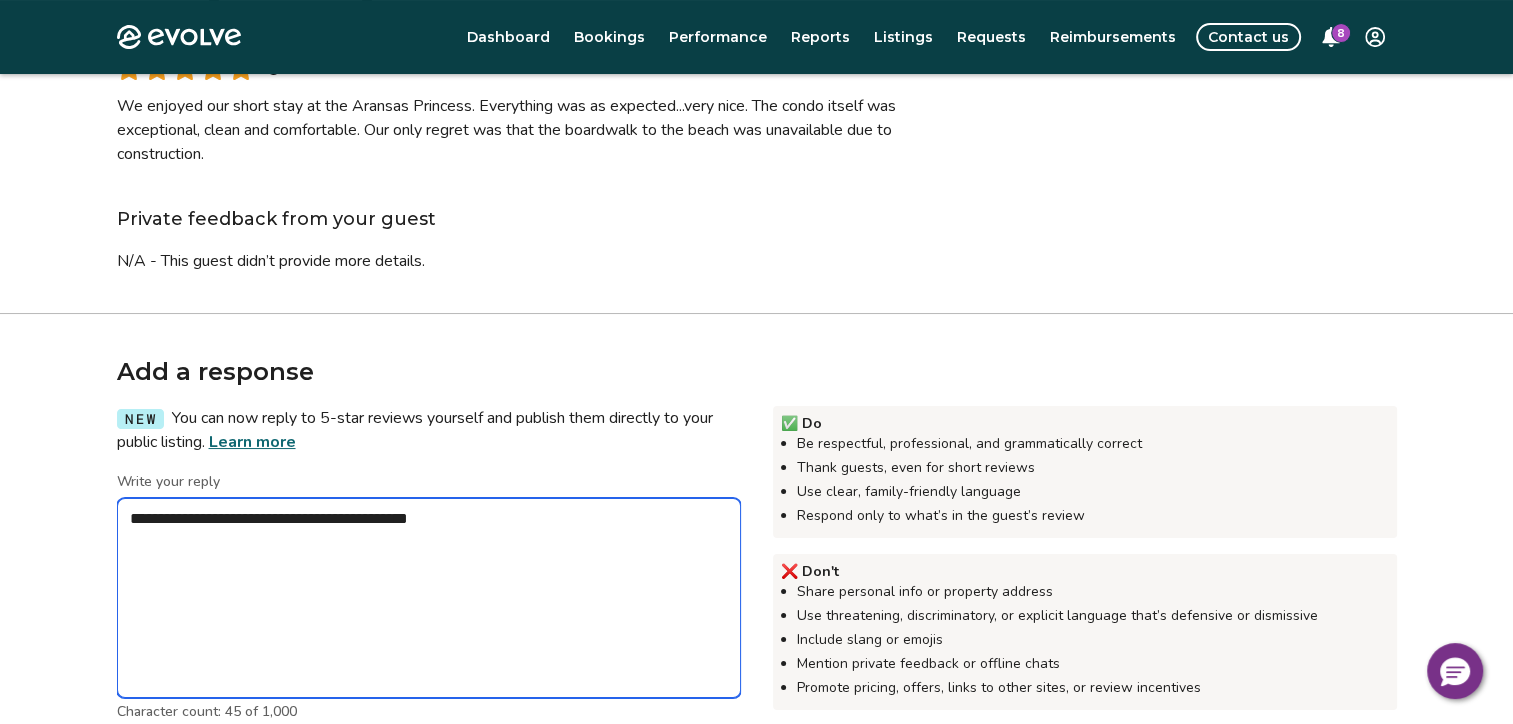 type on "*" 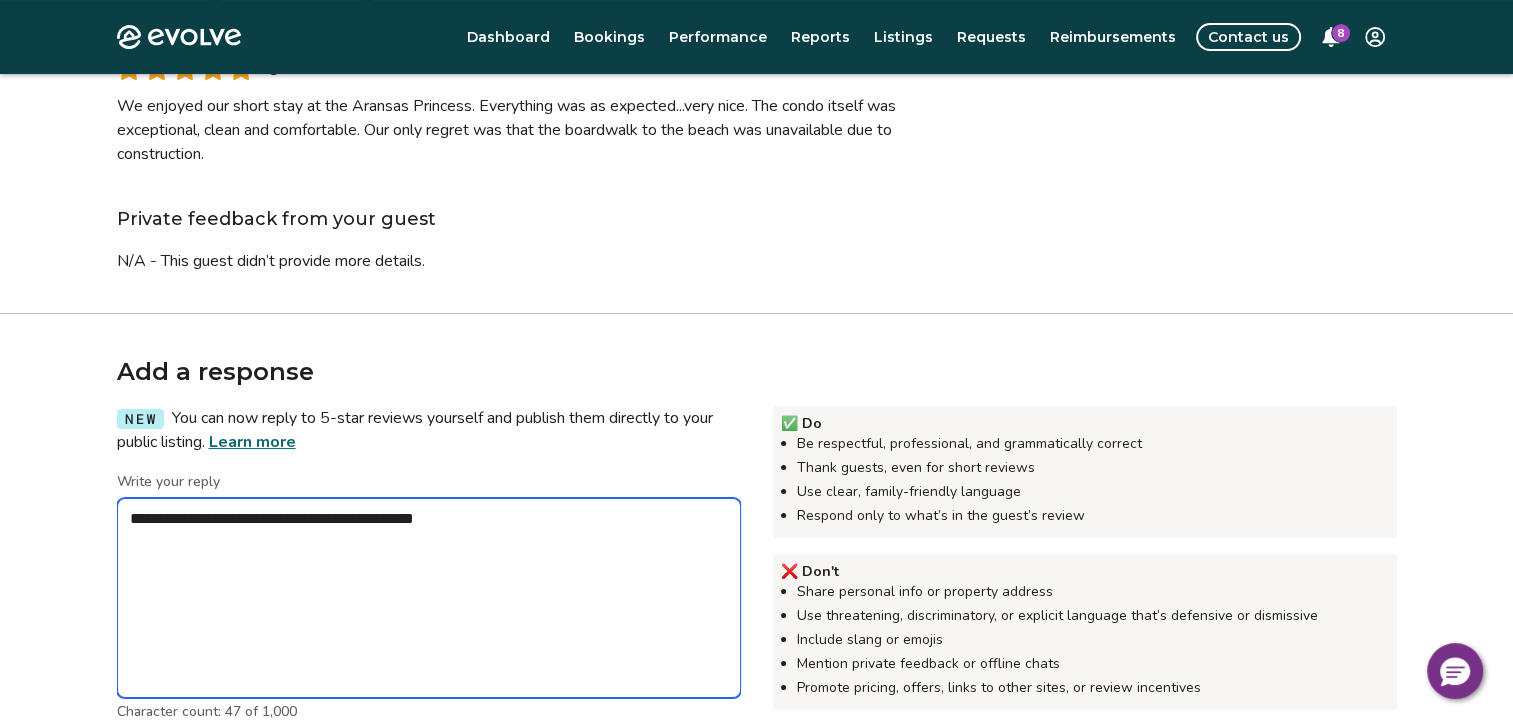 type on "*" 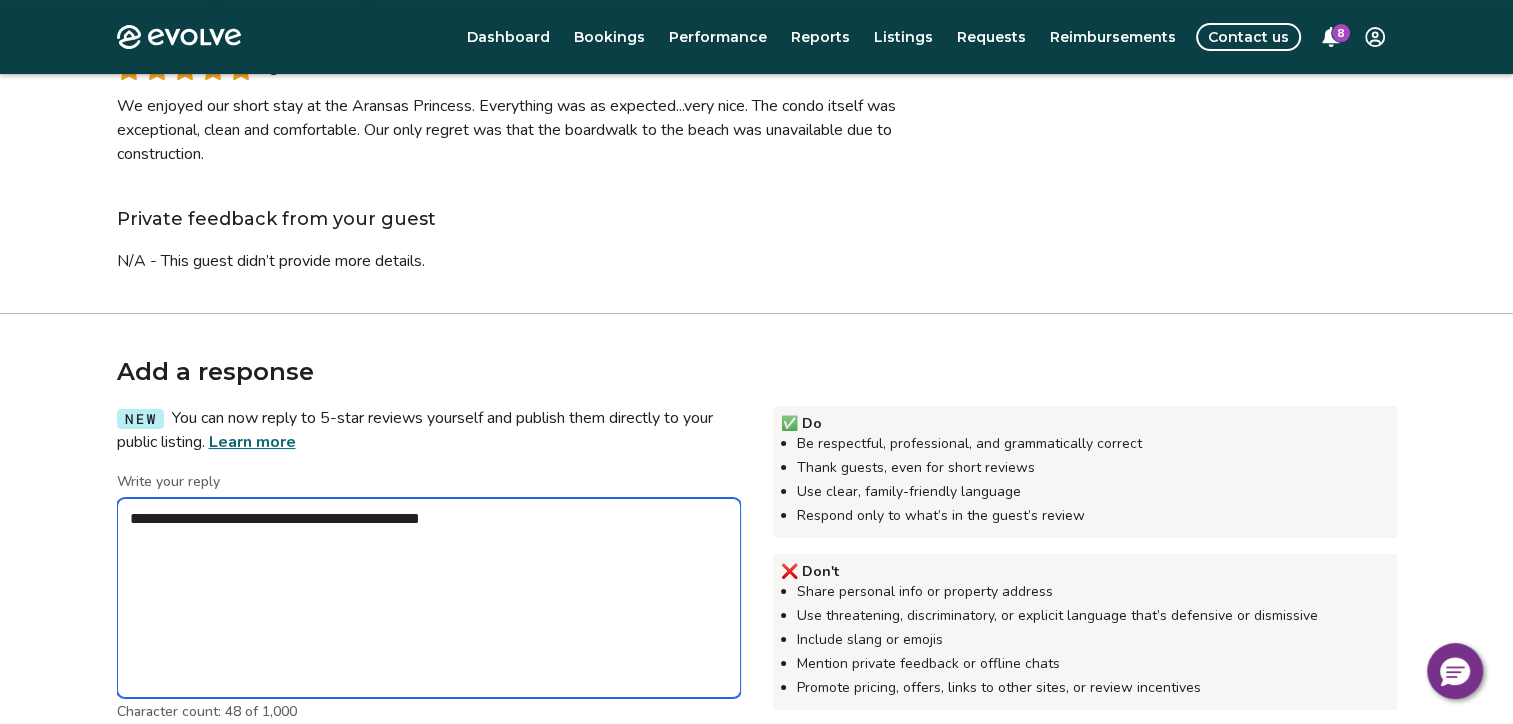 type on "*" 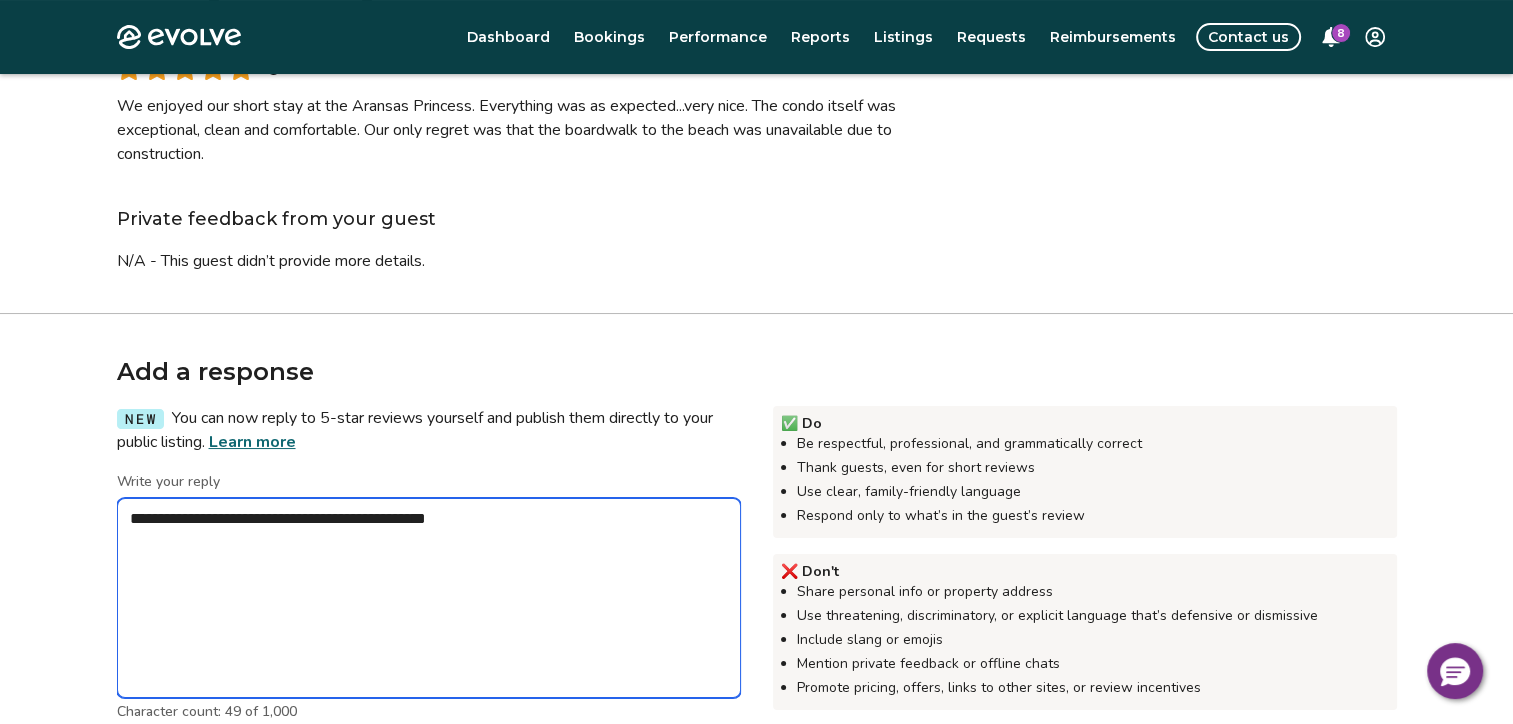 type on "*" 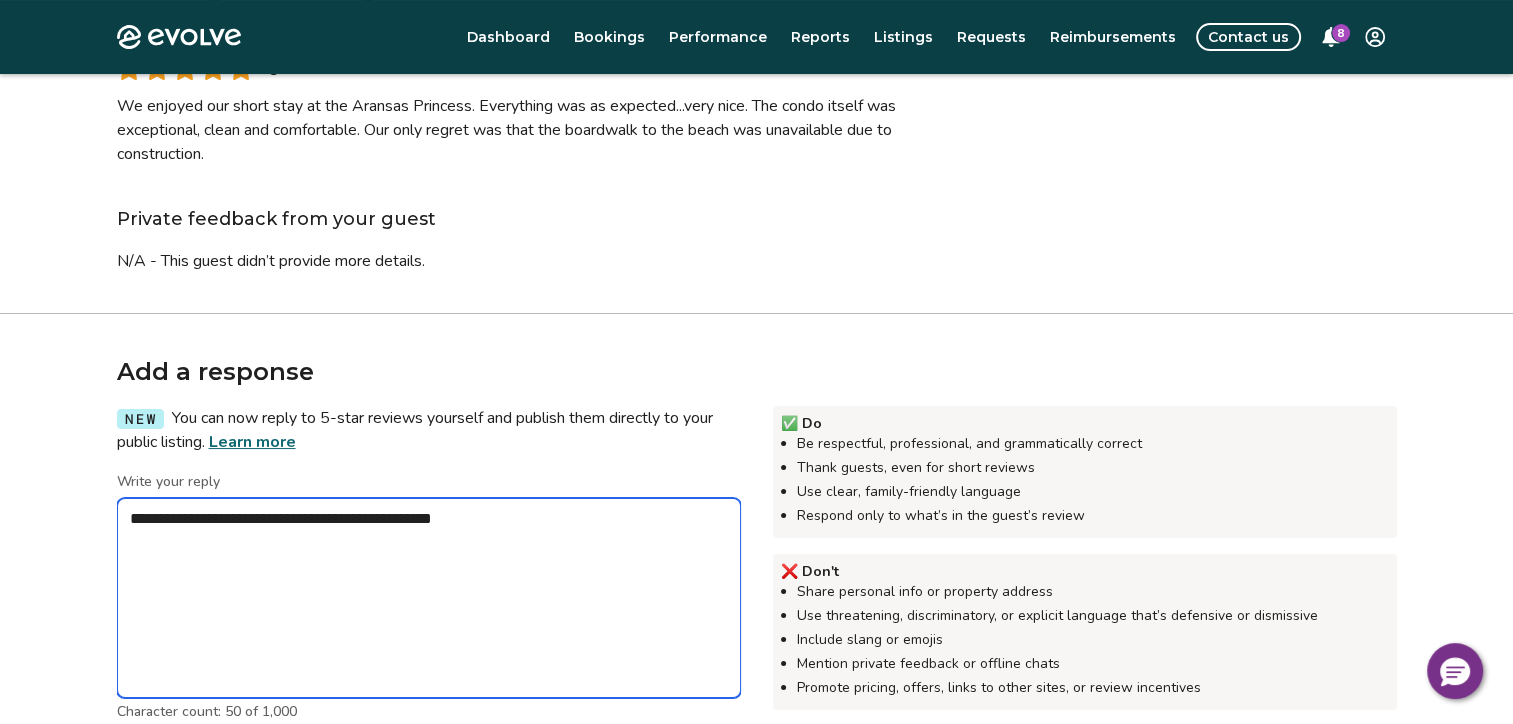 type on "*" 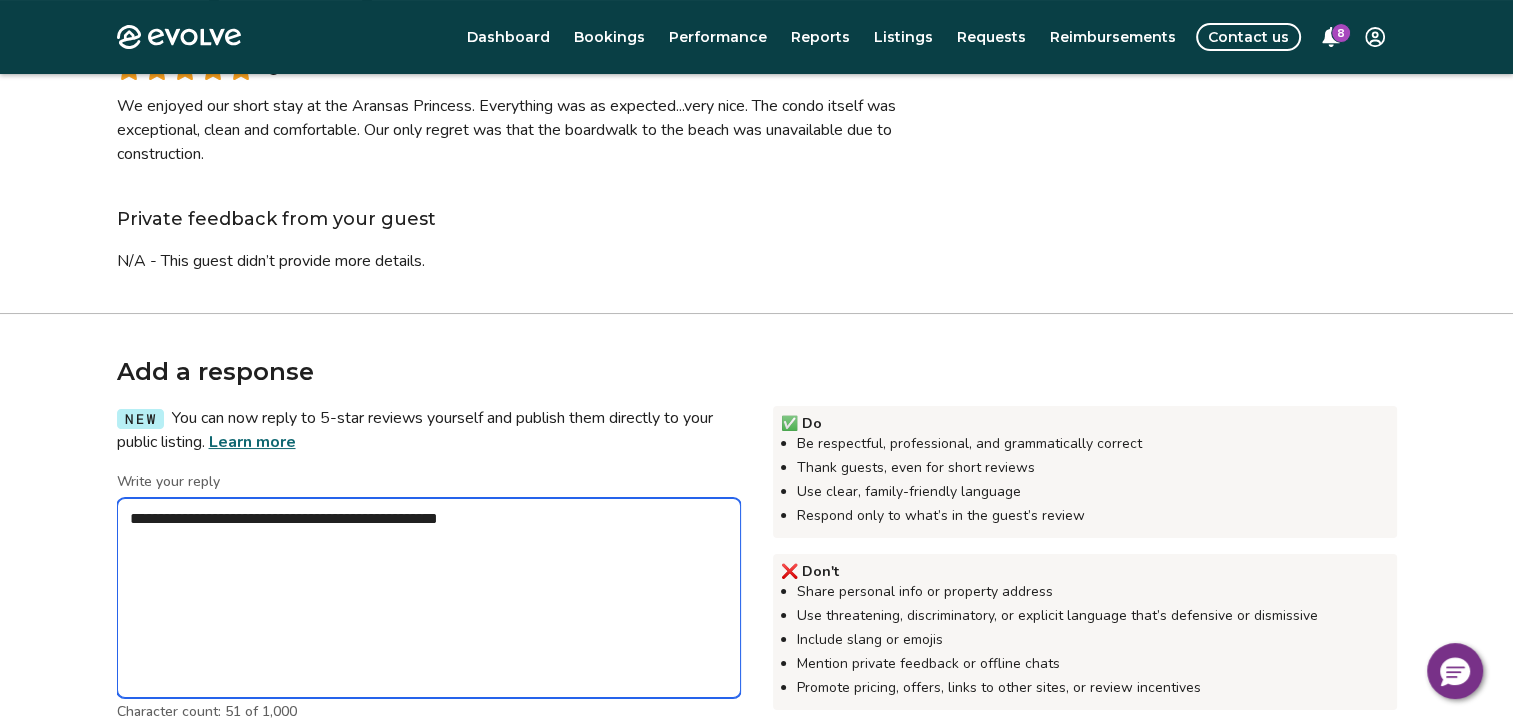 type on "*" 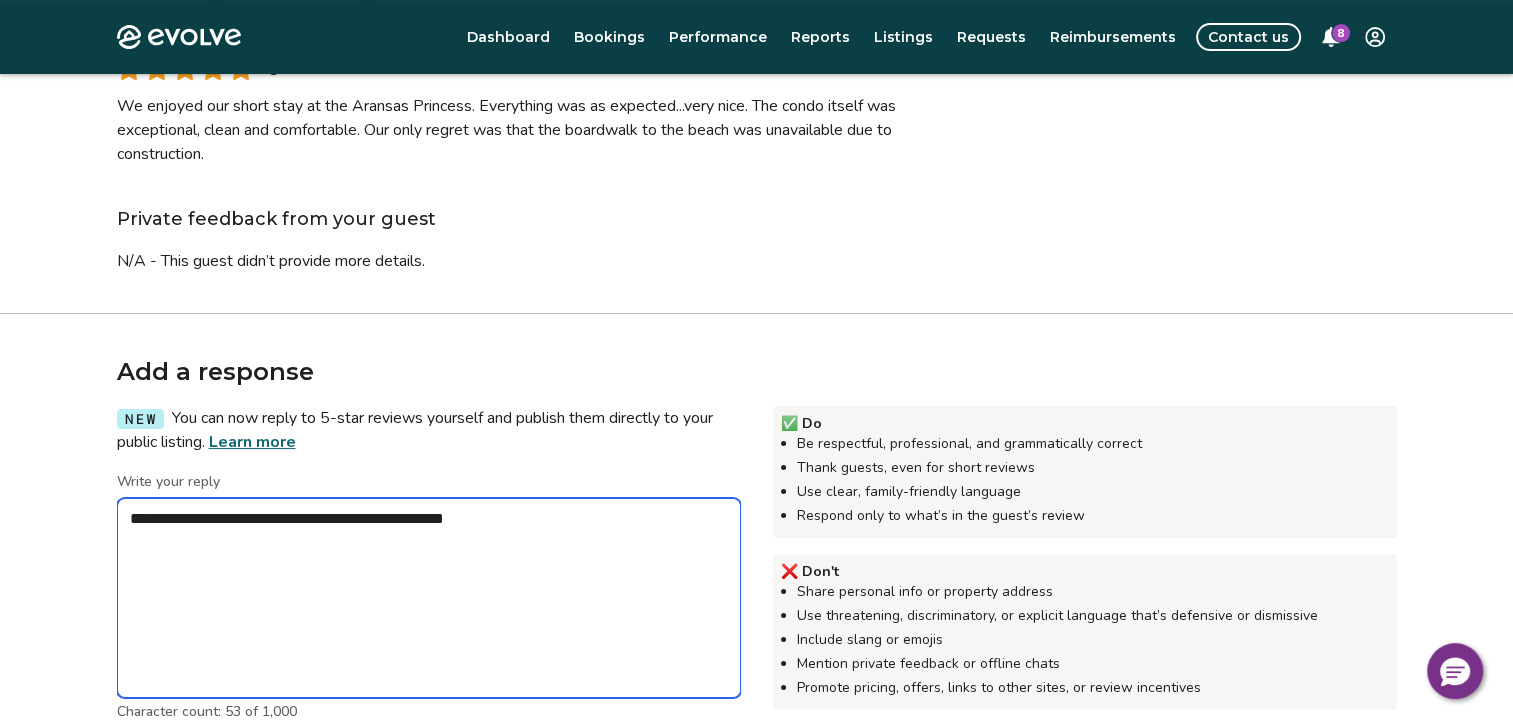 type on "*" 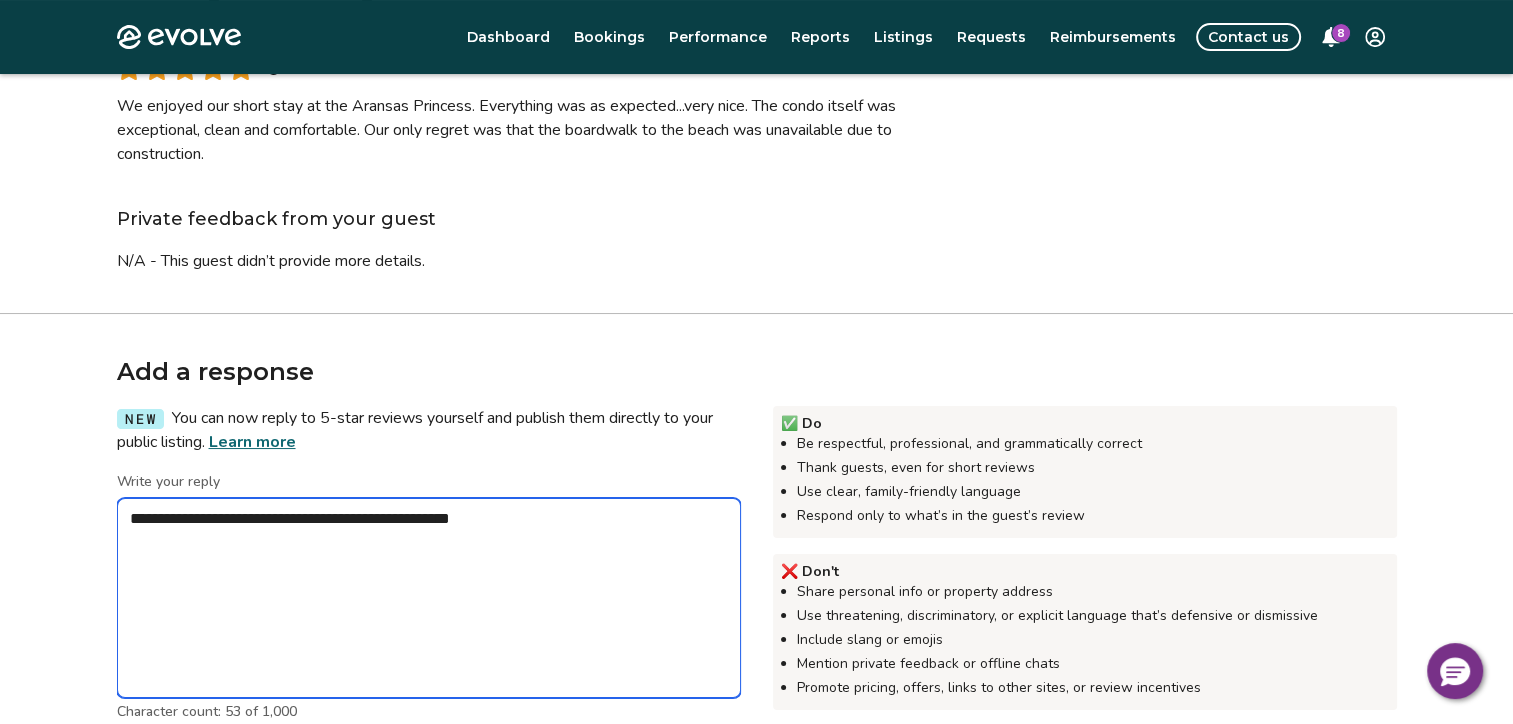 type on "*" 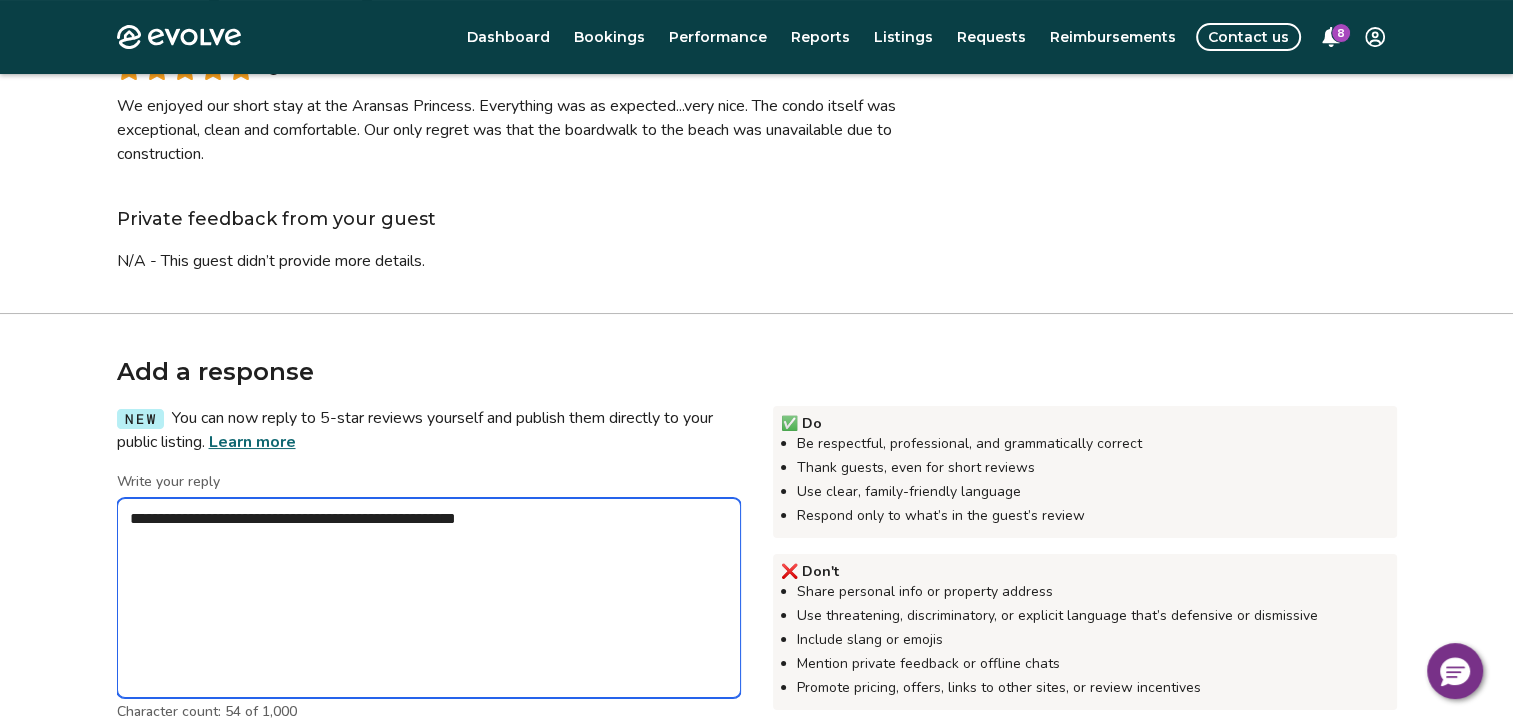 type on "*" 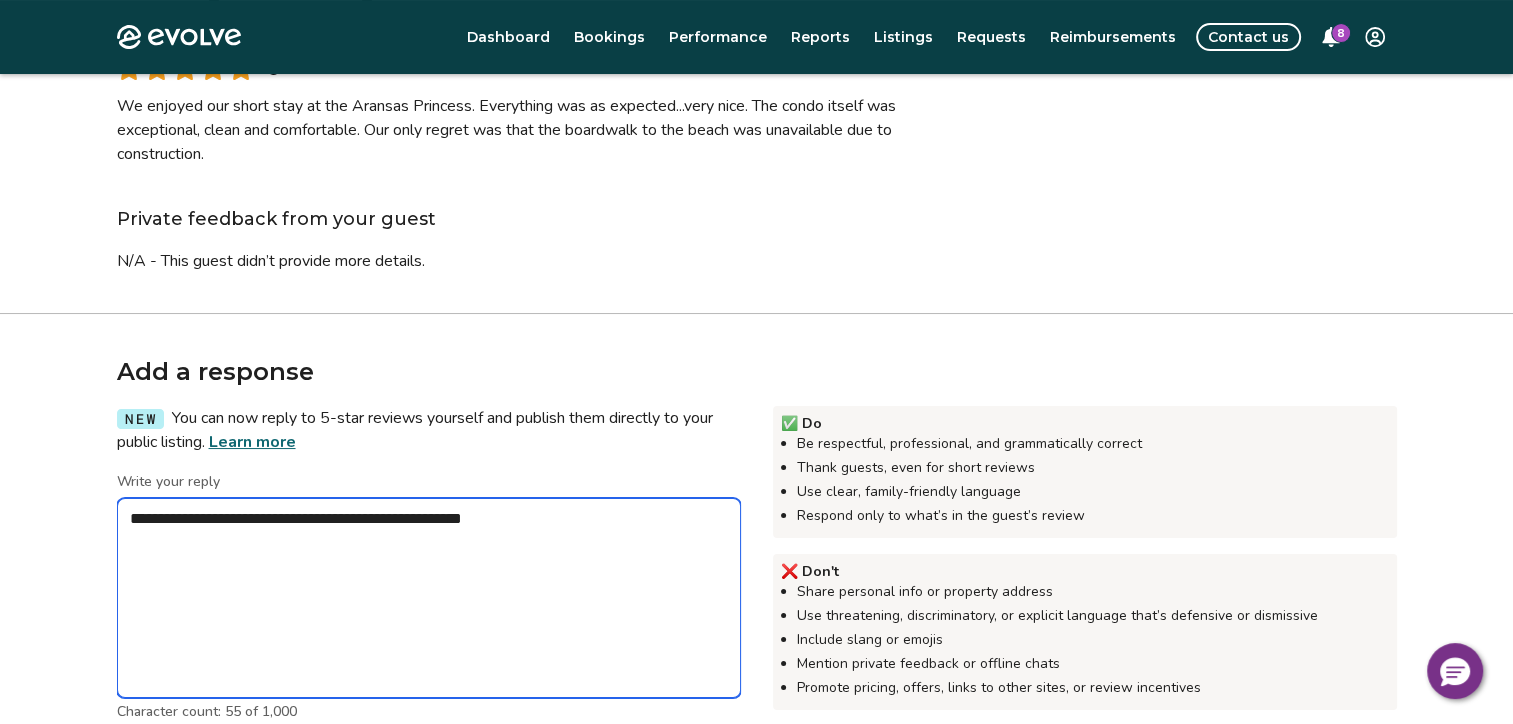 type on "*" 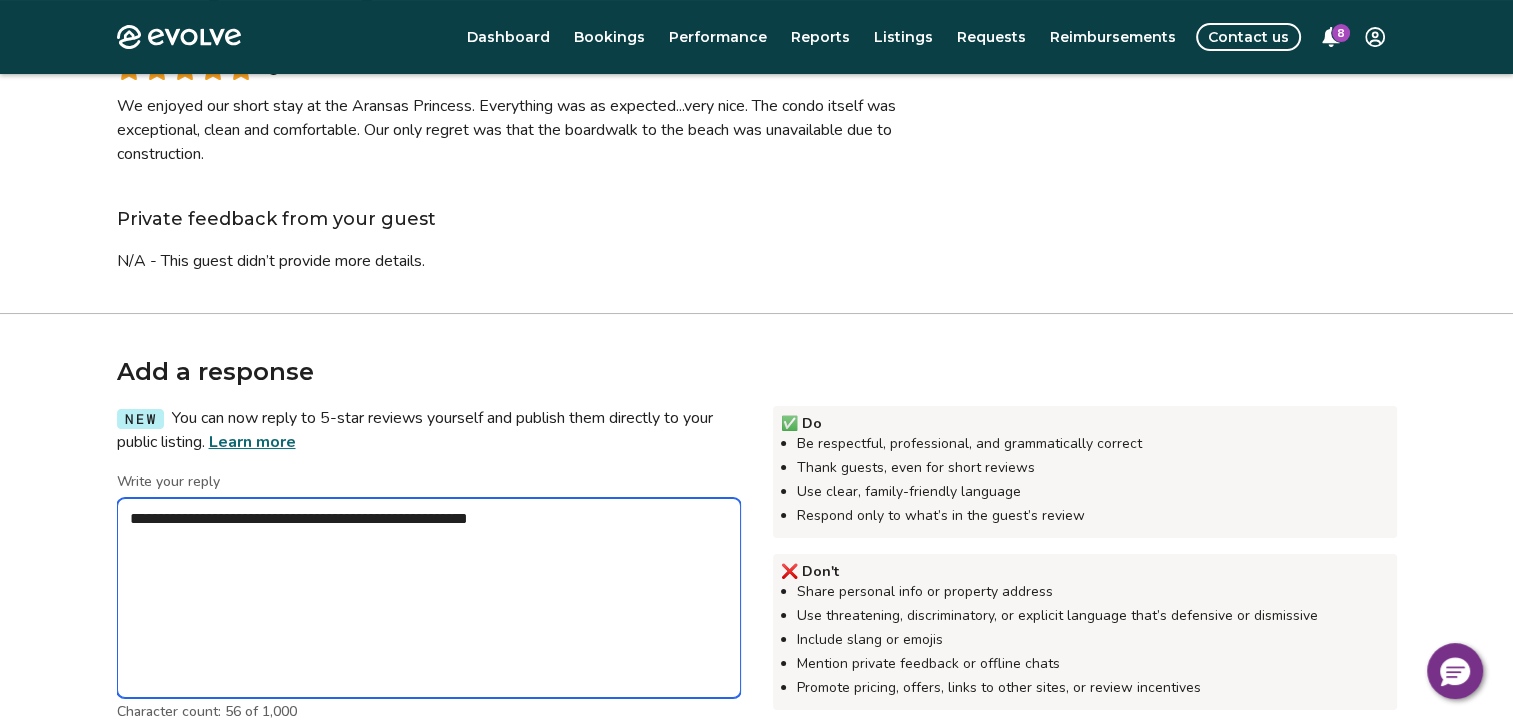 type on "*" 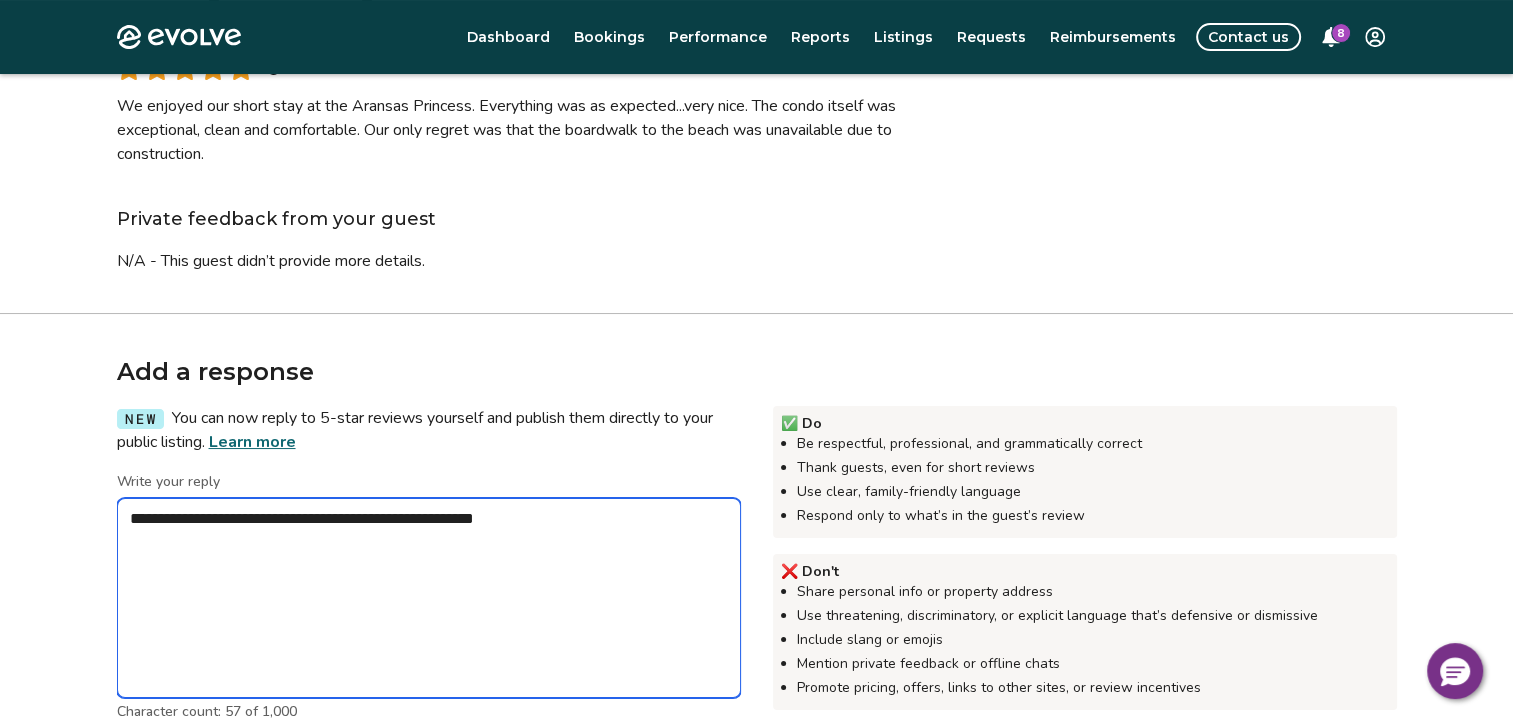 type on "*" 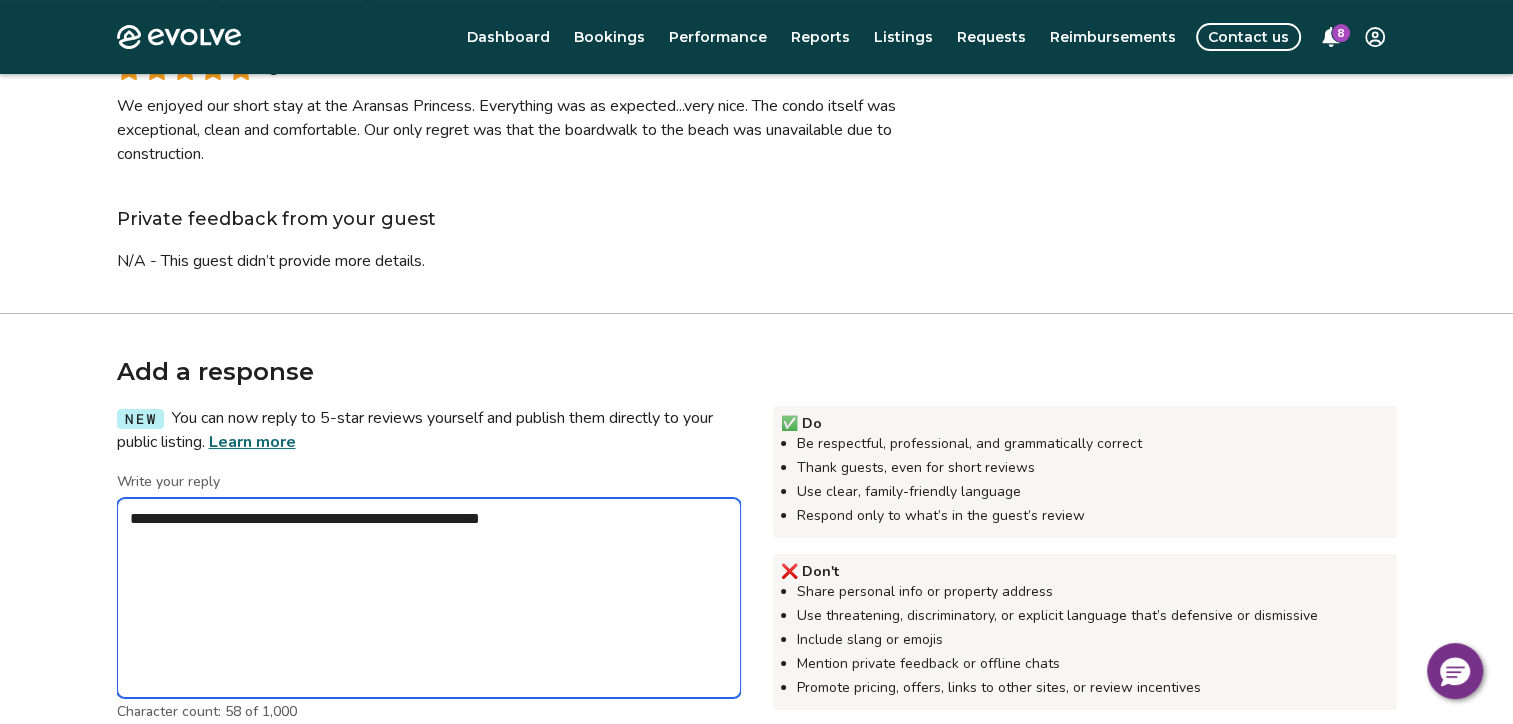 type on "*" 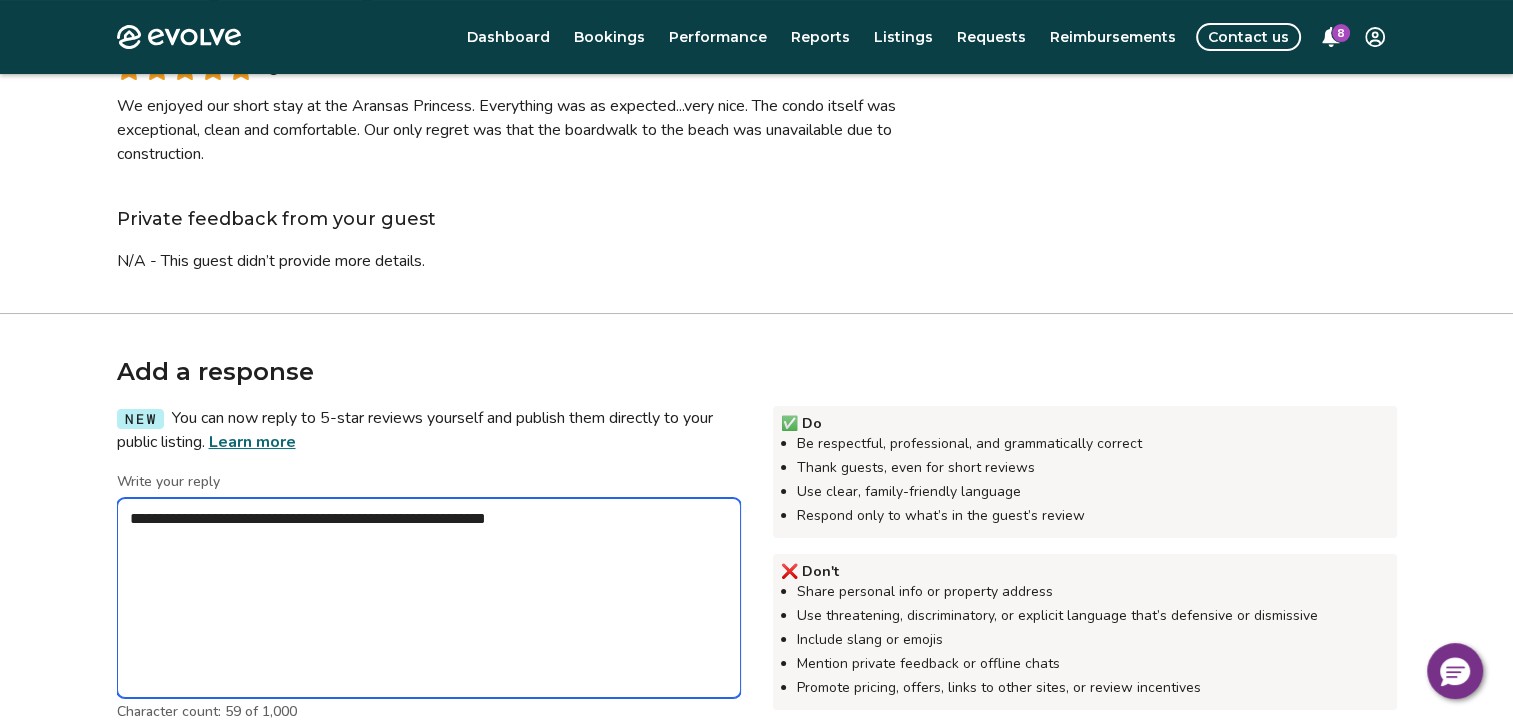 type on "*" 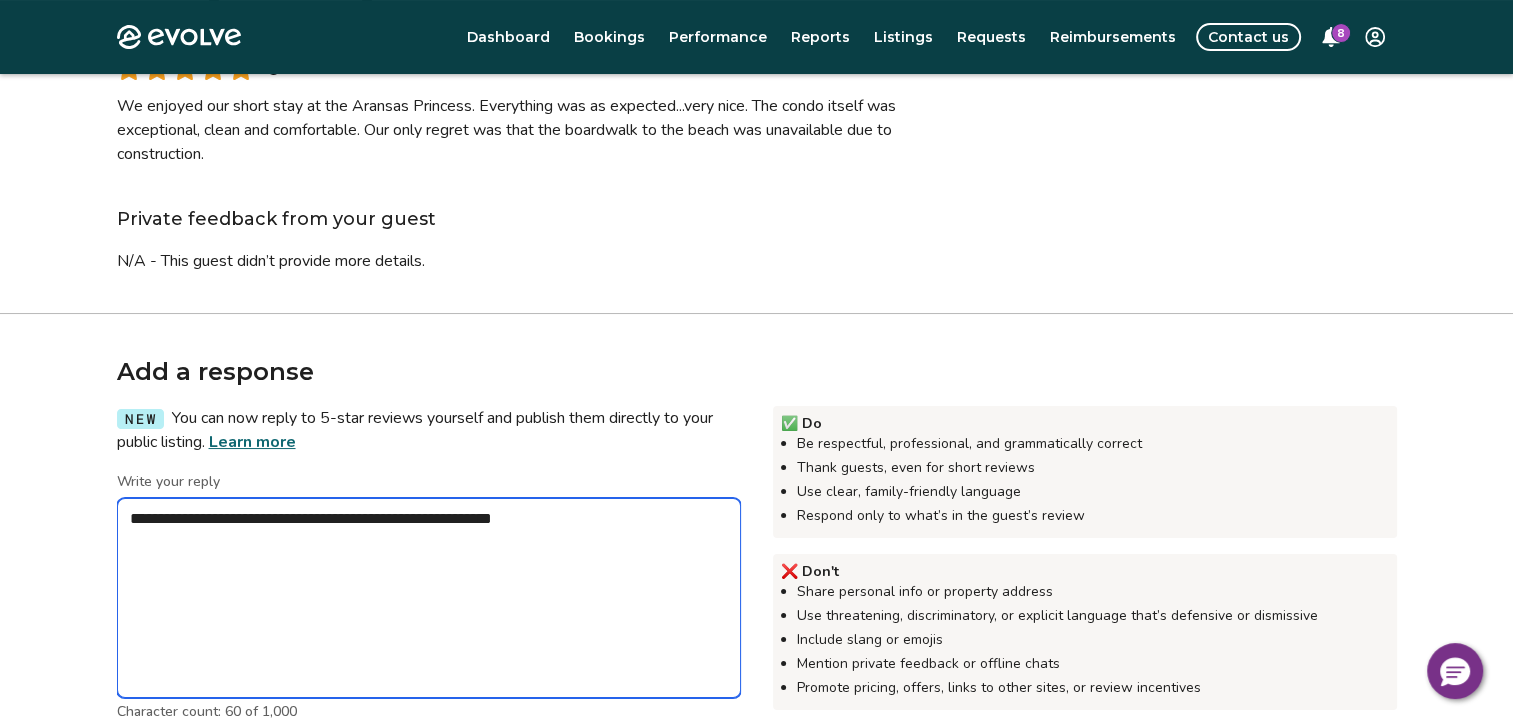 type on "*" 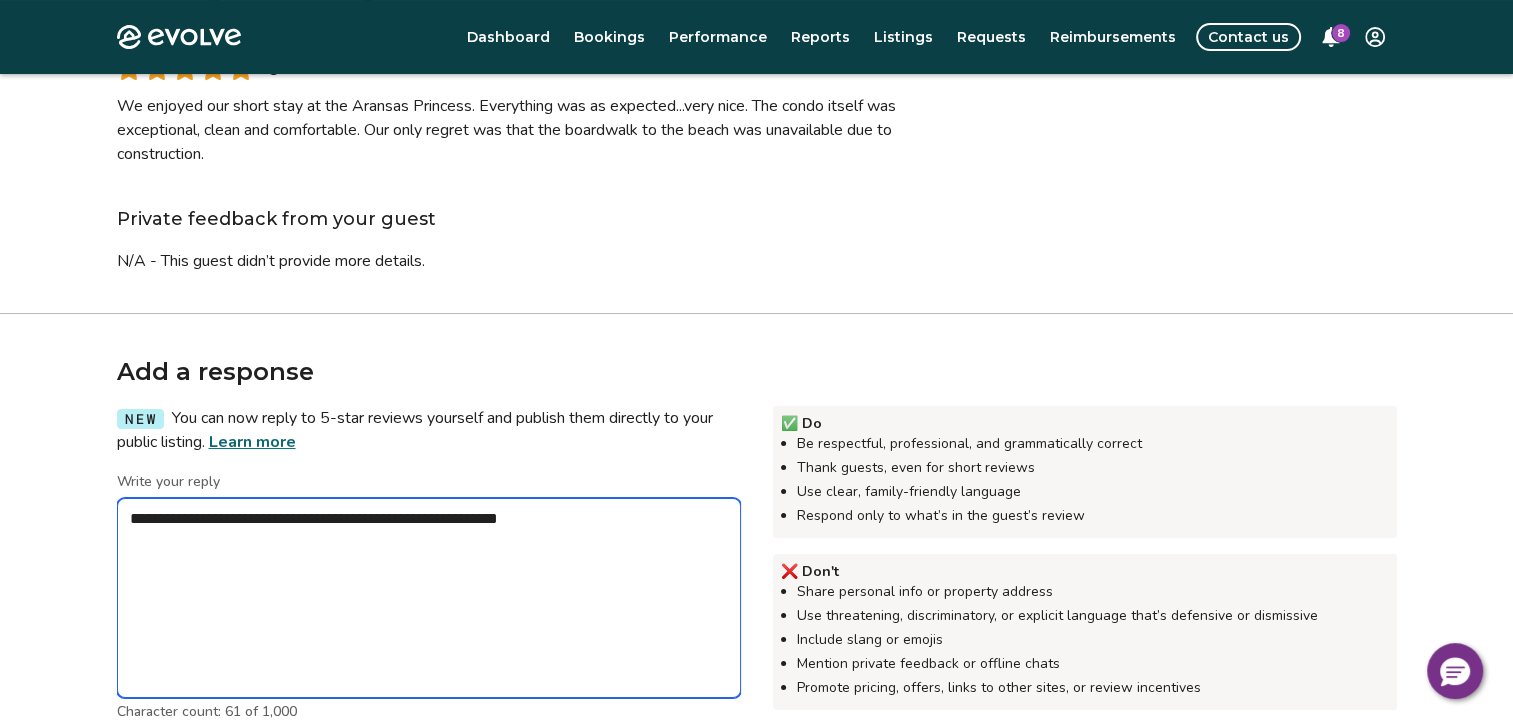 type on "*" 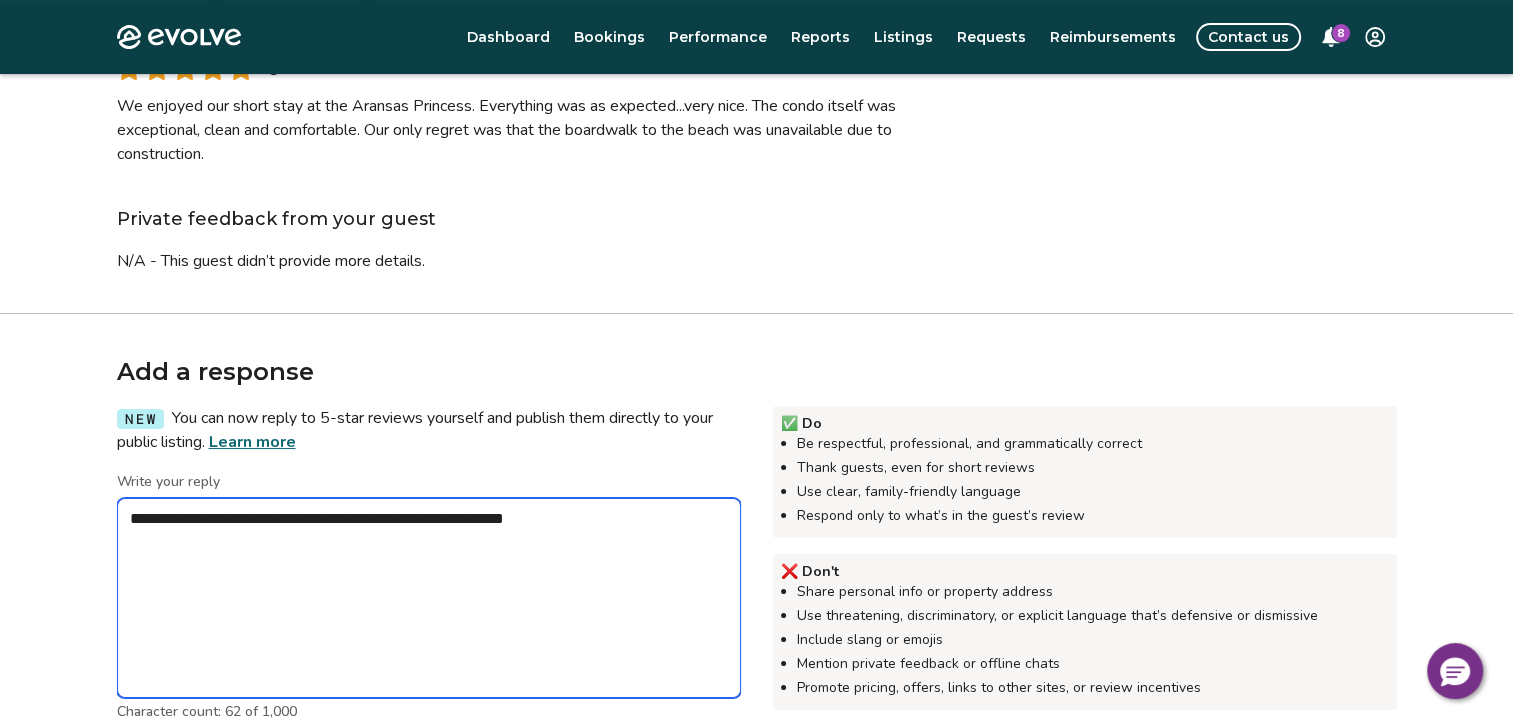 type on "*" 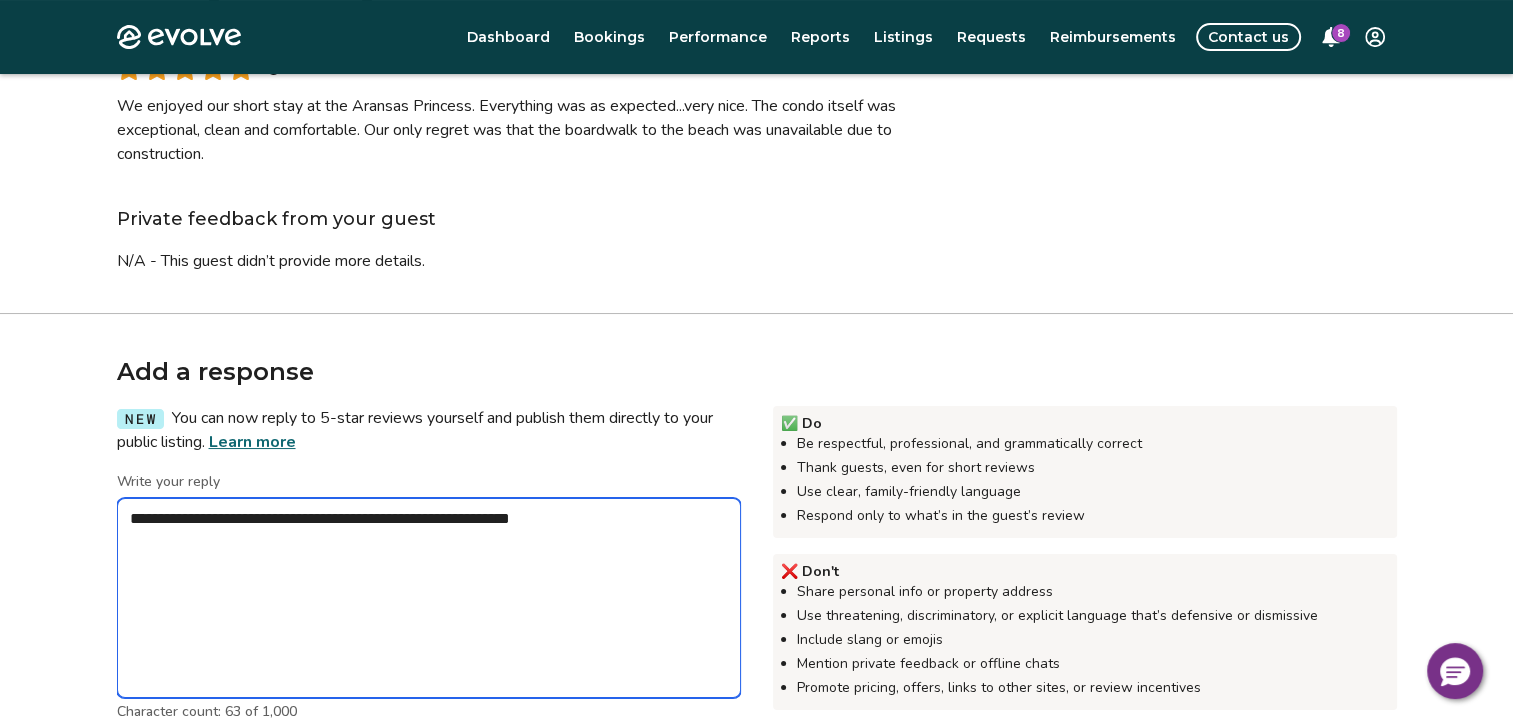 type on "*" 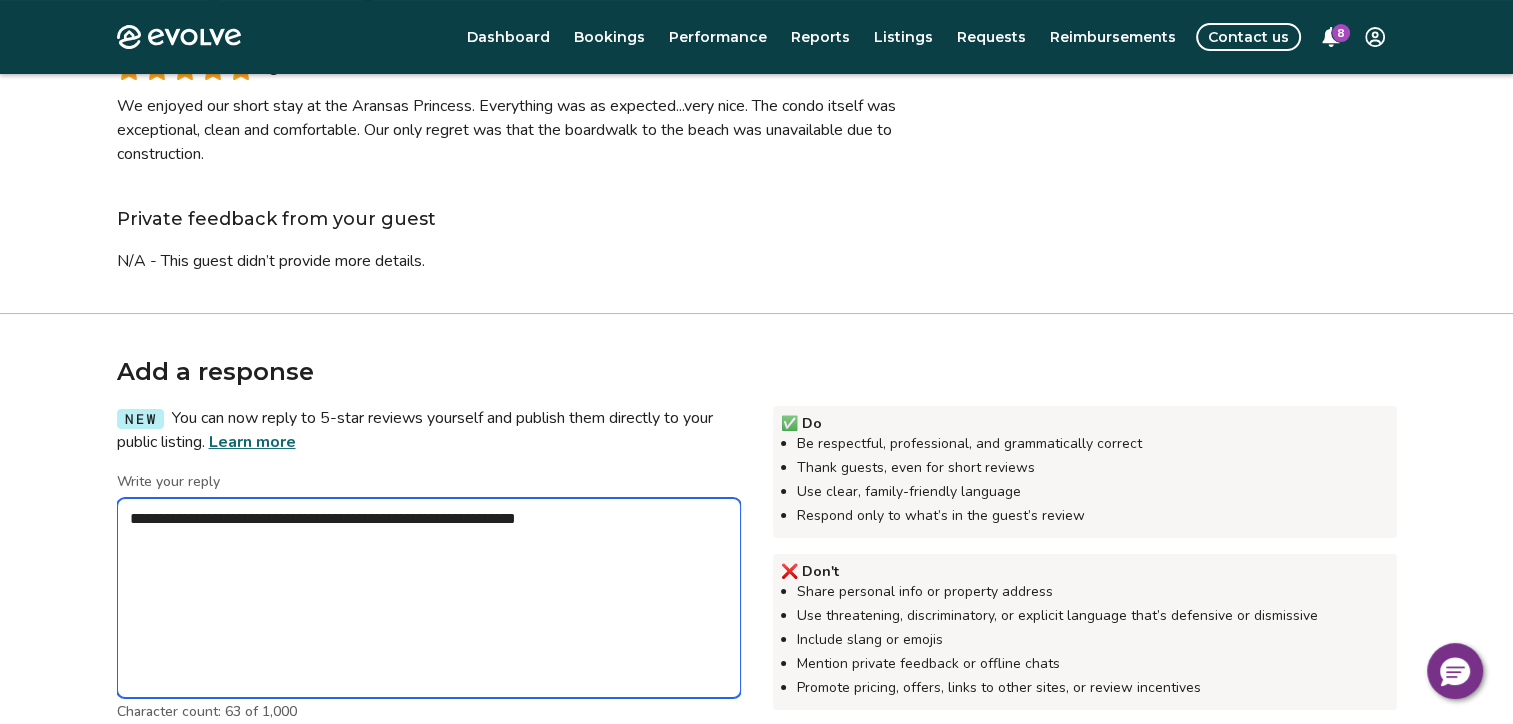 type on "*" 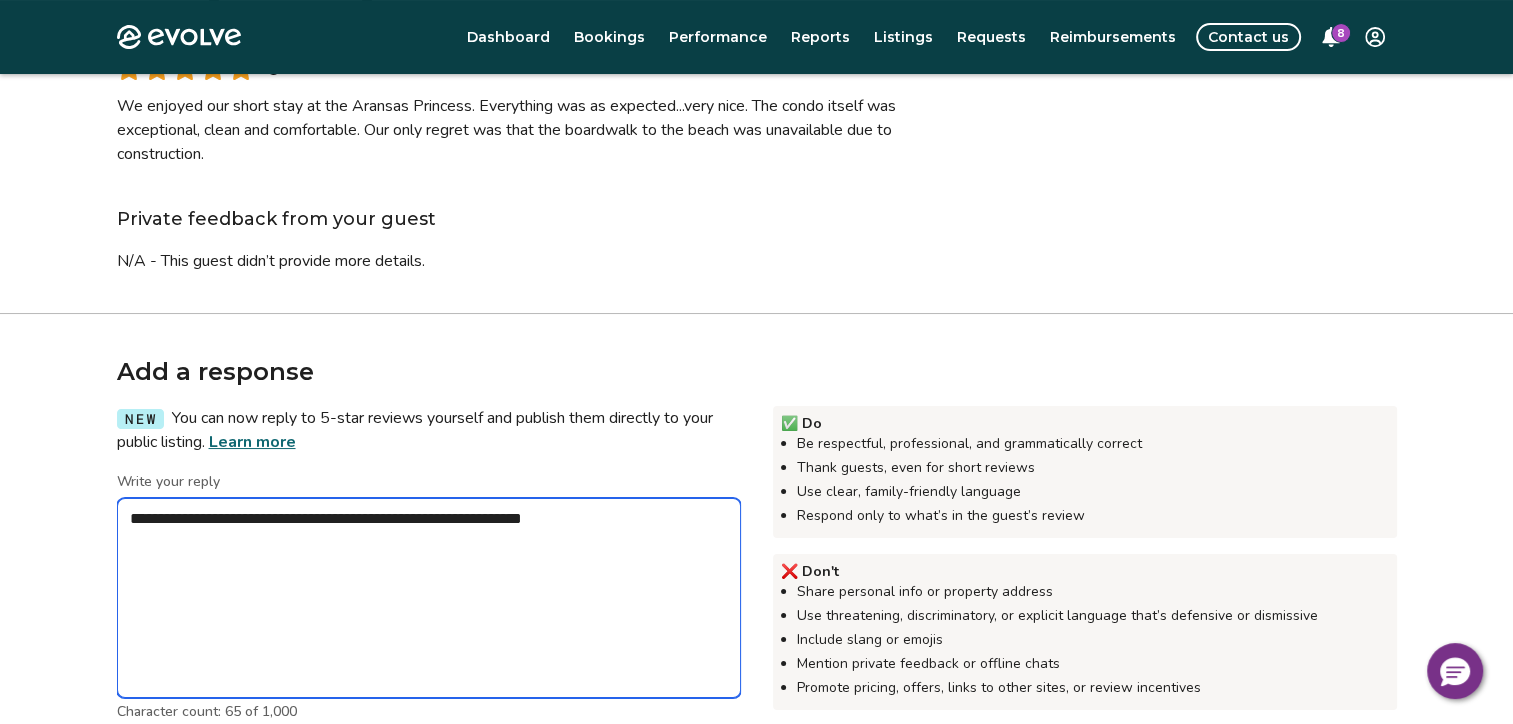 type on "*" 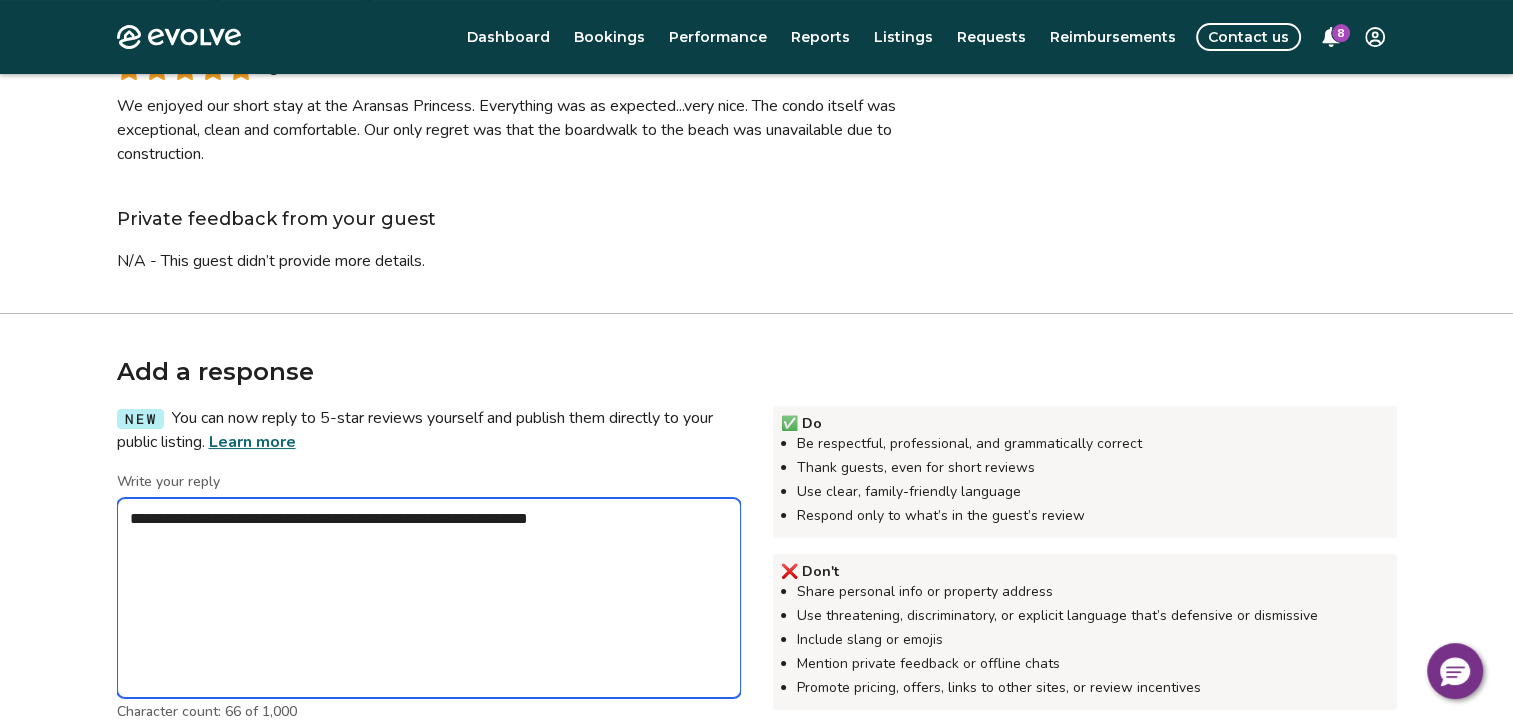 type on "*" 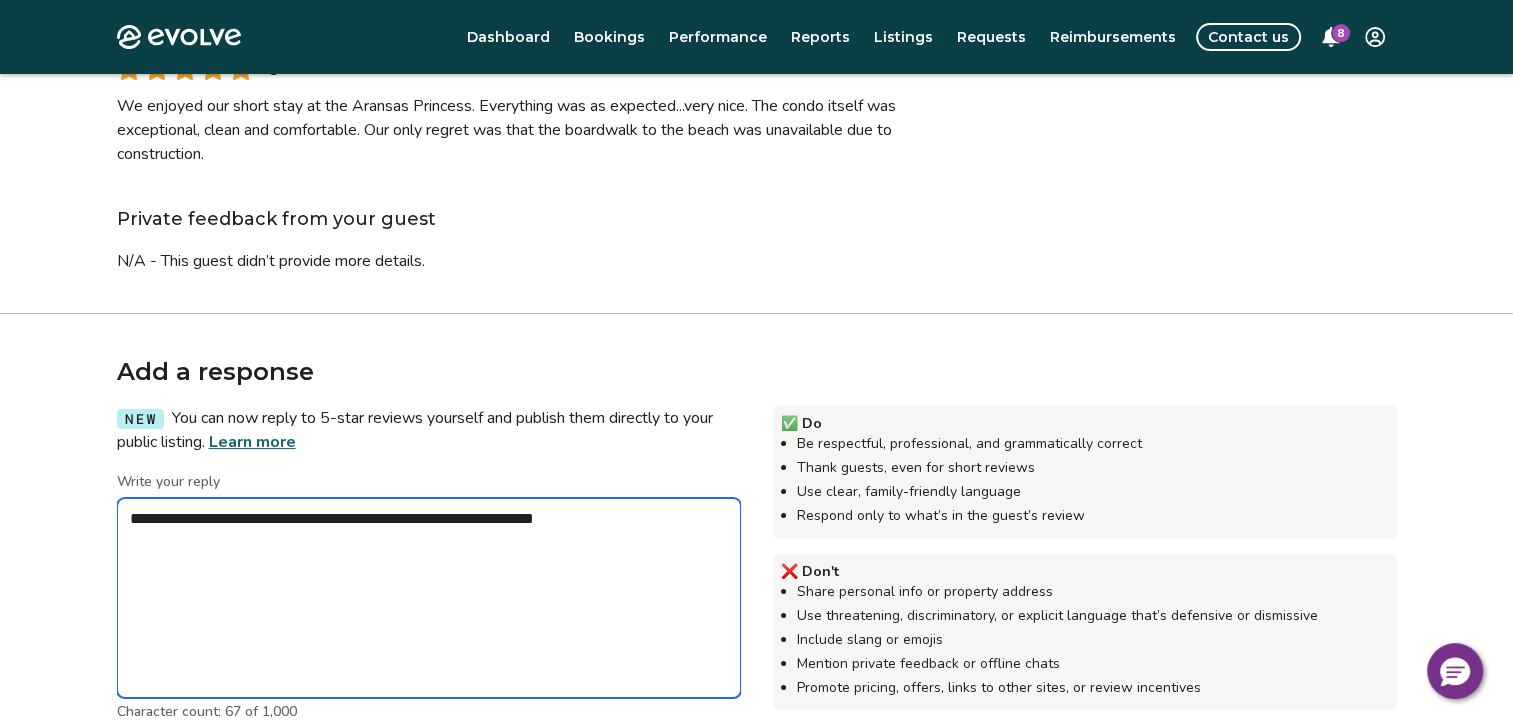 type on "*" 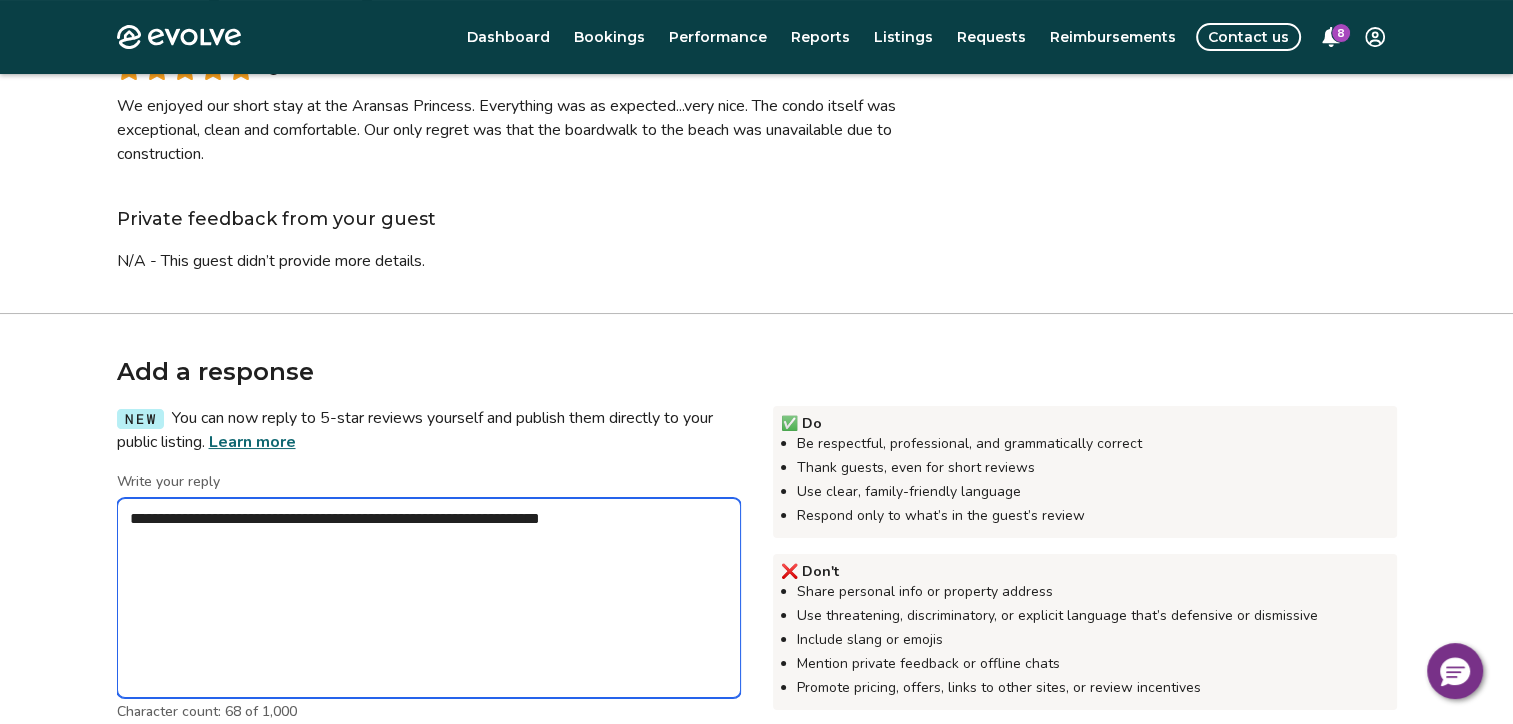 type on "*" 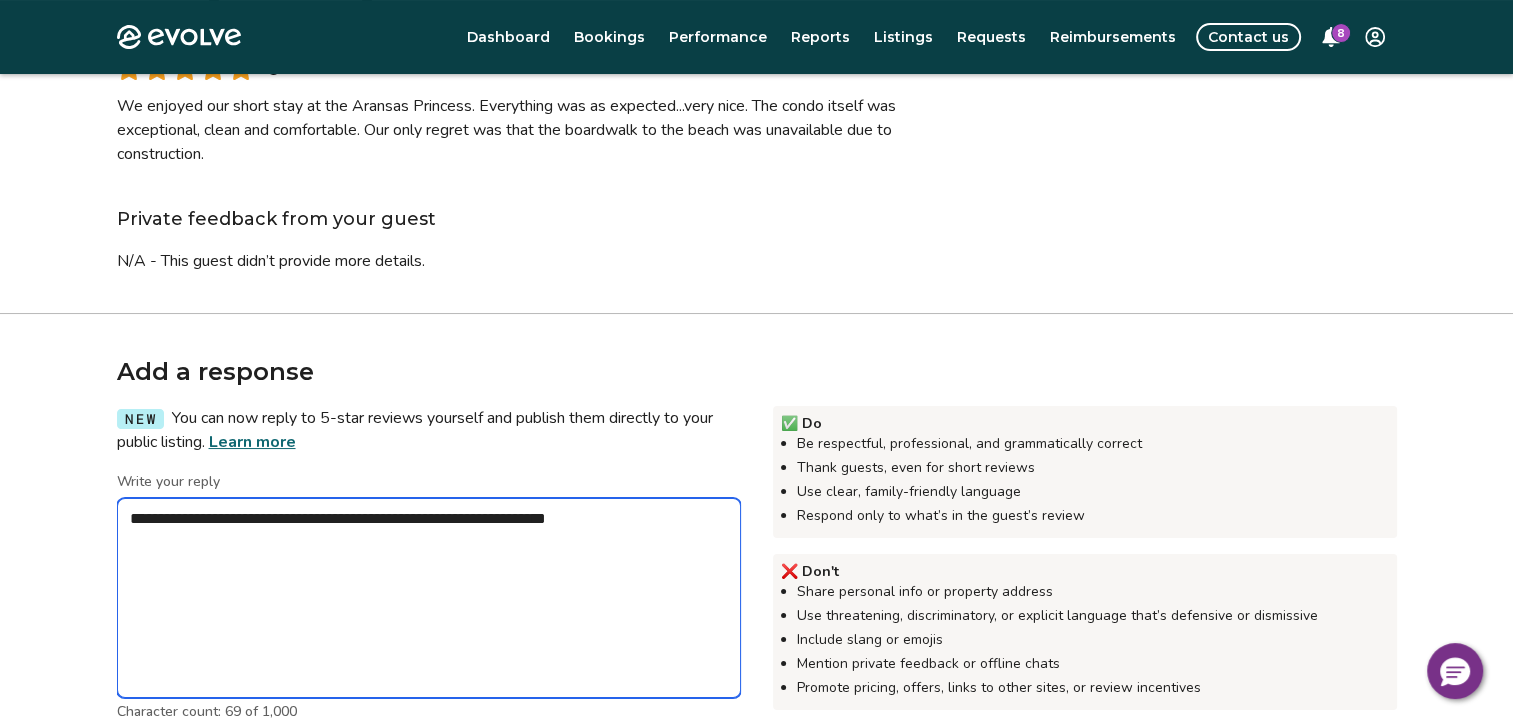 type 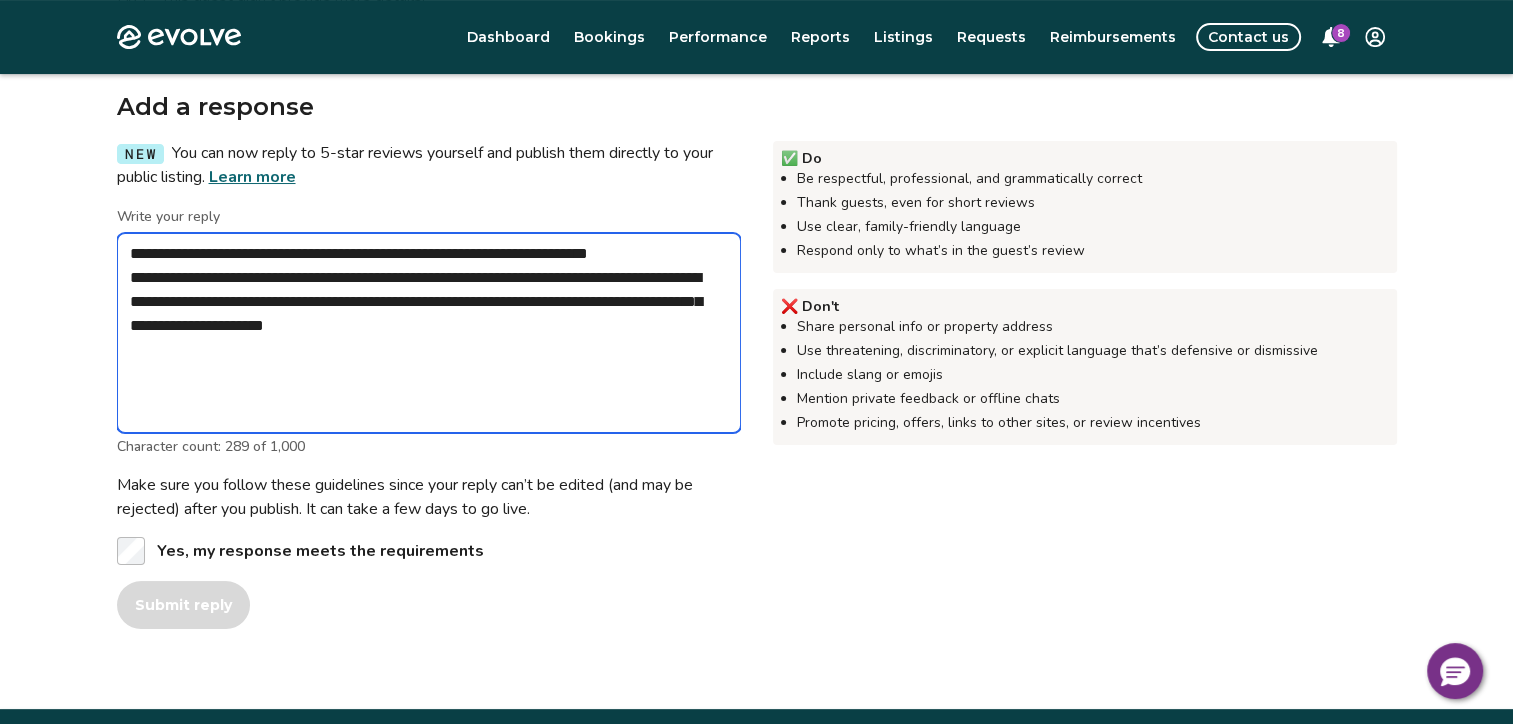 scroll, scrollTop: 500, scrollLeft: 0, axis: vertical 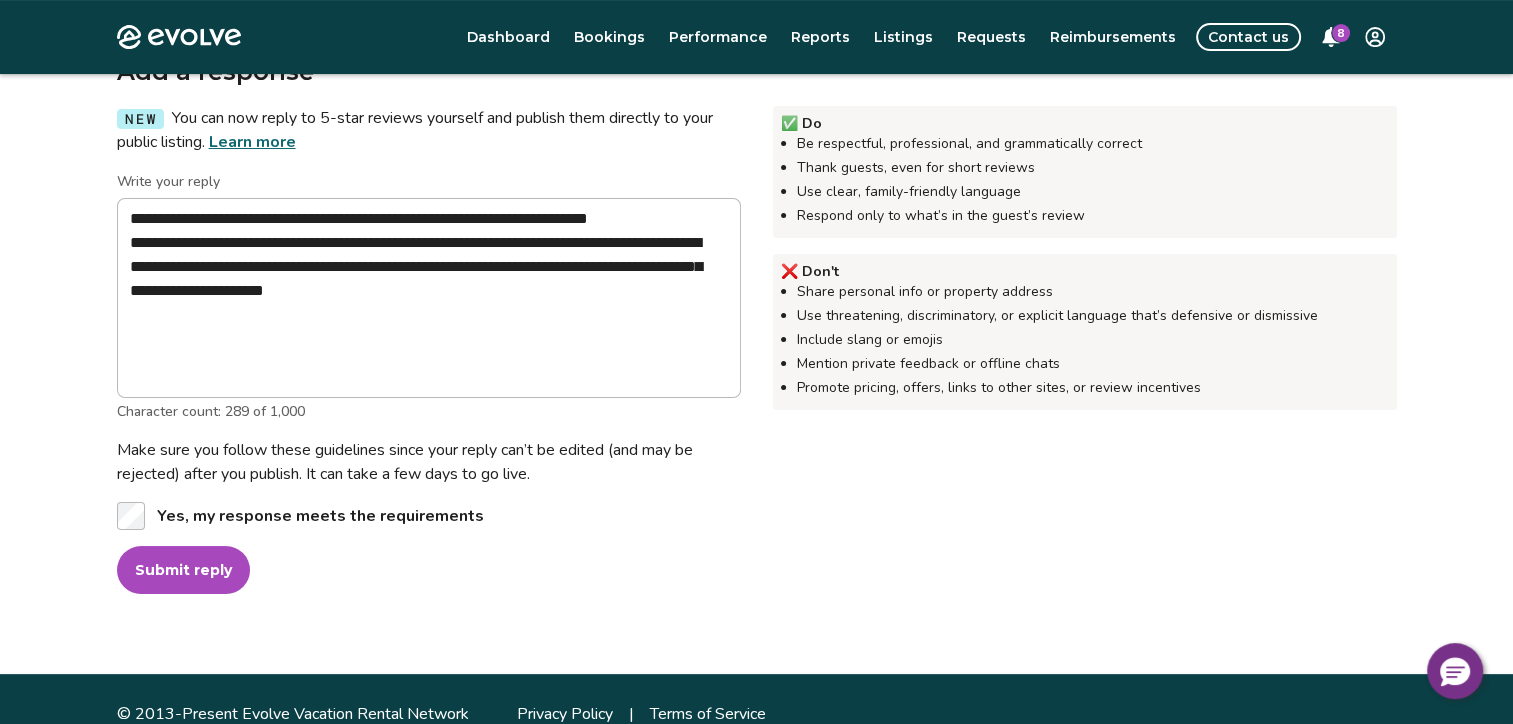click on "Submit reply" at bounding box center (183, 570) 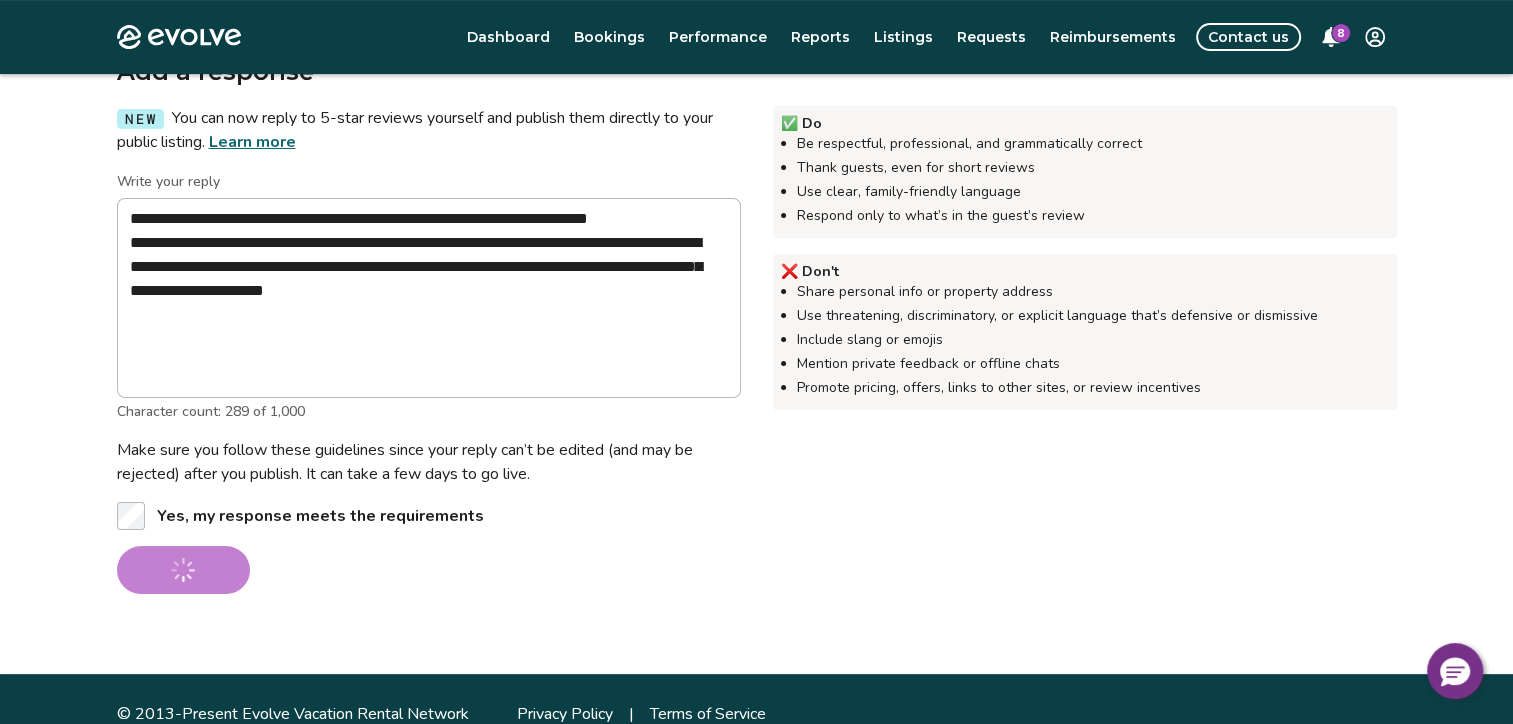 click on "**********" at bounding box center (429, 382) 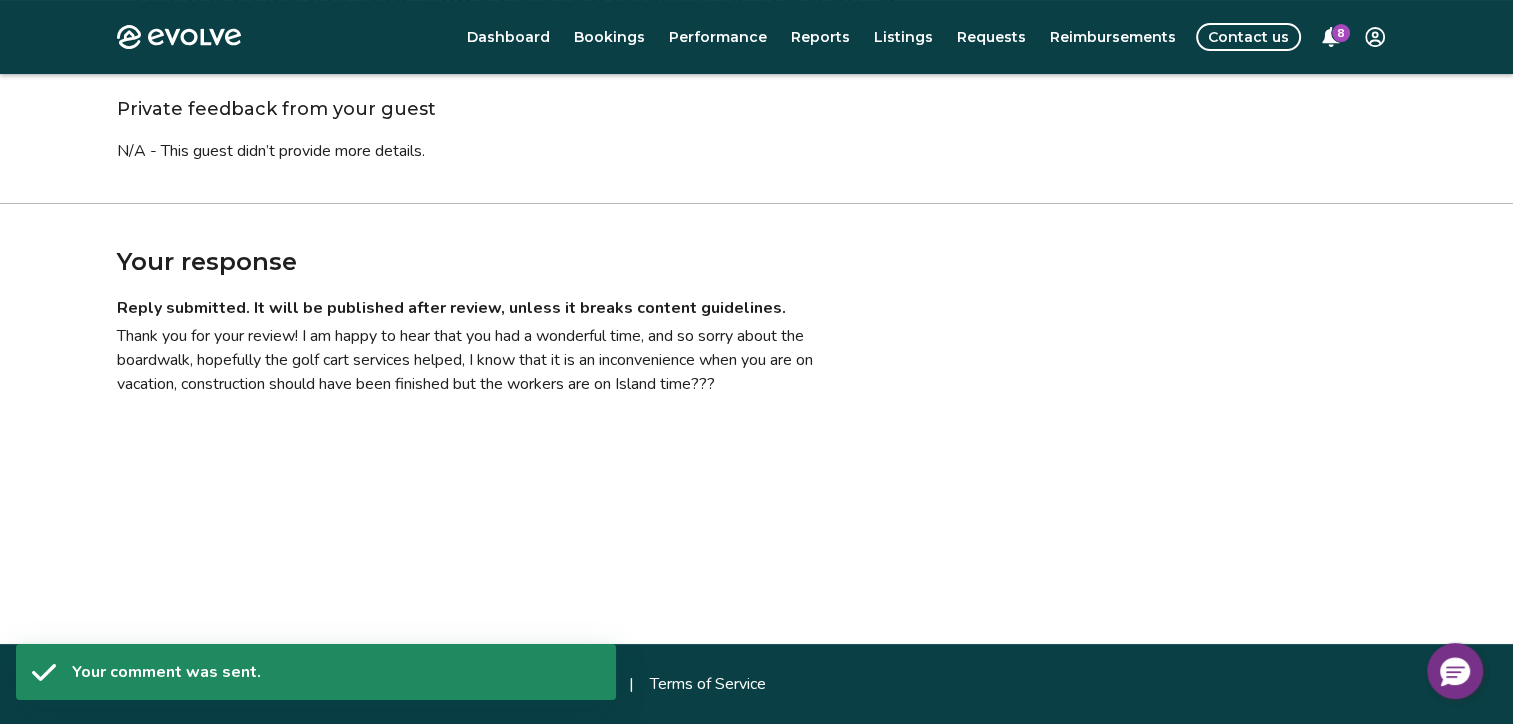 scroll, scrollTop: 310, scrollLeft: 0, axis: vertical 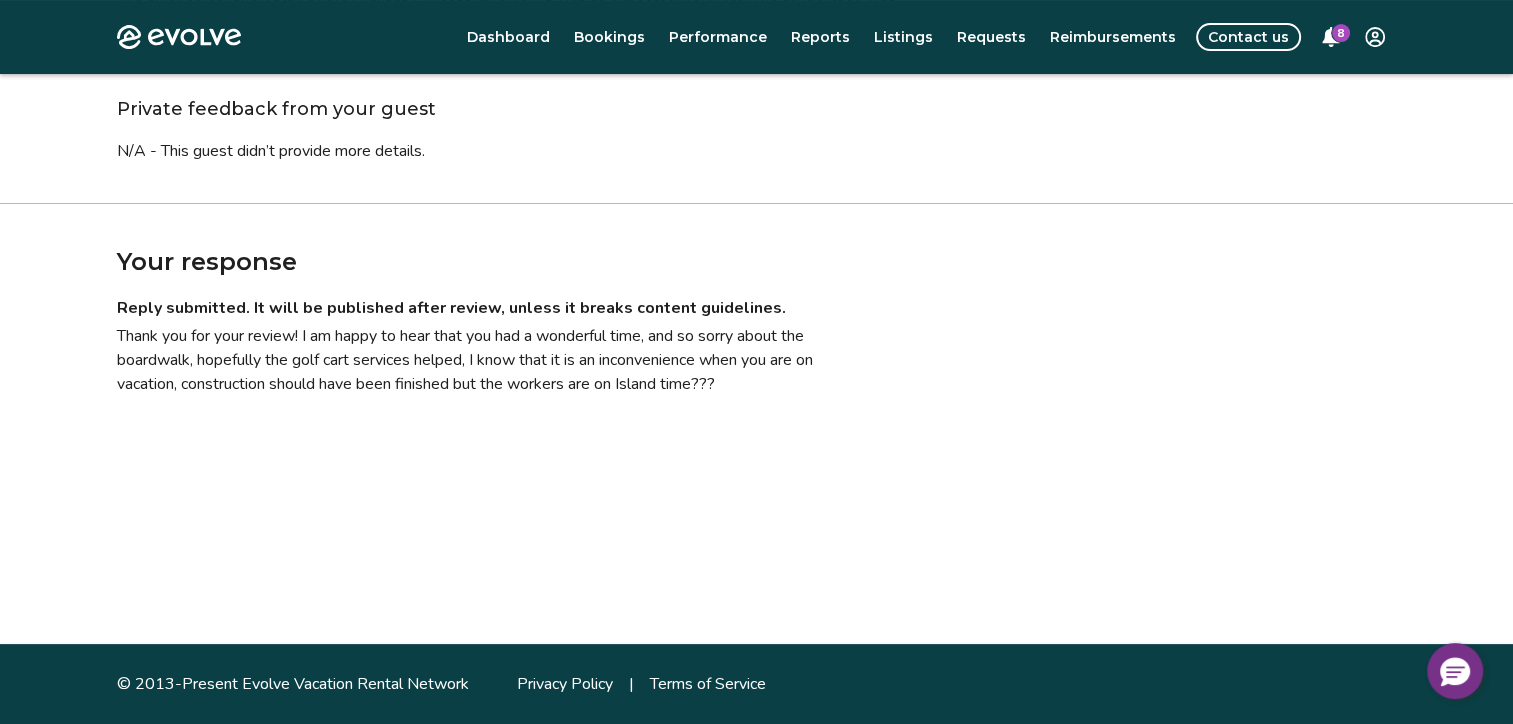 click 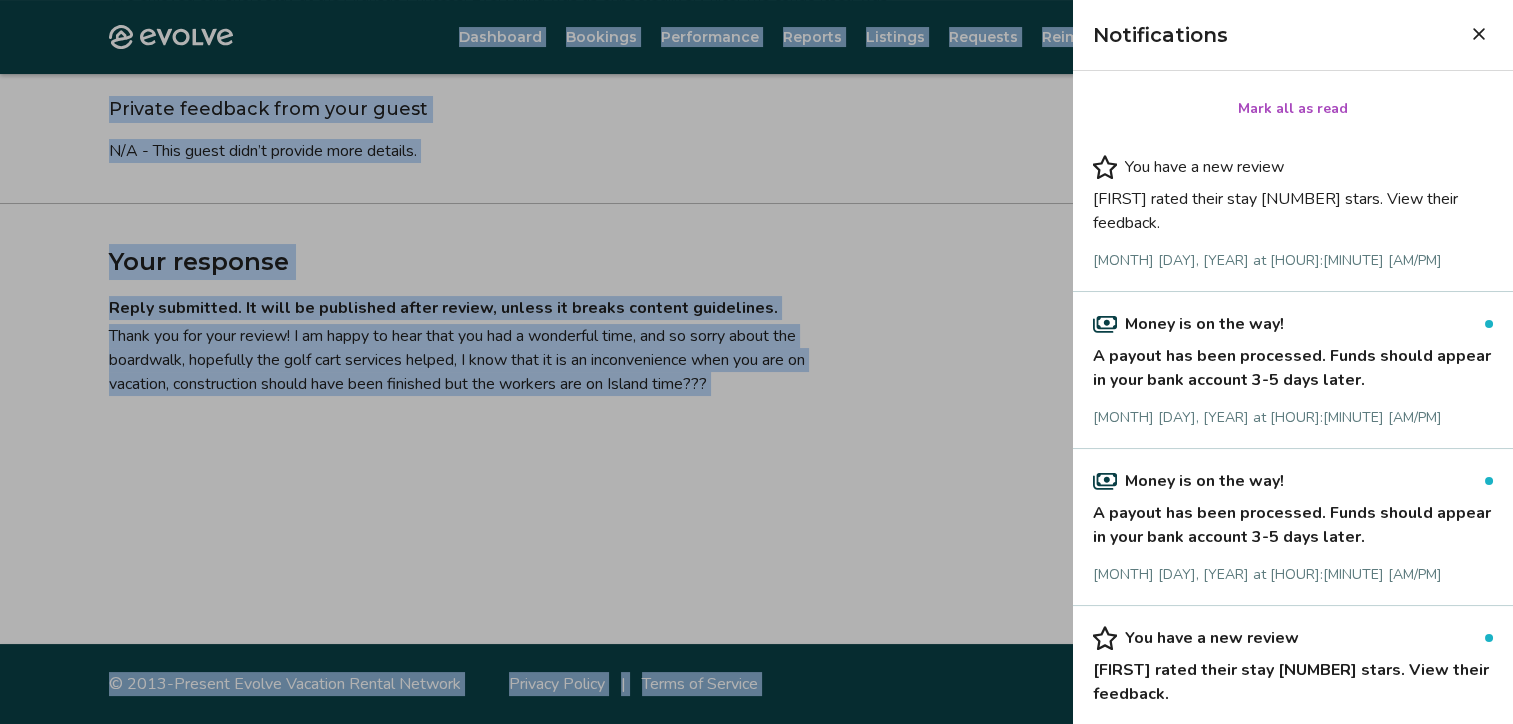 click on "Evolve Dashboard Bookings Performance Reports Listings Requests Reimbursements Contact us [NUMBER] Reviews | Listing ID:  [NUMBER] Family Getaway [FIRST]  ·  [MONTH] [DAY], [YEAR]  ·  Website [NUMBER] We enjoyed our short stay at the Aransas Princess. Everything was as expected...very nice. The condo itself was exceptional, clean and comfortable. Our only regret was that the boardwalk to the beach was unavailable due to construction. Private feedback from your guest N/A - This guest didn’t provide more details. Your response Reply submitted. It will be published after review, unless it breaks content guidelines. Thank you for your review! I am happy to hear that you had a wonderful time,
and so sorry about the boardwalk, hopefully the golf cart services helped, I know that it is an inconvenience when you are on vacation, construction should have been finished but the workers are on Island time??? © [YEAR]-[YEAR] Evolve Vacation Rental Network Privacy Policy | Terms of Service
*" at bounding box center (749, 207) 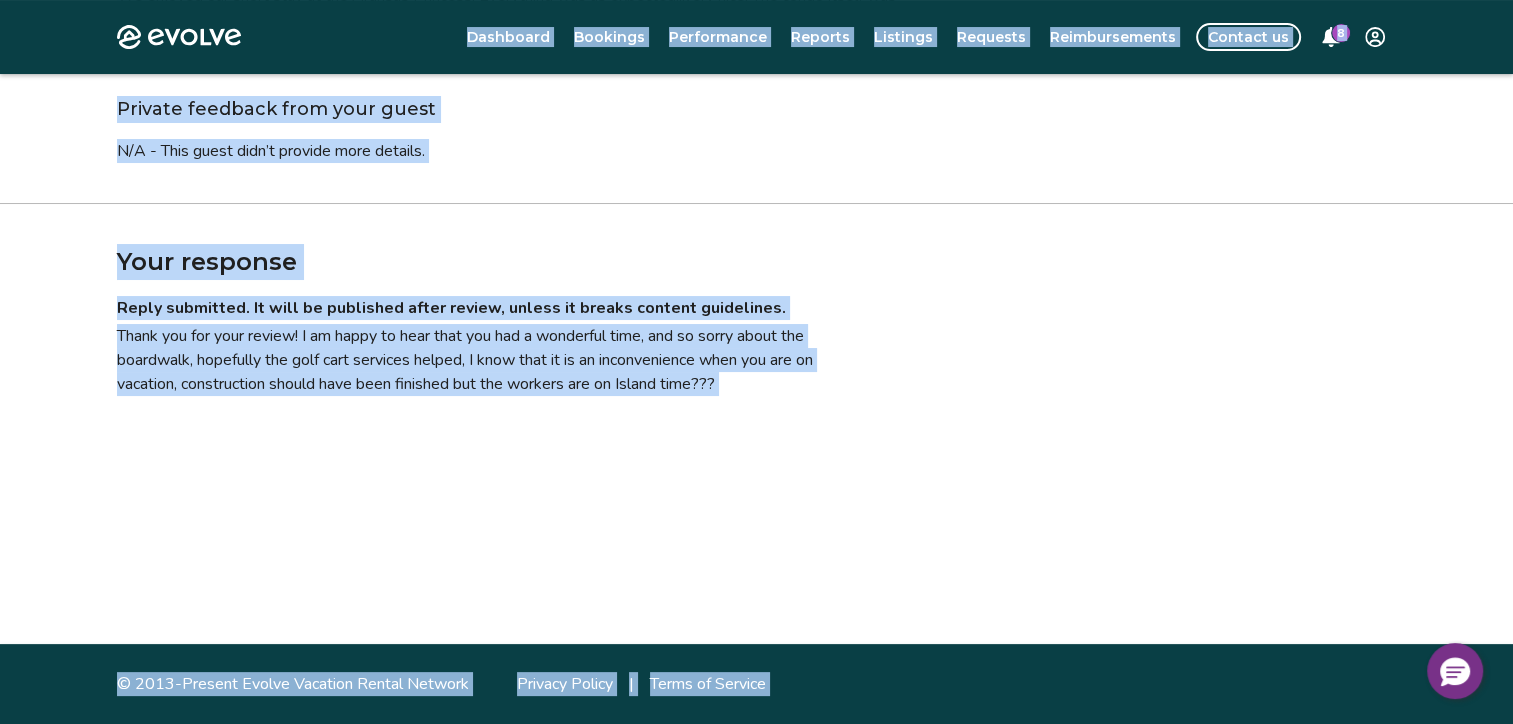 click 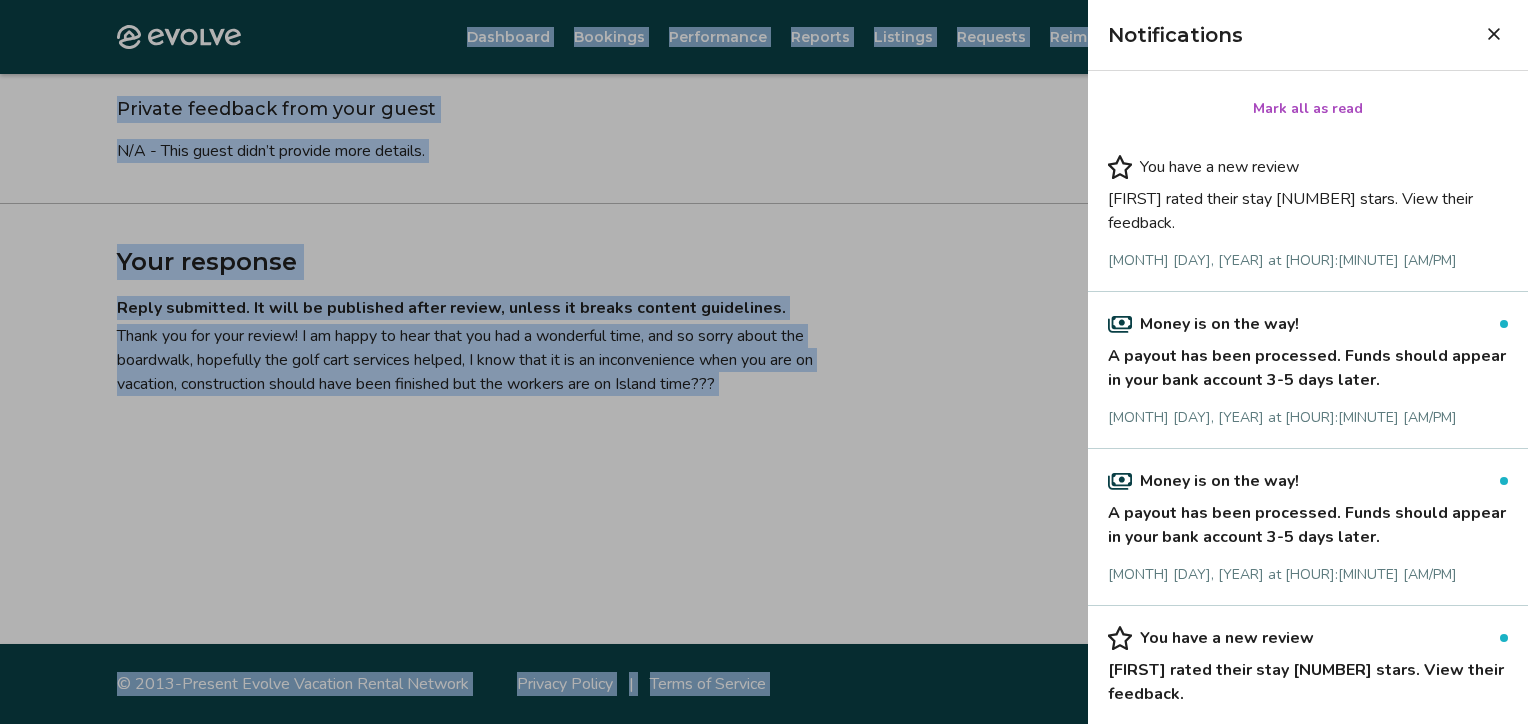 click on "A payout has been processed. Funds should appear in your bank account 3-5 days later." at bounding box center [1308, 364] 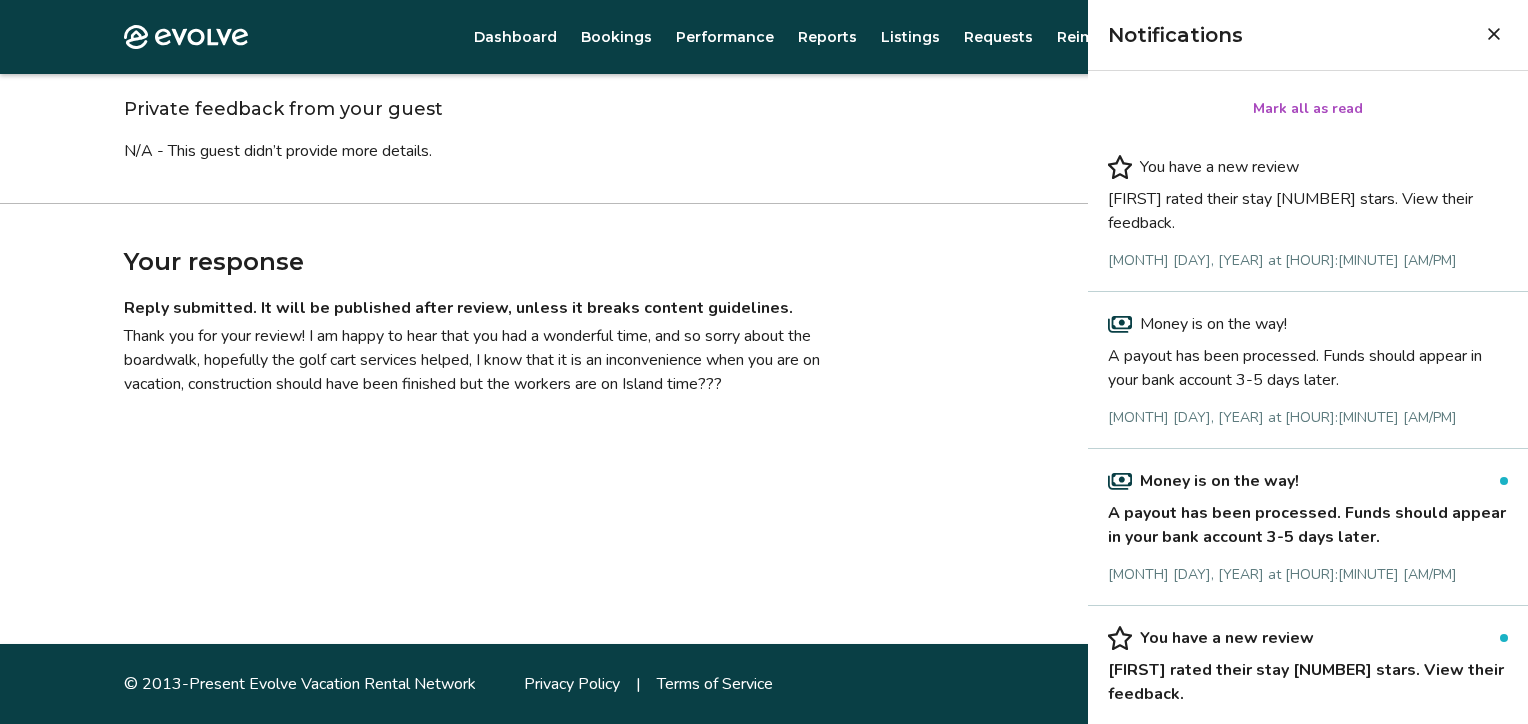 click on "Reviews | Listing ID:  [NUMBER] Family Getaway [FIRST]  ·  [MONTH] [DAY], [YEAR]  ·  Website [NUMBER] We enjoyed our short stay at the Aransas Princess. Everything was as expected...very nice. The condo itself was exceptional, clean and comfortable. Our only regret was that the boardwalk to the beach was unavailable due to construction. Private feedback from your guest N/A - This guest didn’t provide more details. Your response Reply submitted. It will be published after review, unless it breaks content guidelines. Thank you for your review! I am happy to hear that you had a wonderful time,
and so sorry about the boardwalk, hopefully the golf cart services helped, I know that it is an inconvenience when you are on vacation, construction should have been finished but the workers are on Island time??? © [YEAR]-[YEAR] Evolve Vacation Rental Network Privacy Policy | Terms of Service
*" at bounding box center (764, 207) 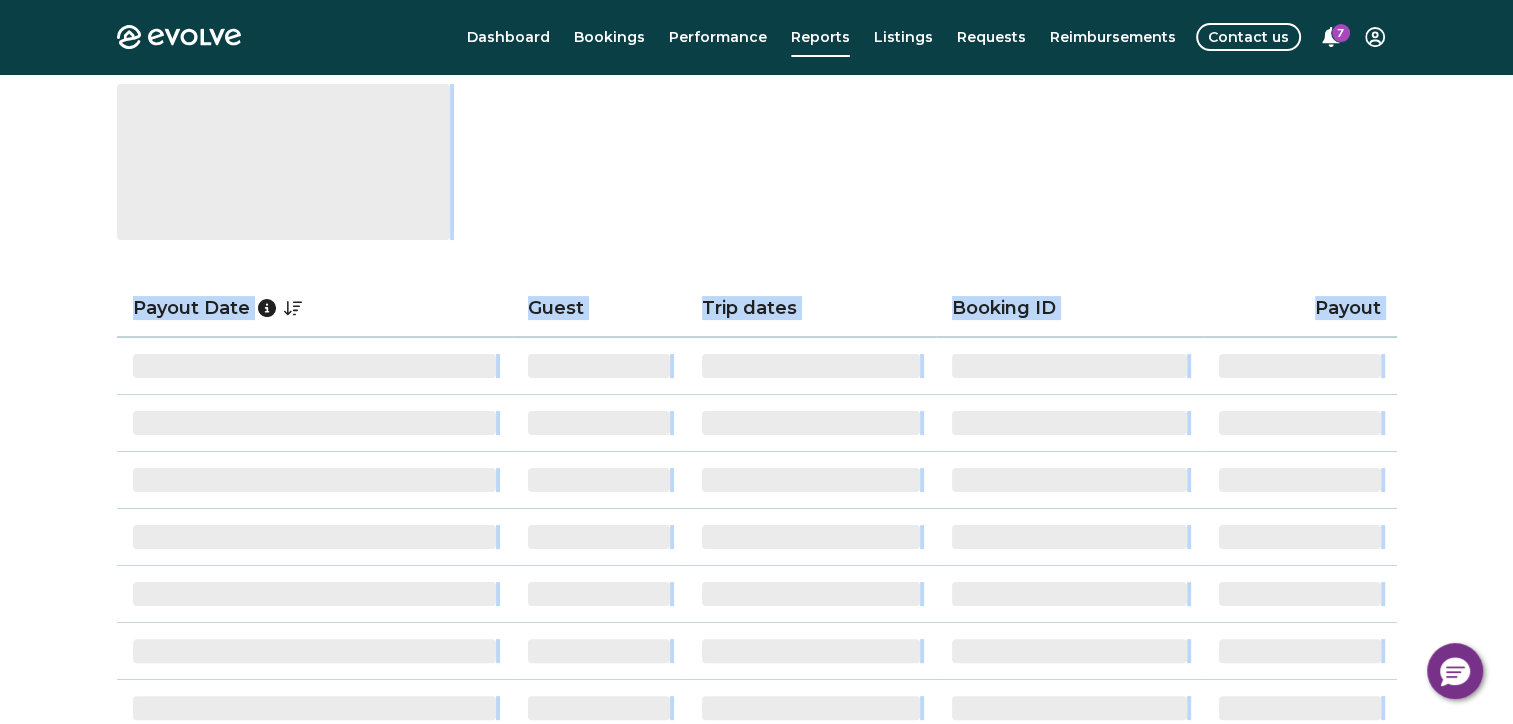 scroll, scrollTop: 0, scrollLeft: 0, axis: both 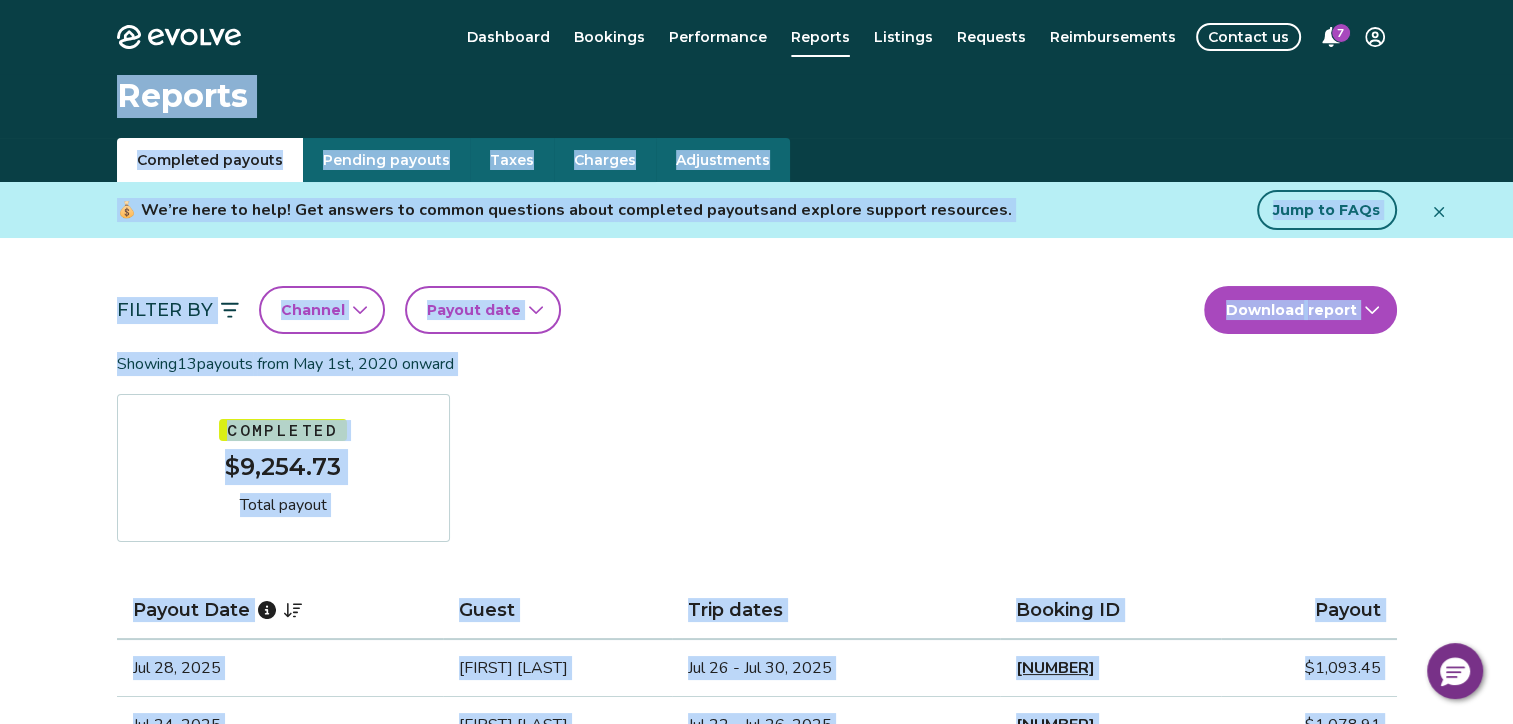 click on "Filter By  Channel Payout date Download   report Showing  [NUMBER]  payouts   from [MONTH] [DAY], [YEAR] onward Completed $[NUMBER] Total payout Payout Date Guest Trip dates Booking ID Payout [MONTH] [DAY], [YEAR] [FIRST] [LAST] [MONTH] [DAY] - [MONTH] [DAY], [YEAR] [NUMBER] $[NUMBER] [MONTH] [DAY], [YEAR] [FIRST] [LAST] [MONTH] [DAY] - [MONTH] [DAY], [YEAR] [NUMBER] $[NUMBER] [MONTH] [DAY], [YEAR] [FIRST] [LAST] [MONTH] [DAY] - [MONTH] [DAY], [YEAR] [NUMBER] $[NUMBER] [MONTH] [DAY], [YEAR] [FIRST] [LAST] [MONTH] [DAY] - [MONTH] [DAY], [YEAR] [NUMBER] $[NUMBER] [MONTH] [DAY], [YEAR] [FIRST] [LAST] [MONTH] [DAY] - [MONTH] [DAY], [YEAR] [NUMBER] $[NUMBER] [MONTH] [DAY], [YEAR] [FIRST] [LAST] [MONTH] [DAY] - [MONTH] [DAY], [YEAR] [NUMBER] $[NUMBER] [MONTH] [DAY], [YEAR] [FIRST] [LAST] [MONTH] [DAY] - [MONTH] [DAY], [YEAR] [NUMBER] $[NUMBER] [MONTH] [DAY], [YEAR] [FIRST] [LAST] [MONTH] [DAY] - [MONTH] [DAY], [YEAR] [NUMBER] $[NUMBER] [MONTH] [DAY], [YEAR] [FIRST] [LAST]" at bounding box center [757, 833] 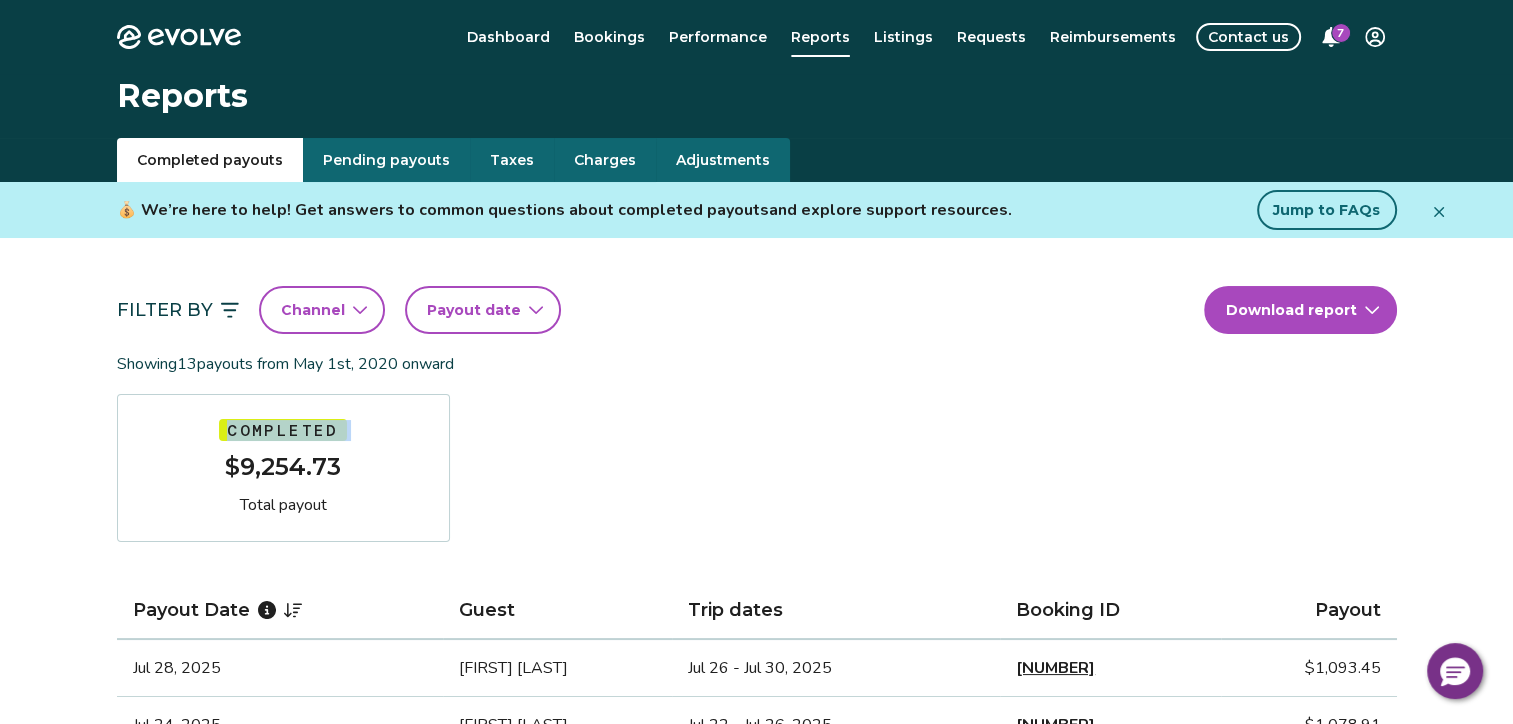 click on "Filter By  Channel Payout date Download   report Showing  [NUMBER]  payouts   from [MONTH] [DAY], [YEAR] onward Completed $[NUMBER] Total payout Payout Date Guest Trip dates Booking ID Payout [MONTH] [DAY], [YEAR] [FIRST] [LAST] [MONTH] [DAY] - [MONTH] [DAY], [YEAR] [NUMBER] $[NUMBER] [MONTH] [DAY], [YEAR] [FIRST] [LAST] [MONTH] [DAY] - [MONTH] [DAY], [YEAR] [NUMBER] $[NUMBER] [MONTH] [DAY], [YEAR] [FIRST] [LAST] [MONTH] [DAY] - [MONTH] [DAY], [YEAR] [NUMBER] $[NUMBER] [MONTH] [DAY], [YEAR] [FIRST] [LAST] [MONTH] [DAY] - [MONTH] [DAY], [YEAR] [NUMBER] $[NUMBER] [MONTH] [DAY], [YEAR] [FIRST] [LAST] [MONTH] [DAY] - [MONTH] [DAY], [YEAR] [NUMBER] $[NUMBER] [MONTH] [DAY], [YEAR] [FIRST] [LAST] [MONTH] [DAY] - [MONTH] [DAY], [YEAR] [NUMBER] $[NUMBER] [MONTH] [DAY], [YEAR] [FIRST] [LAST] [MONTH] [DAY] - [MONTH] [DAY], [YEAR] [NUMBER] $[NUMBER] [MONTH] [DAY], [YEAR] [FIRST] [LAST] [MONTH] [DAY] - [MONTH] [DAY], [YEAR] [NUMBER] $[NUMBER] [MONTH] [DAY], [YEAR] [FIRST] [LAST]" at bounding box center (757, 833) 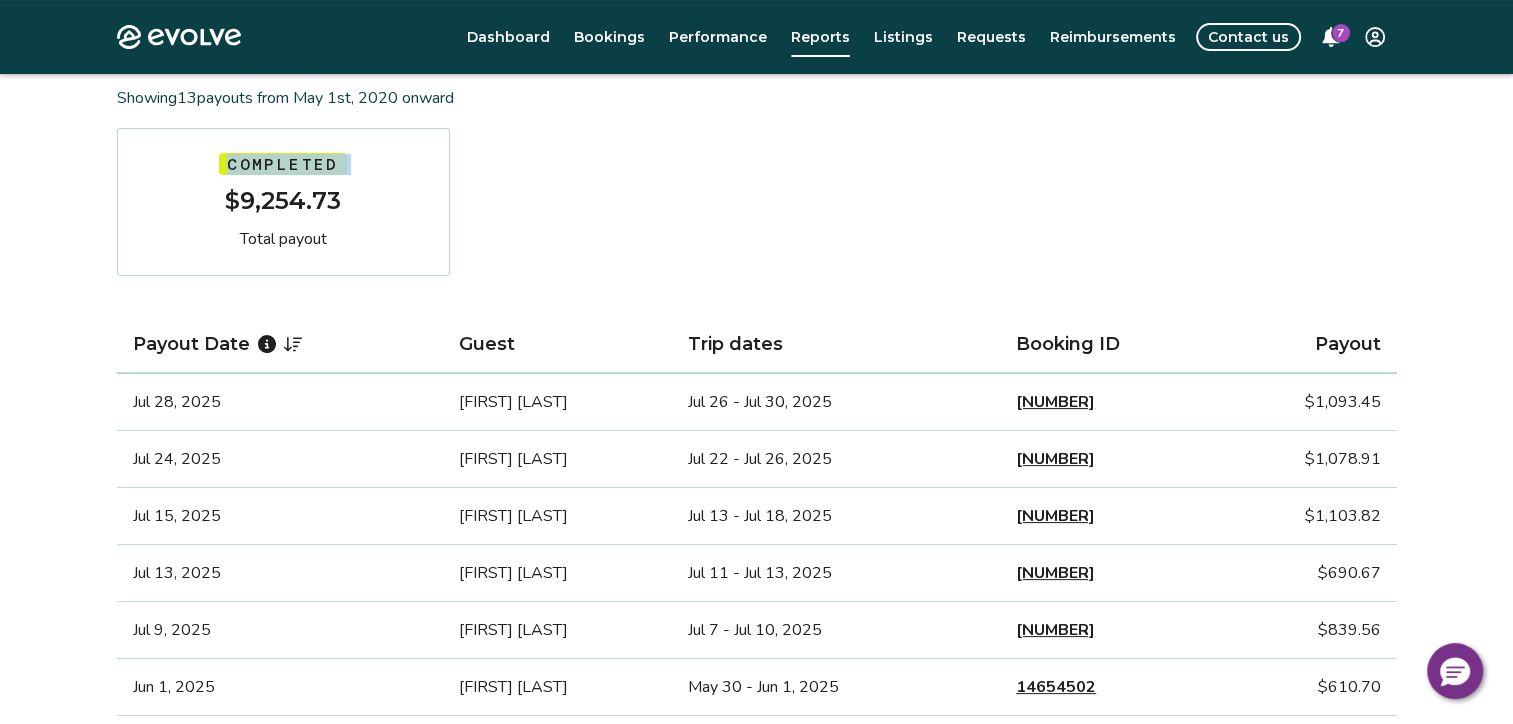 scroll, scrollTop: 300, scrollLeft: 0, axis: vertical 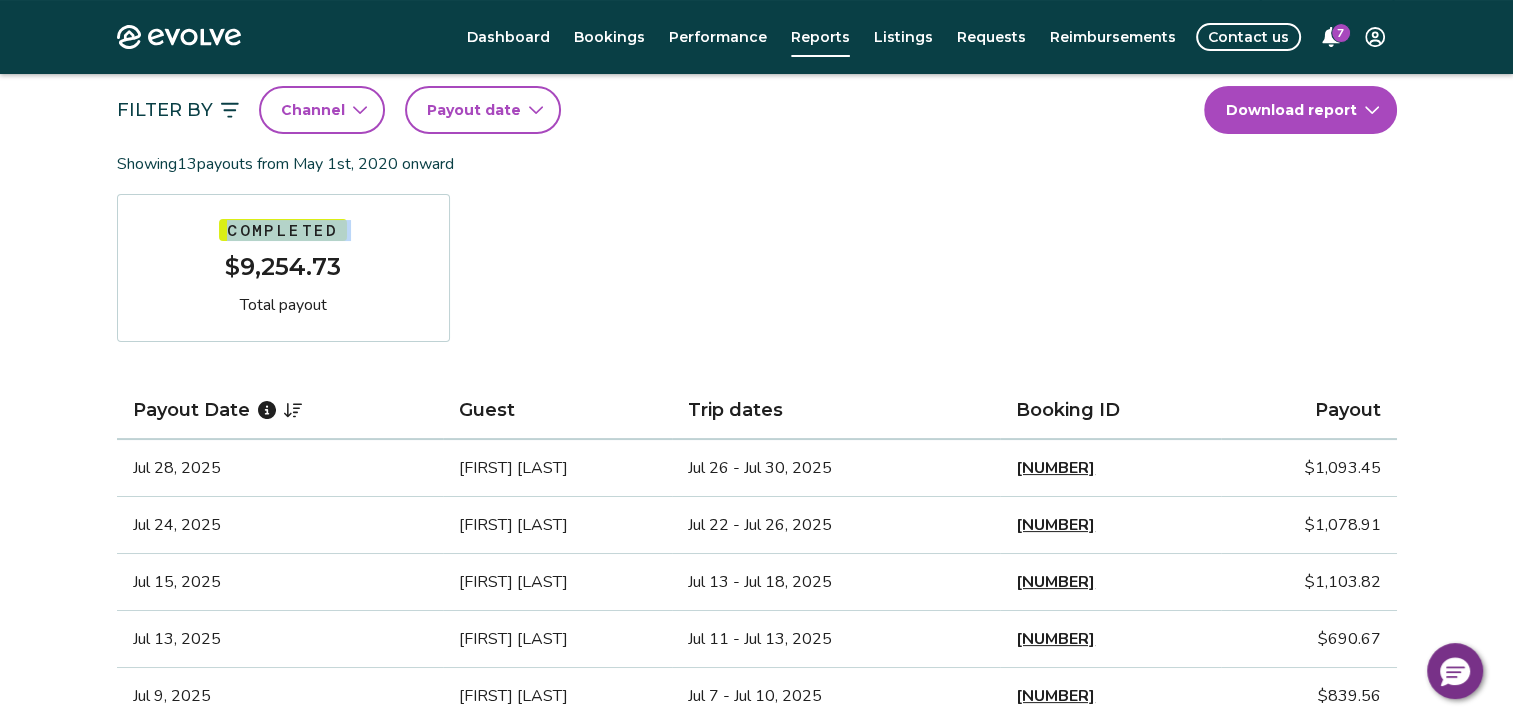 click on "7" at bounding box center (1341, 33) 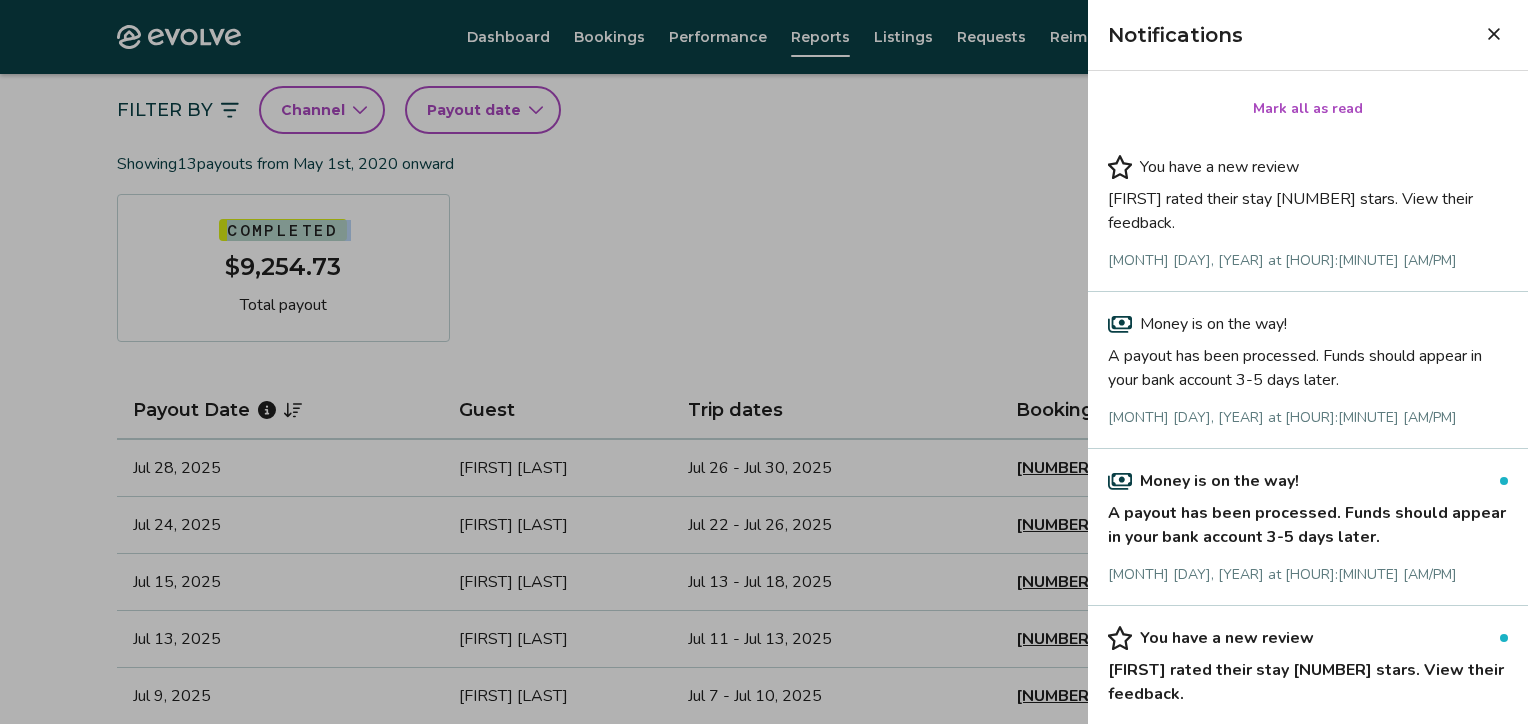 click on "[FIRST] rated their stay [NUMBER] stars. View their feedback." at bounding box center [1308, 678] 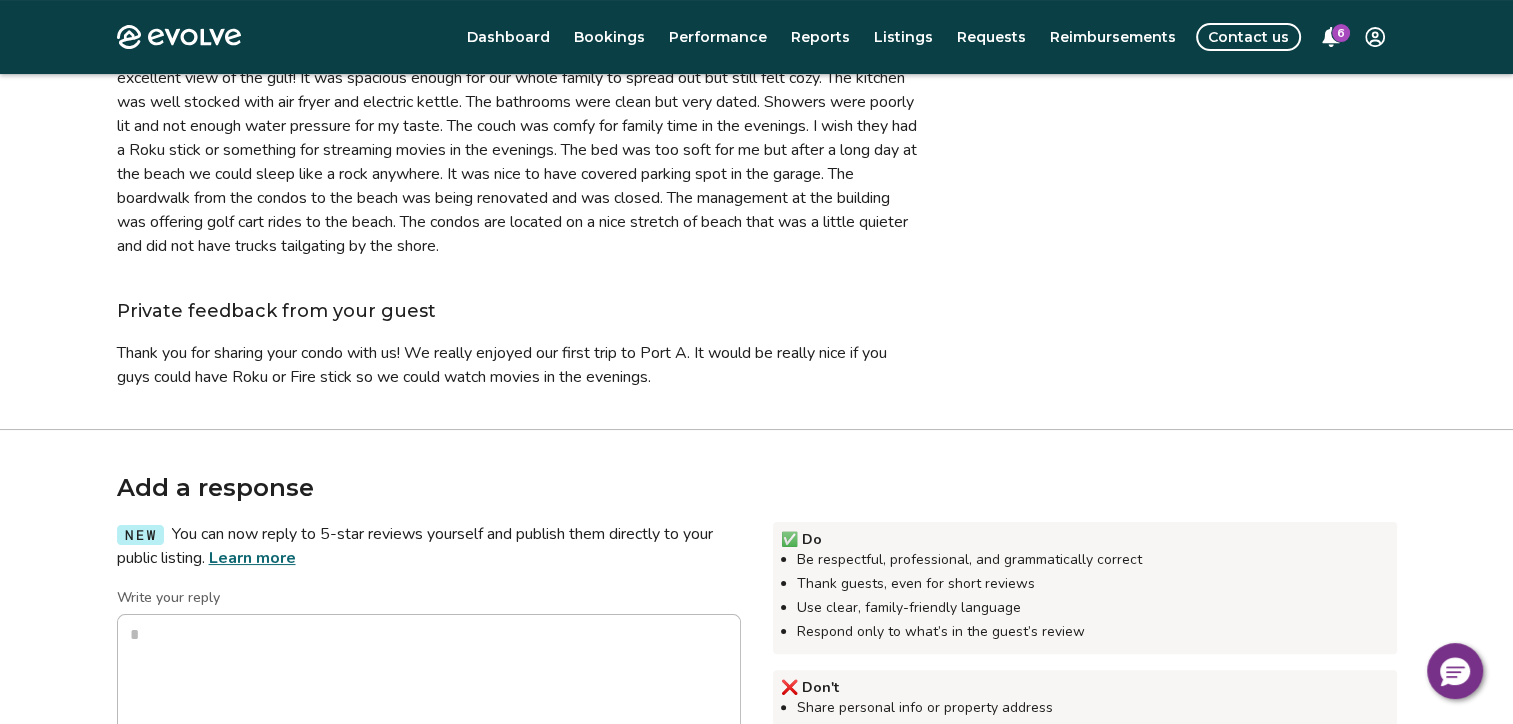 scroll, scrollTop: 400, scrollLeft: 0, axis: vertical 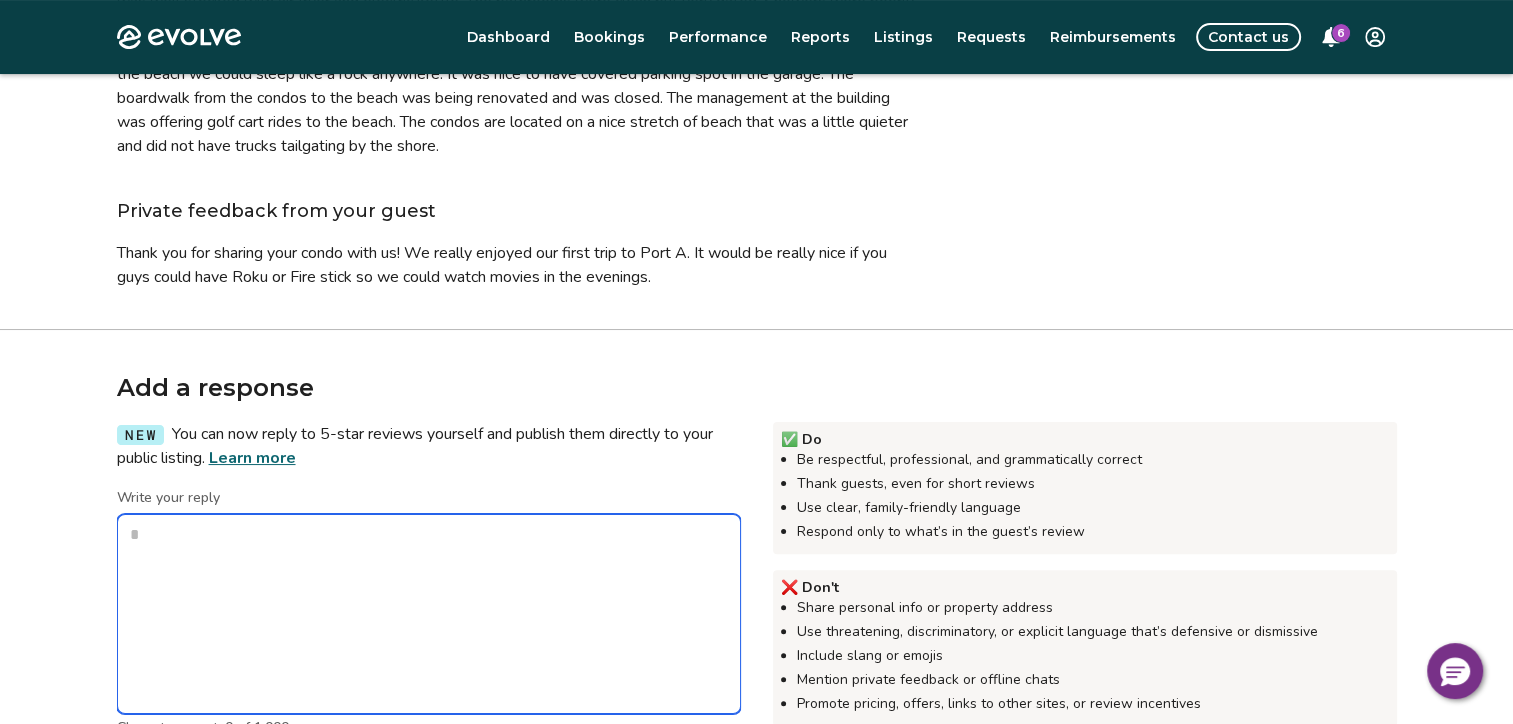 click on "Write your reply" at bounding box center [429, 614] 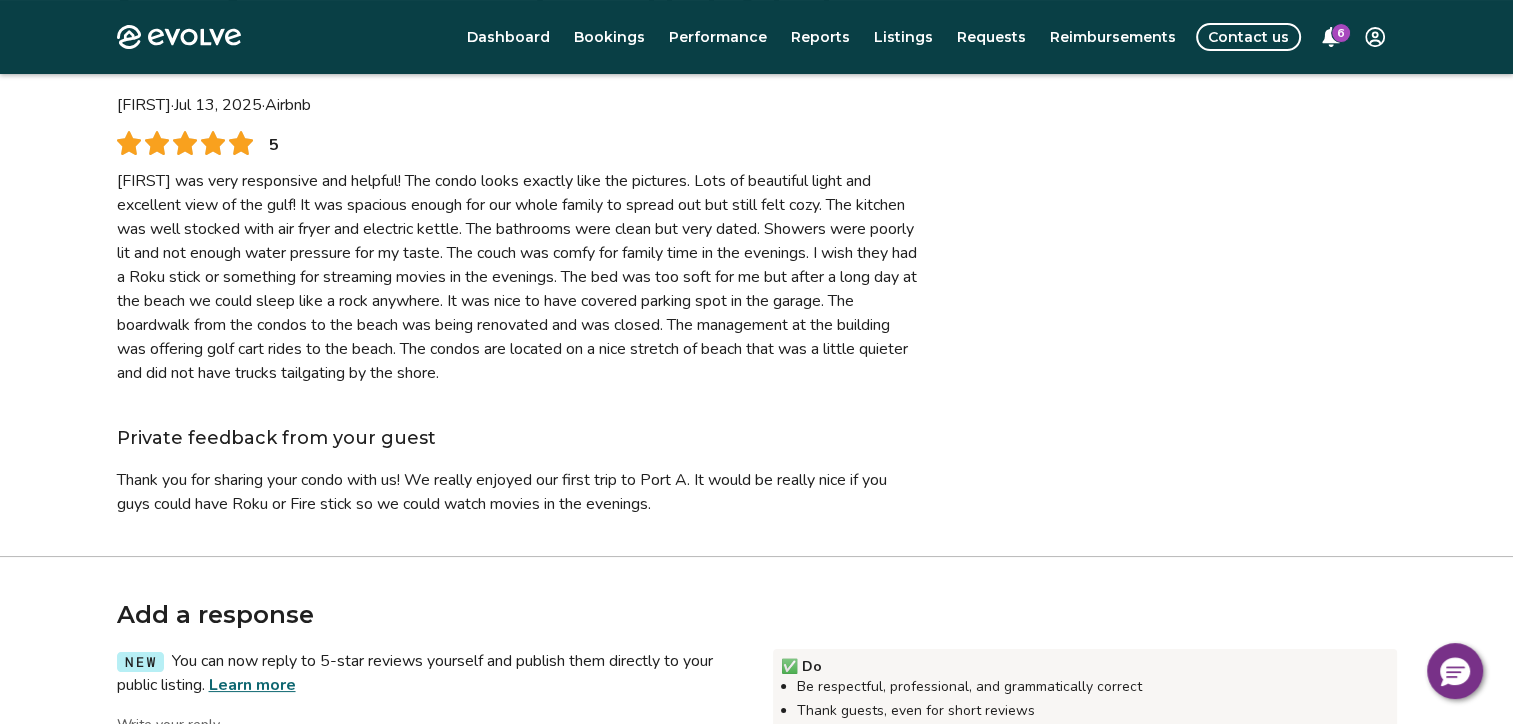 scroll, scrollTop: 133, scrollLeft: 0, axis: vertical 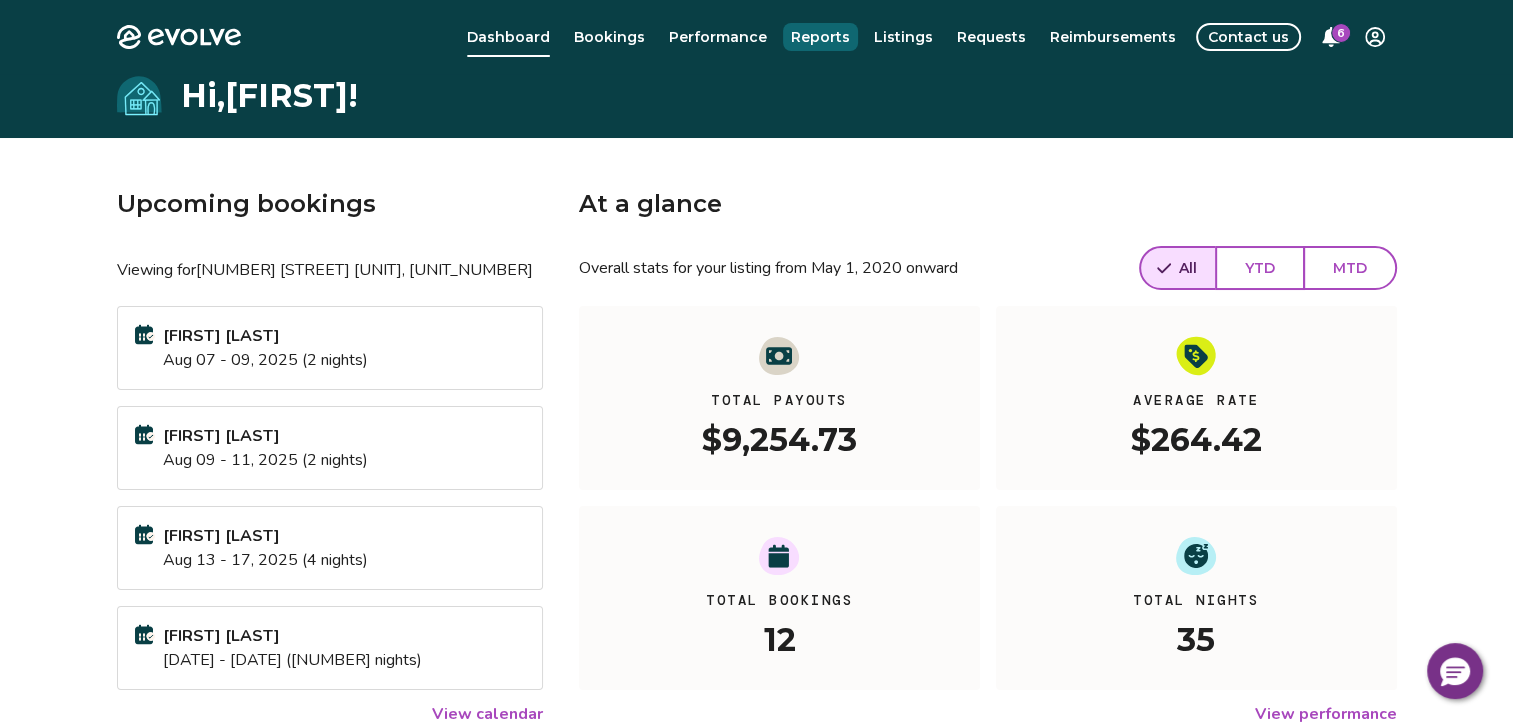 click on "Reports" at bounding box center (820, 37) 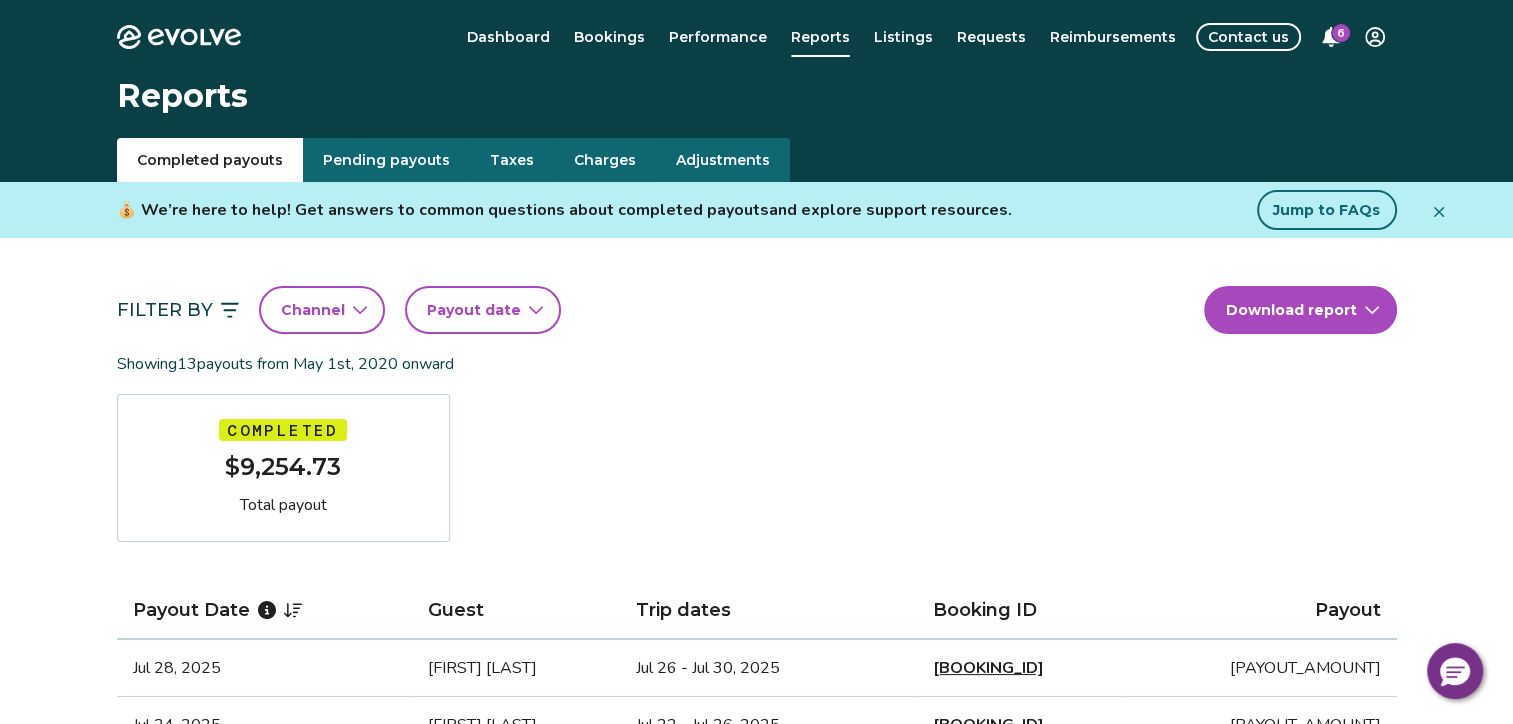 click on "6" at bounding box center (1341, 33) 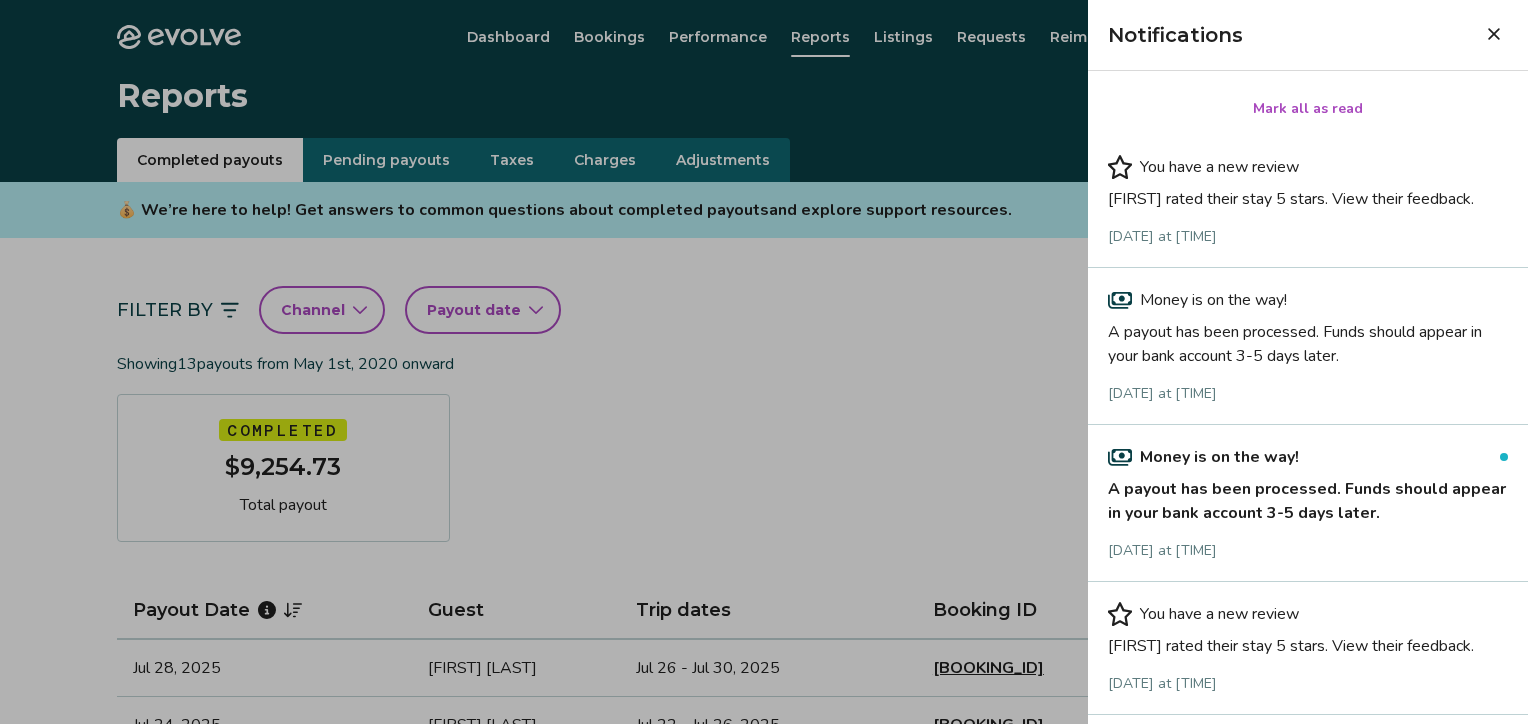 click on "Evolve Dashboard Bookings Performance Reports Listings Requests Reimbursements Contact us 6 Reports Completed payouts Pending payouts Taxes Charges Adjustments 💰 We’re here to help! Get answers to common questions about   completed payouts  and explore support resources. Jump to FAQs Filter By  Channel Payout date Download   report Showing  13  payouts   from May 1st, 2020 onward Completed $9,254.73 Total payout Payout Date Guest Trip dates Booking ID Payout Jul 28, 2025 Angela Hegert Jul 26 - Jul 30, 2025 14672454 $1,093.45 Jul 24, 2025 Brian Fairbanks Jul 22 - Jul 26, 2025 14660429 $1,078.91 Jul 15, 2025 Sheva Chervinskiy Jul 13 - Jul 18, 2025 14639907 $1,103.82 Jul 13, 2025 Beckie Michaelson Jul 11 - Jul 13, 2025 14609688 $690.67 Jul 9, 2025 Gil Pier Jul 7 - Jul 10, 2025 14697810 $839.56 Jun 1, 2025 James Taylor May 30 - Jun 1, 2025 14654502 $610.70 May 28, 2025 Mayfield Betty May 26 - May 30, 2025 14564753 $970.33 May 26, 2025 Ricardo Cantu May 24 - May 26, 2025 14584056 $686.14 May 17, 2025 $690.10" at bounding box center [756, 1062] 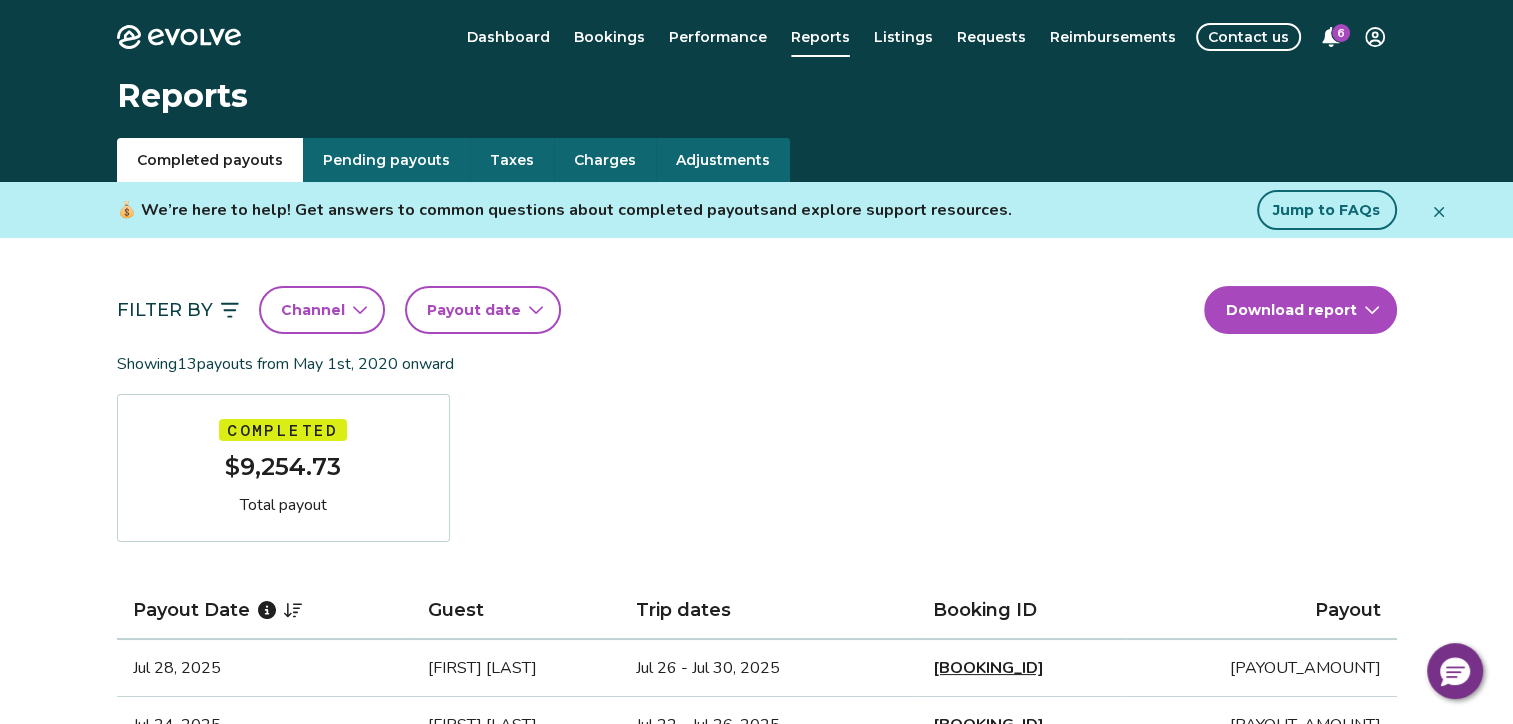 click on "6" at bounding box center (1341, 33) 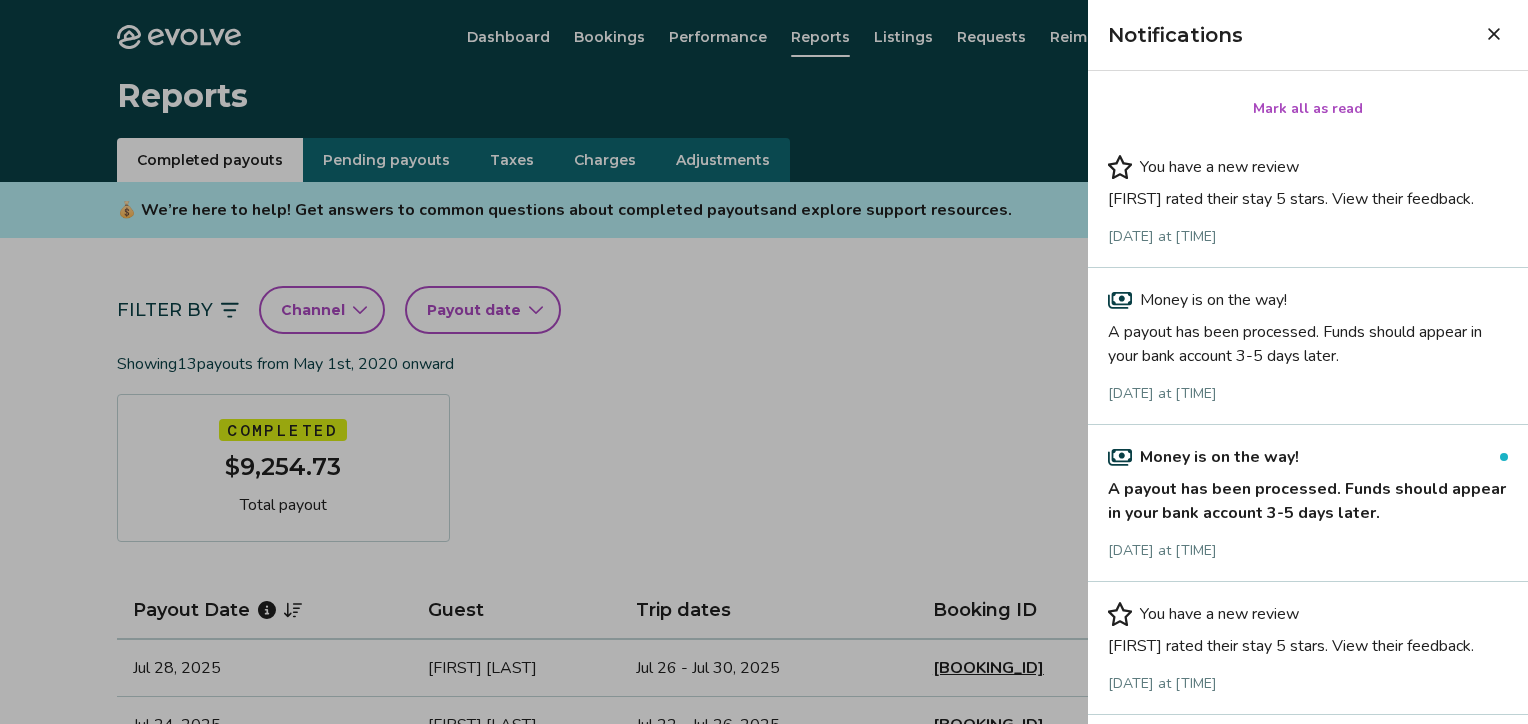 click on "[FIRST] rated their stay [NUMBER] stars. View their feedback." at bounding box center (1308, 642) 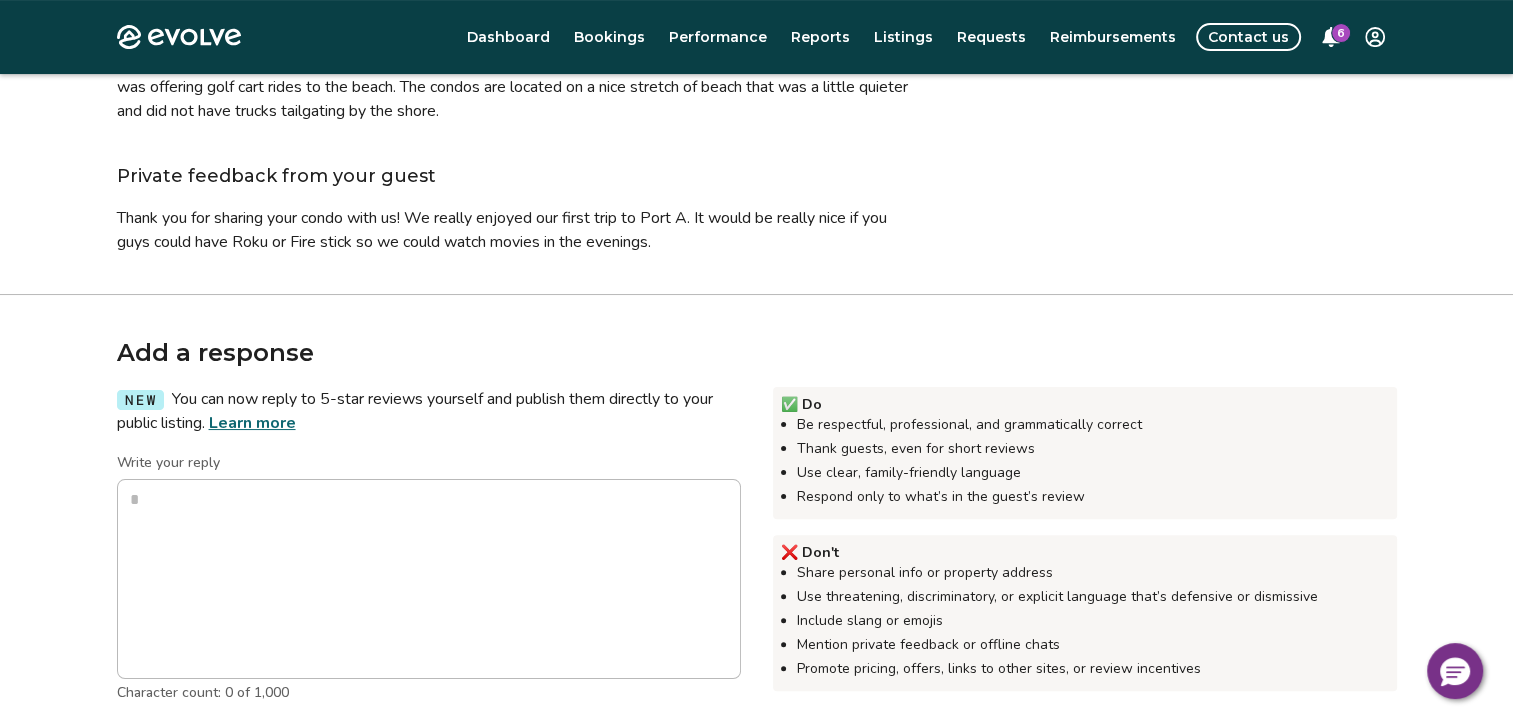 scroll, scrollTop: 400, scrollLeft: 0, axis: vertical 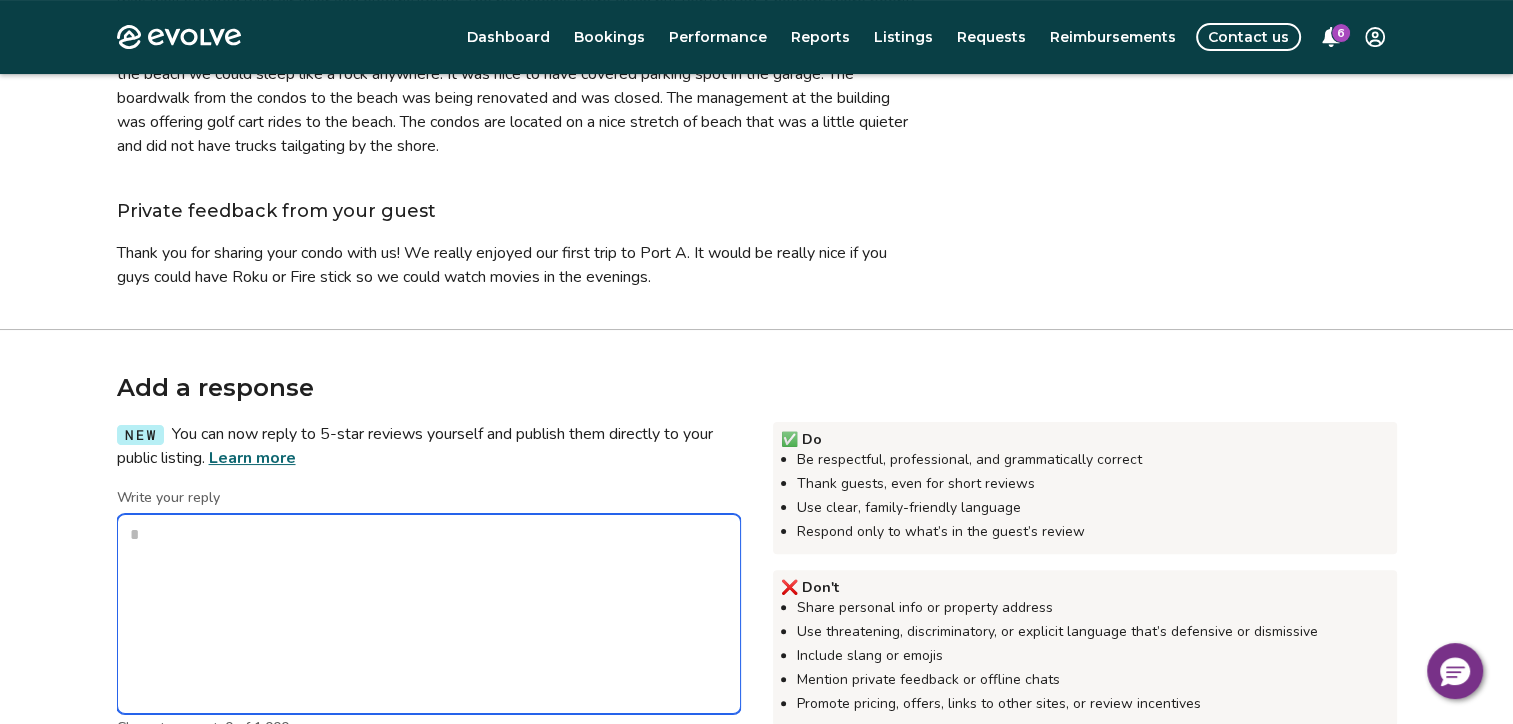 click on "Write your reply" at bounding box center [429, 614] 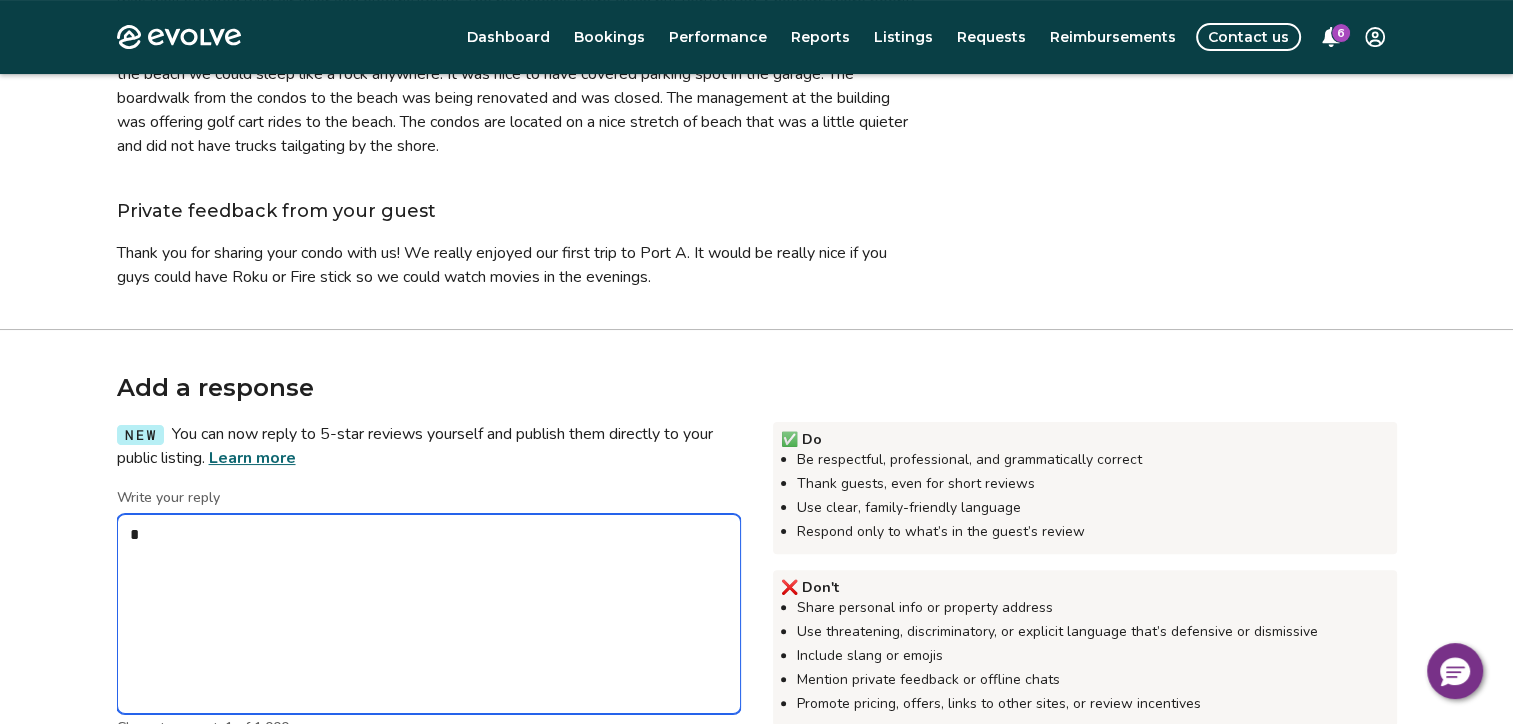 type on "*" 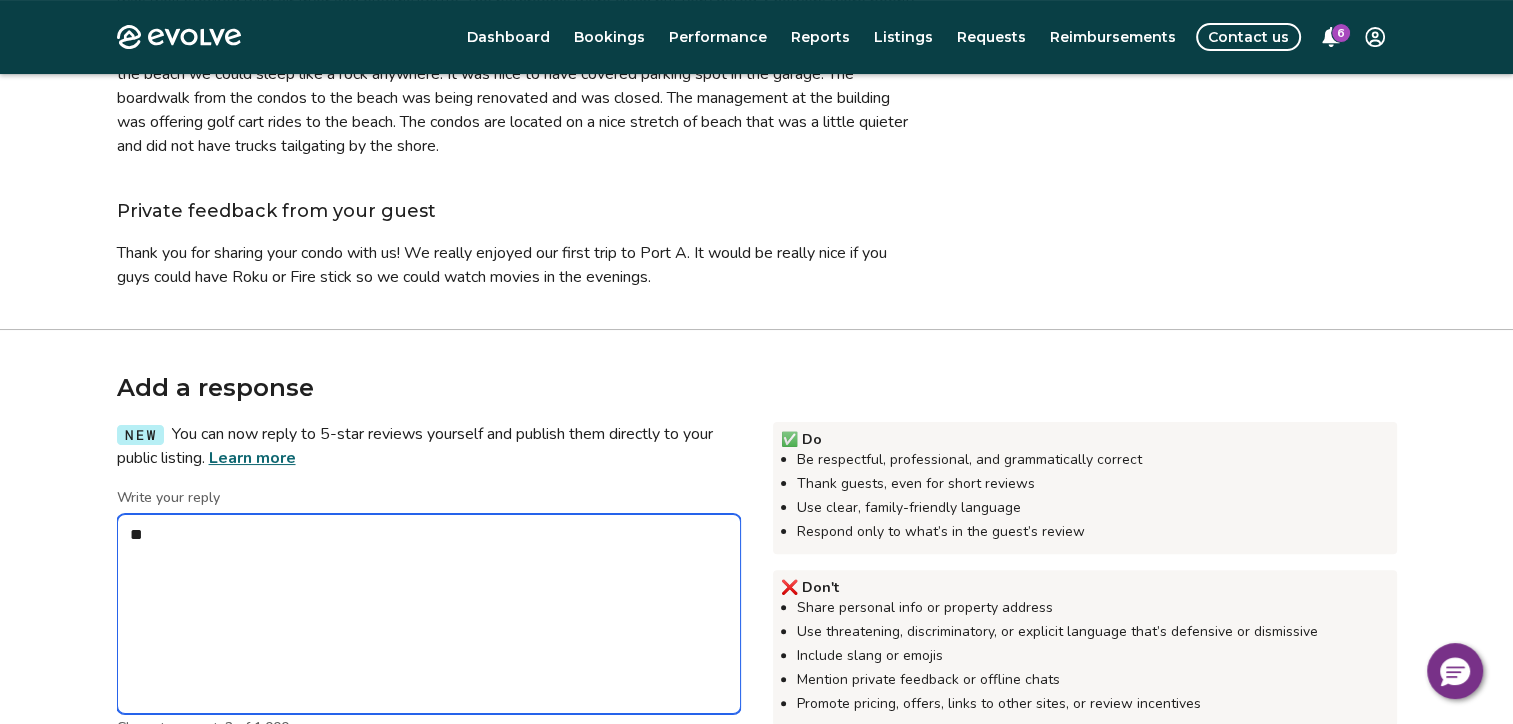 type on "*" 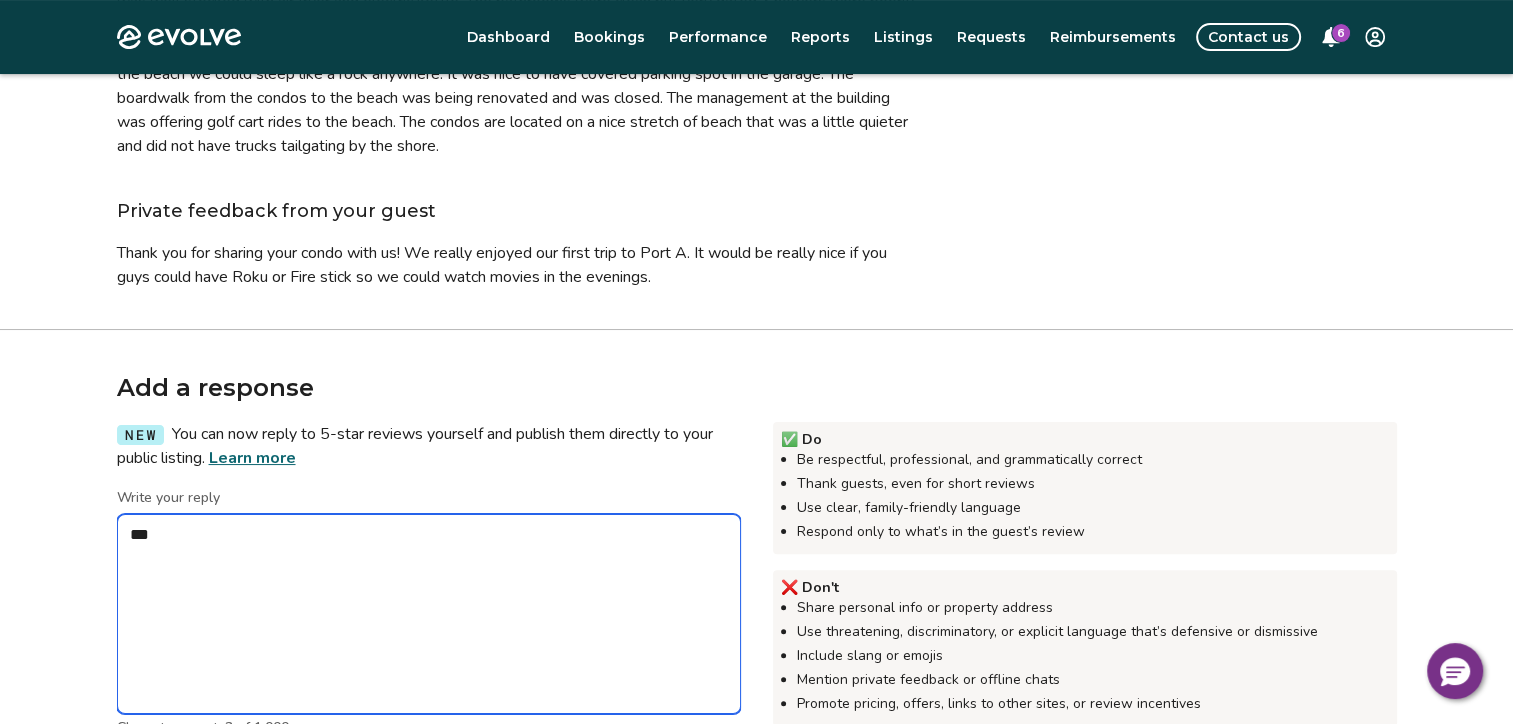 type on "*" 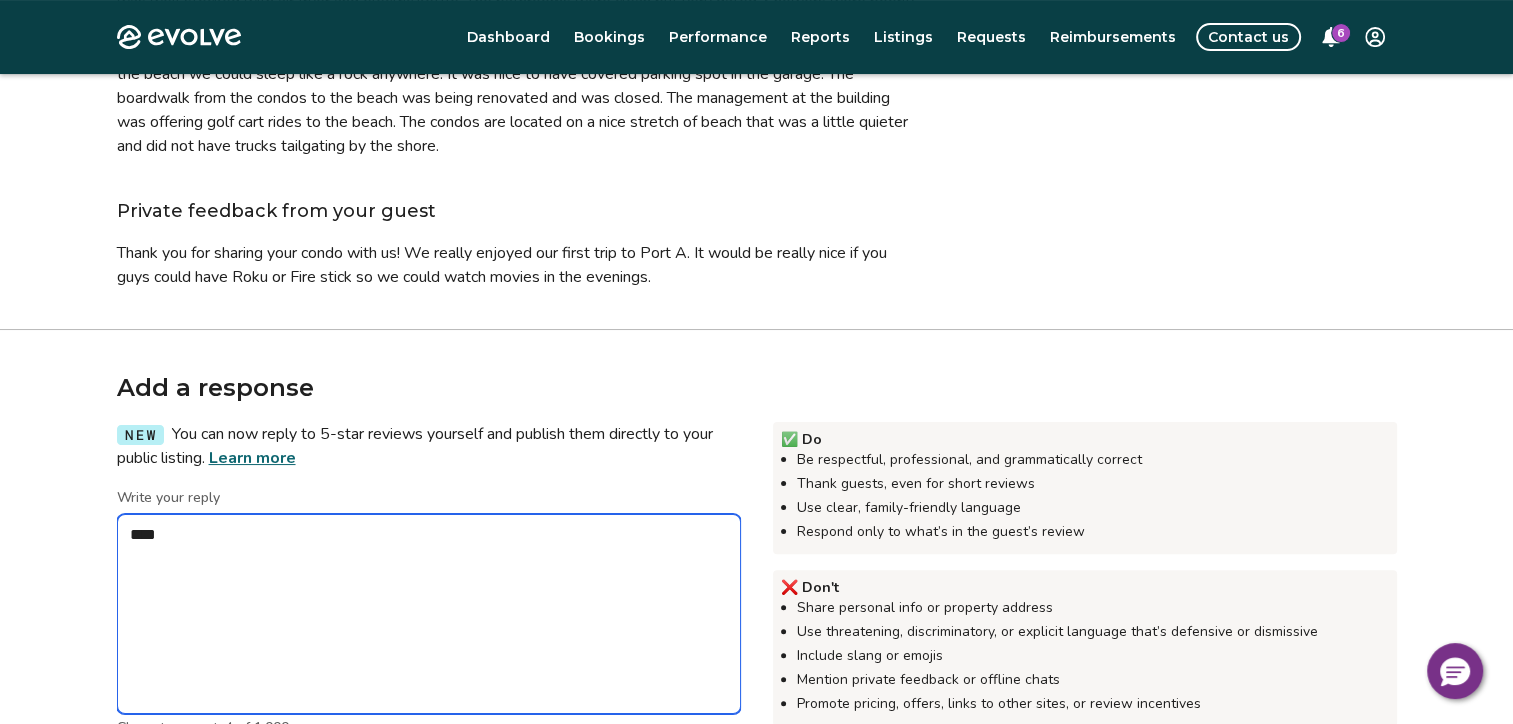 type on "*" 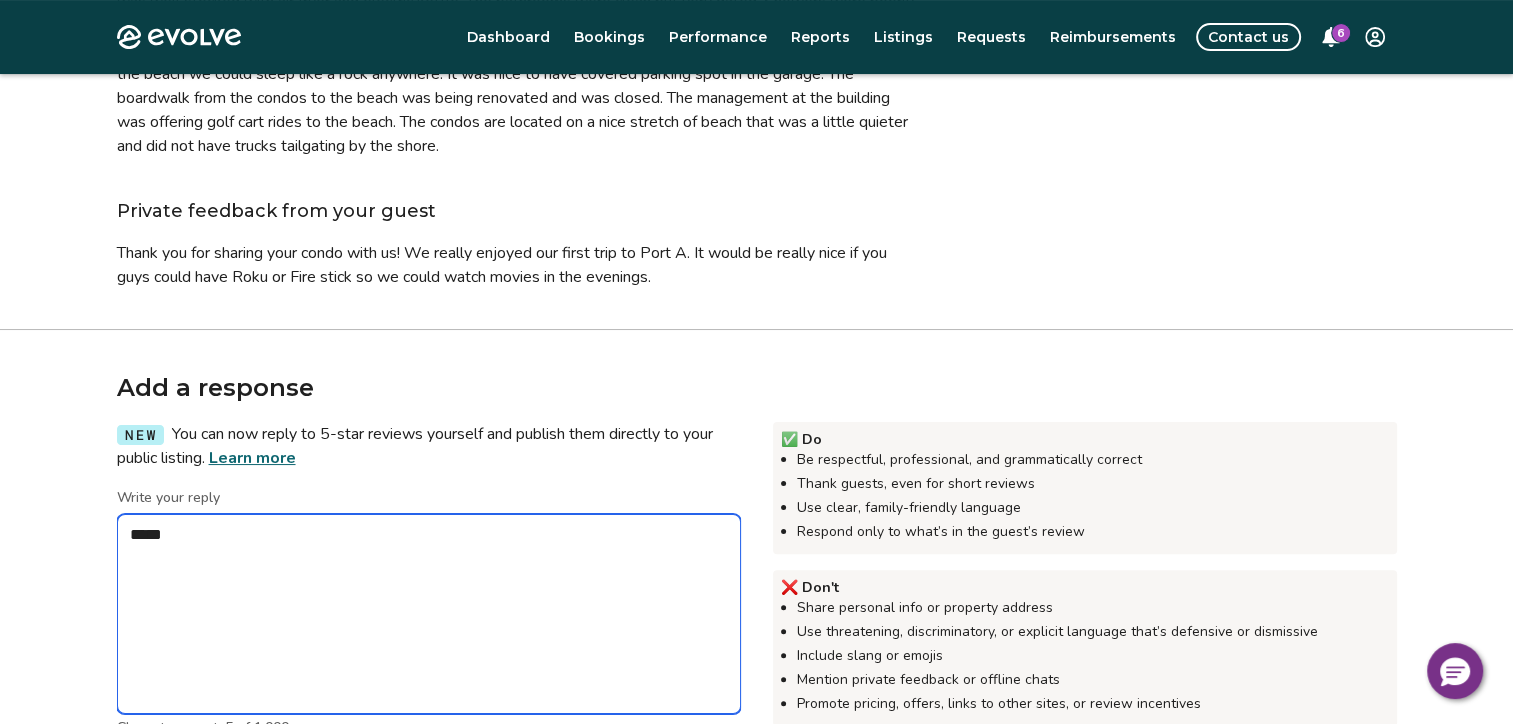 type on "*" 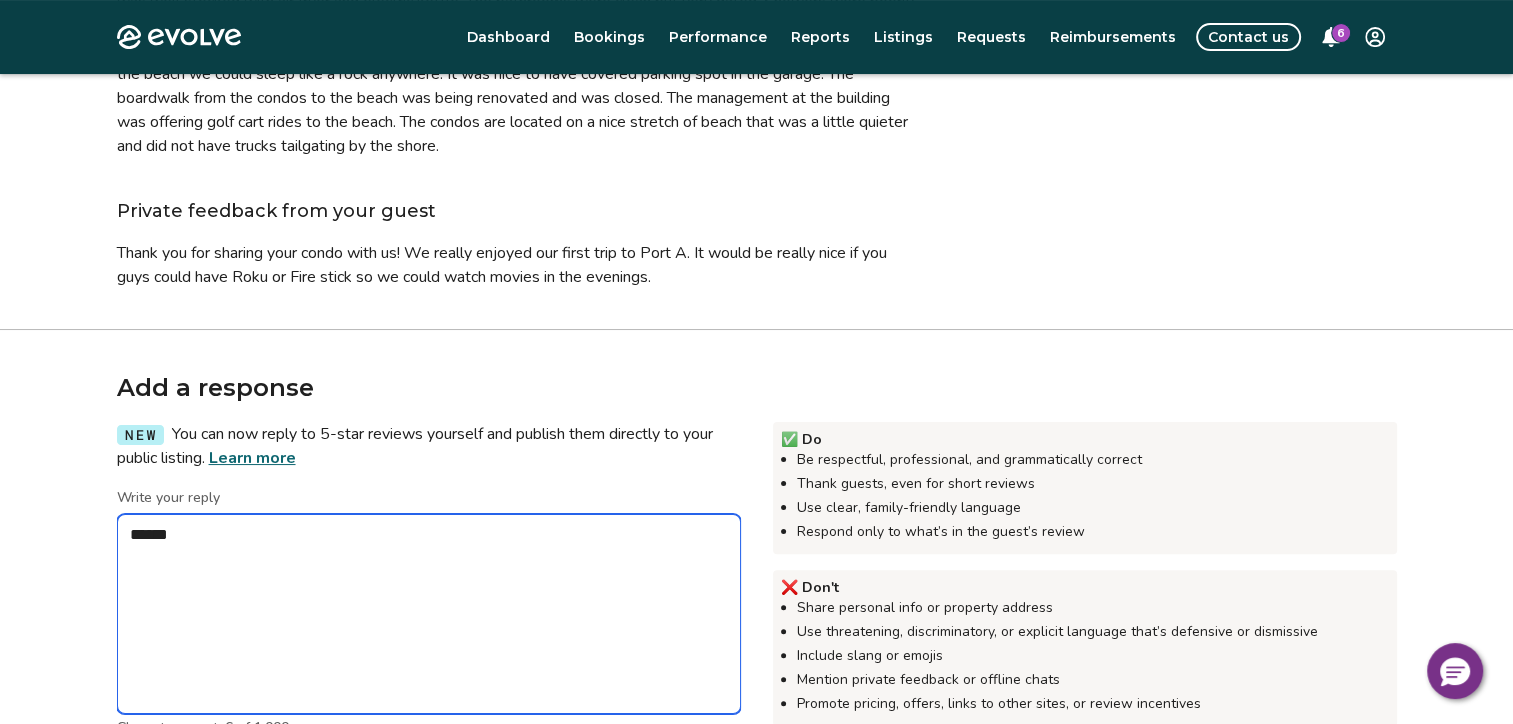 type on "*" 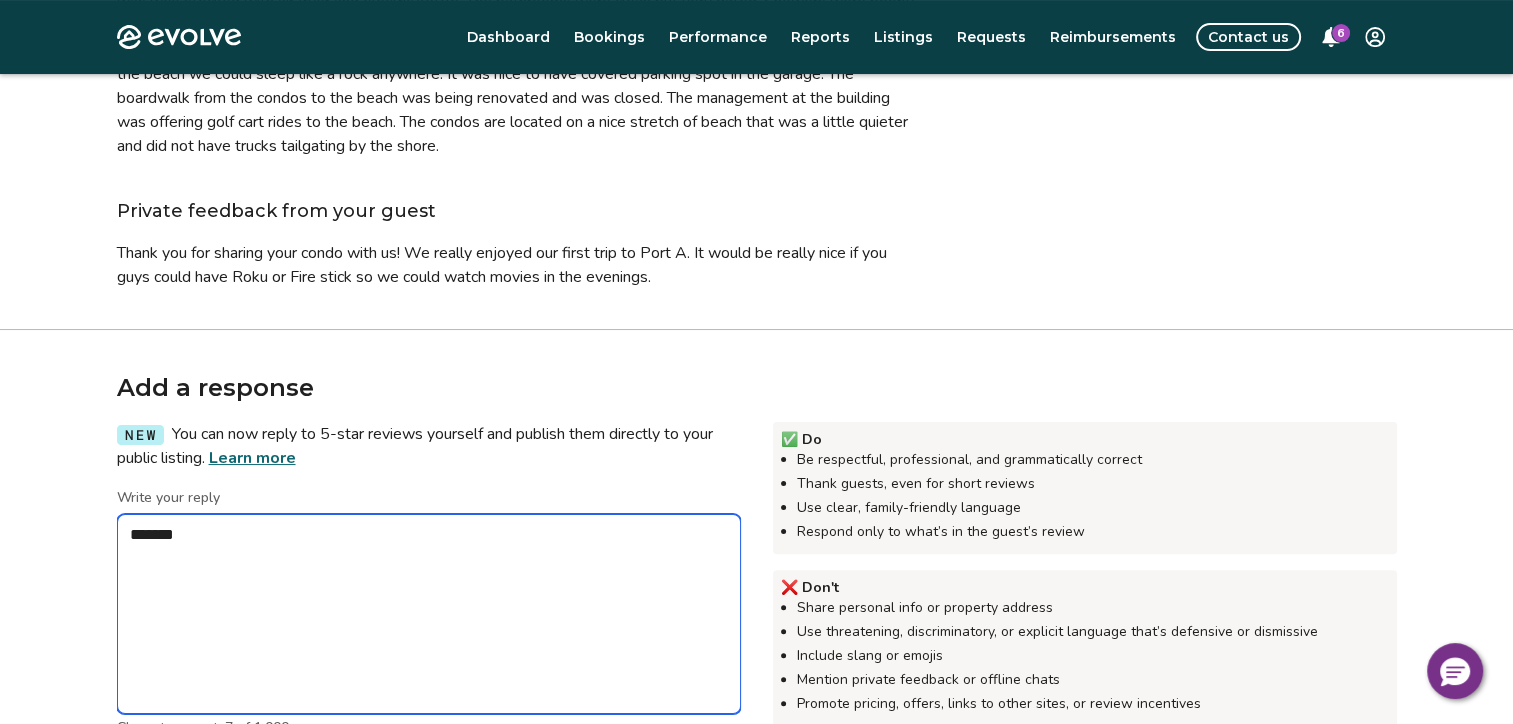 type on "*" 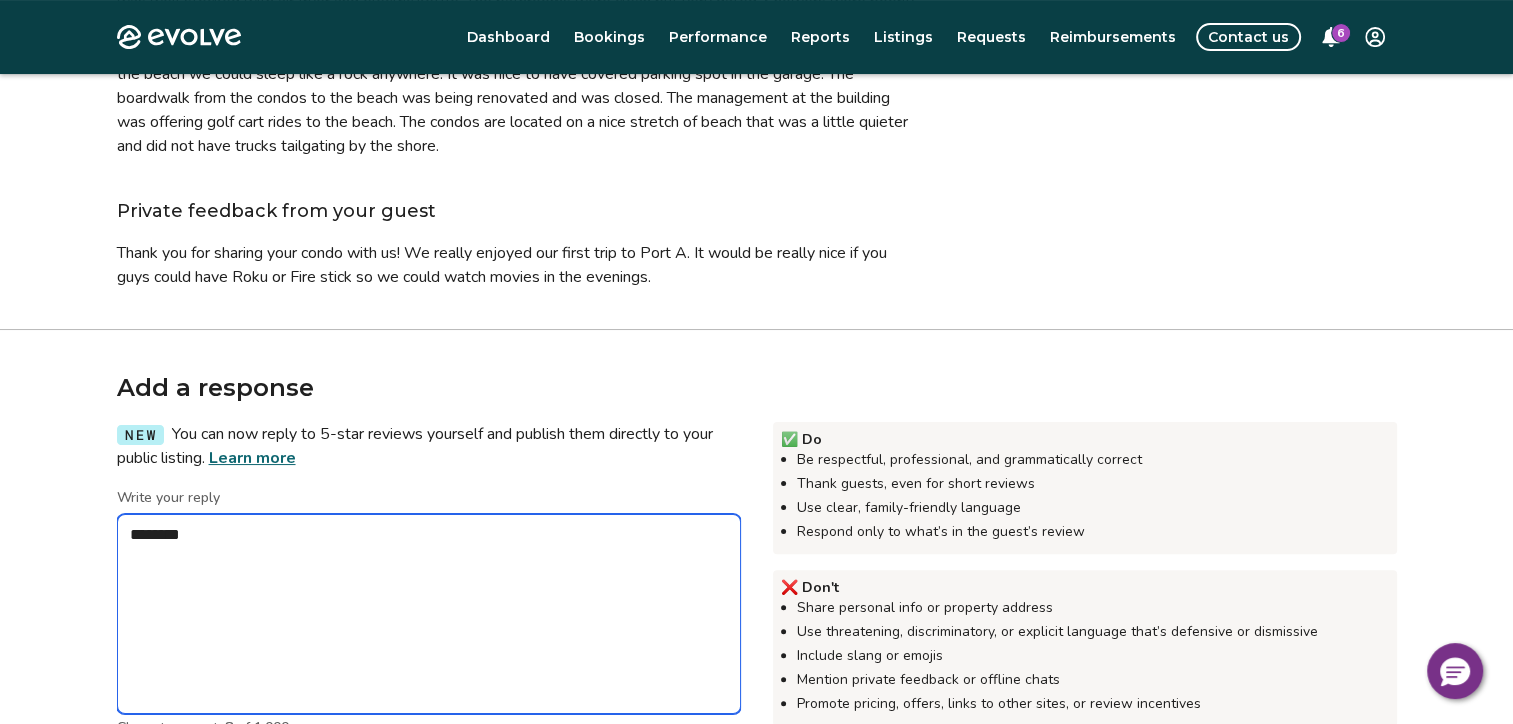 type on "*" 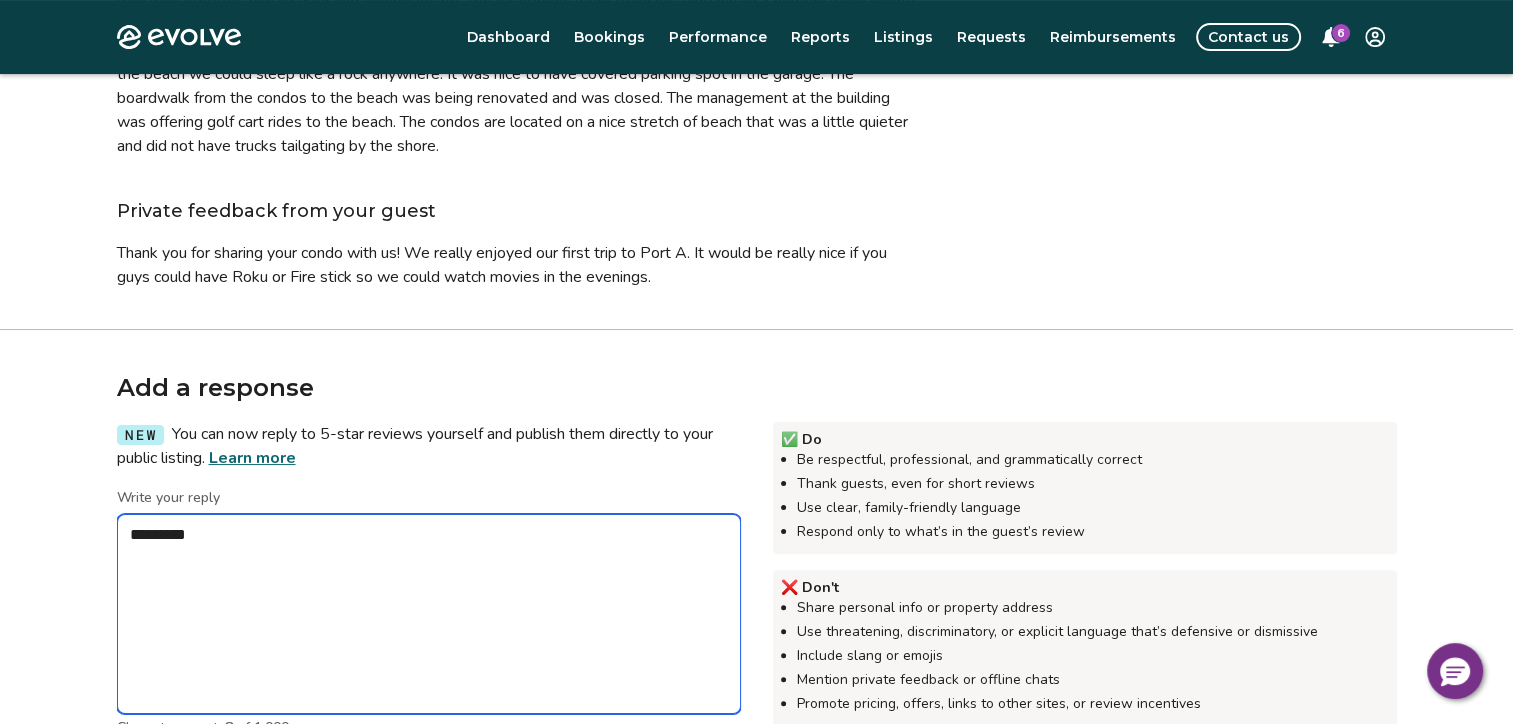 type on "*" 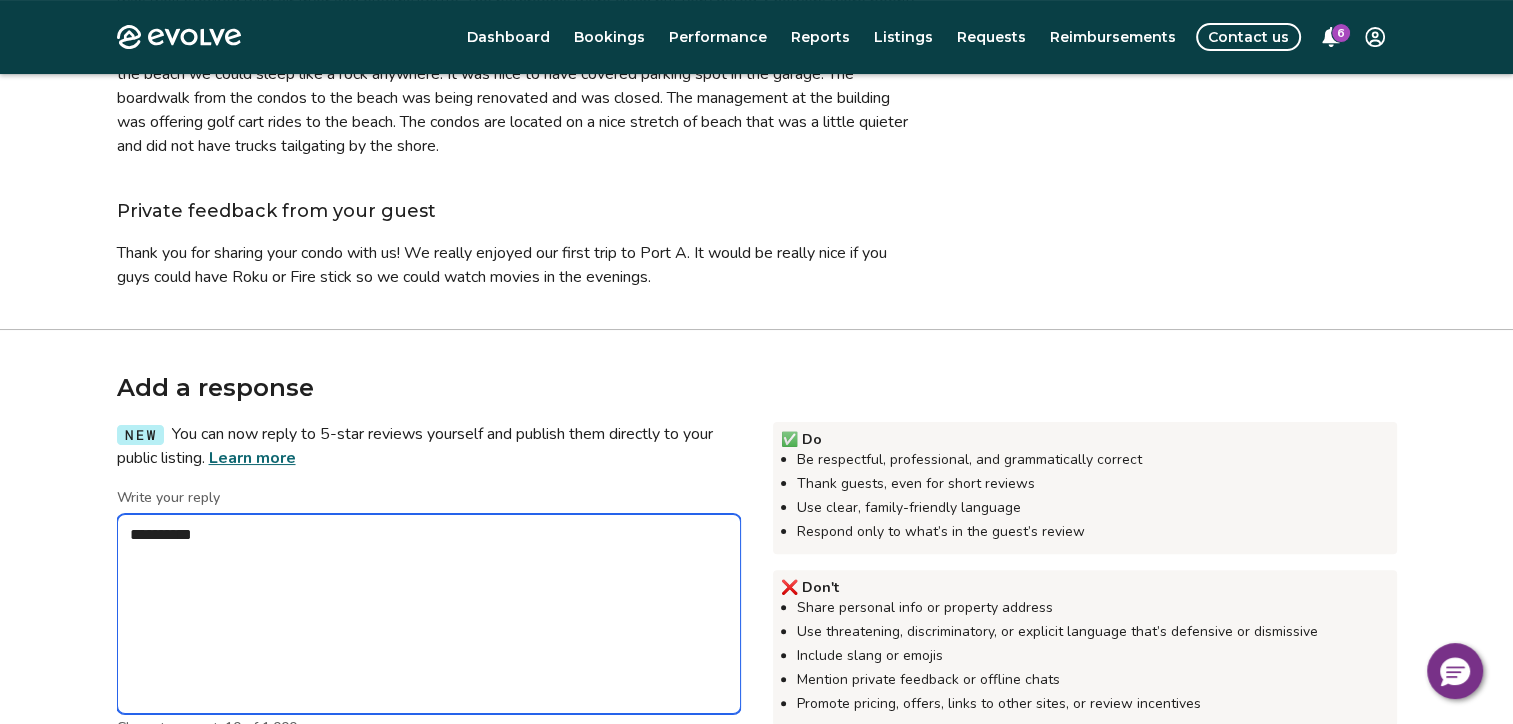 type on "*" 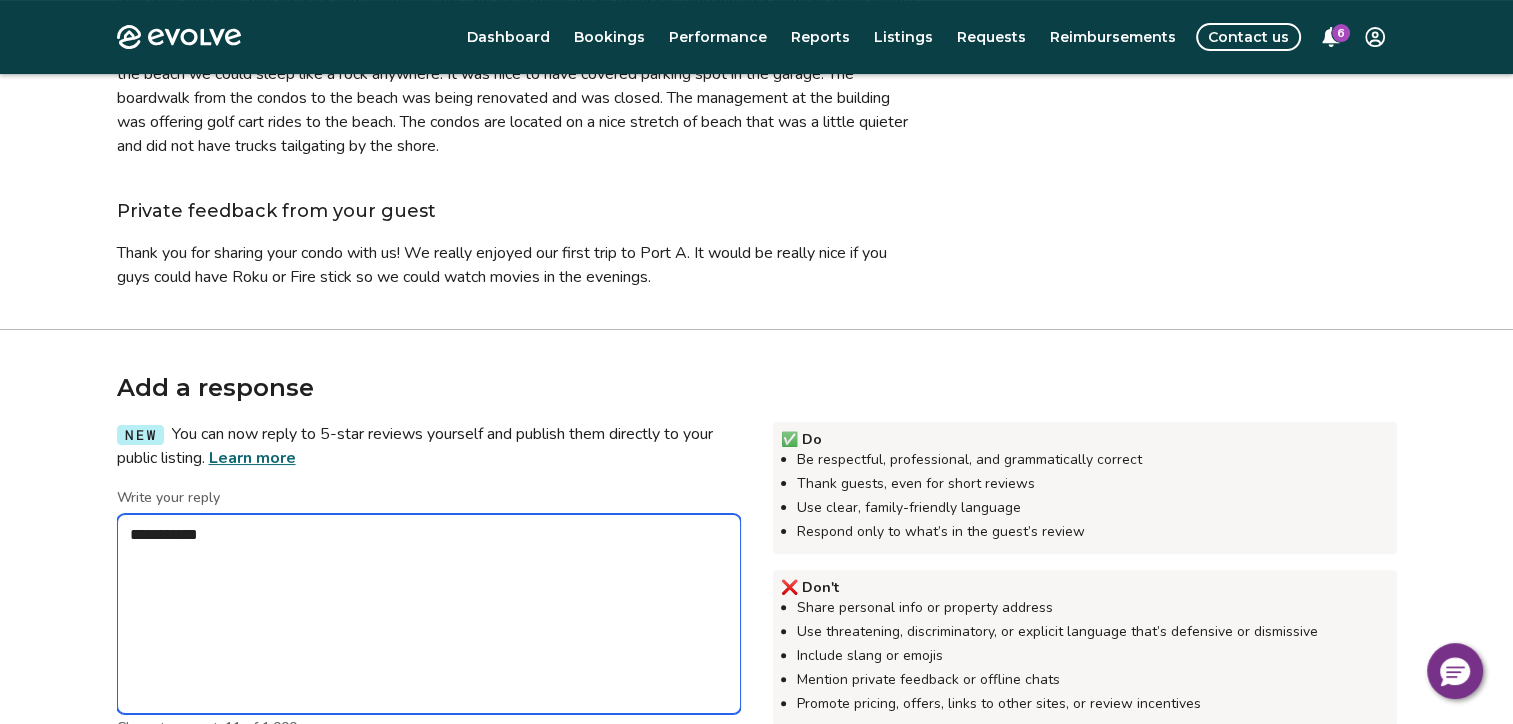 type on "*" 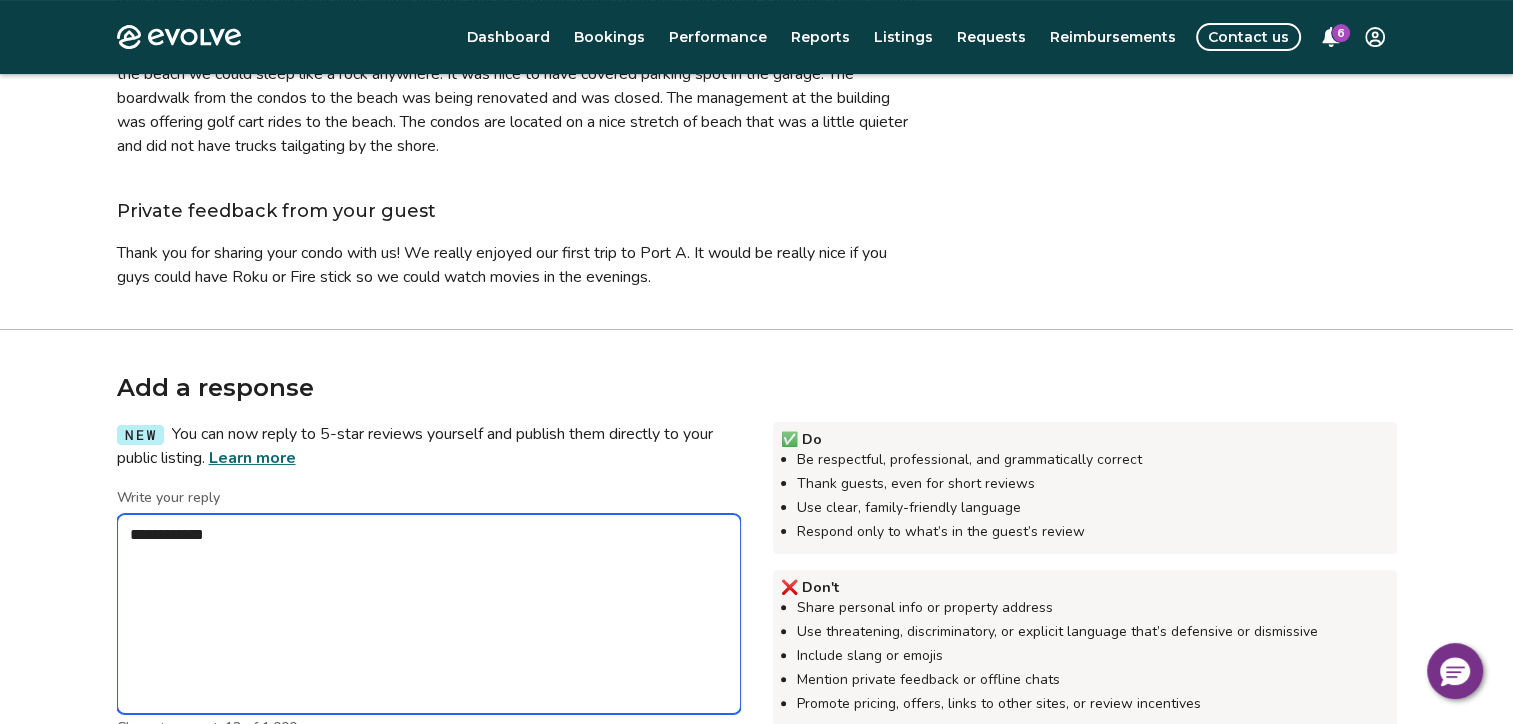 type on "*" 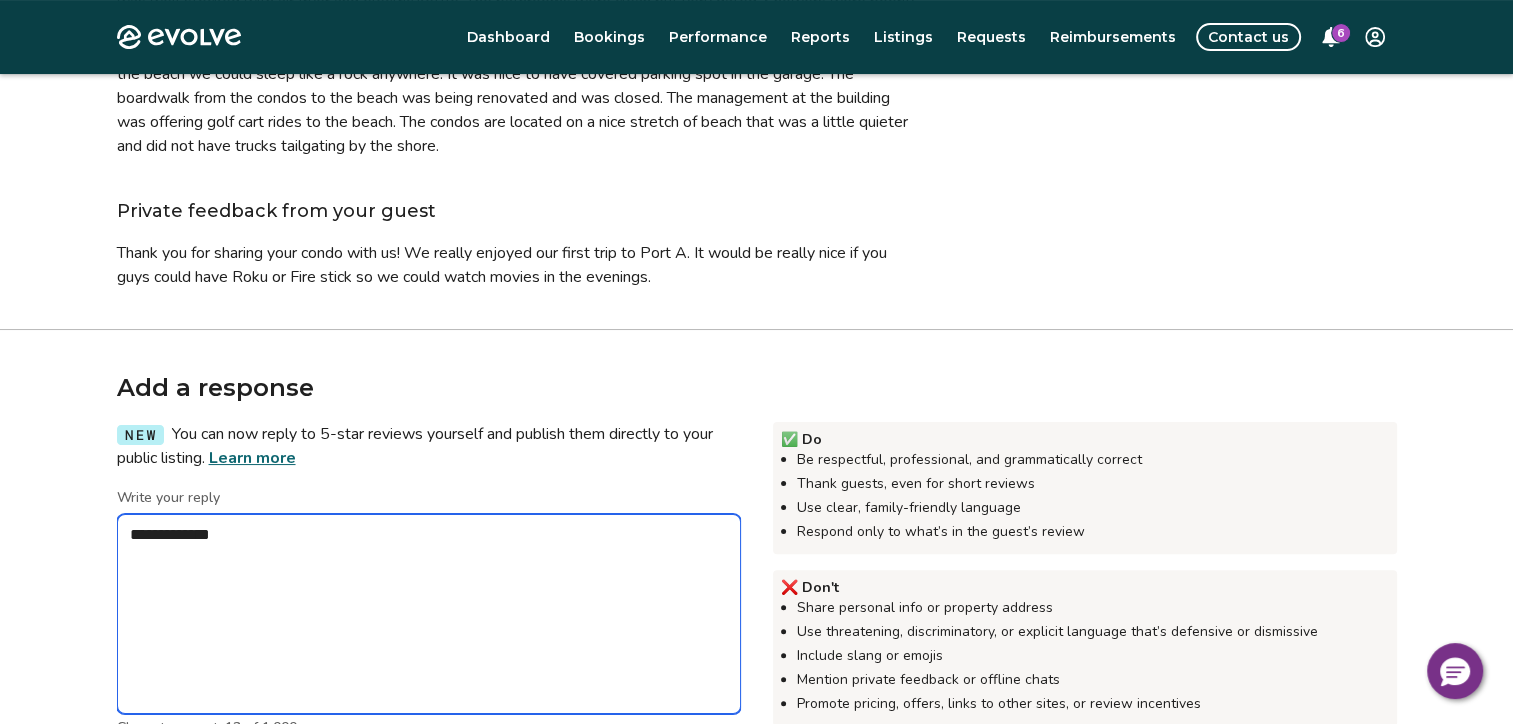 type on "*" 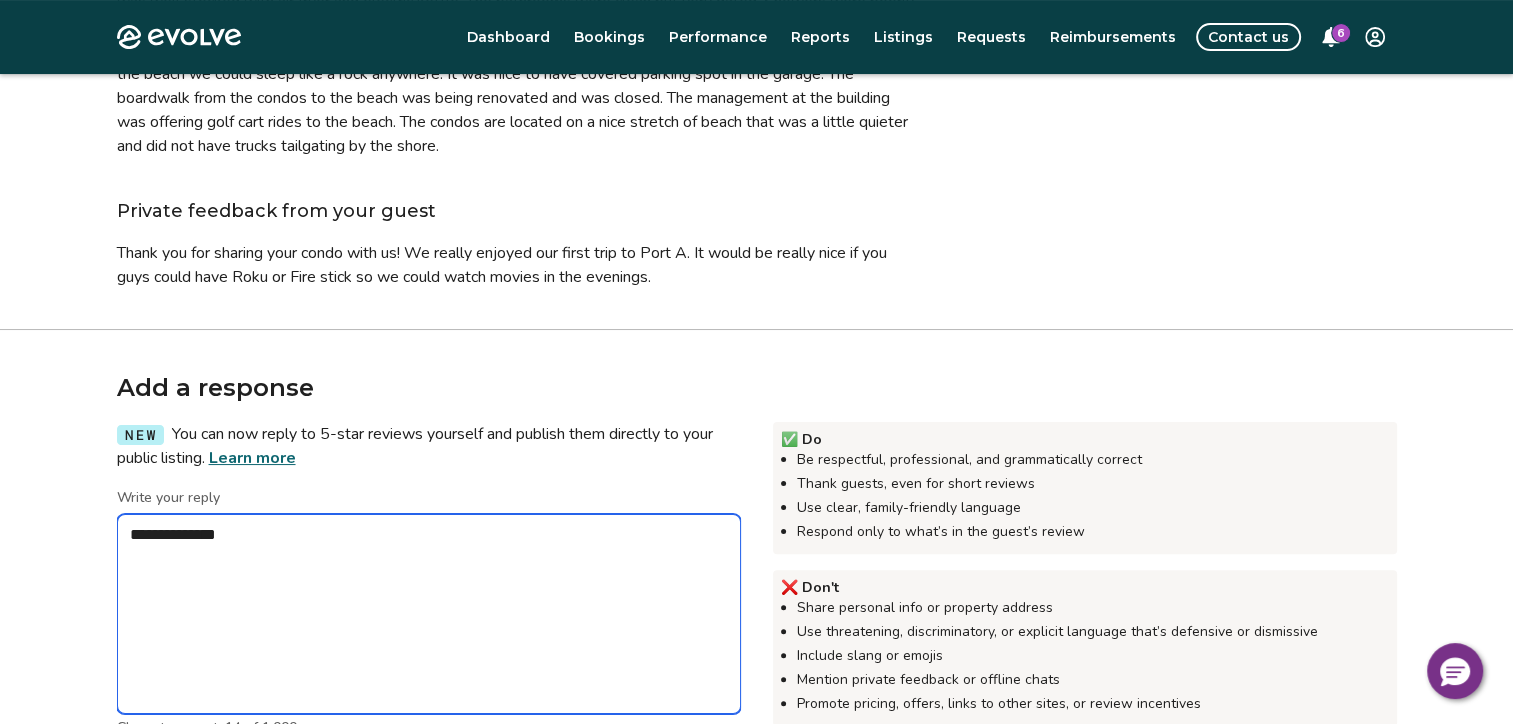type on "*" 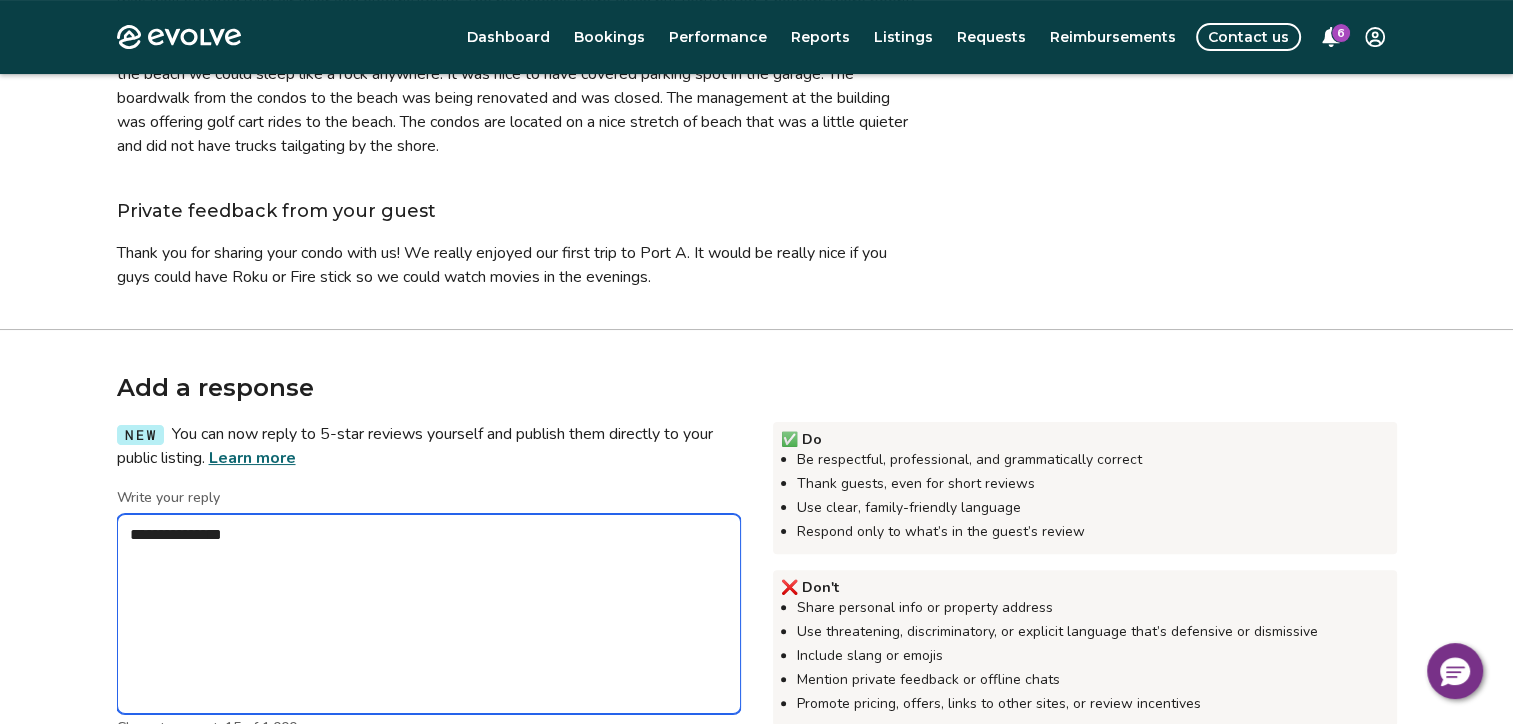 type on "*" 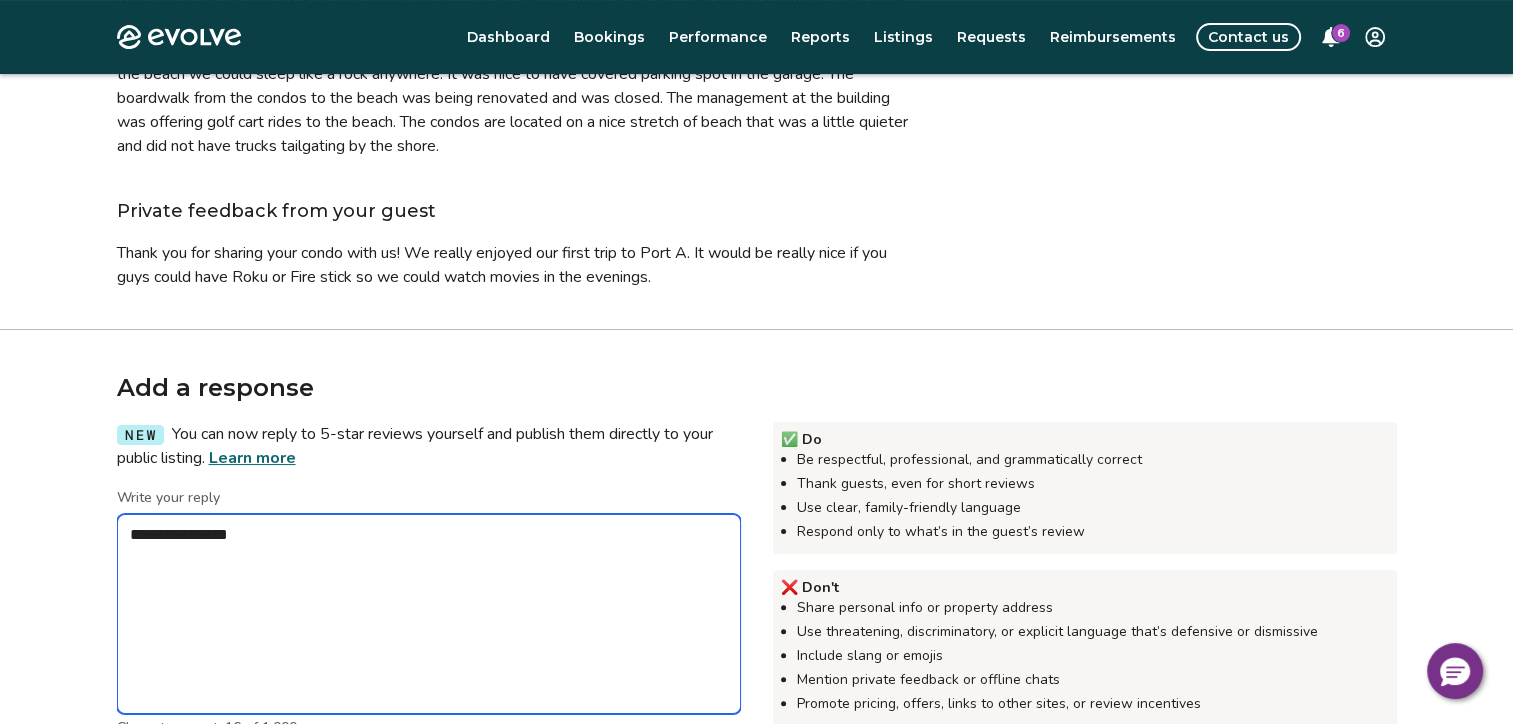 type on "*" 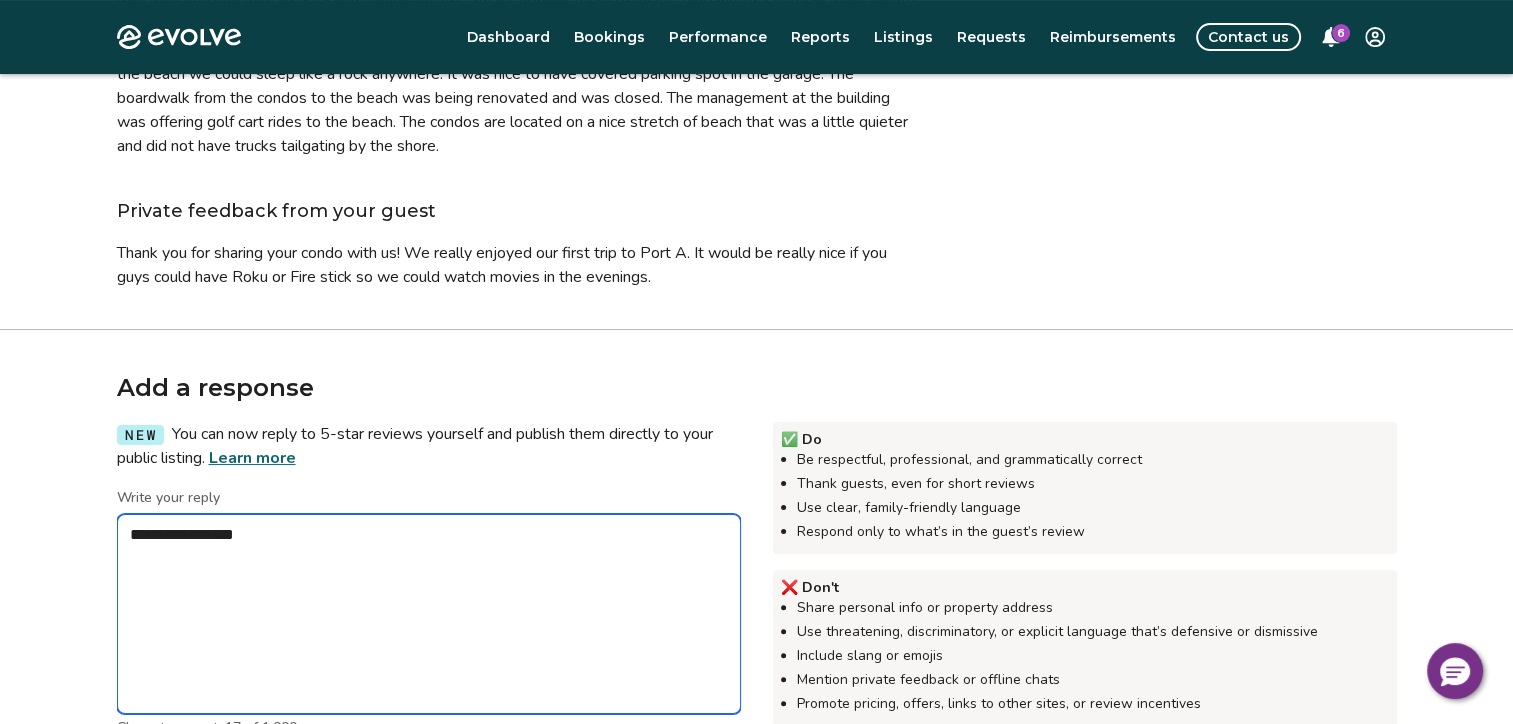 type on "*" 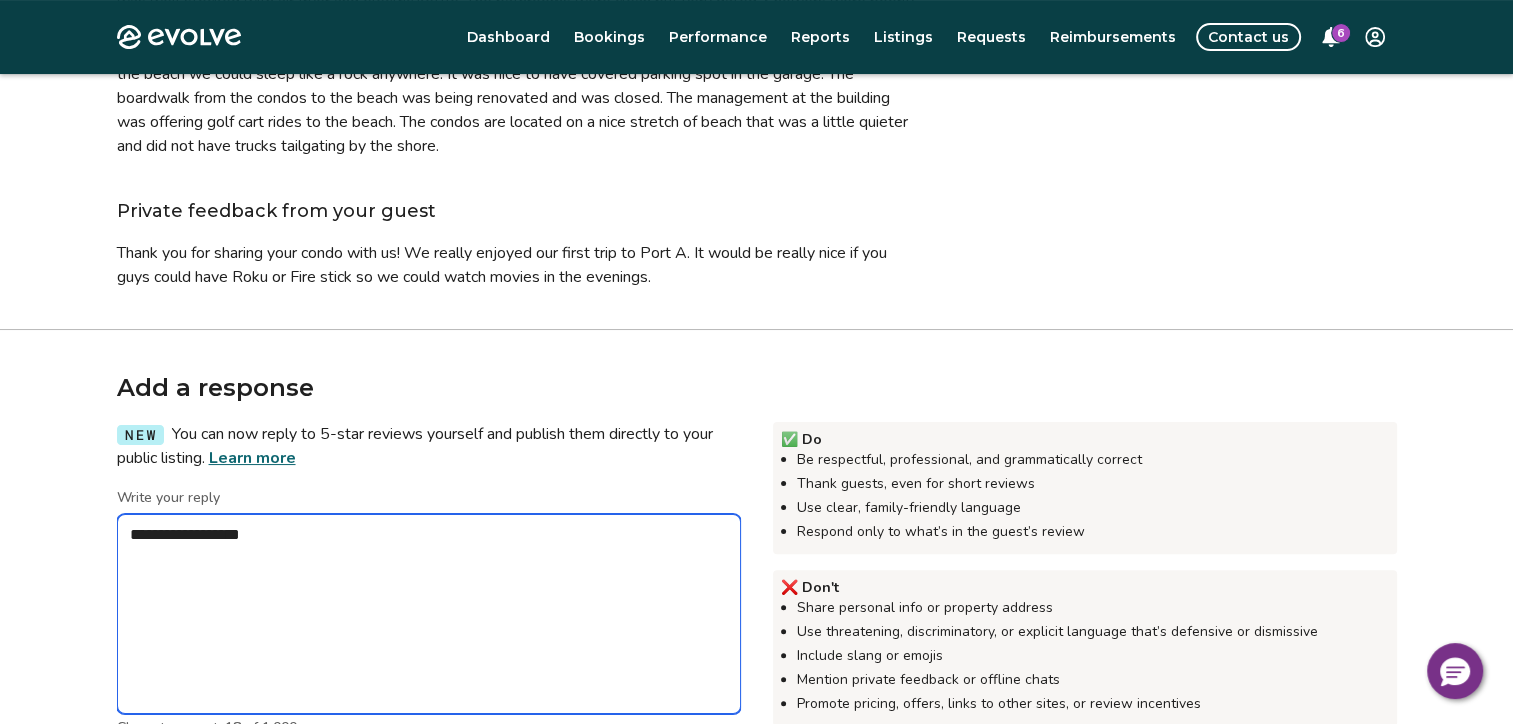 type on "*" 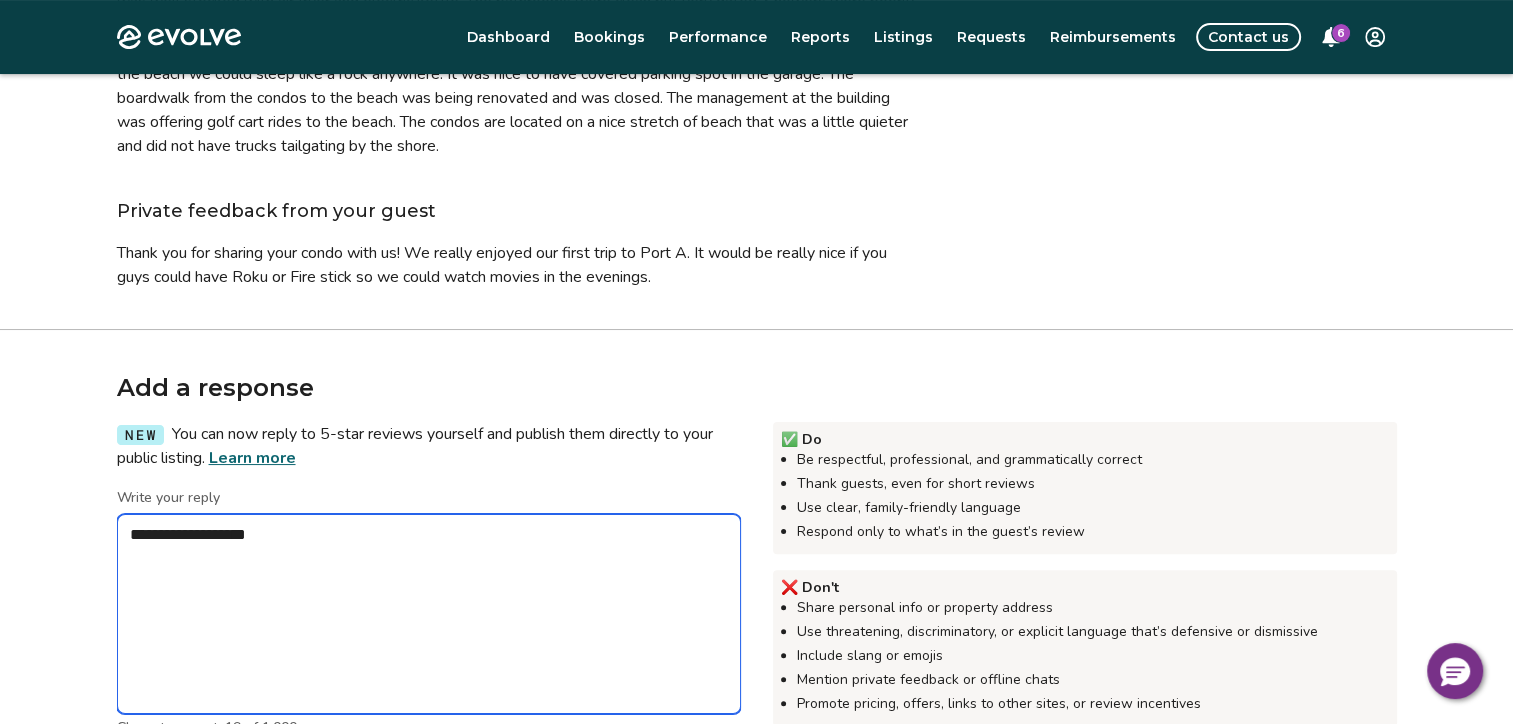 type on "*" 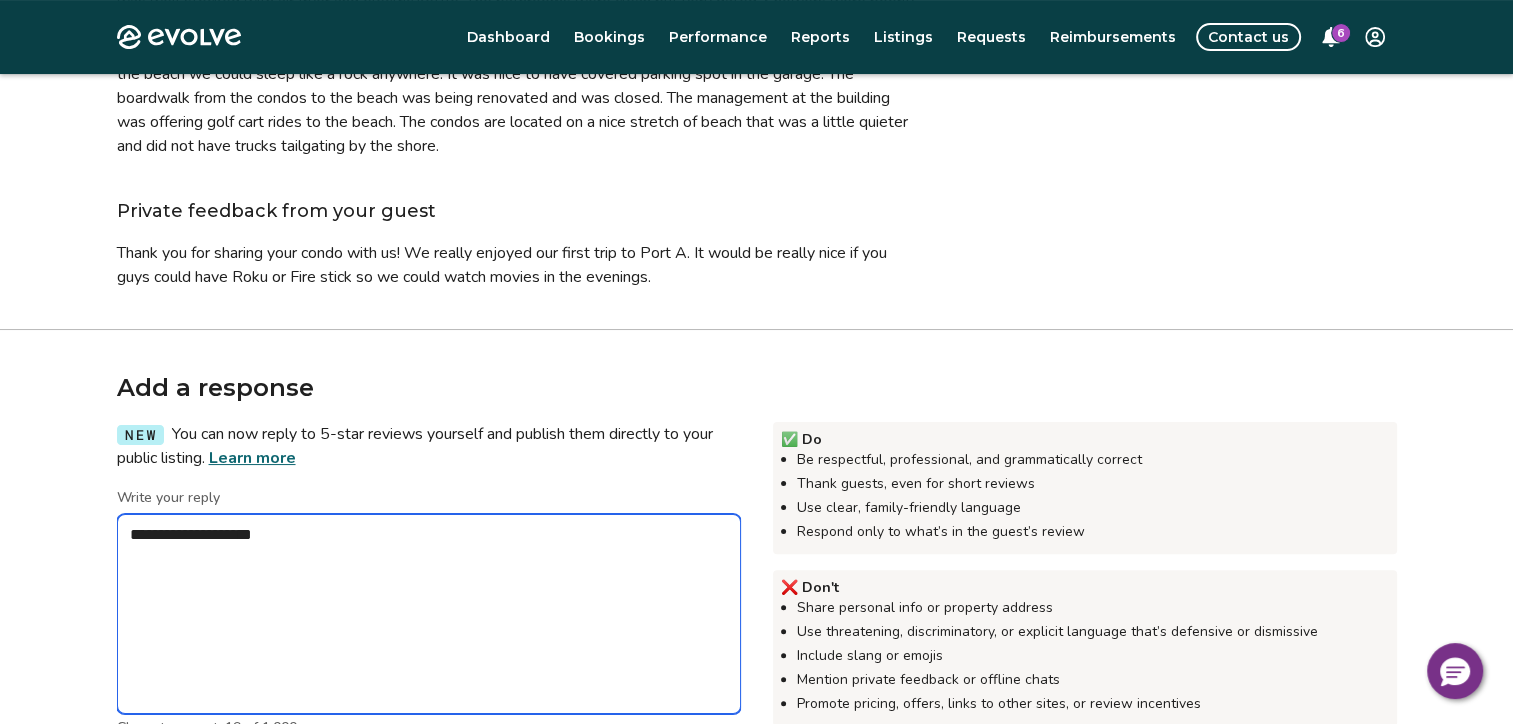 type on "*" 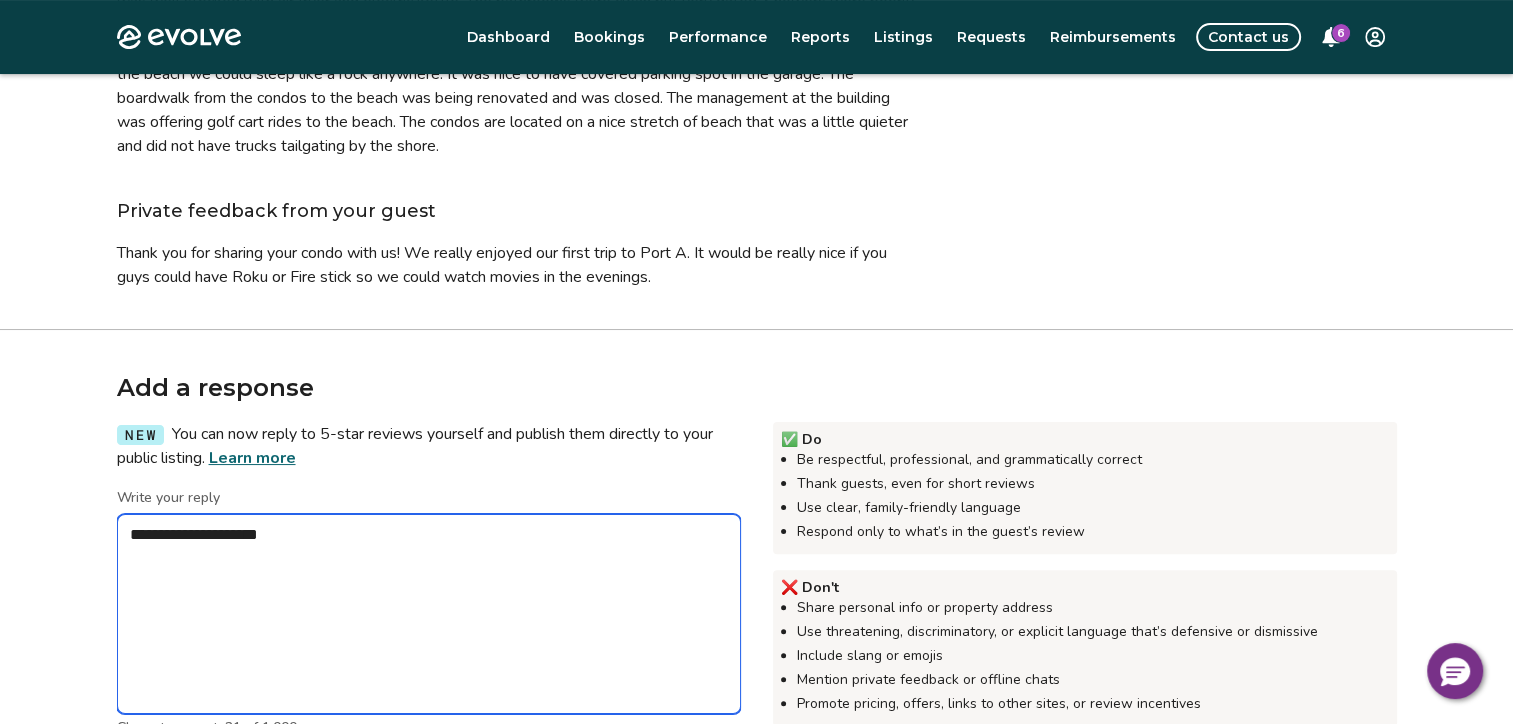 type on "*" 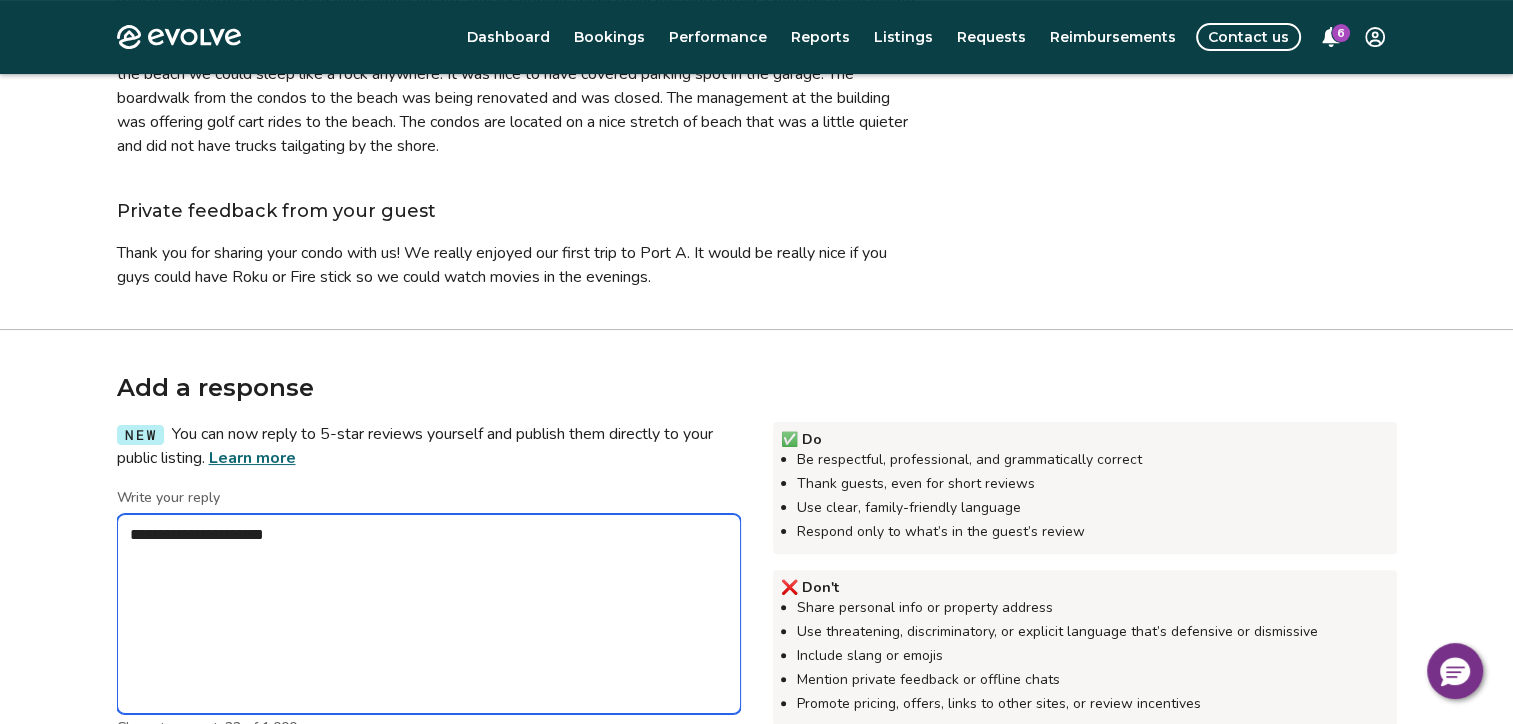 type on "*" 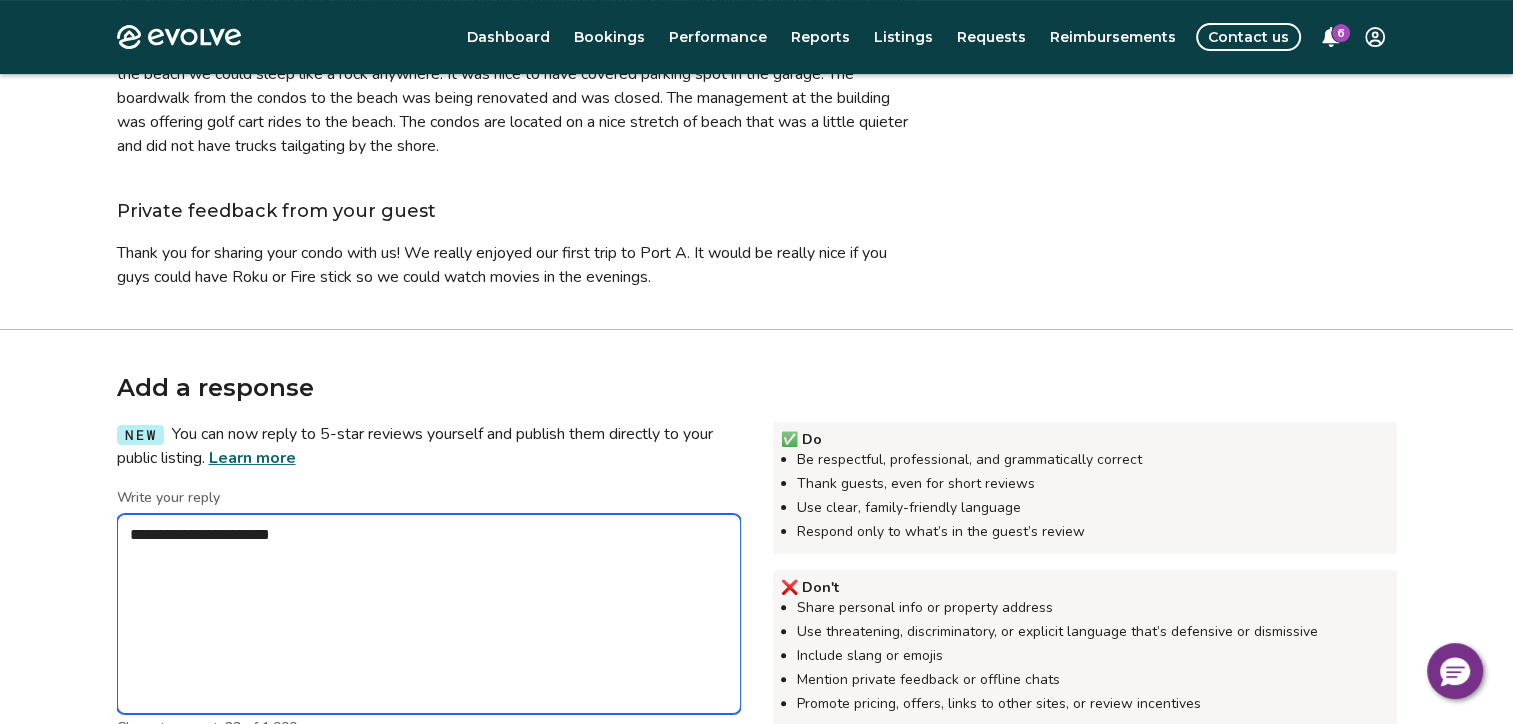 type on "*" 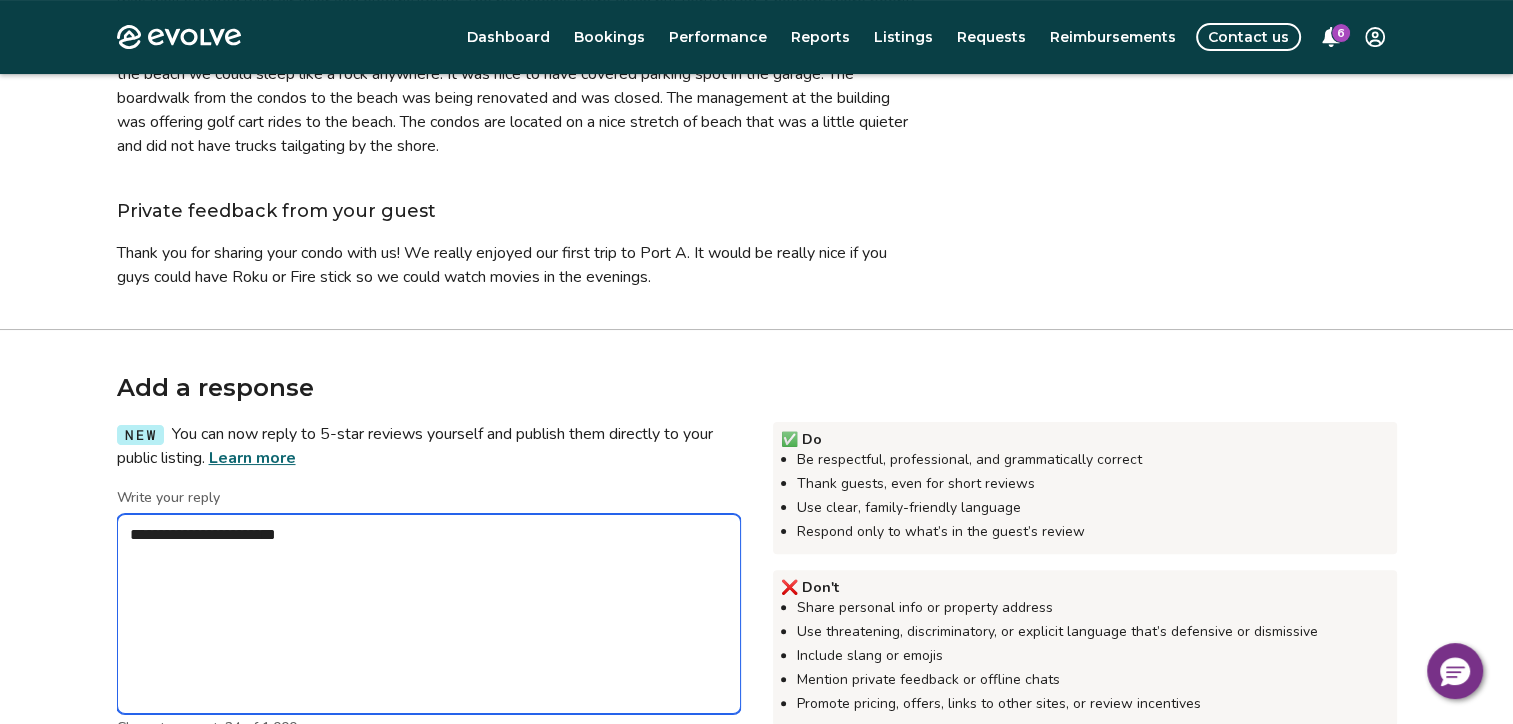 type on "*" 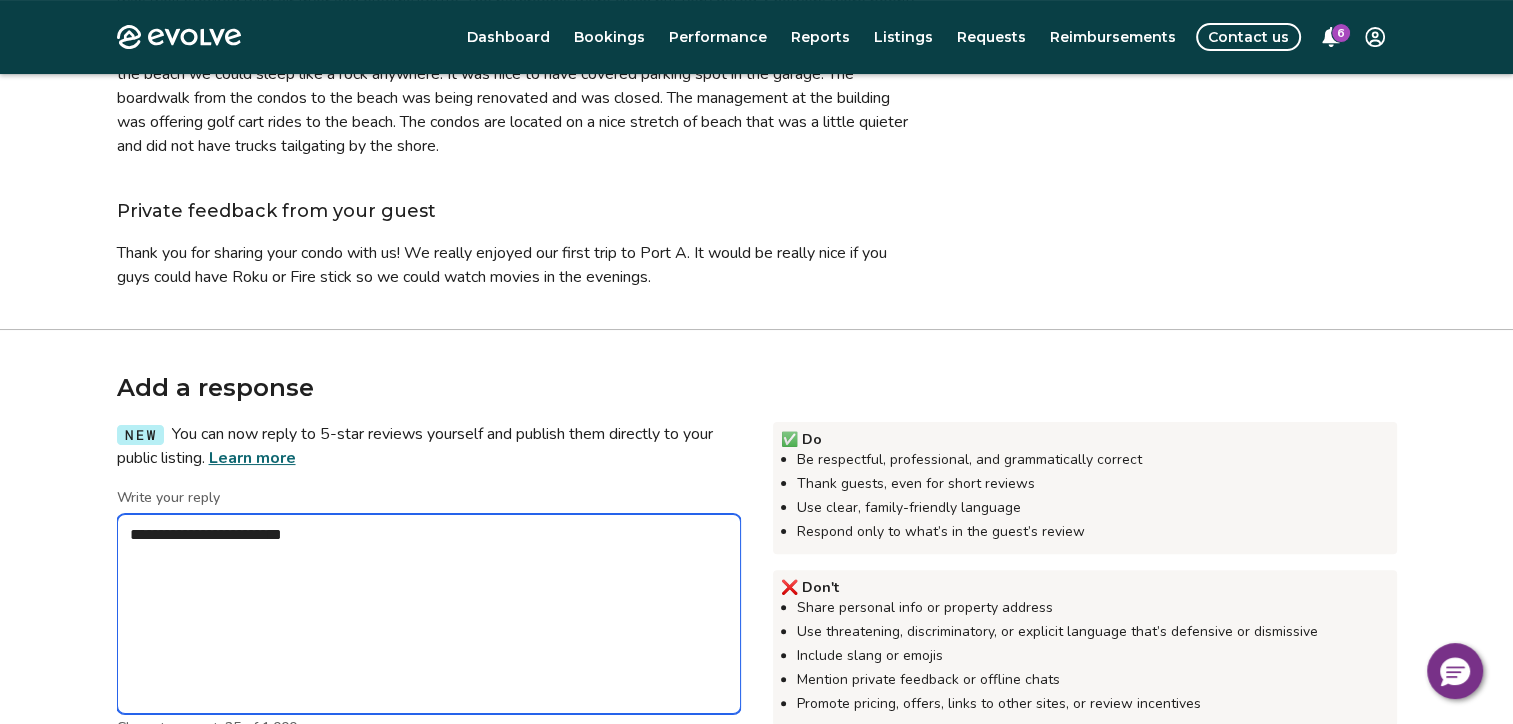 type on "*" 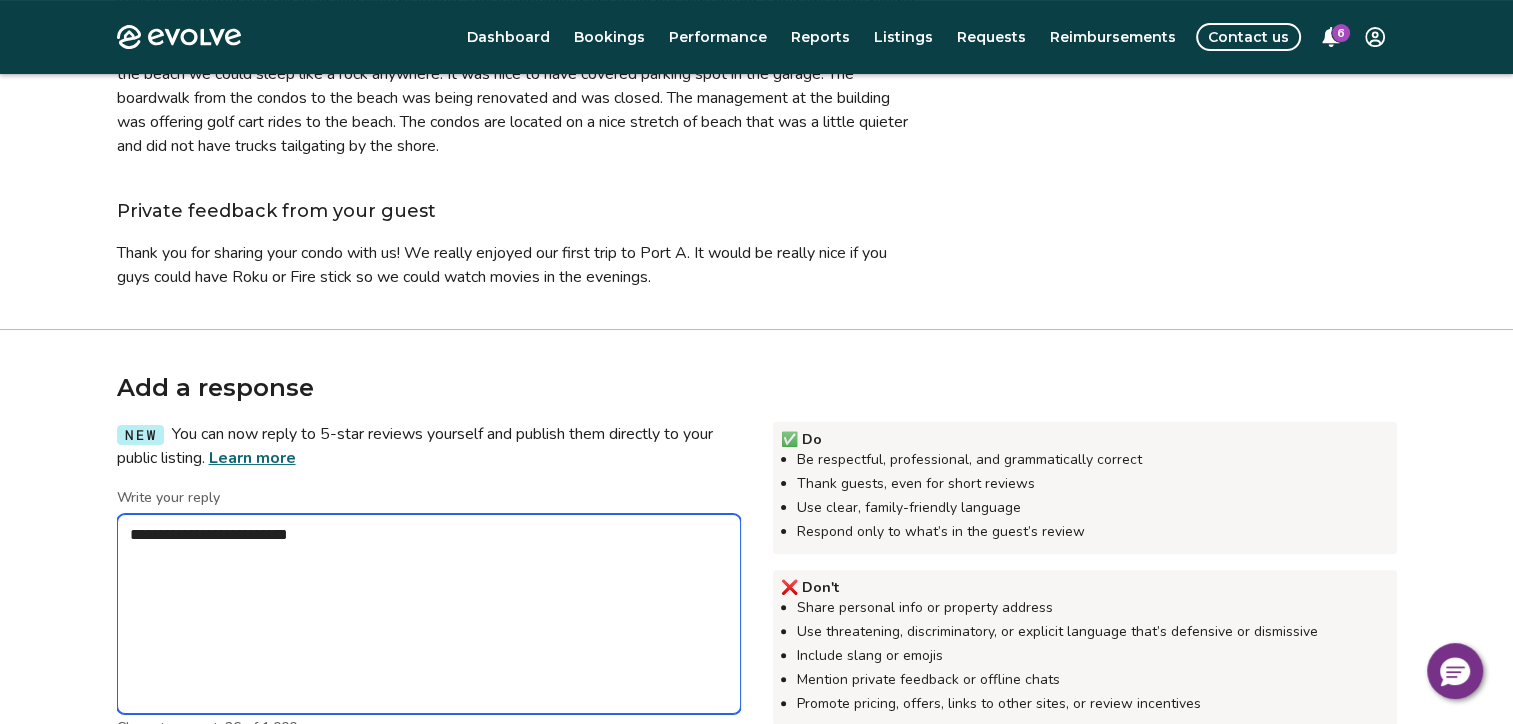 type on "*" 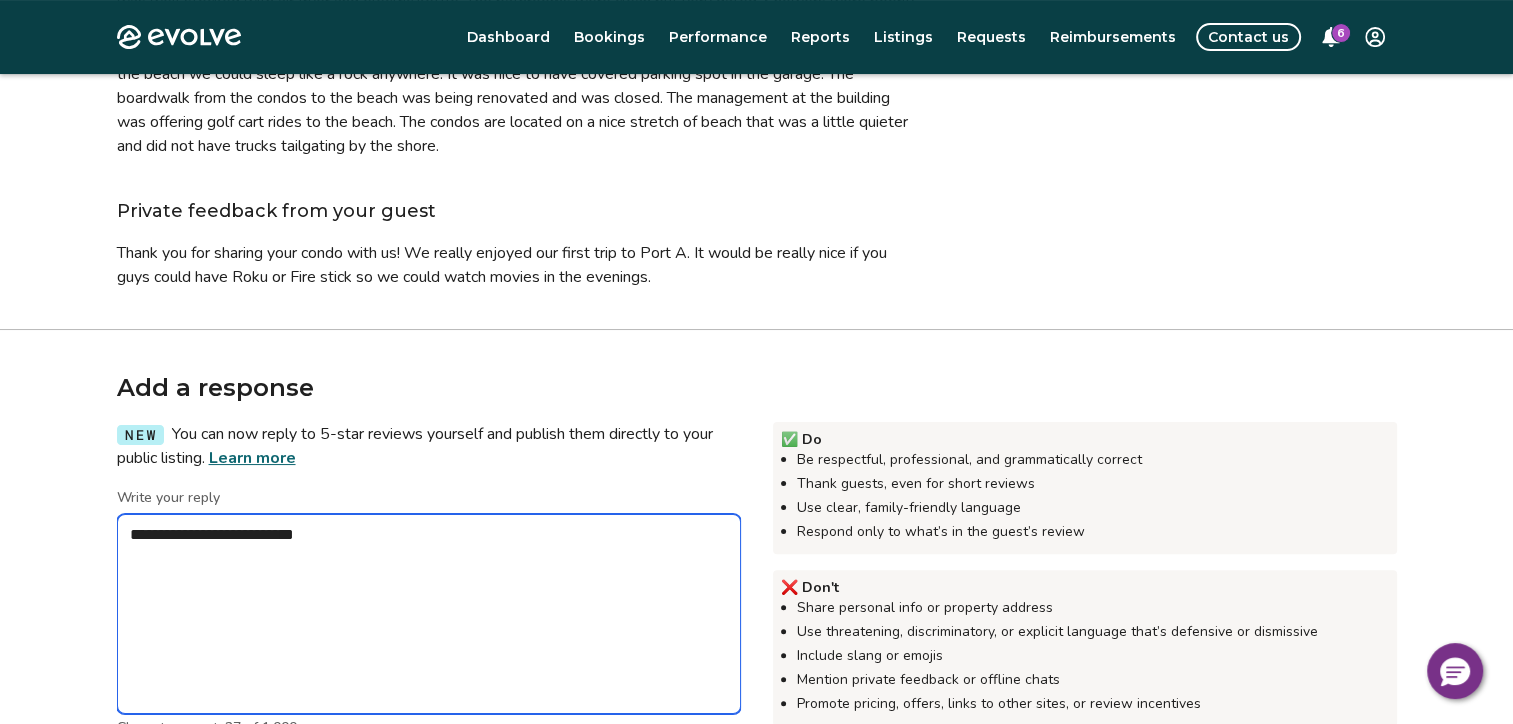 type on "*" 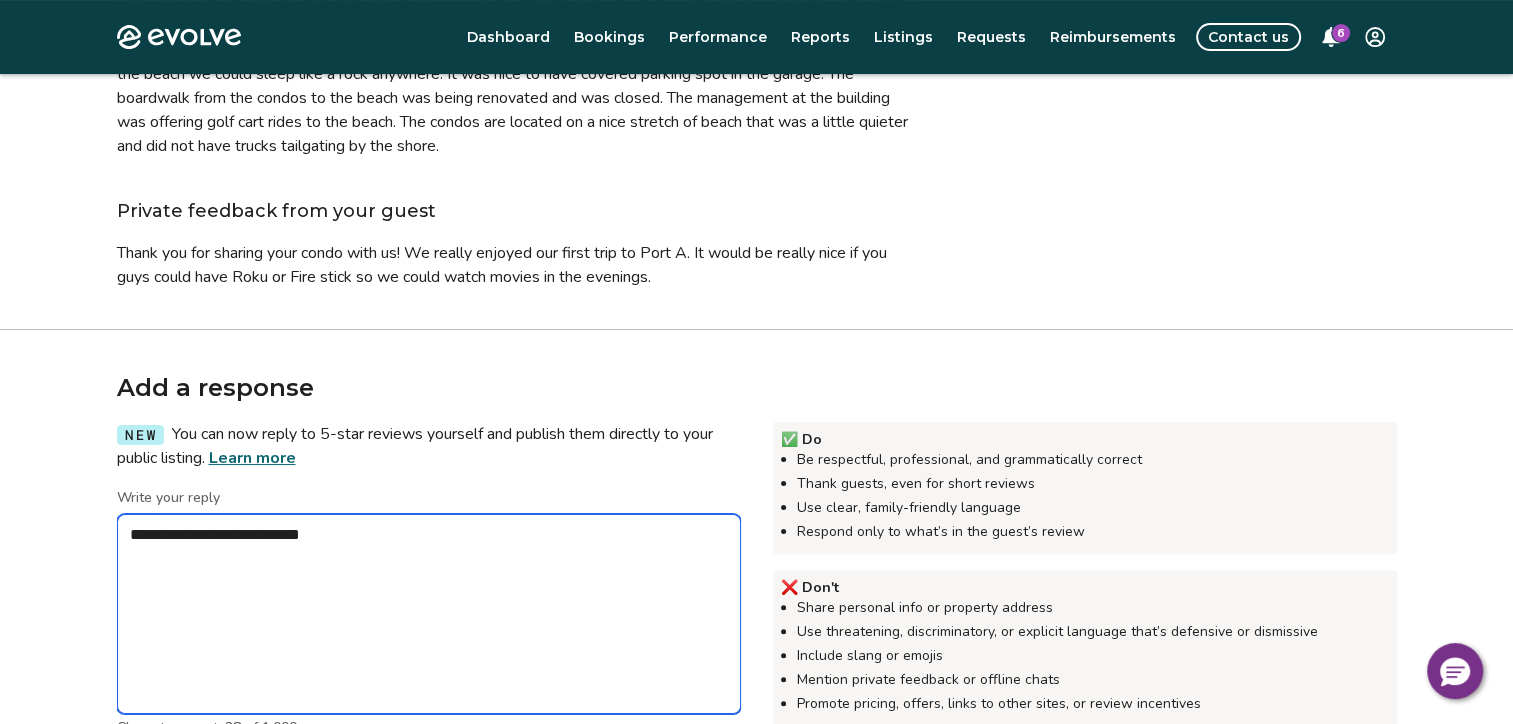 type on "*" 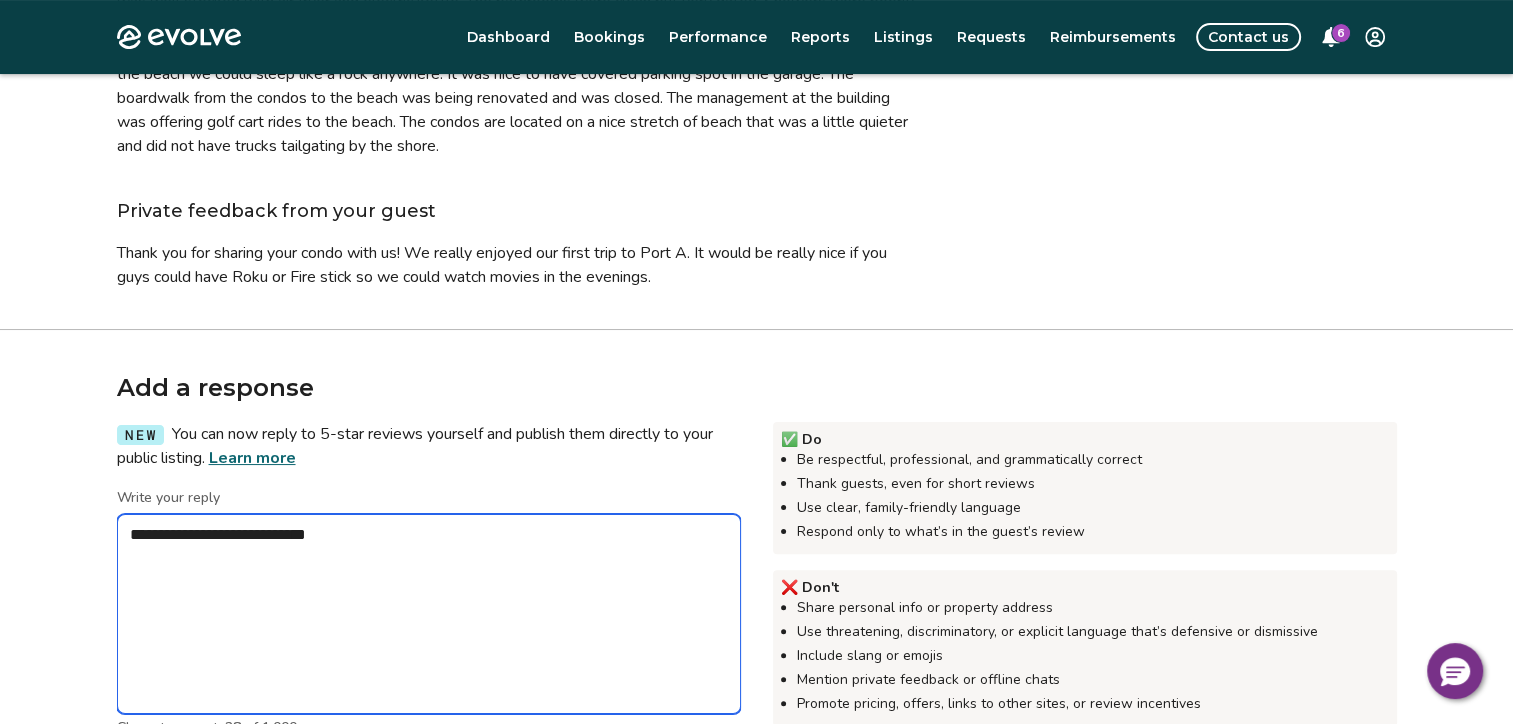 type on "*" 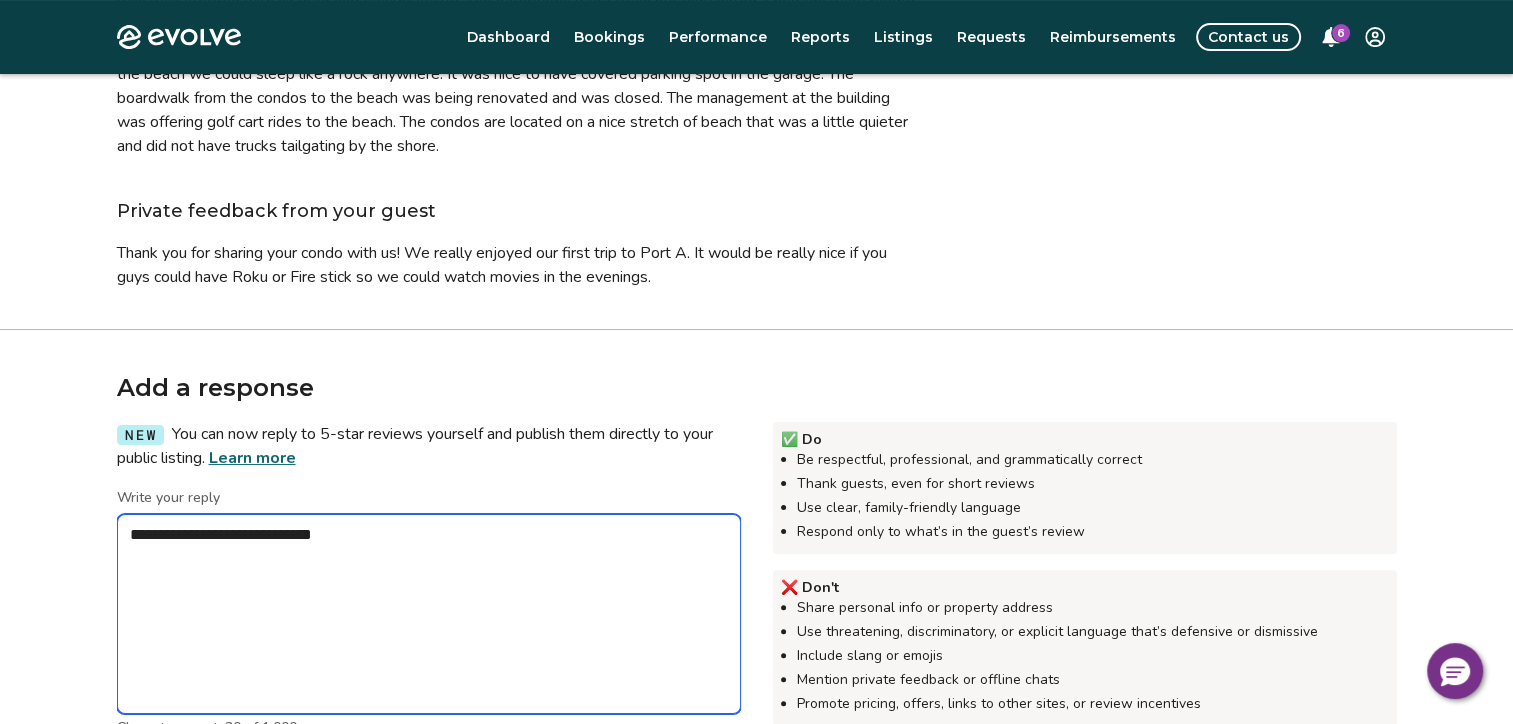 type on "*" 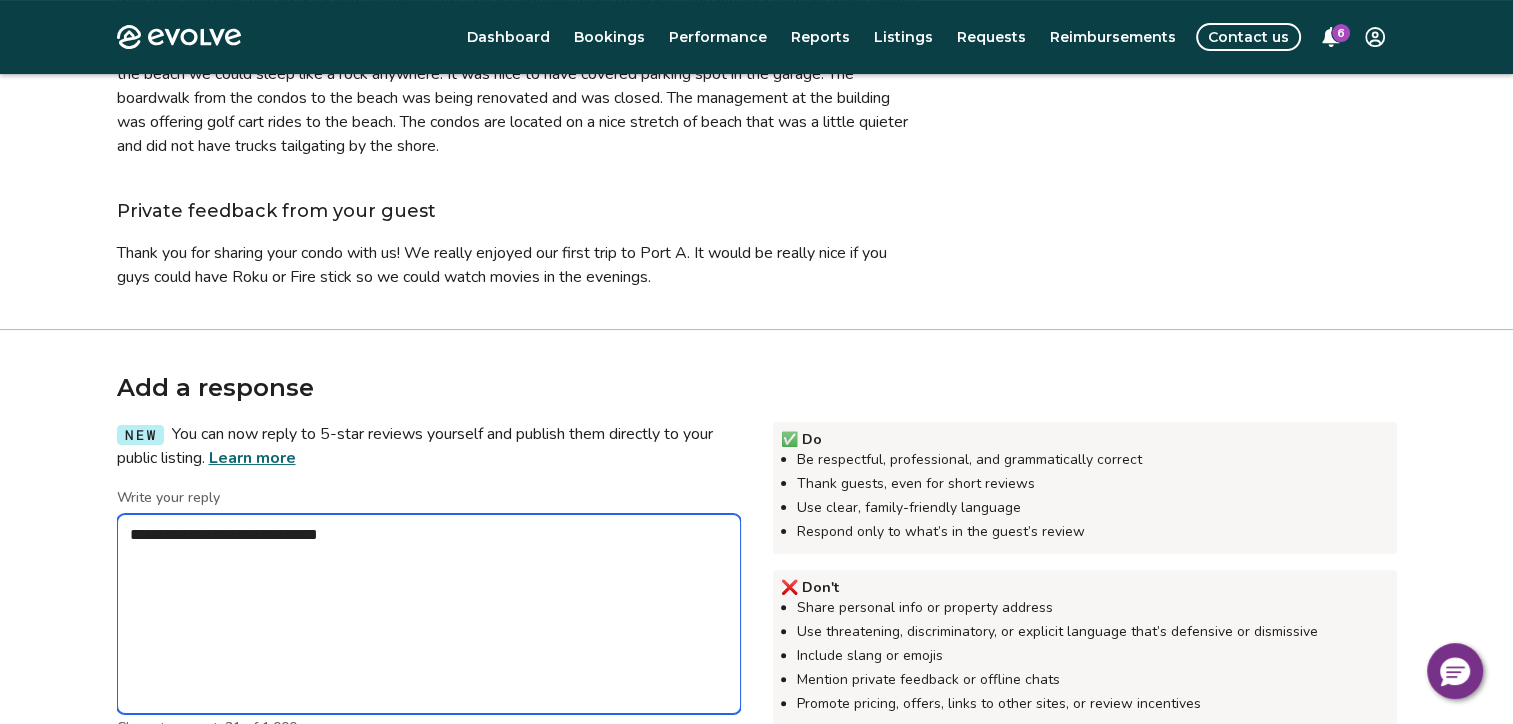 type on "*" 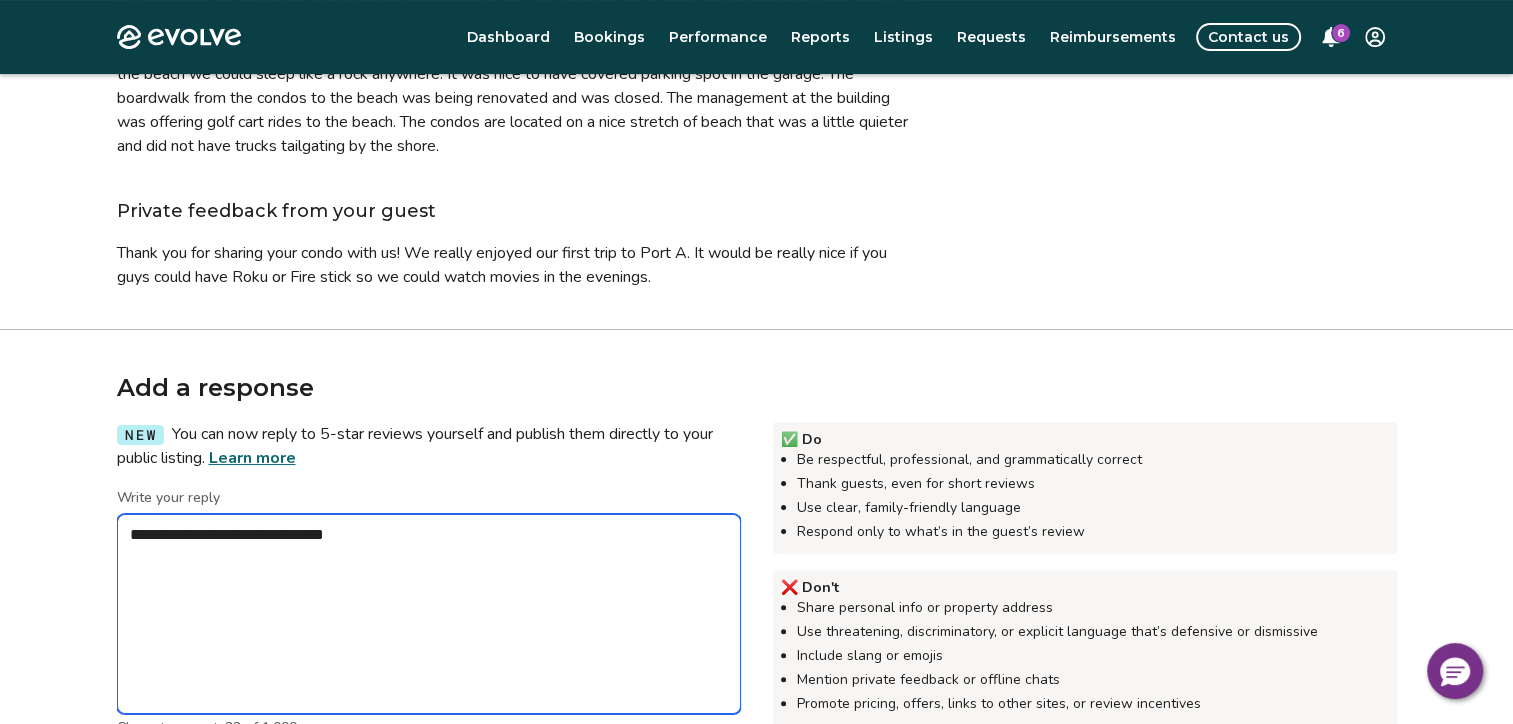 type on "*" 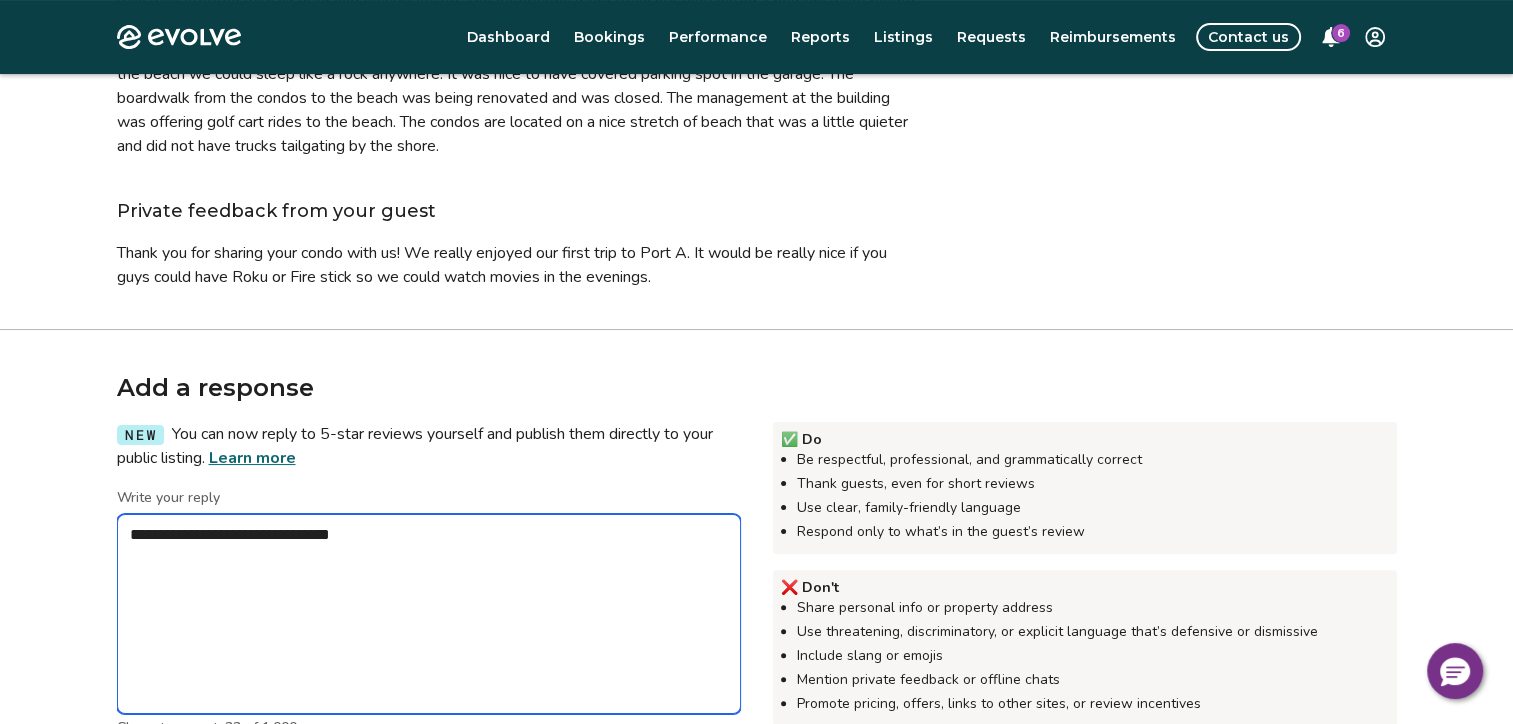 type on "*" 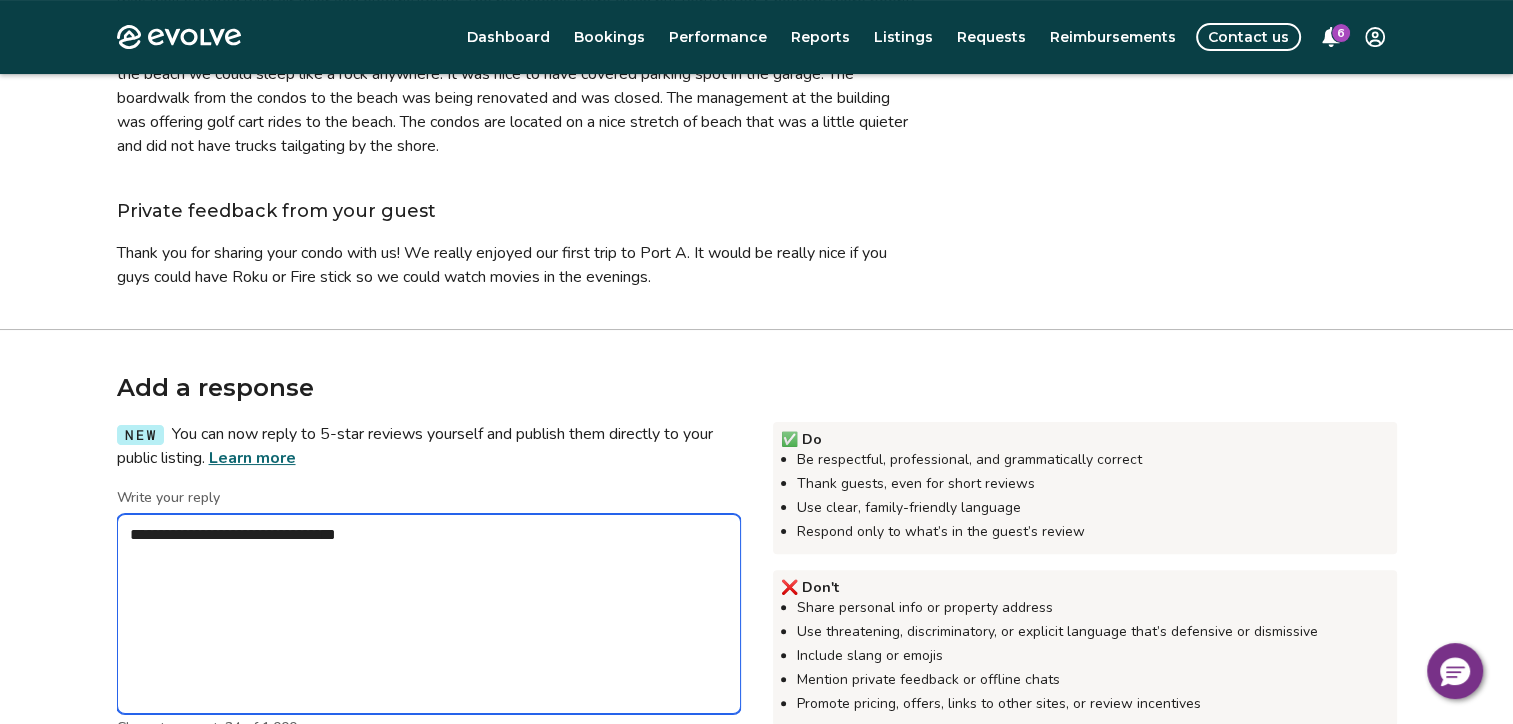 type on "*" 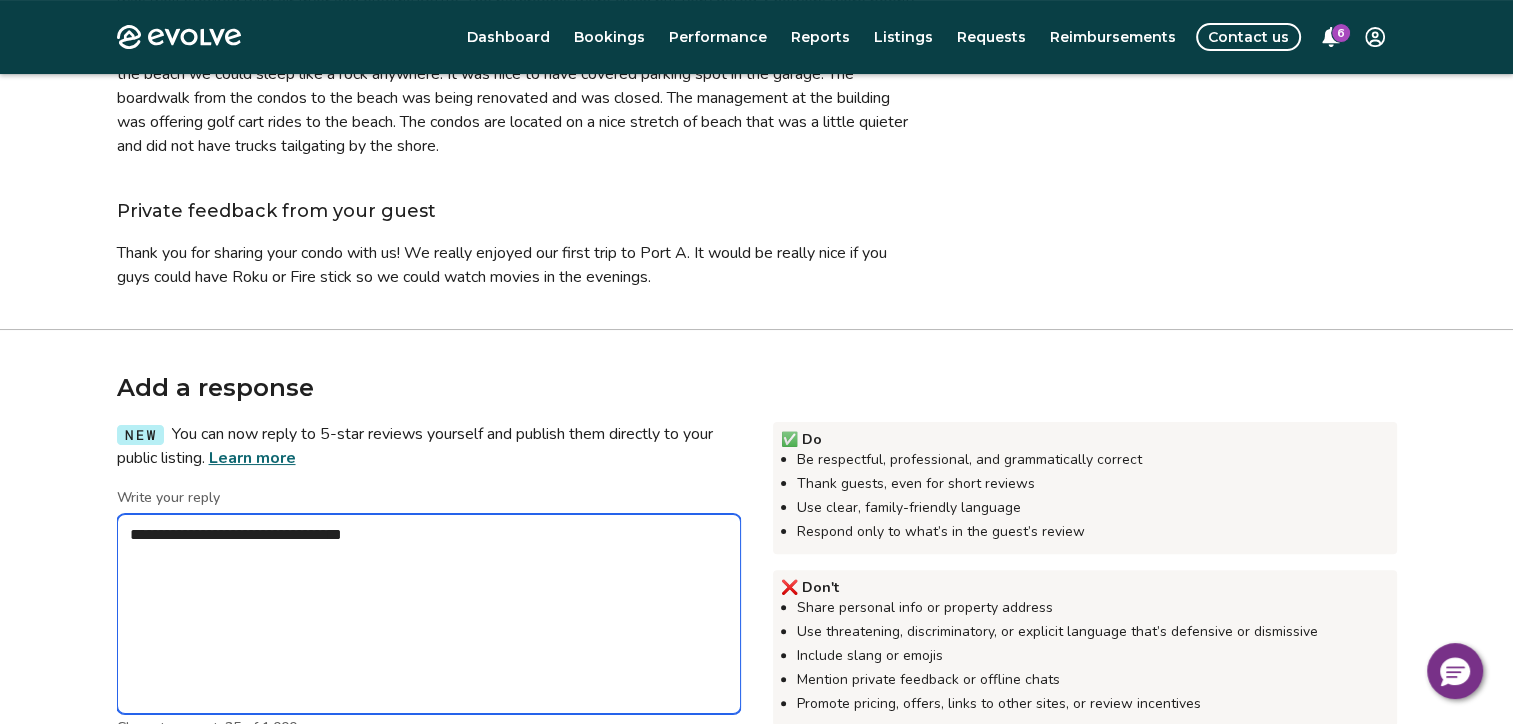 type on "*" 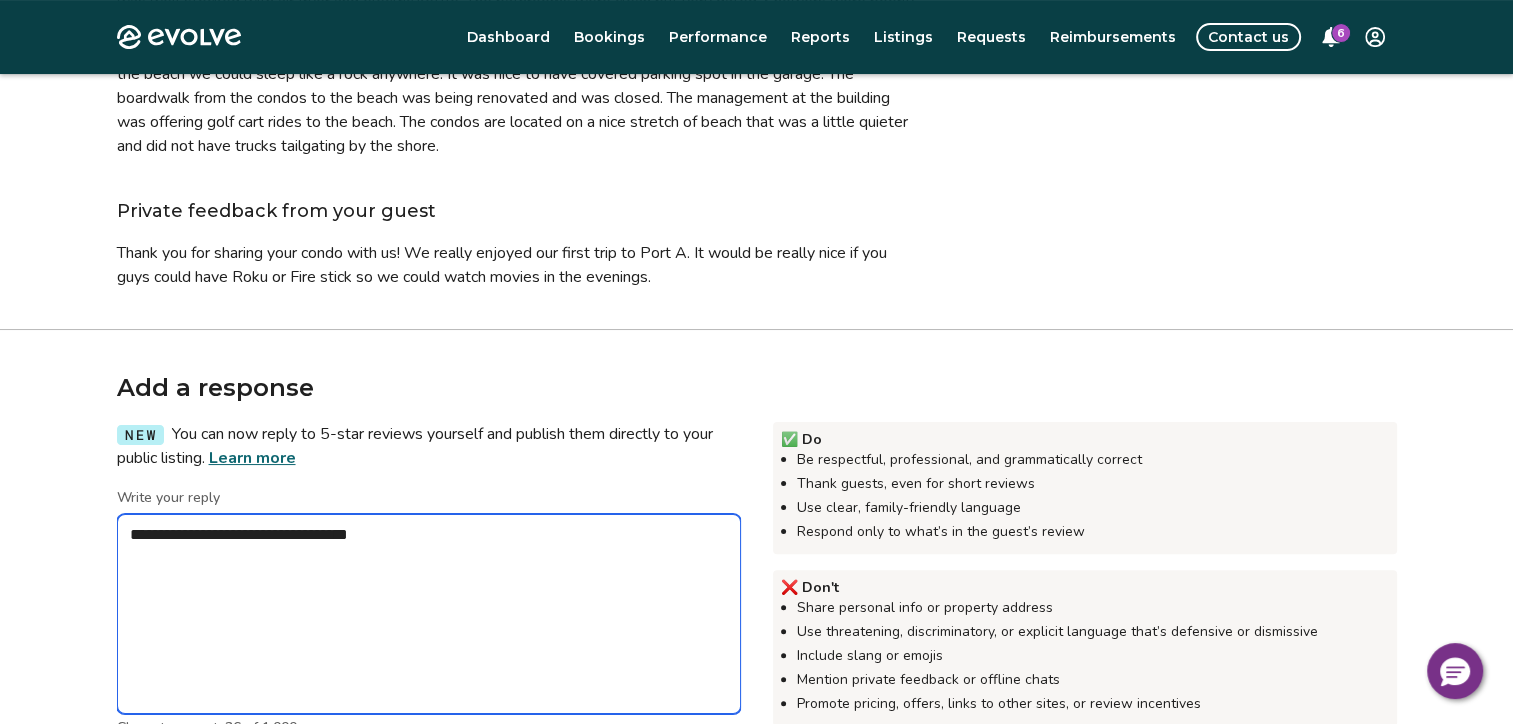 type on "*" 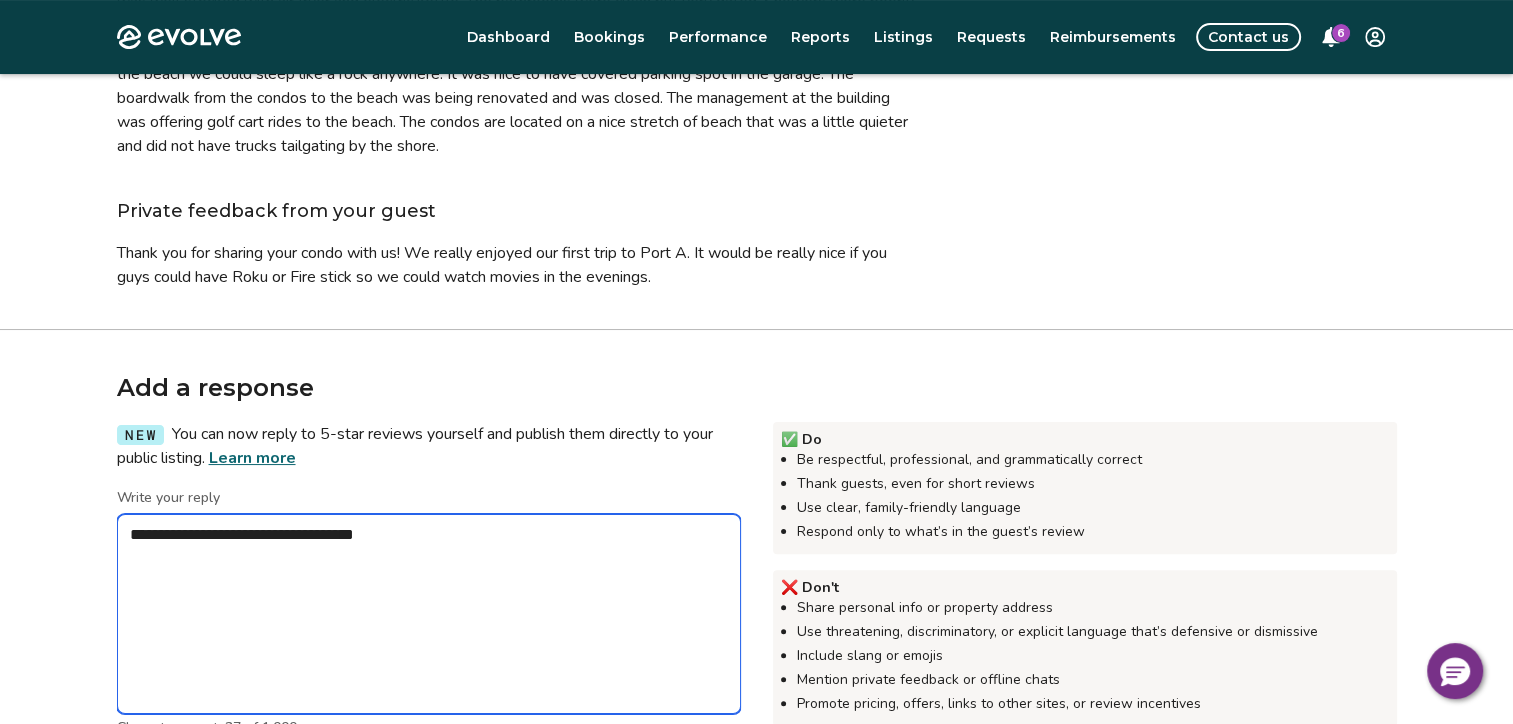 type on "*" 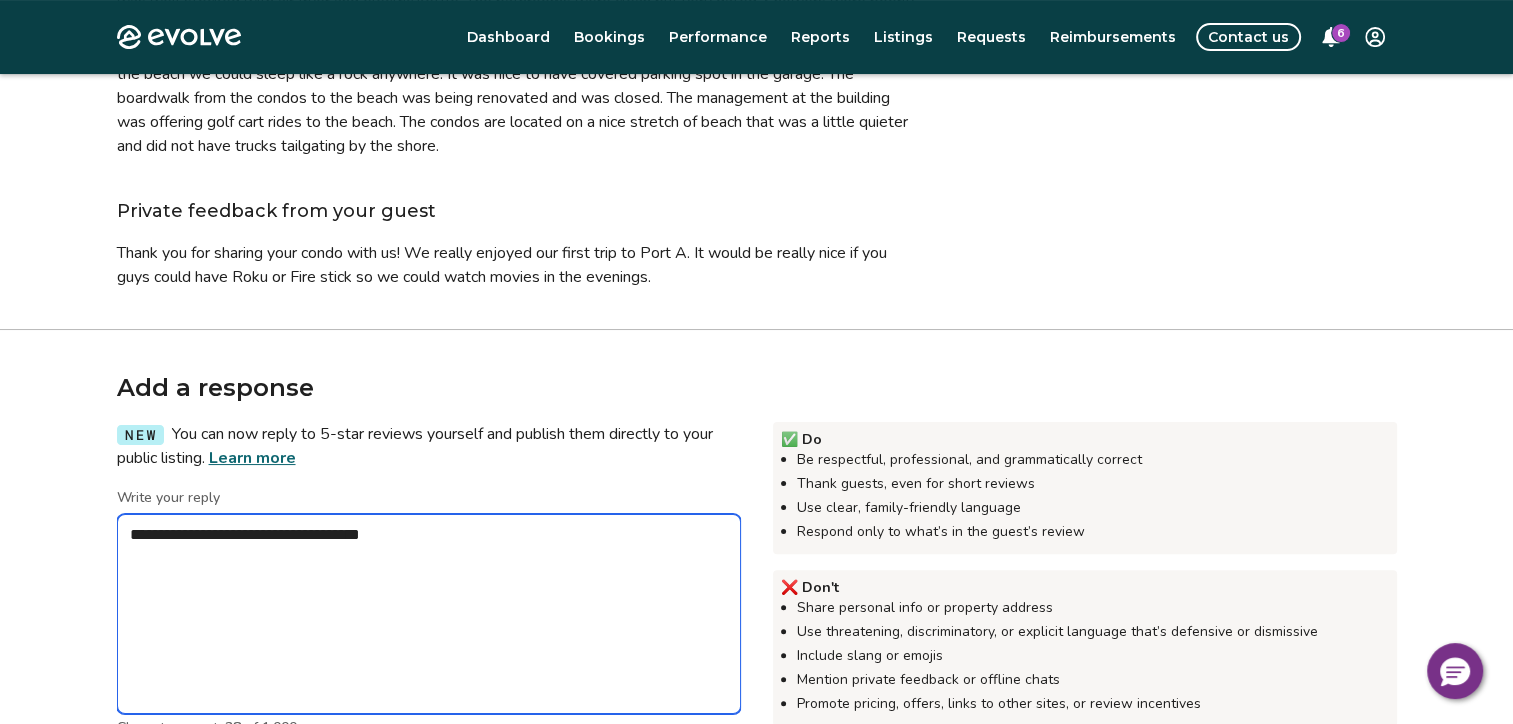 type on "*" 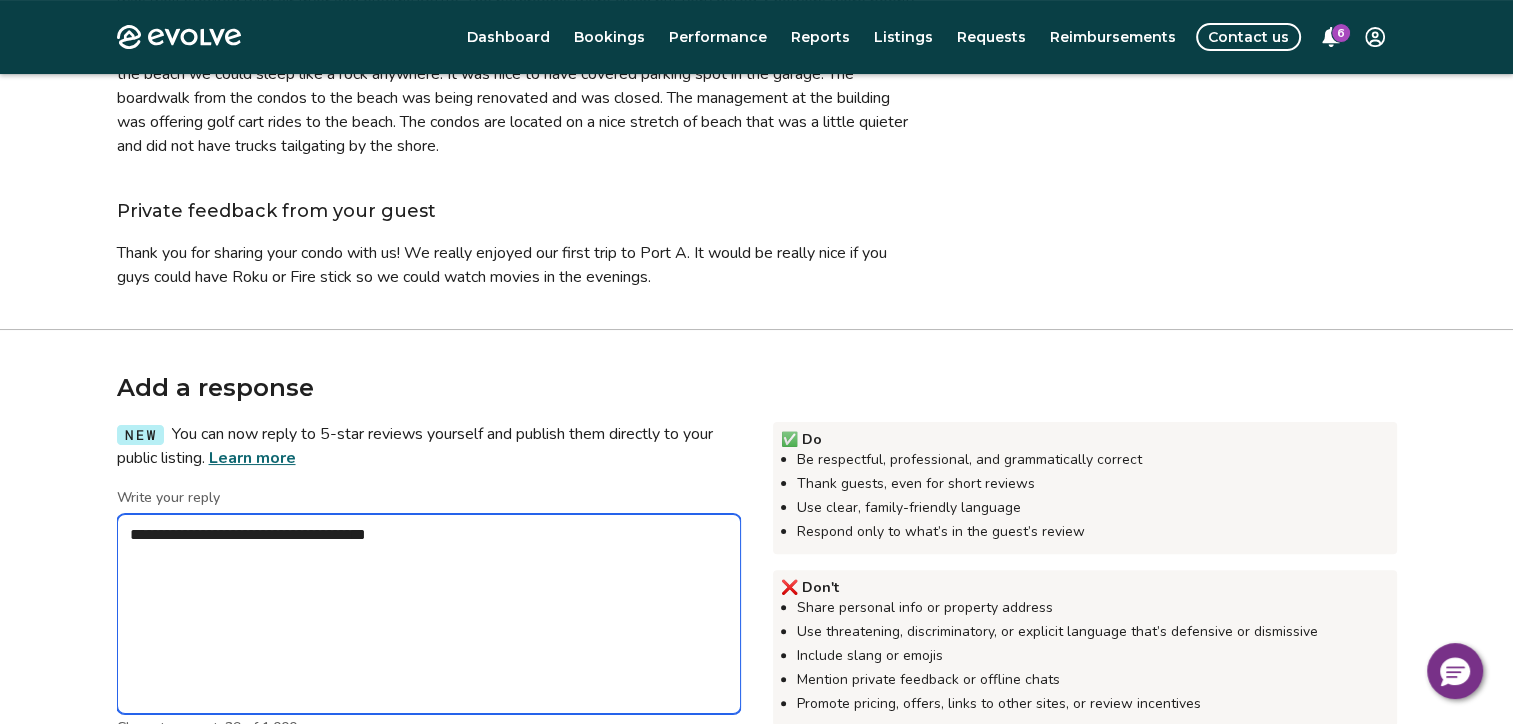 type on "*" 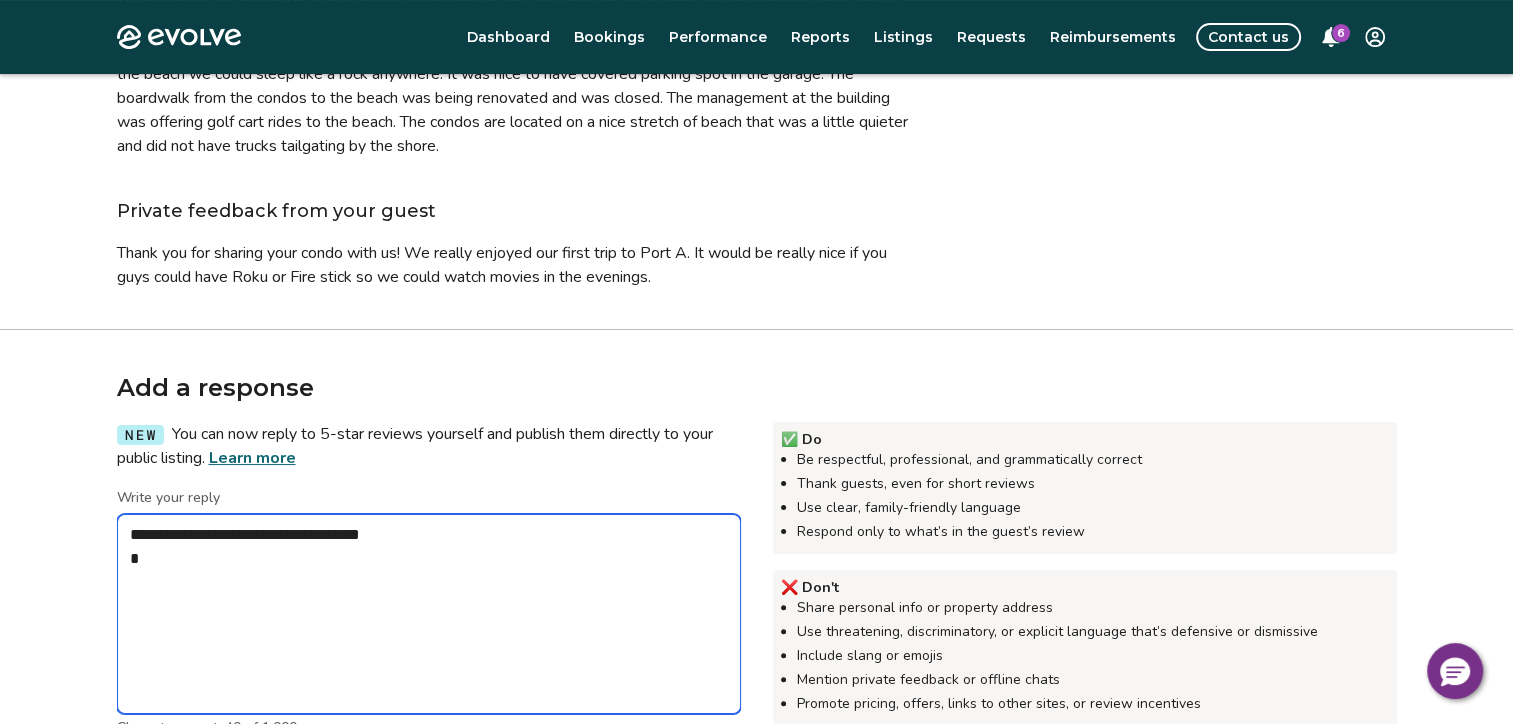 type on "*" 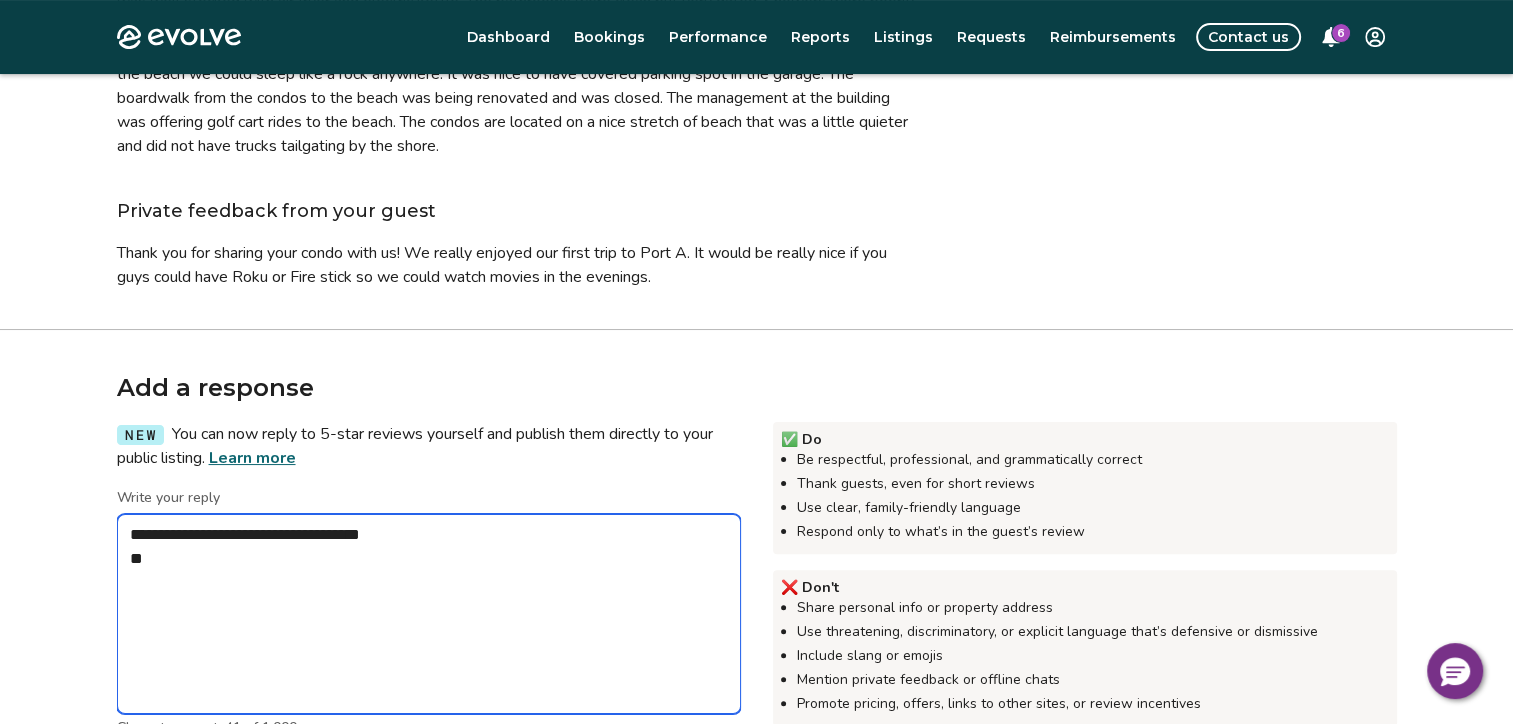 type on "*" 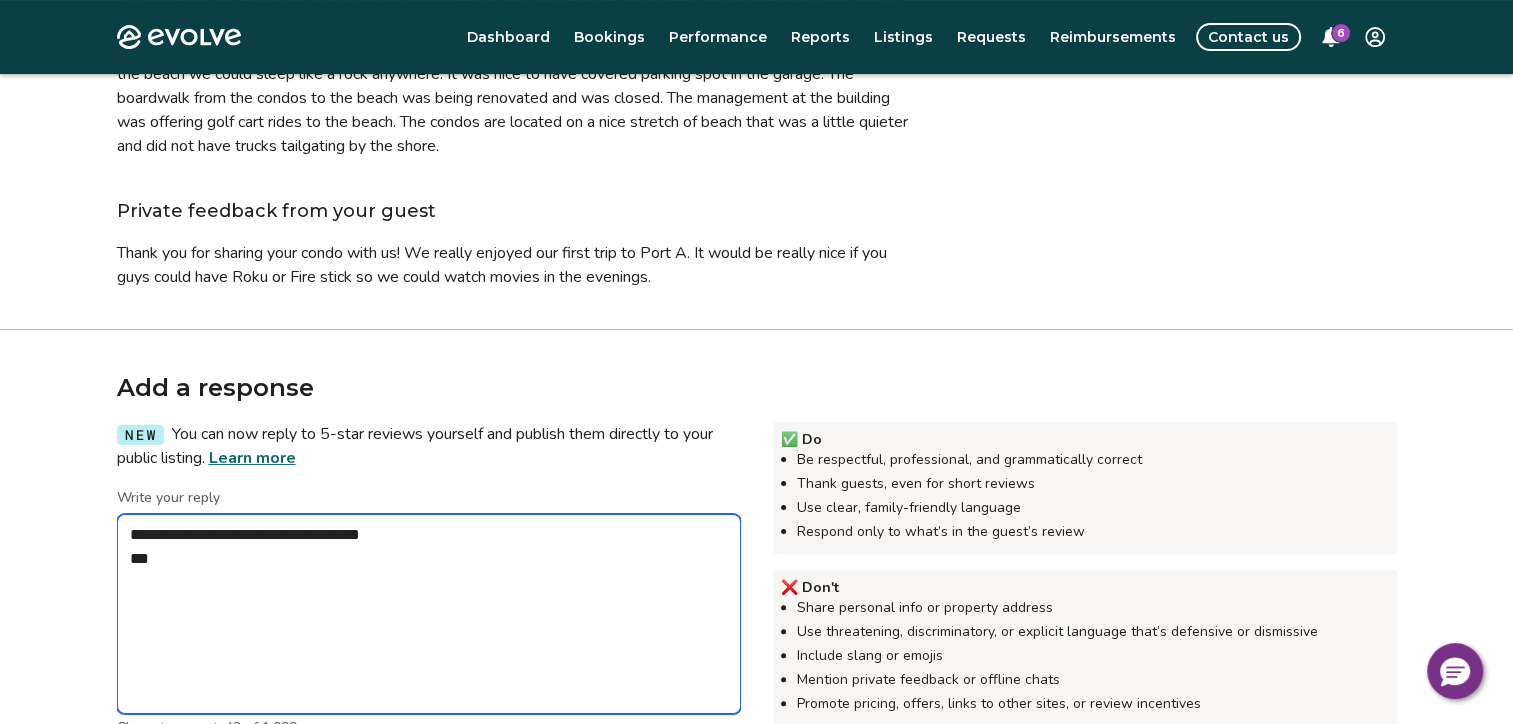 type on "*" 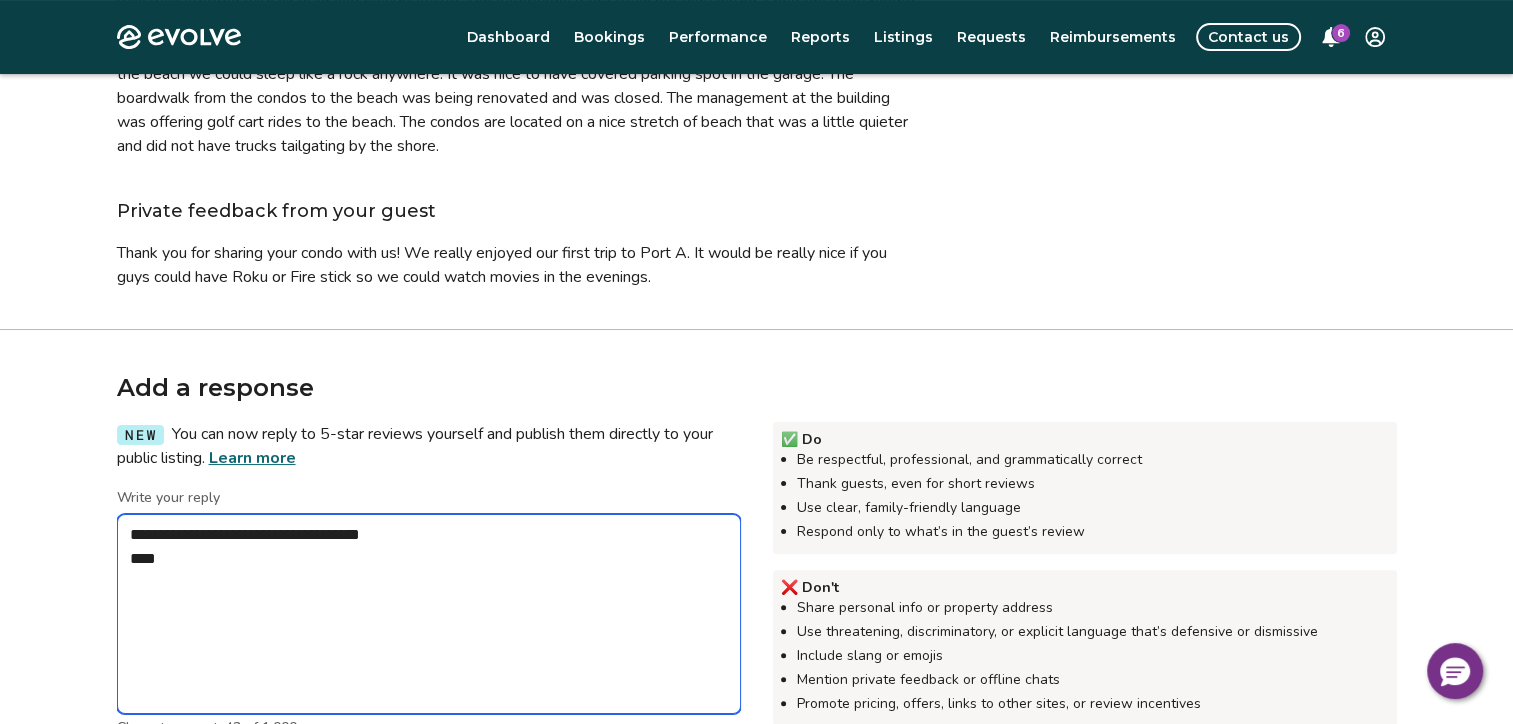 type on "*" 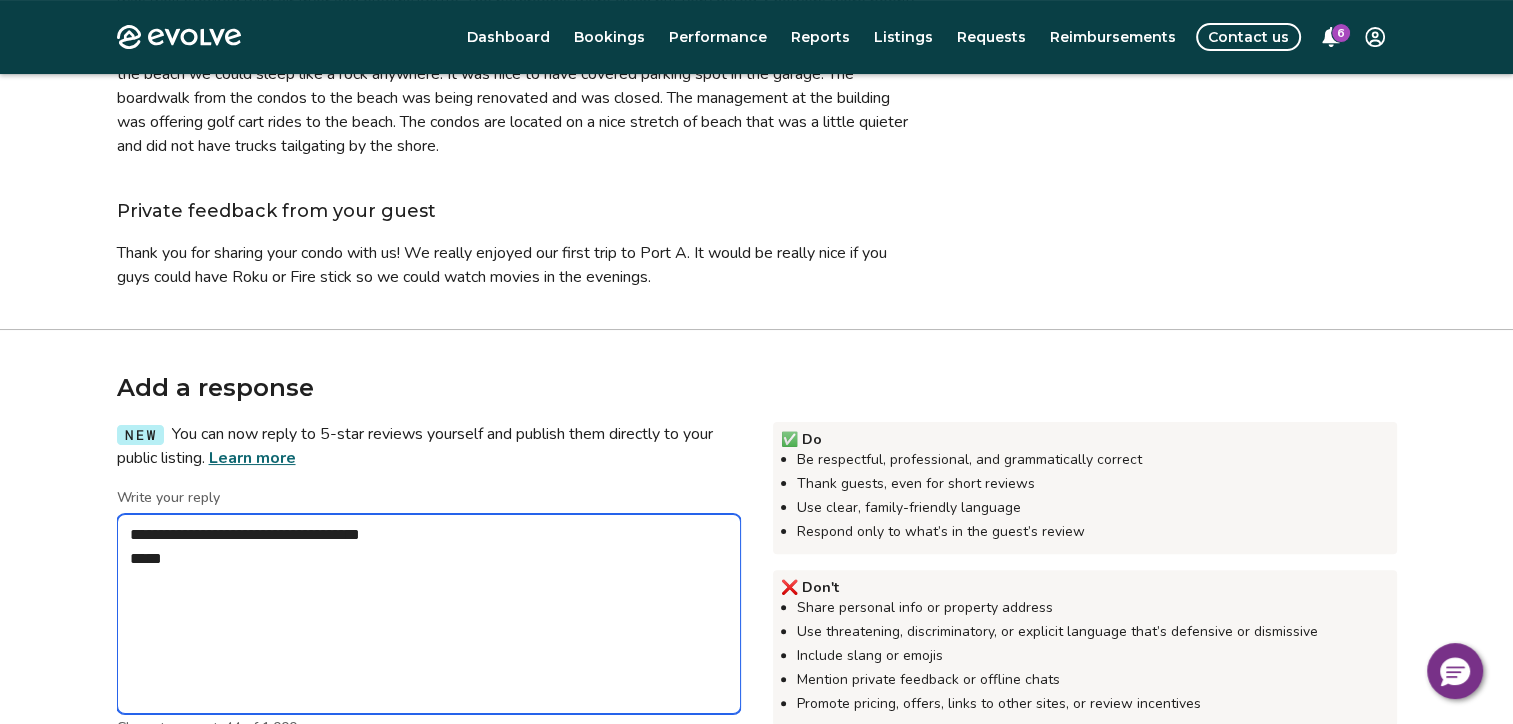 type on "*" 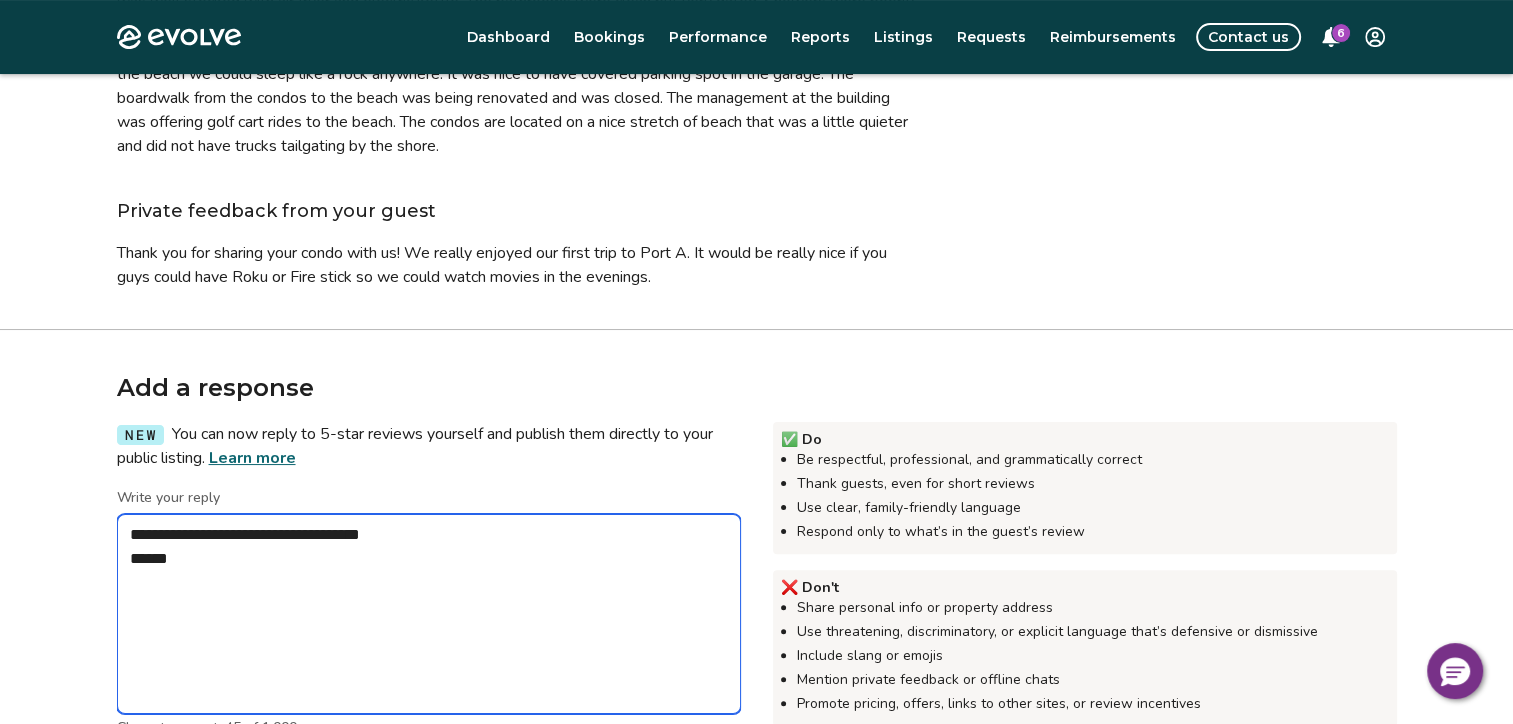 type on "*" 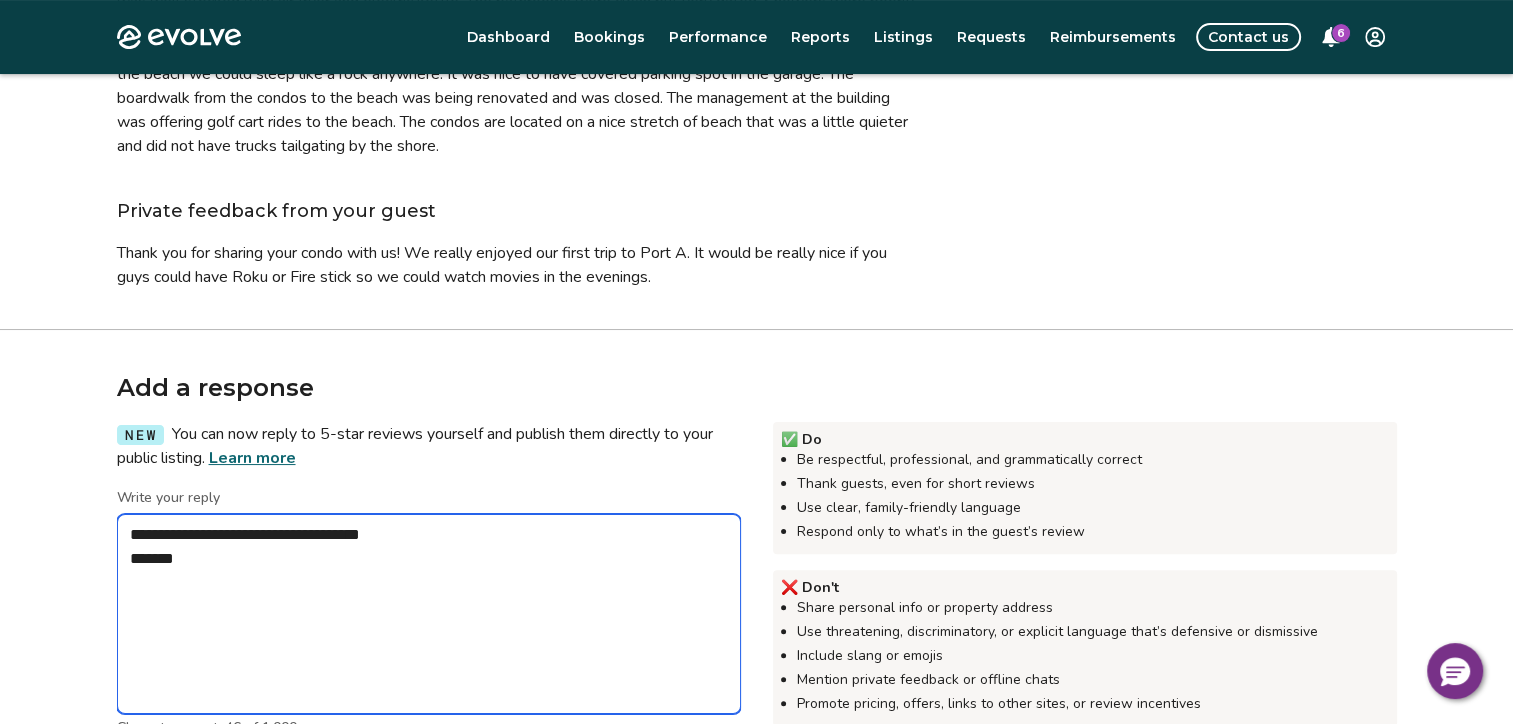type on "*" 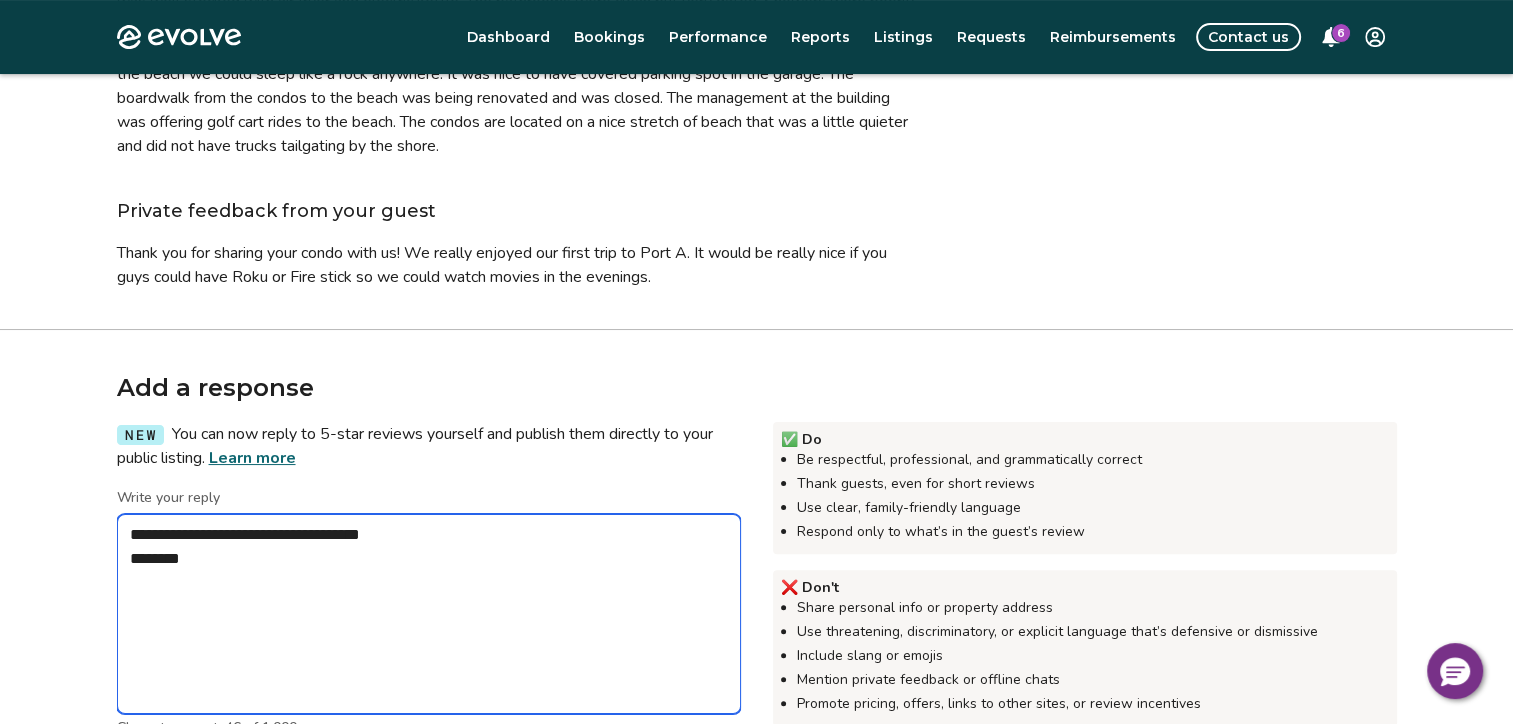 type on "*" 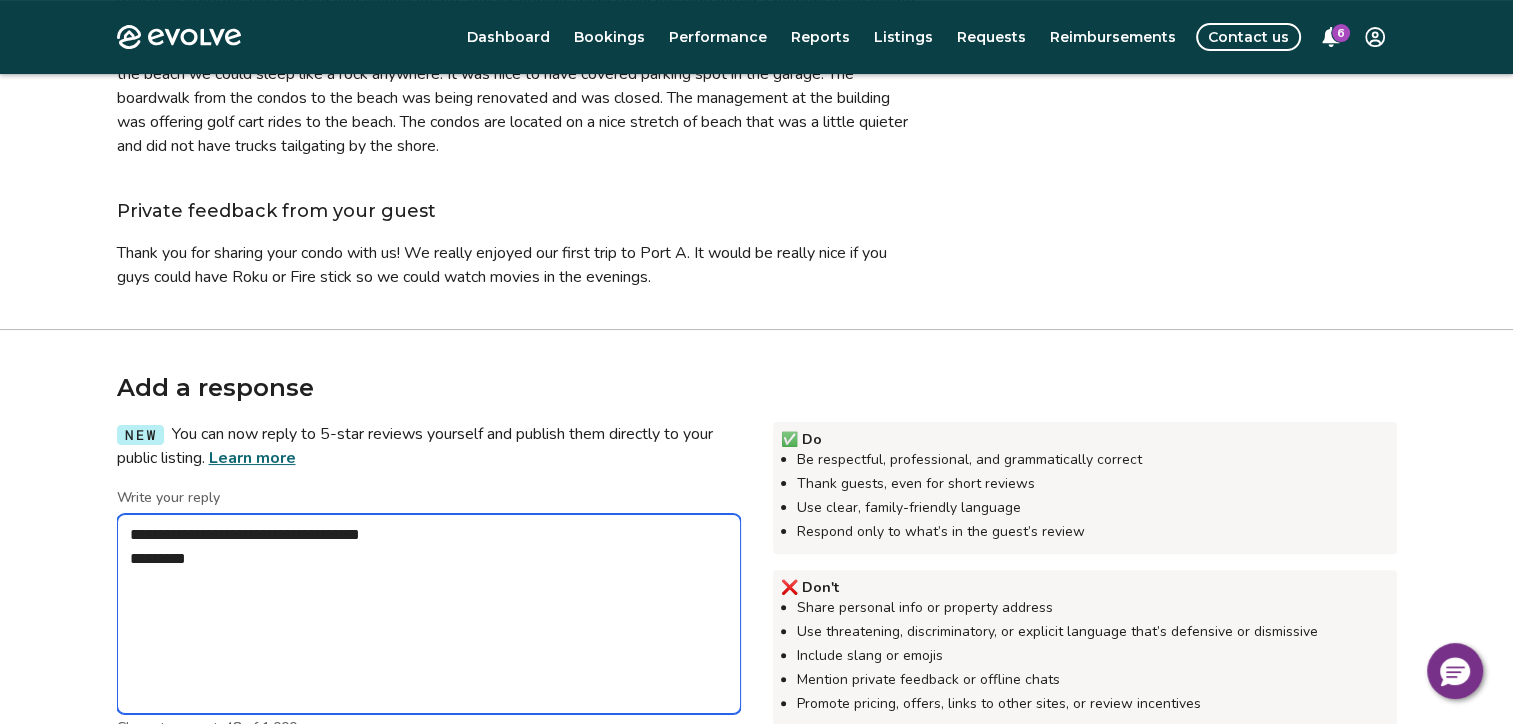 type on "*" 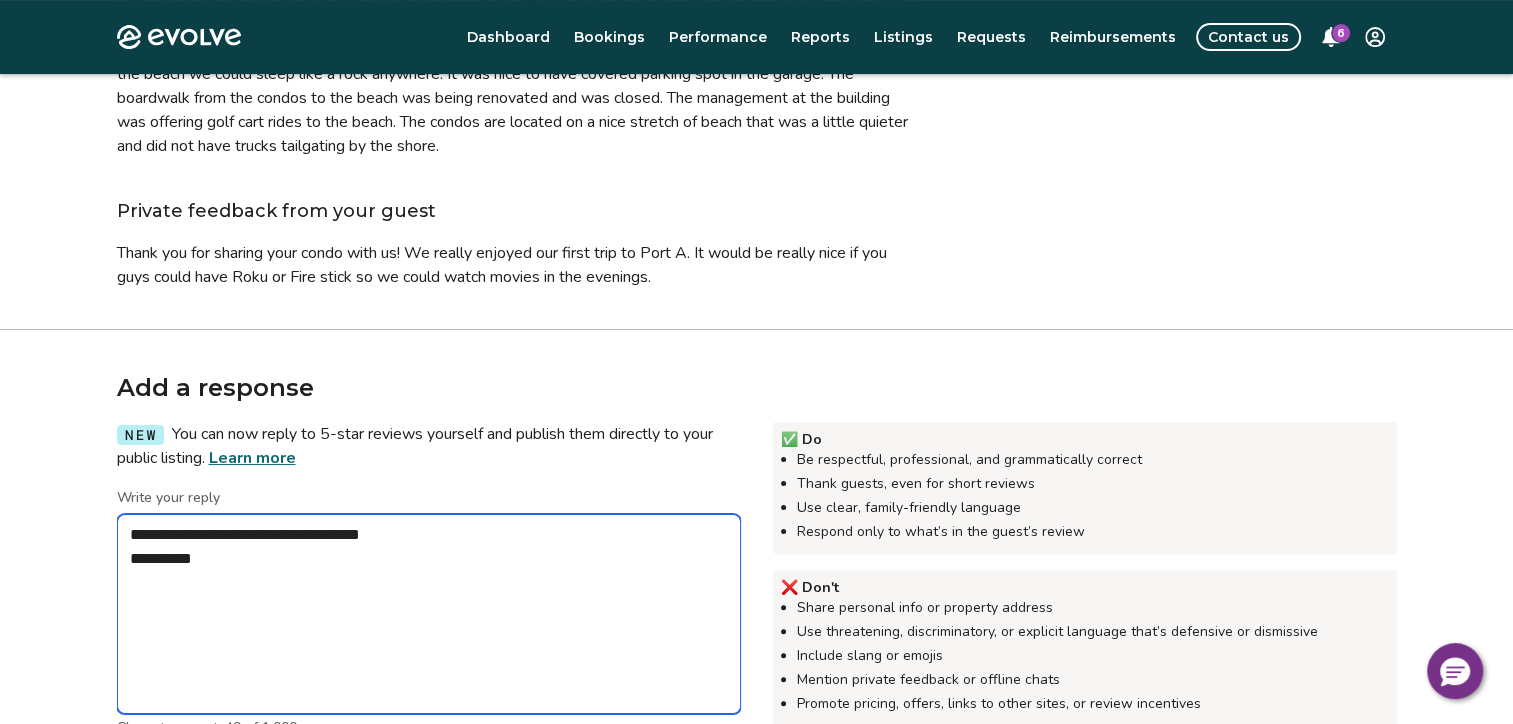 type on "*" 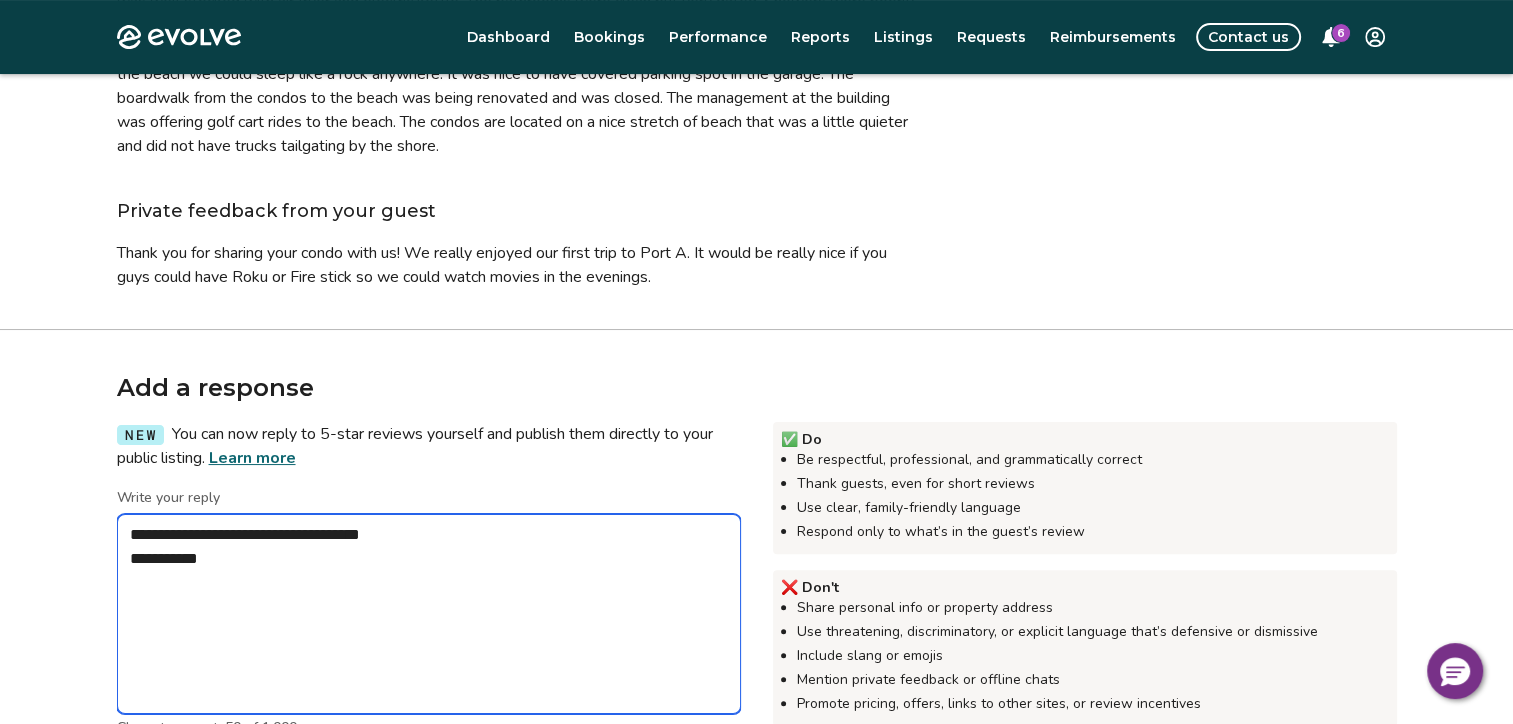 type on "*" 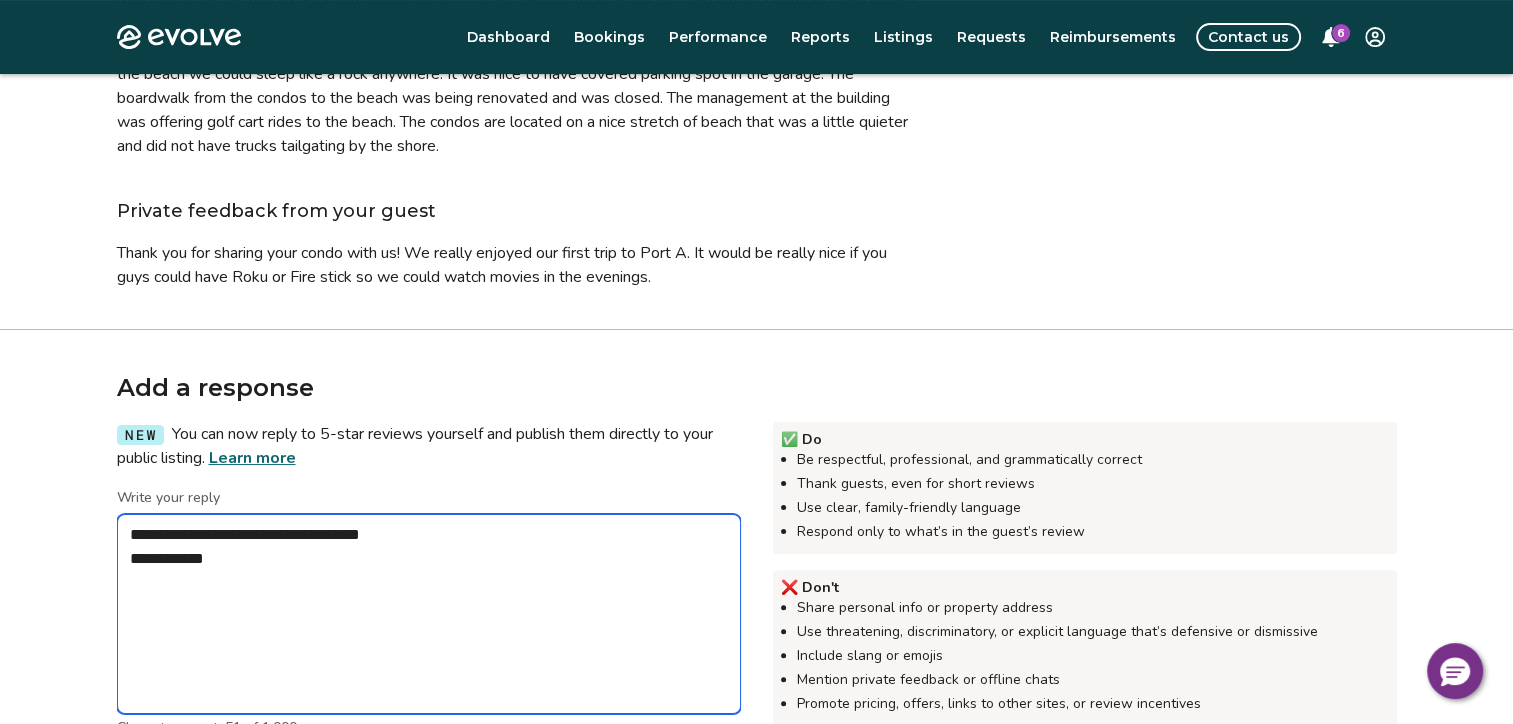 type on "*" 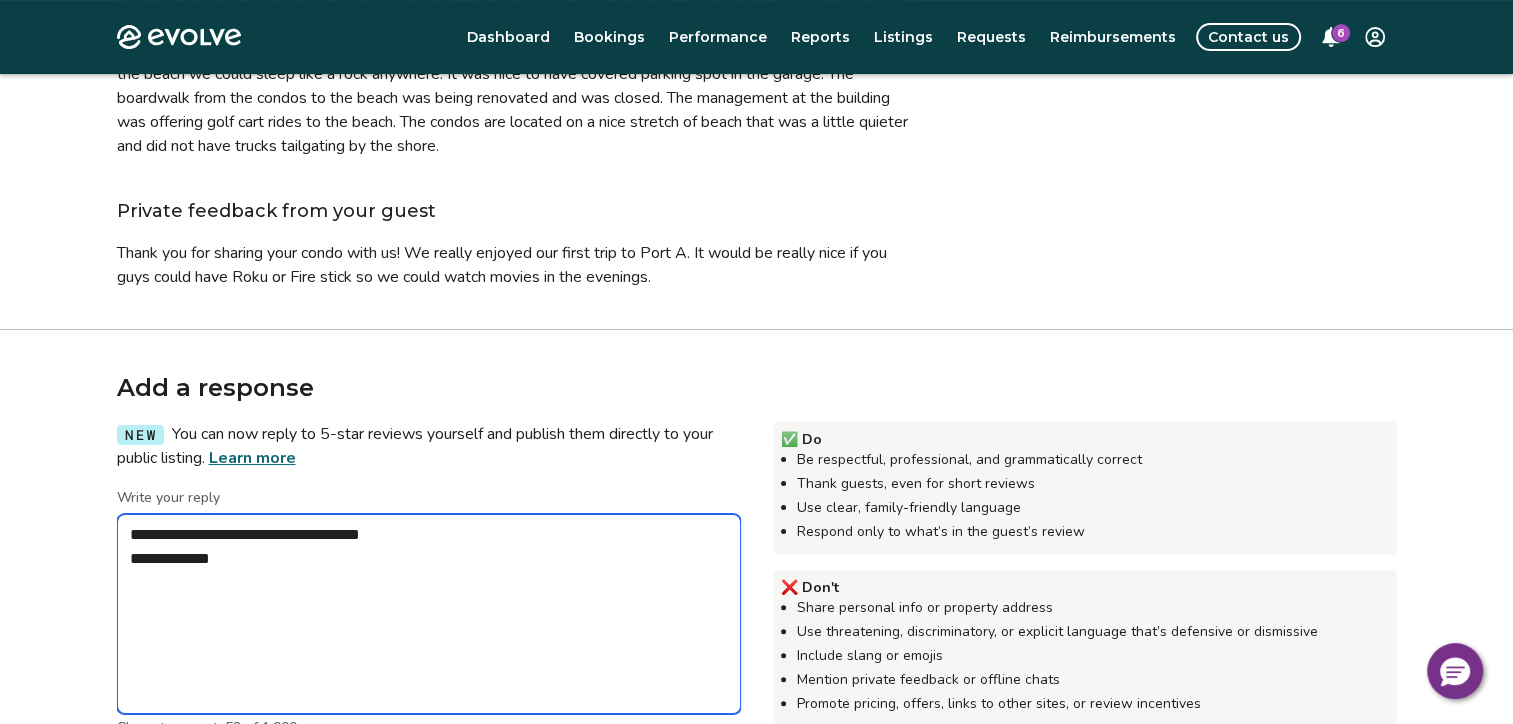 type on "*" 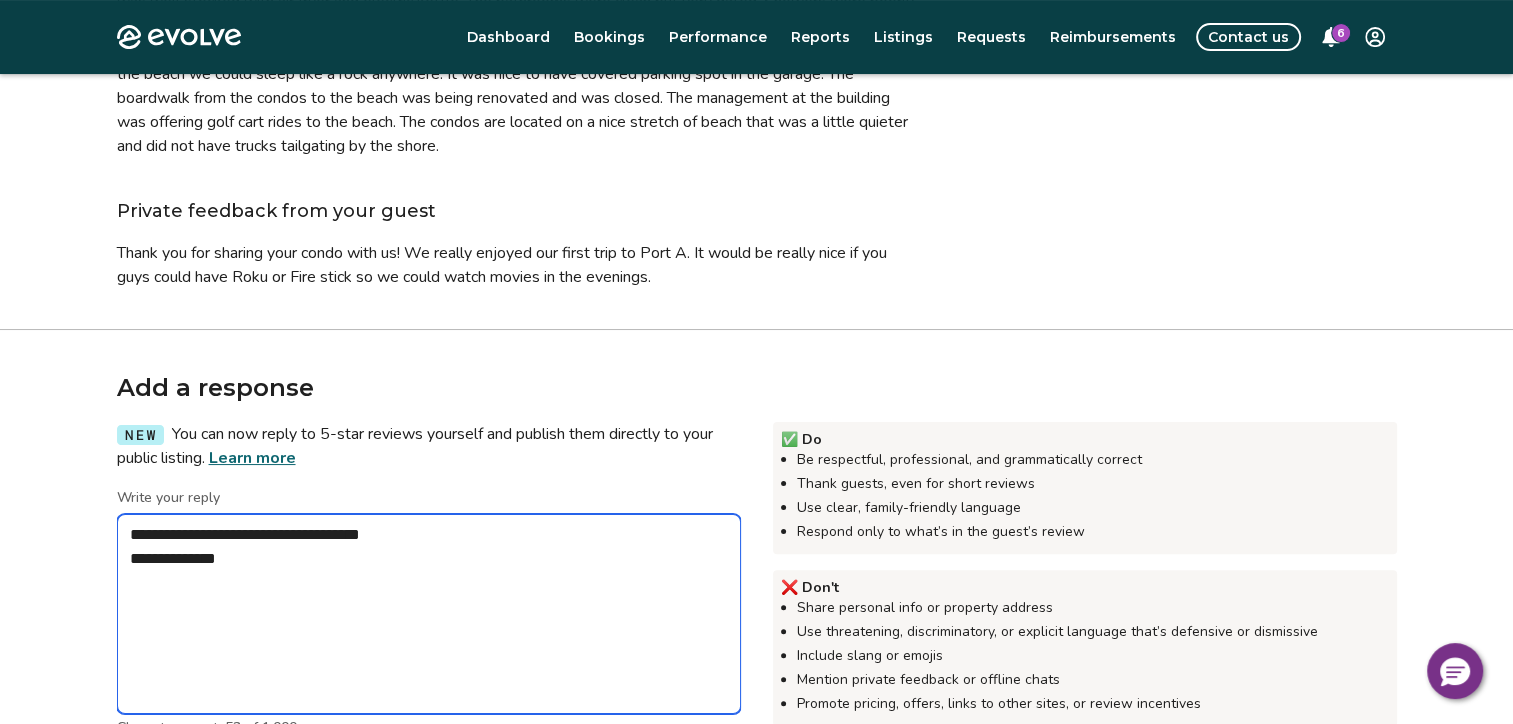 type on "*" 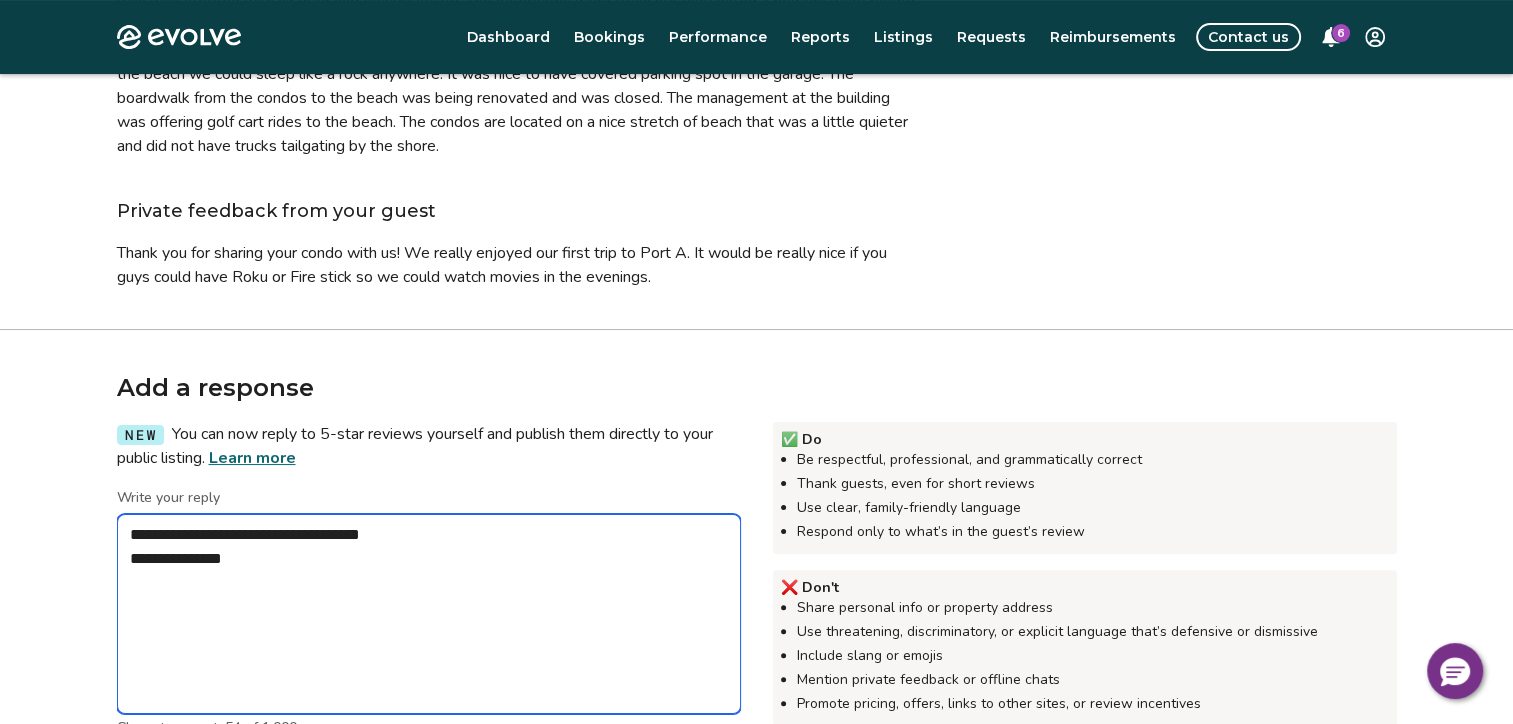 type on "*" 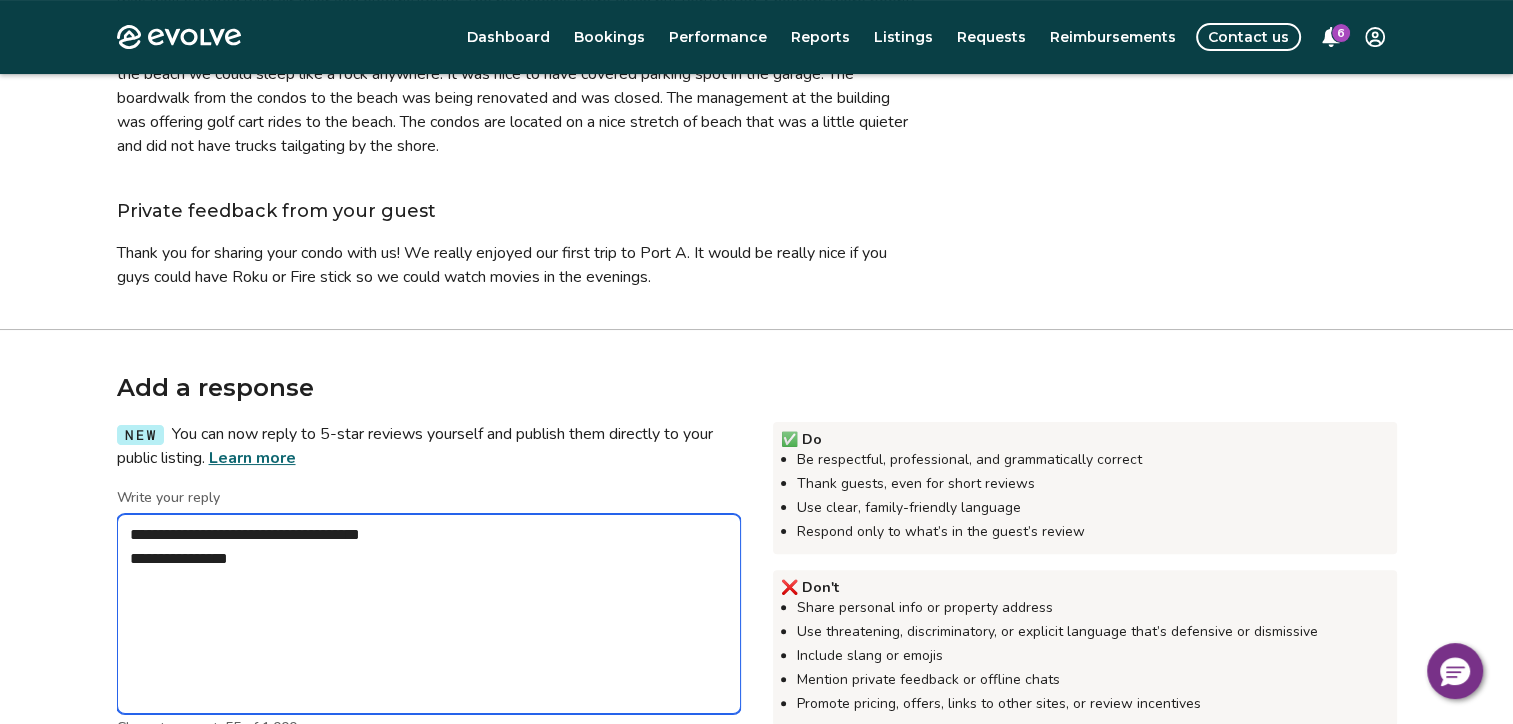 type on "*" 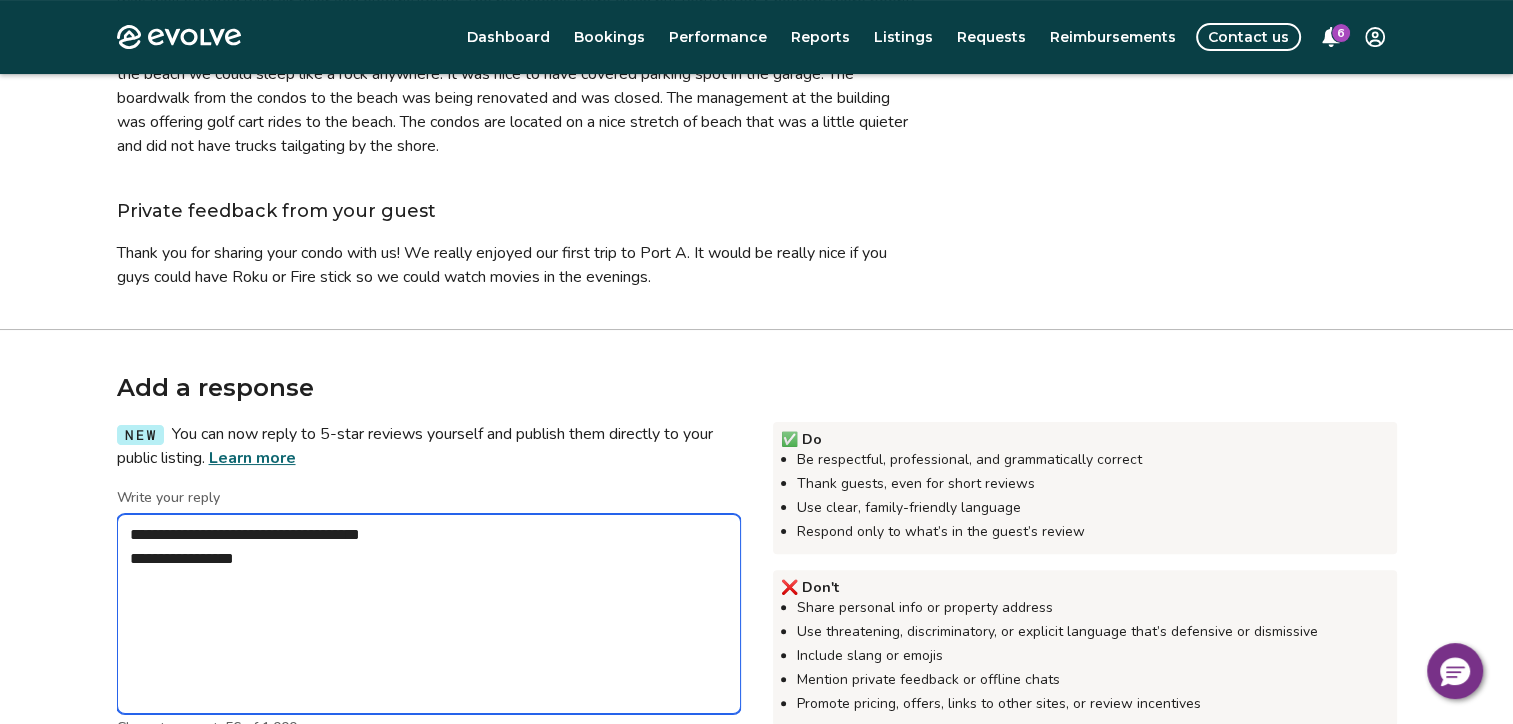 type on "*" 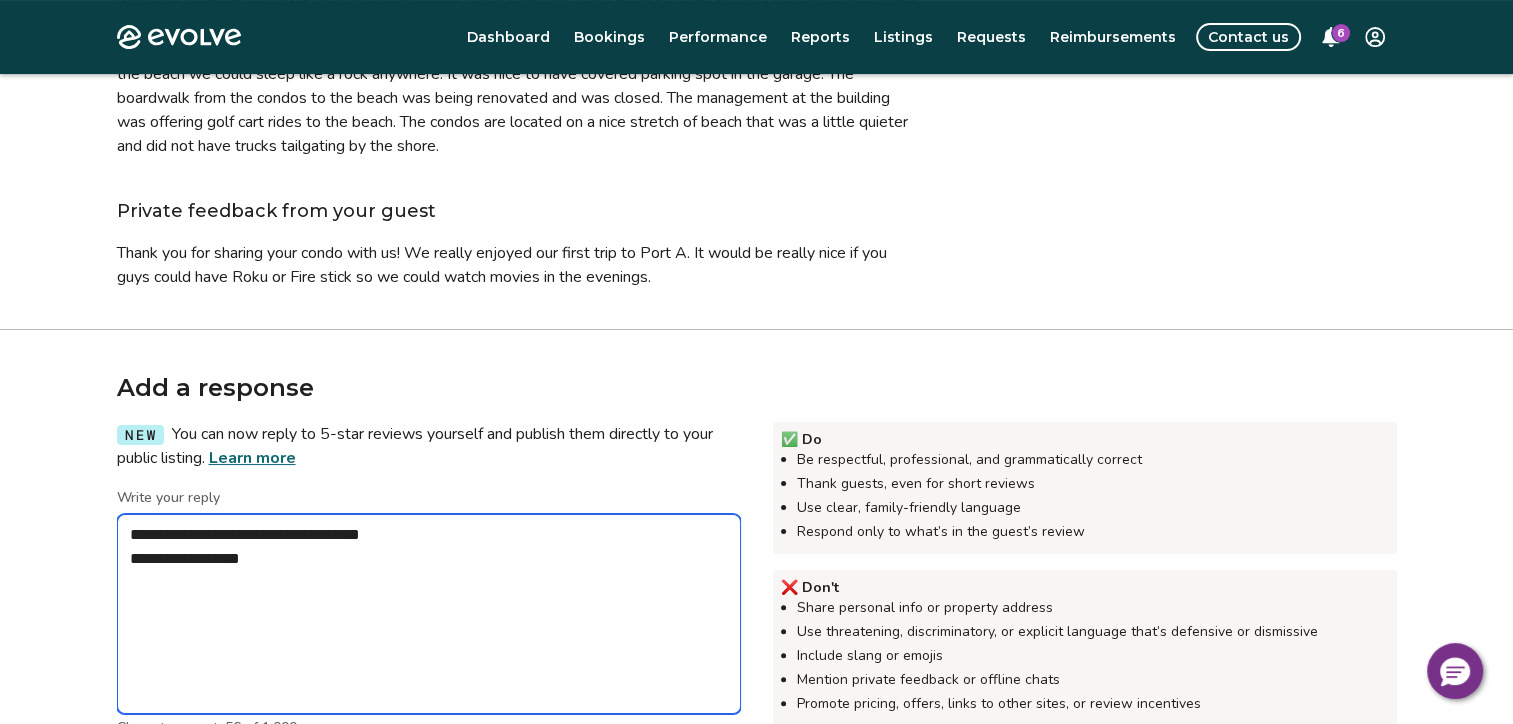 type on "*" 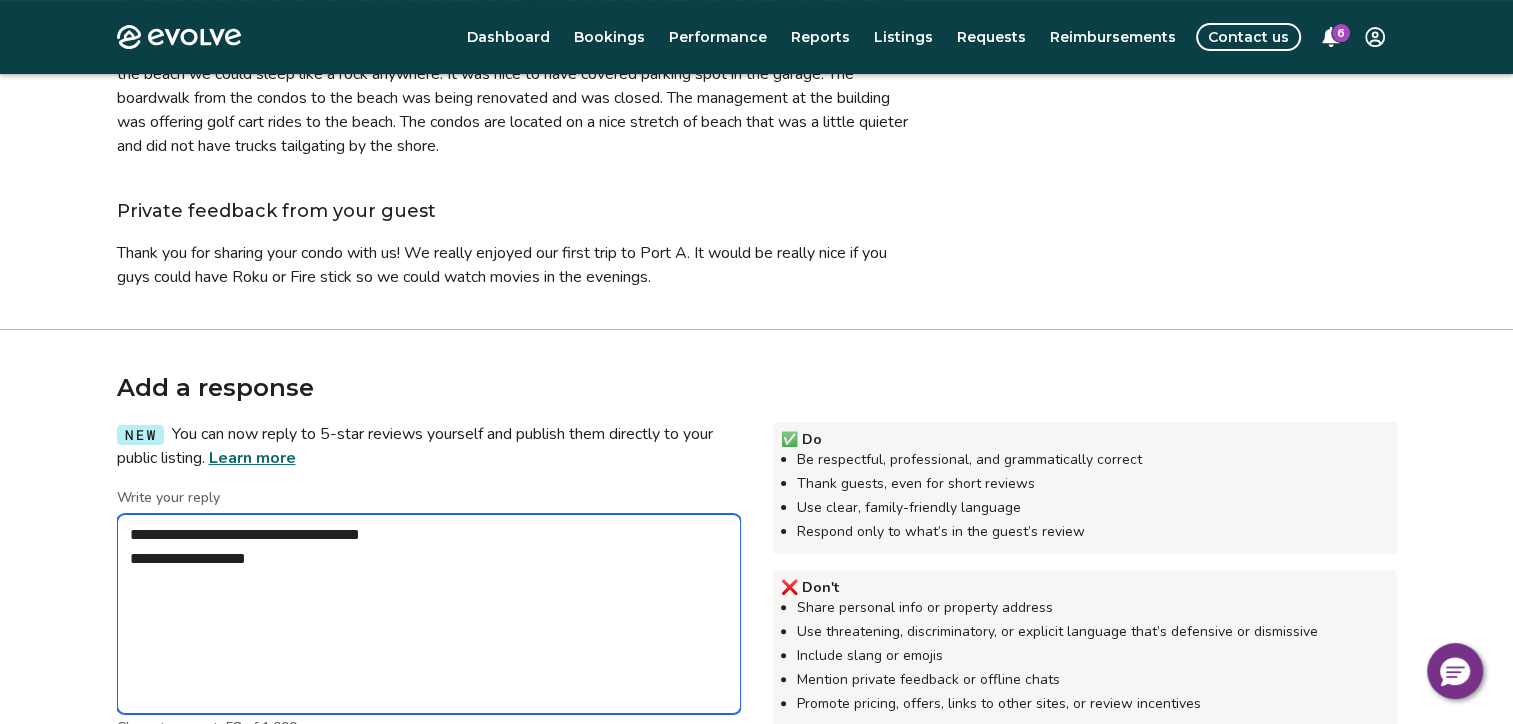 type on "*" 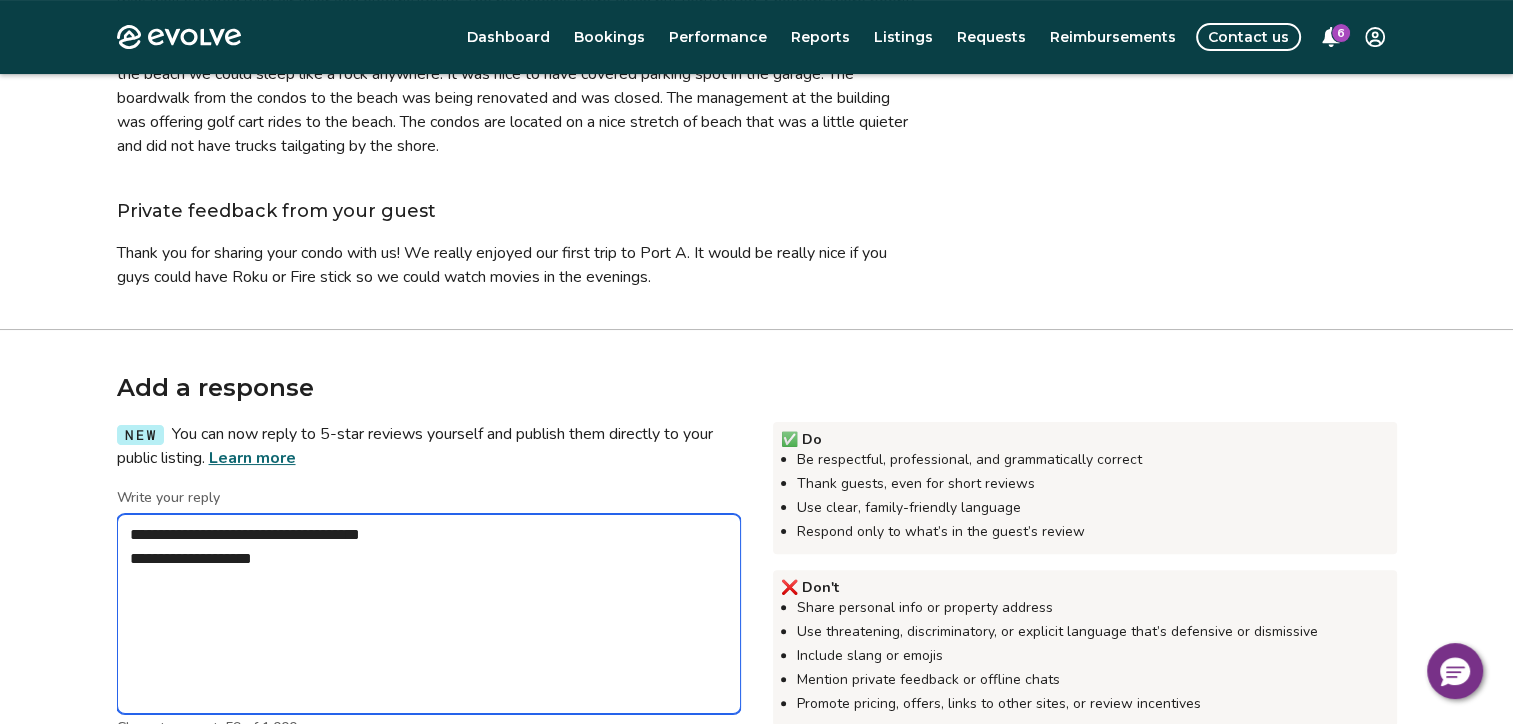 type on "*" 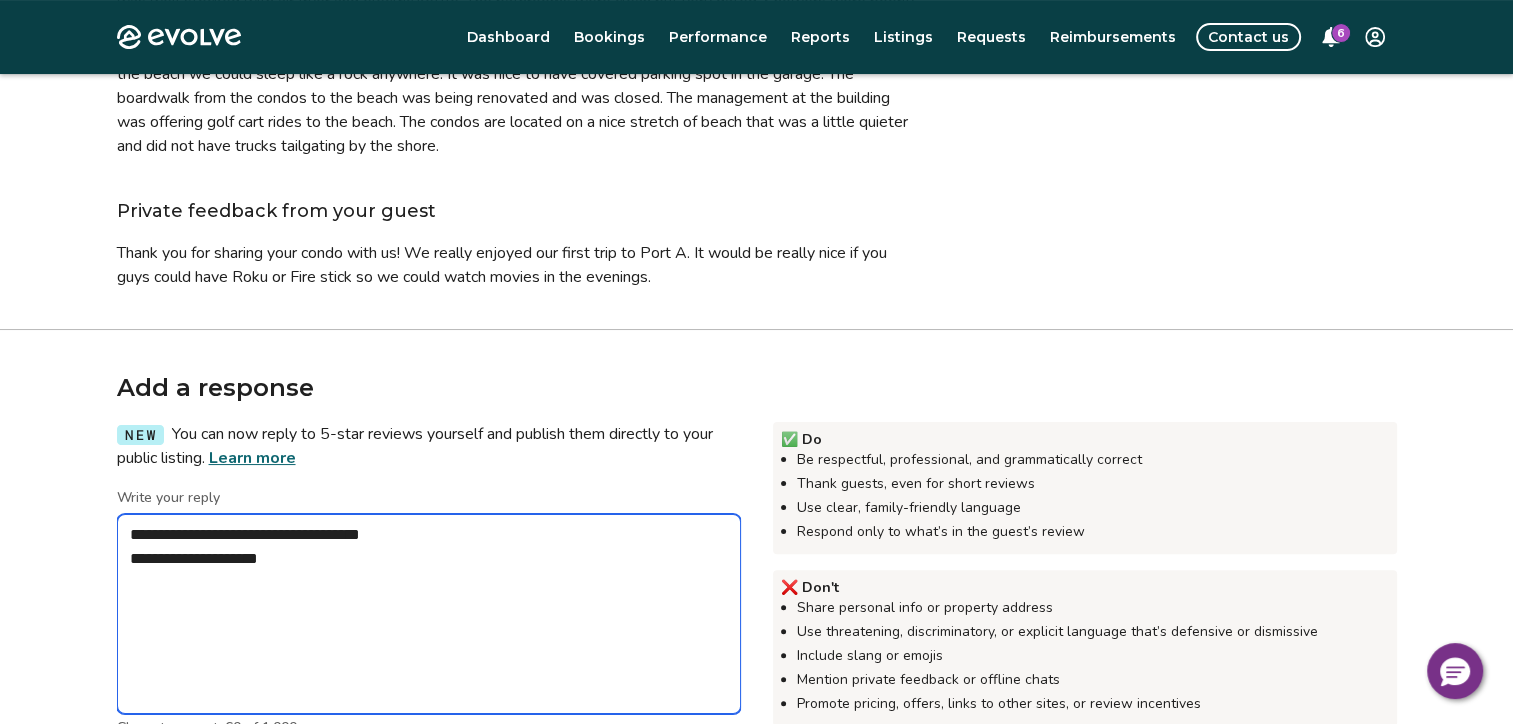 type on "*" 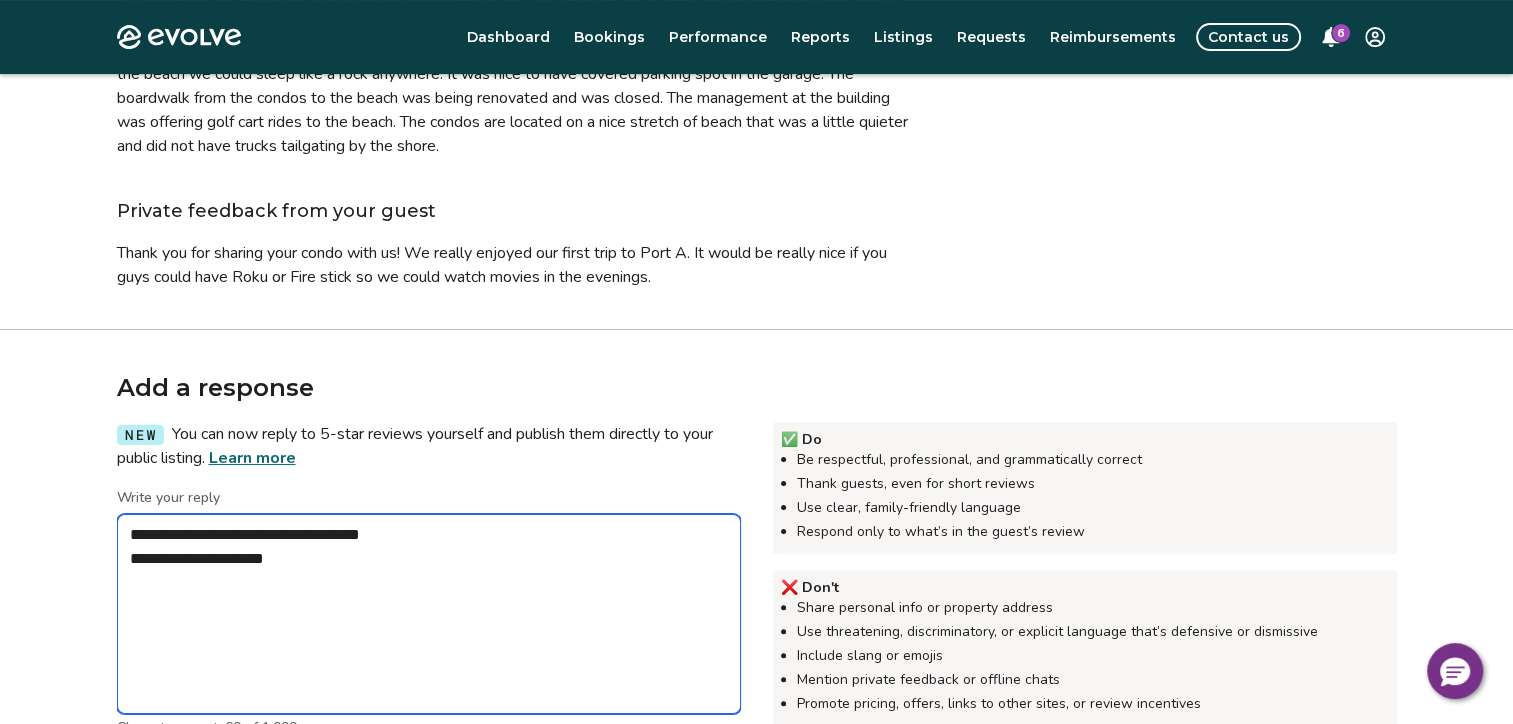 type on "*" 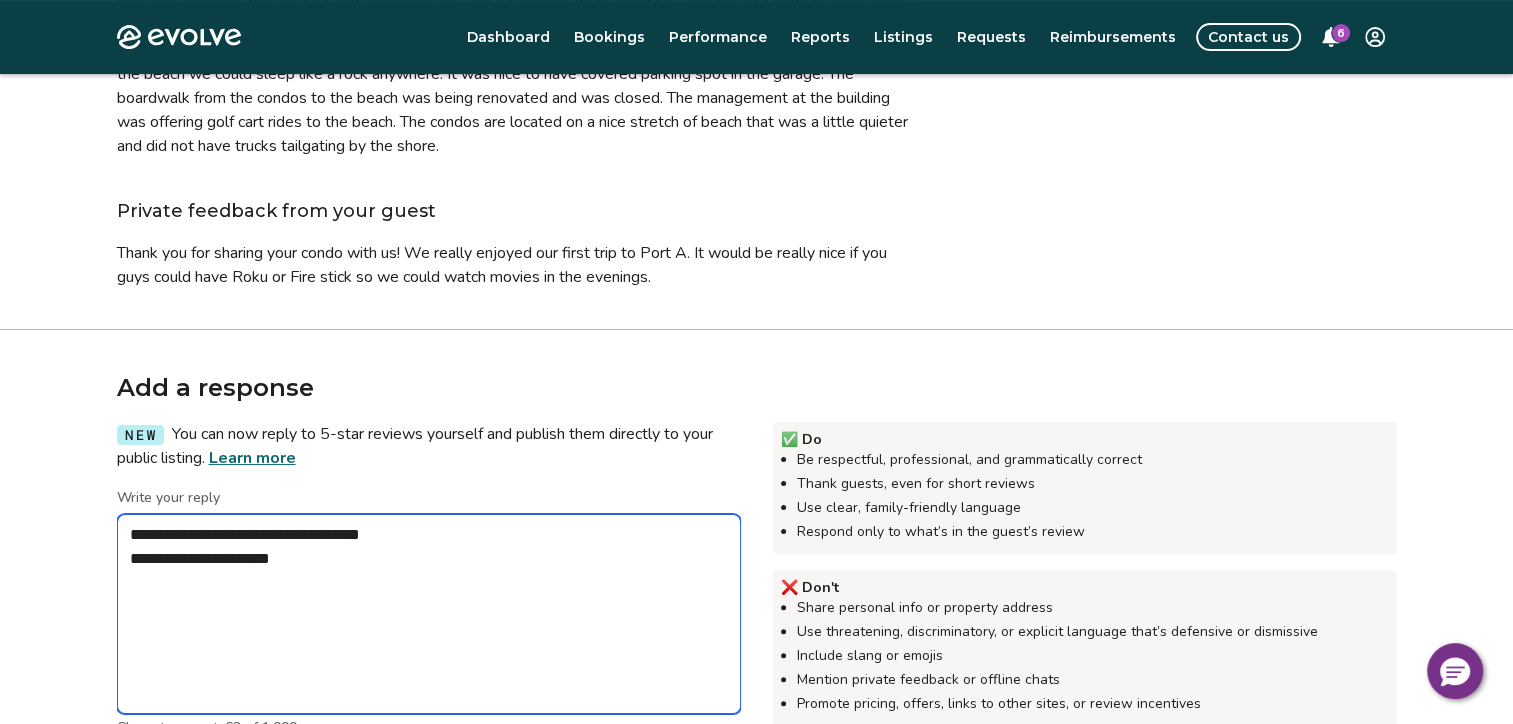 type on "*" 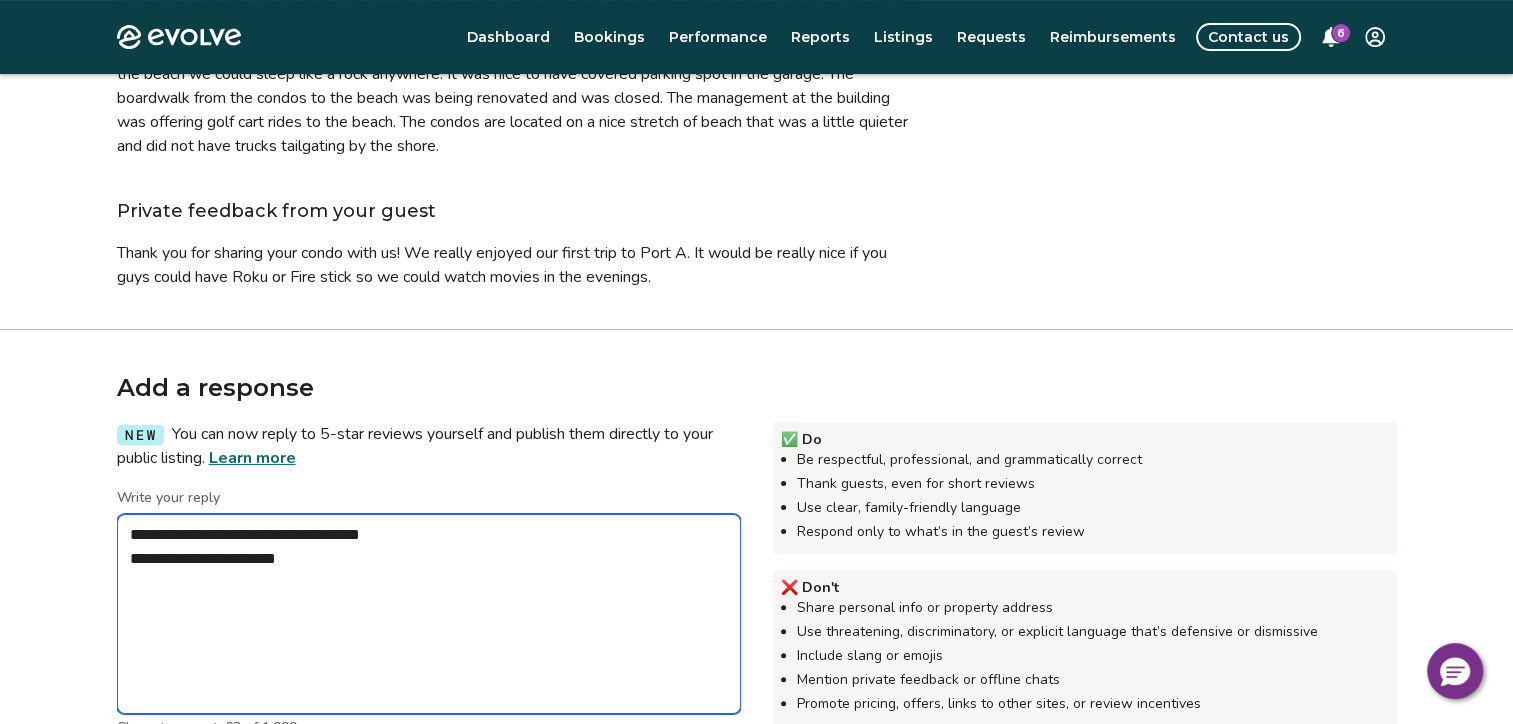 type on "*" 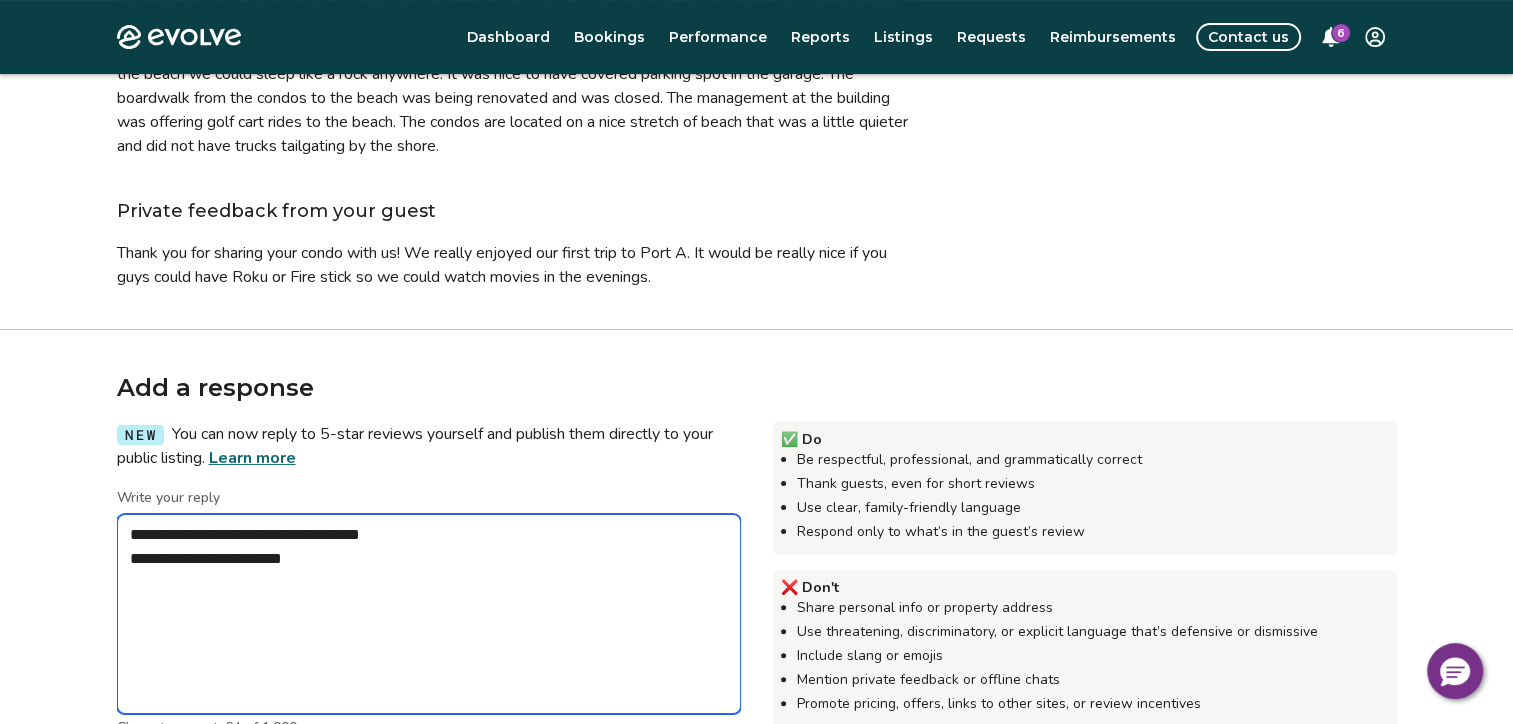 type on "*" 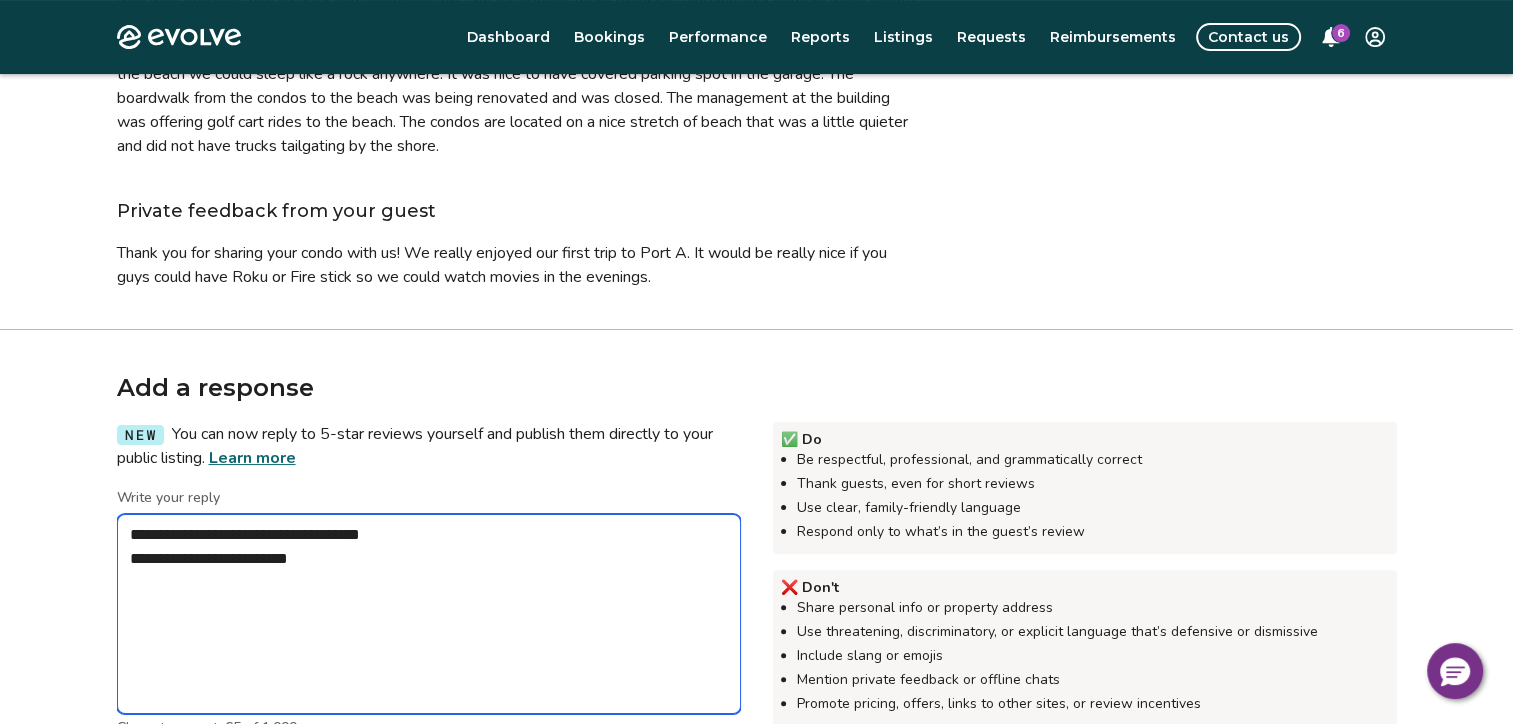 type on "*" 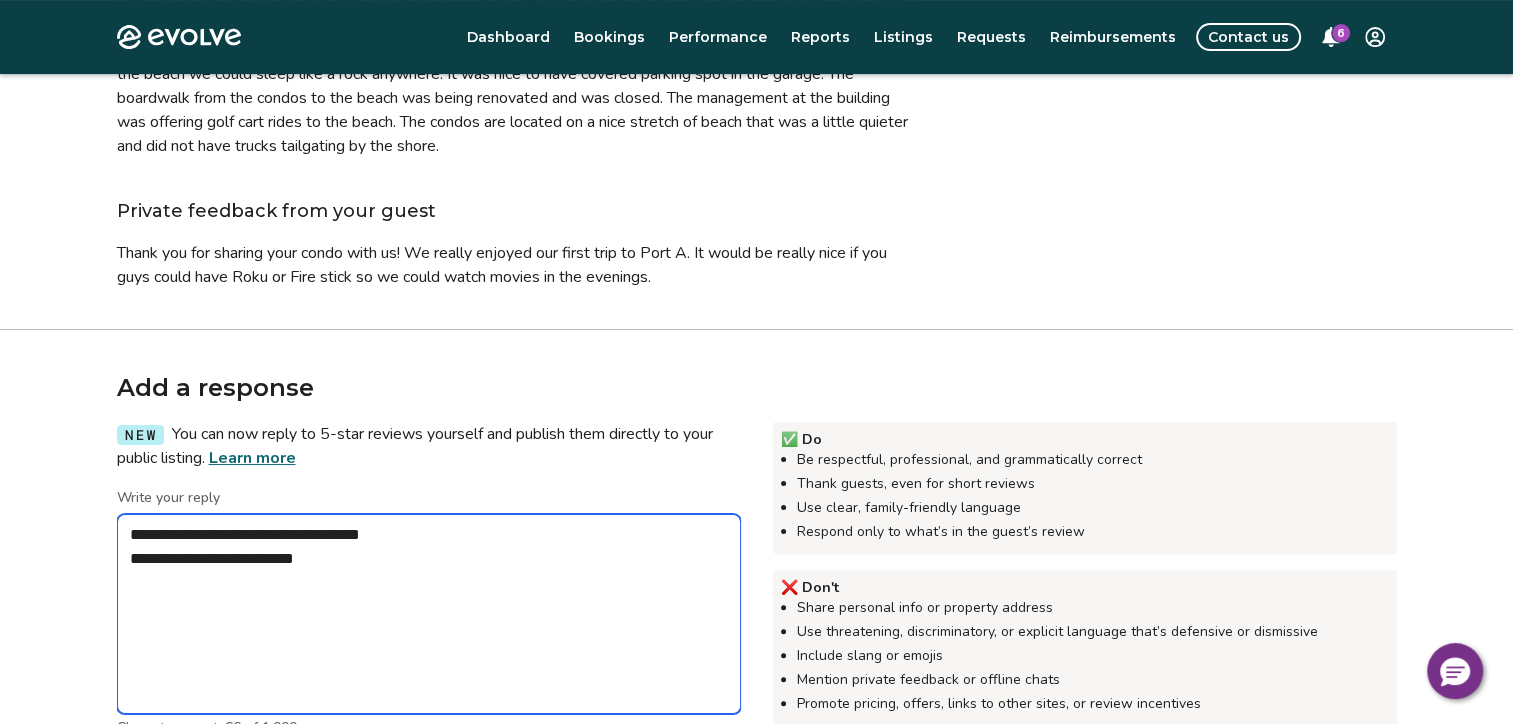 type on "*" 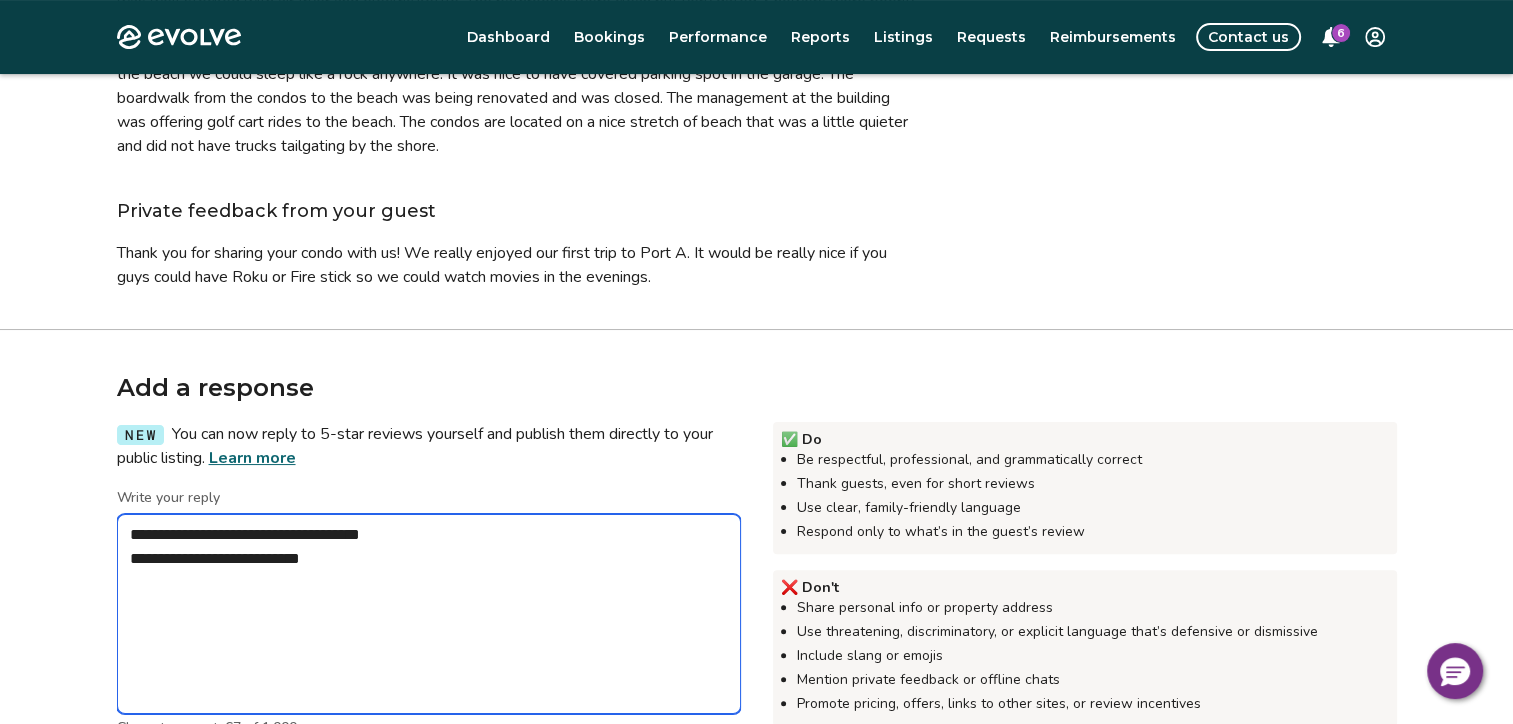 type on "*" 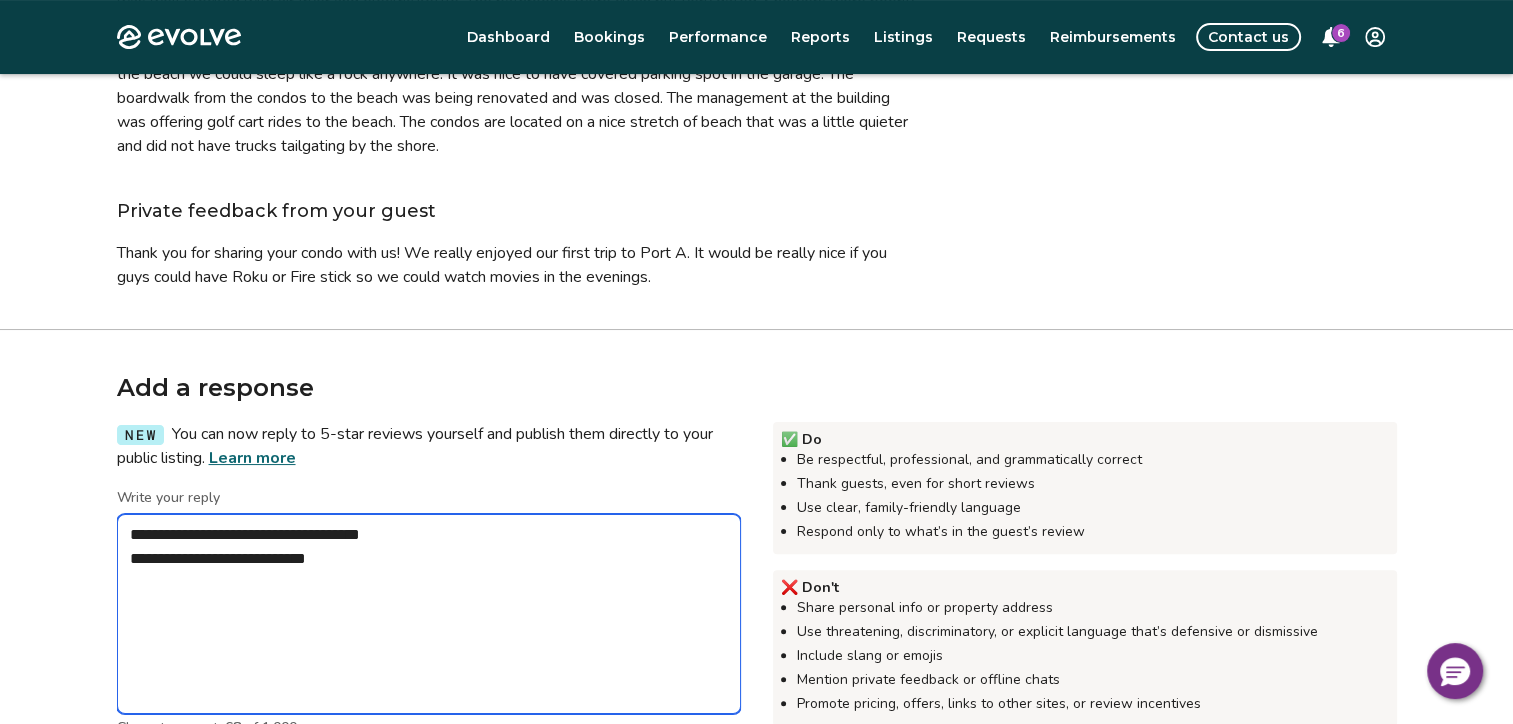 type on "*" 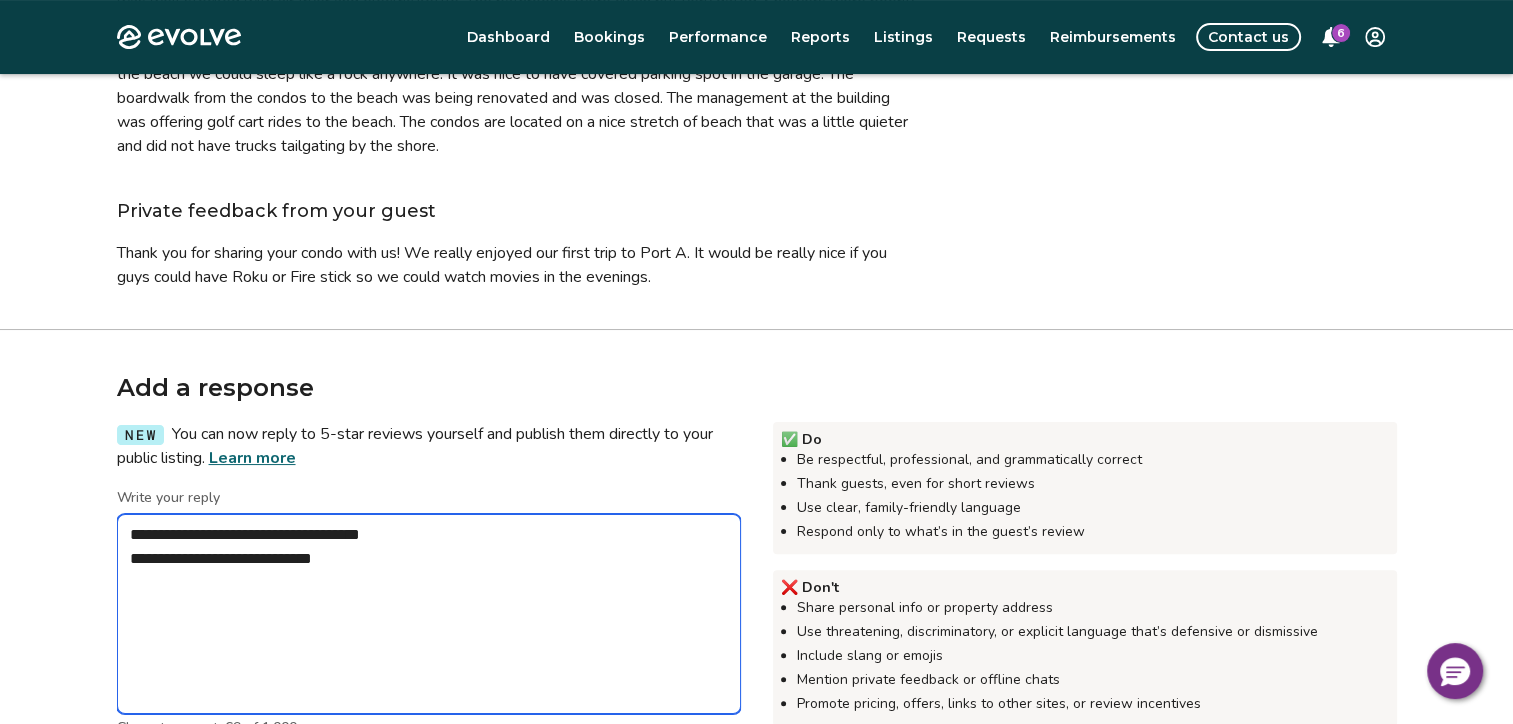 type on "*" 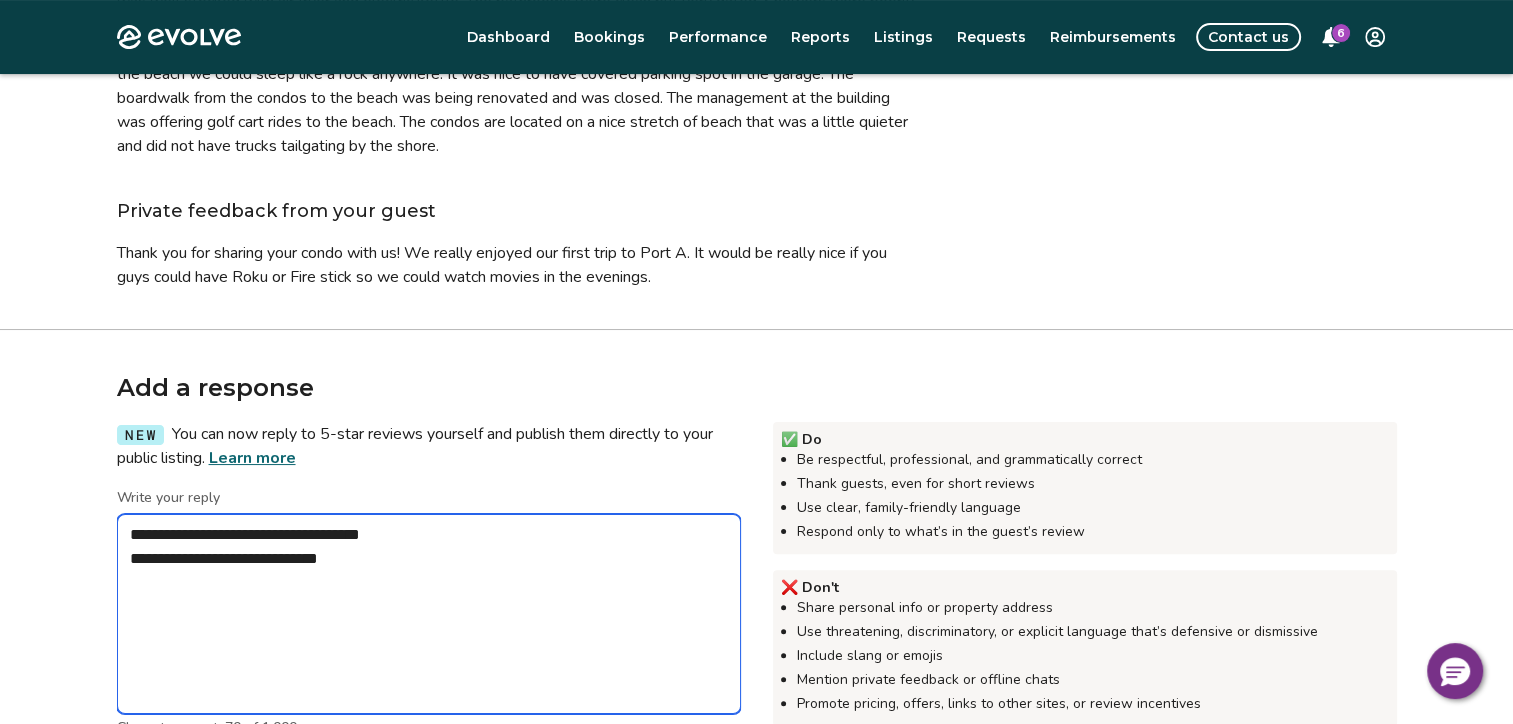 type on "*" 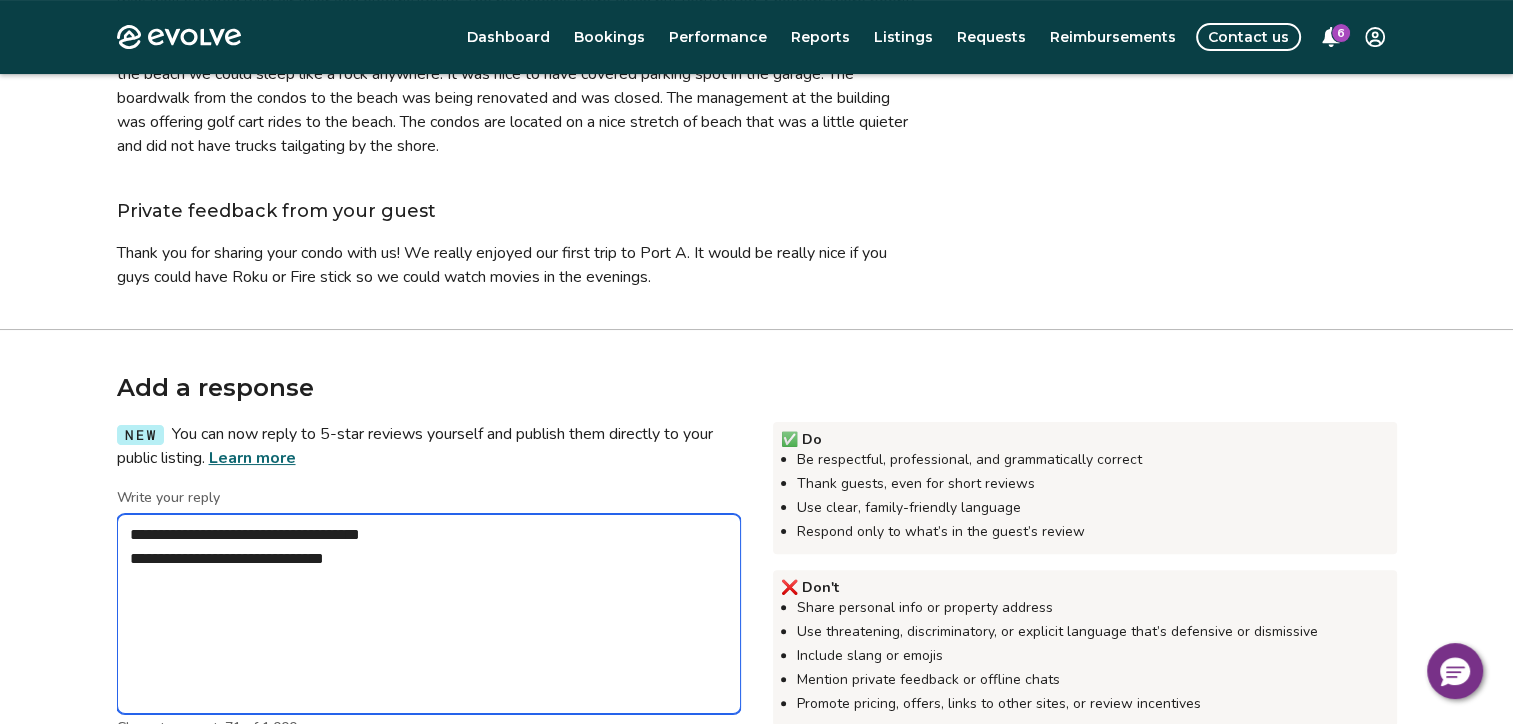 type on "*" 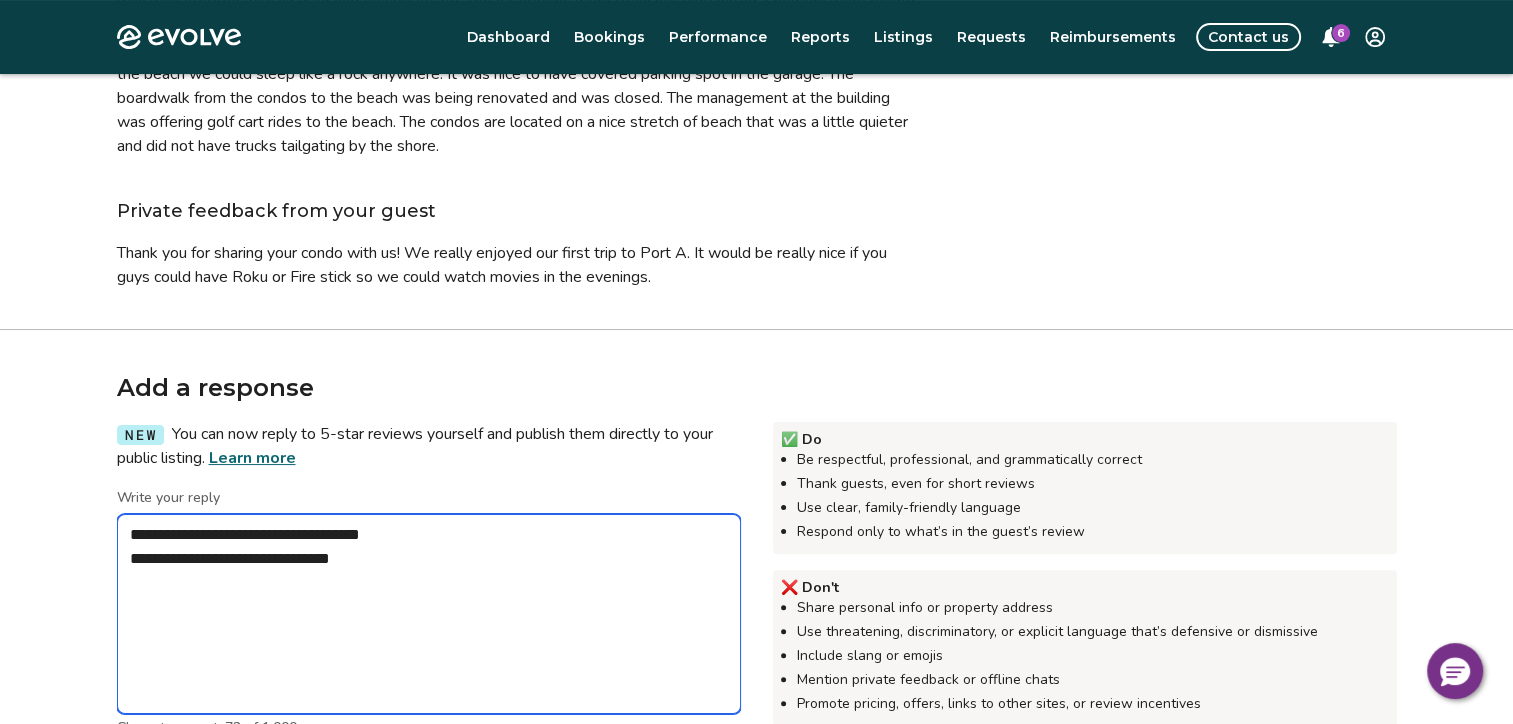 type on "*" 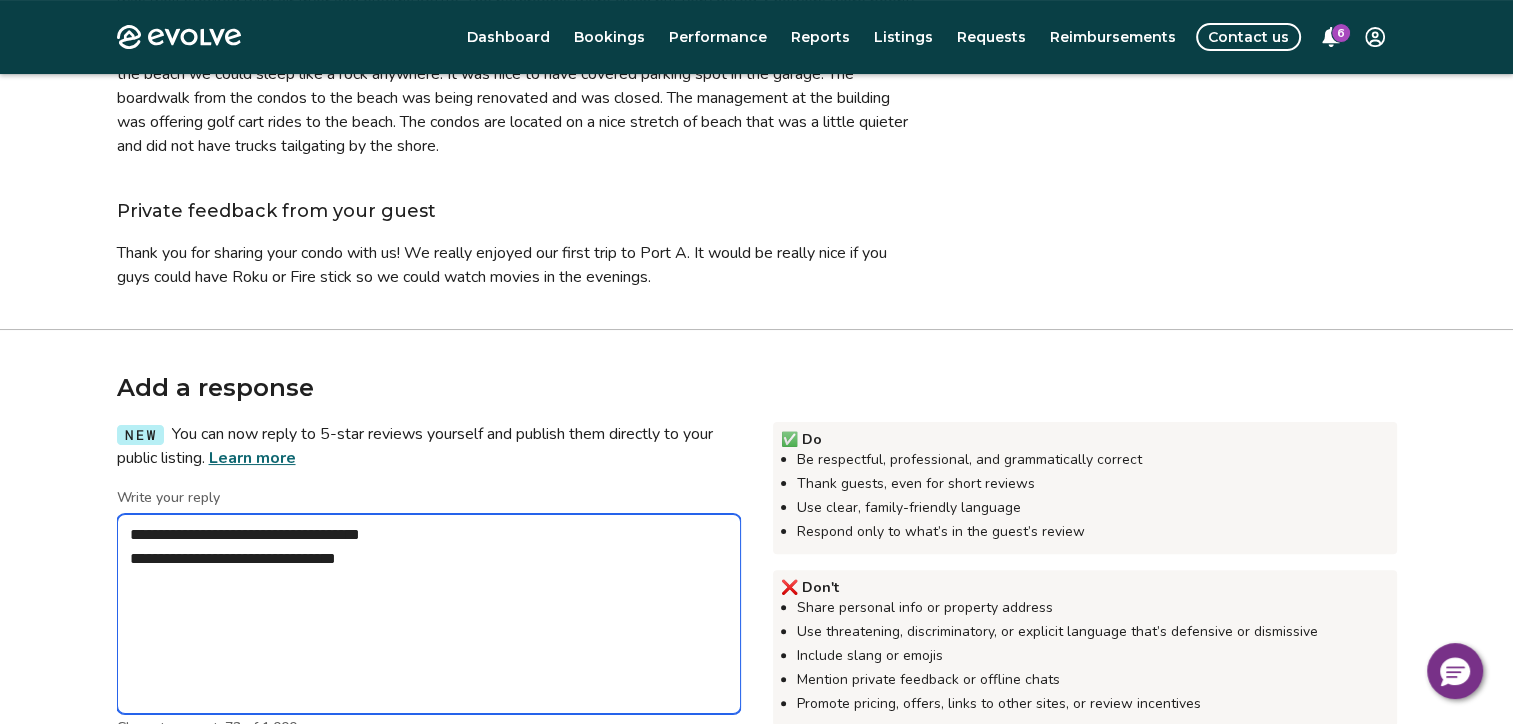 type on "*" 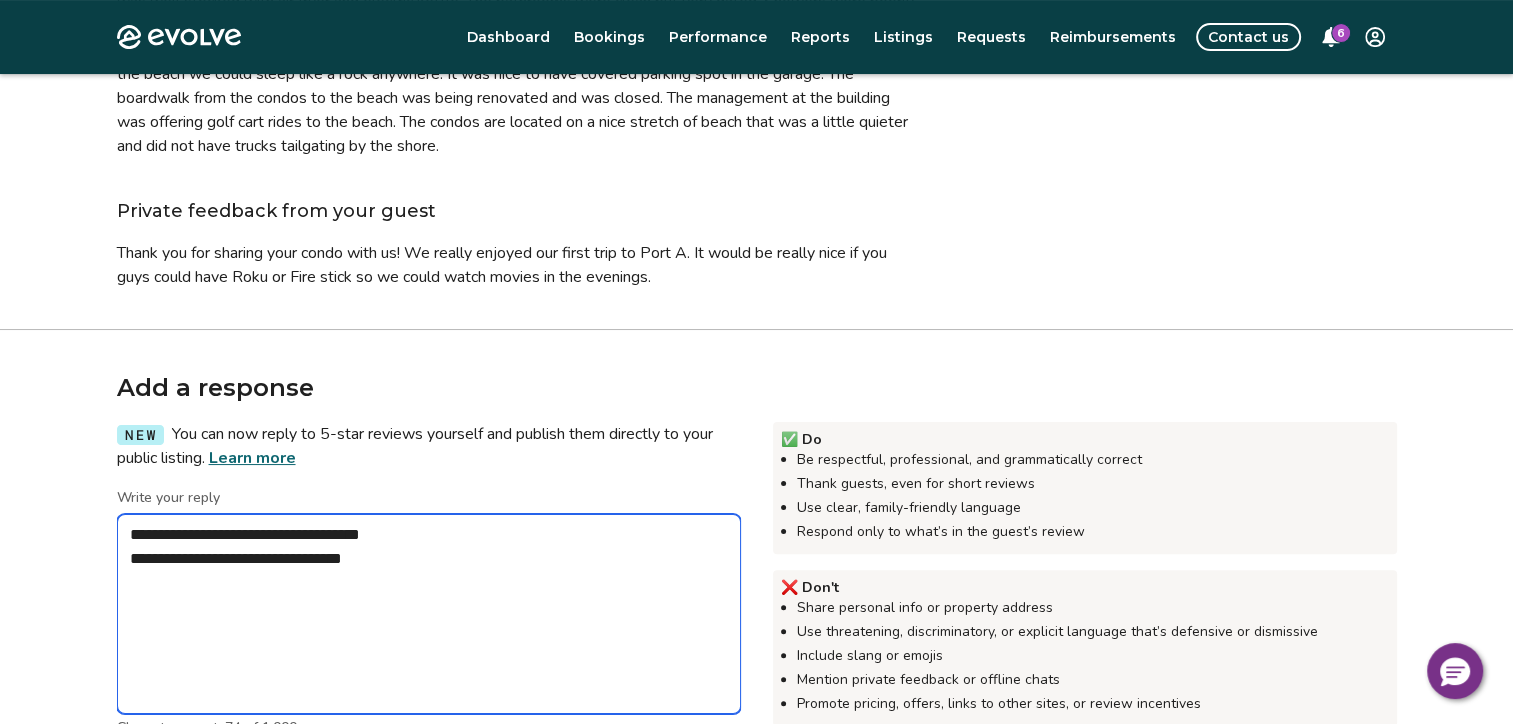 type on "*" 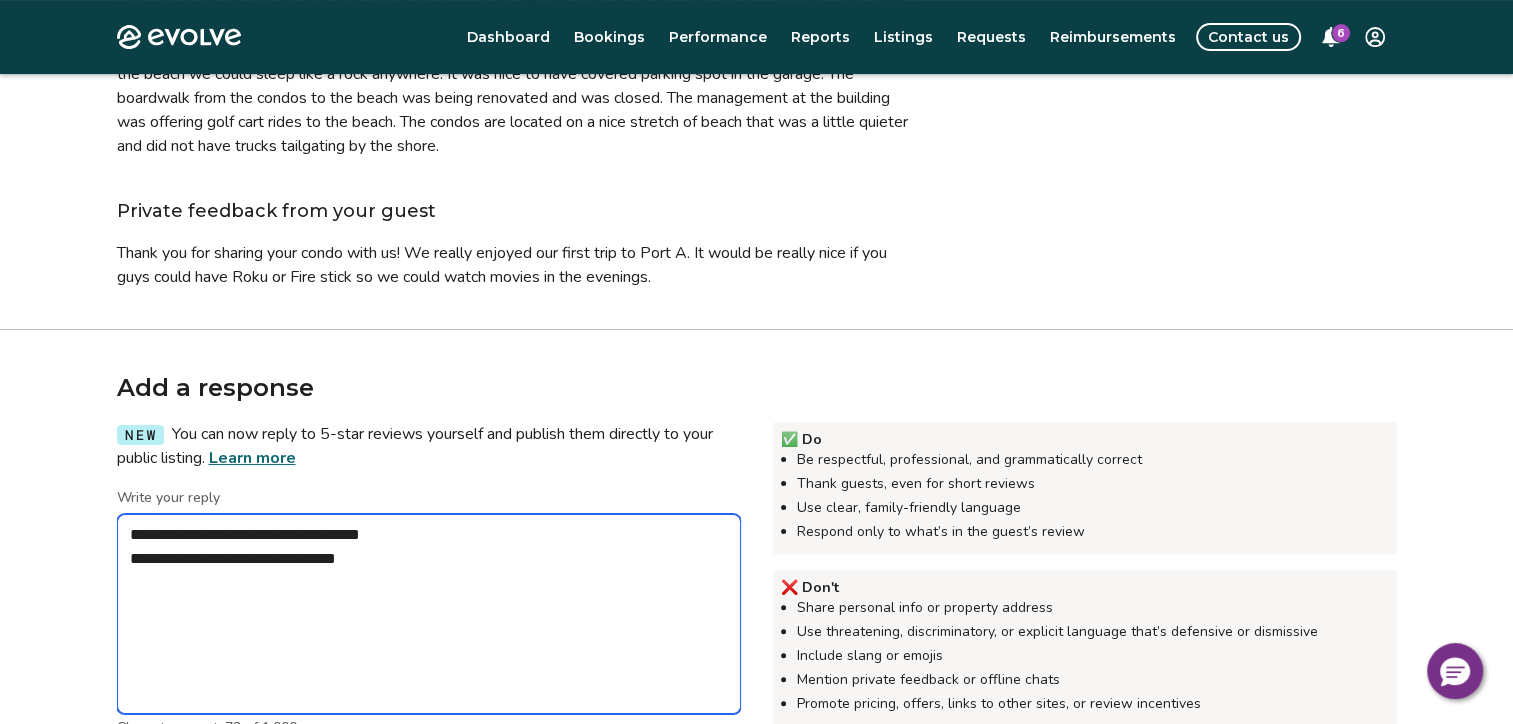 type on "*" 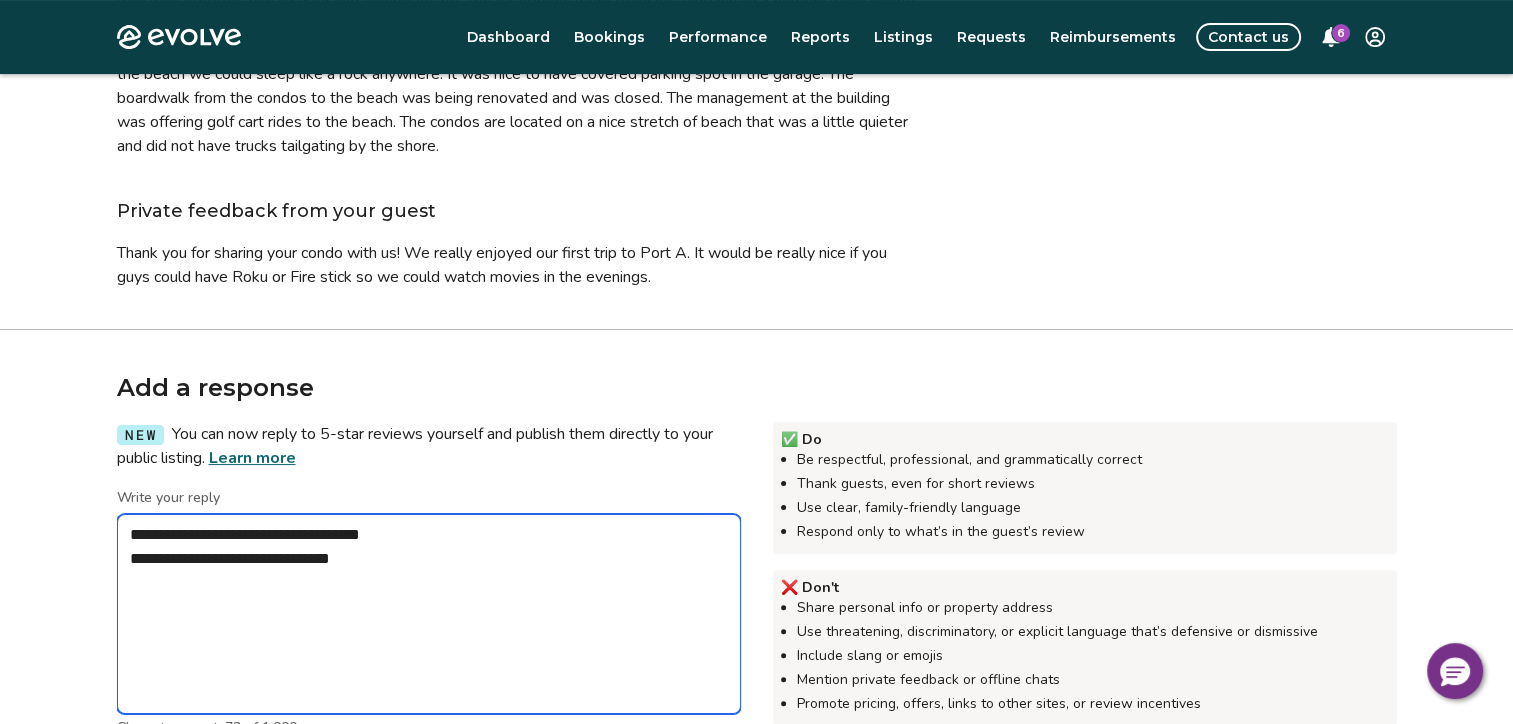 type on "*" 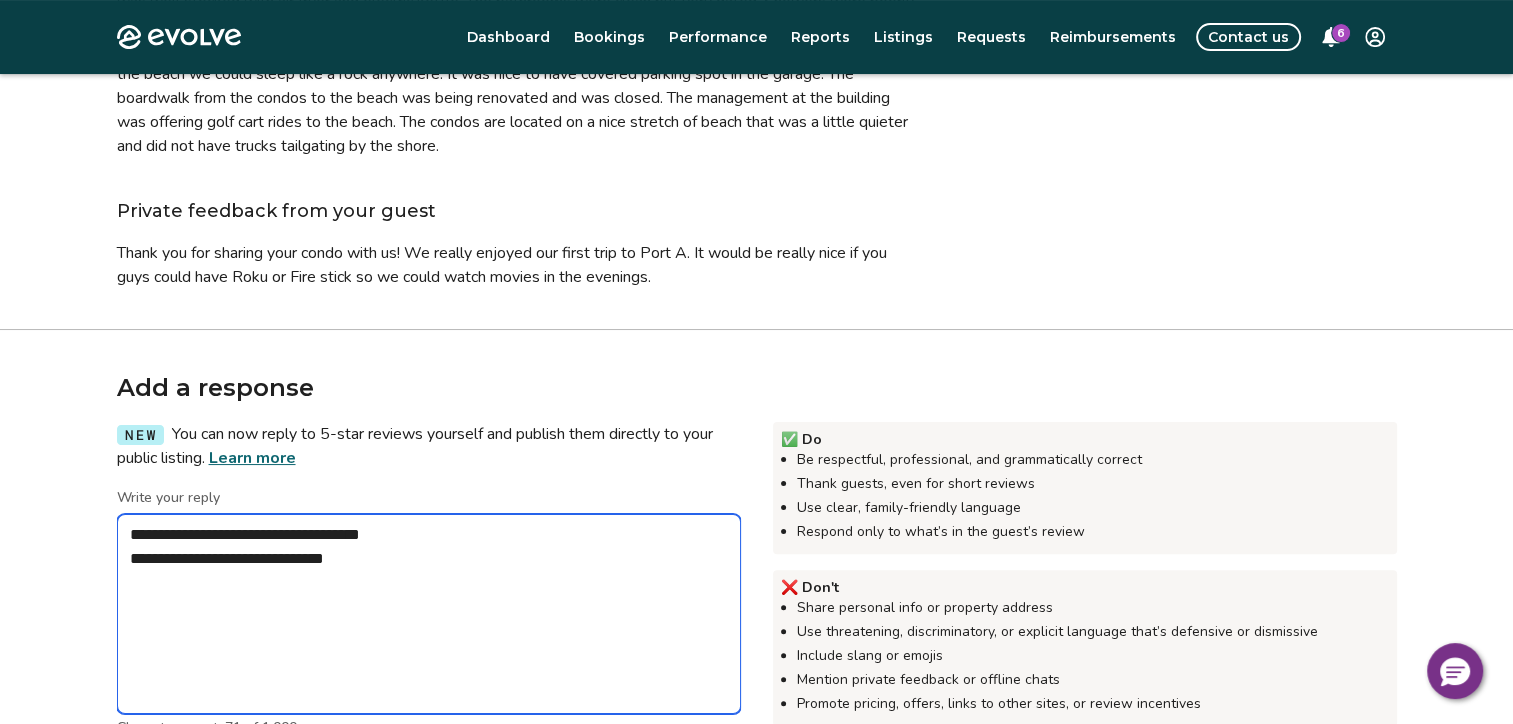 type on "*" 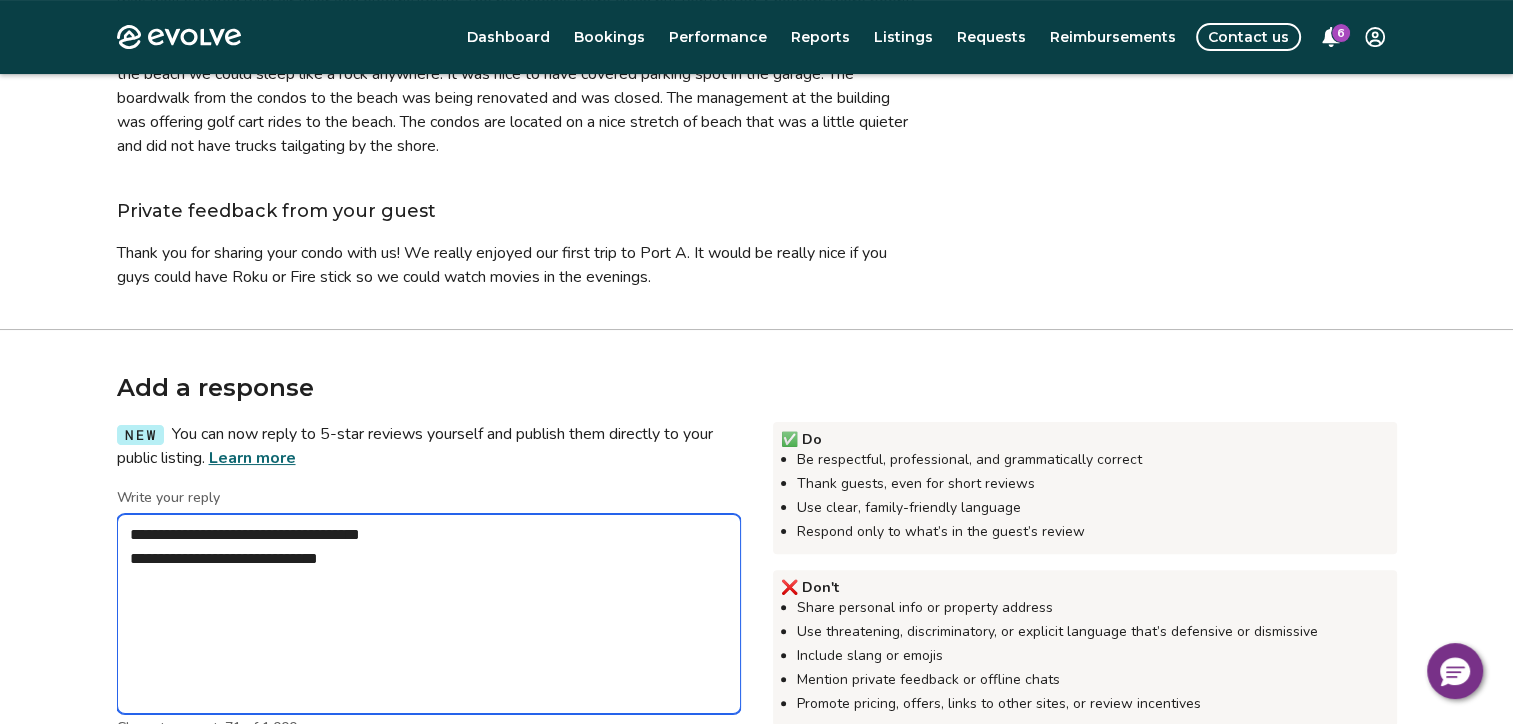 type on "*" 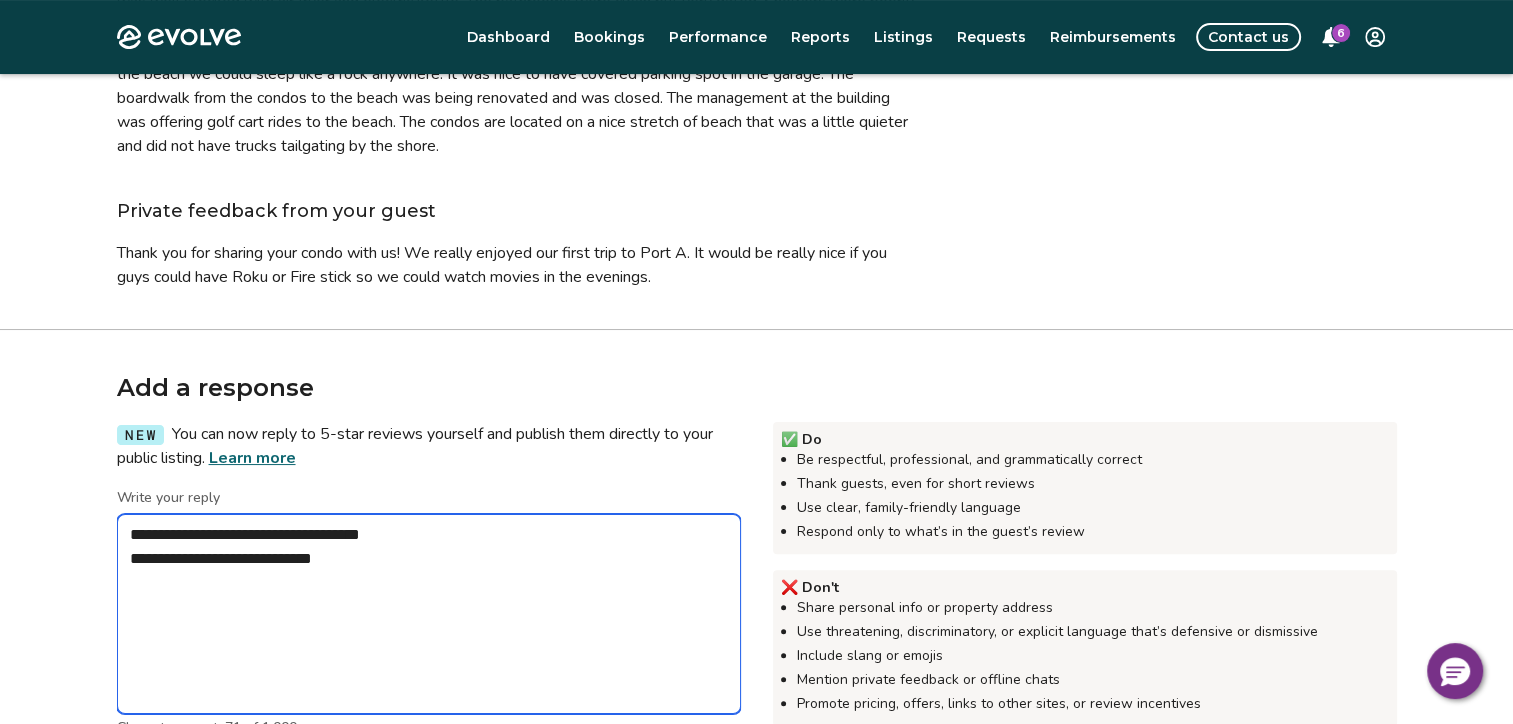 type on "*" 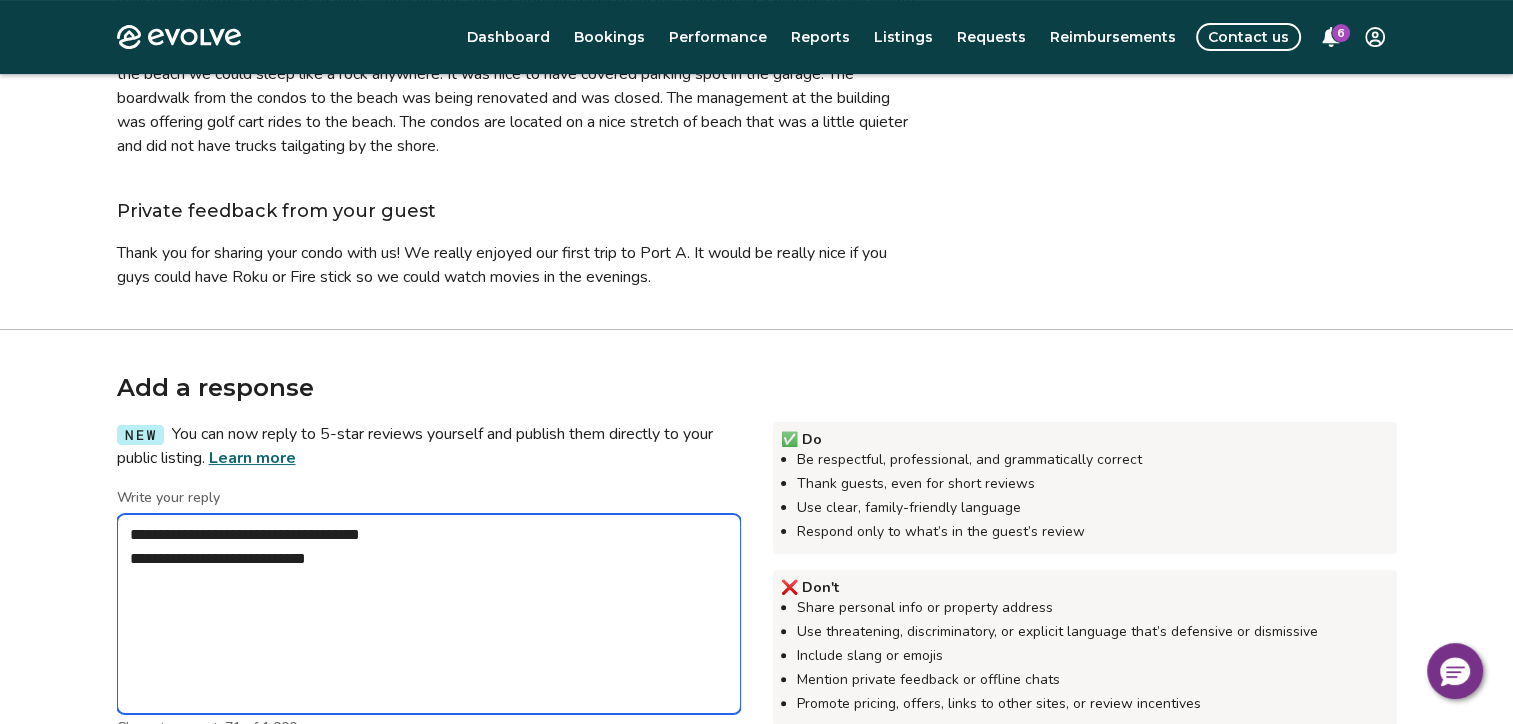 type on "*" 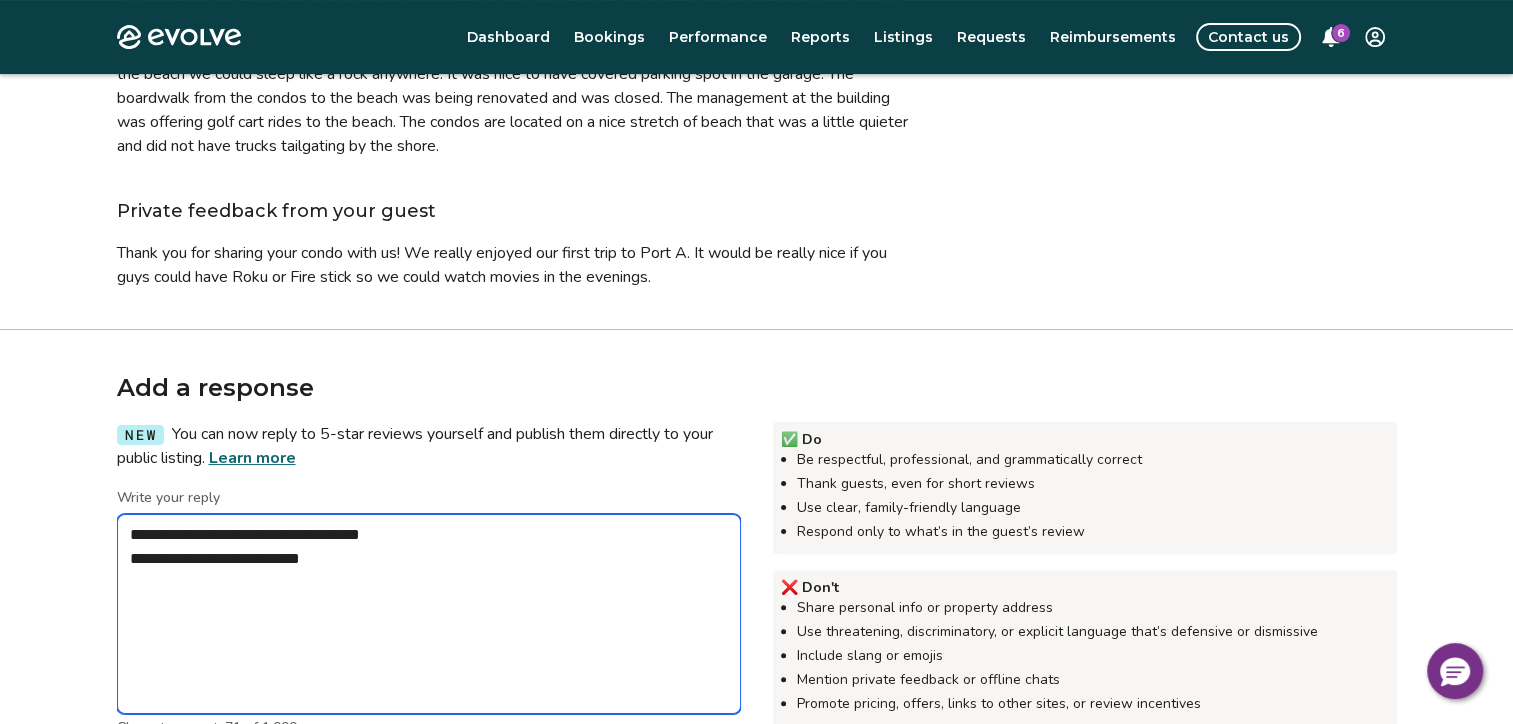 type on "*" 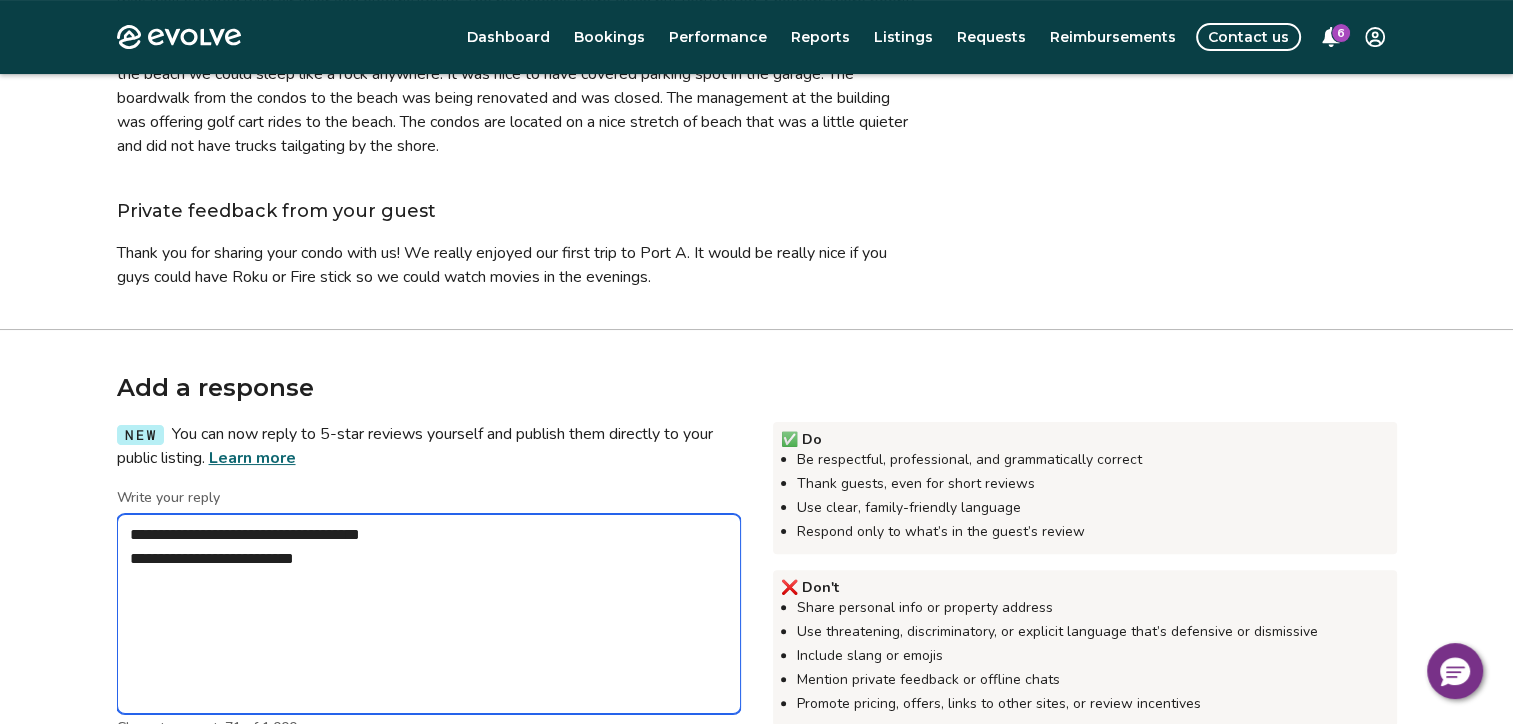 type on "*" 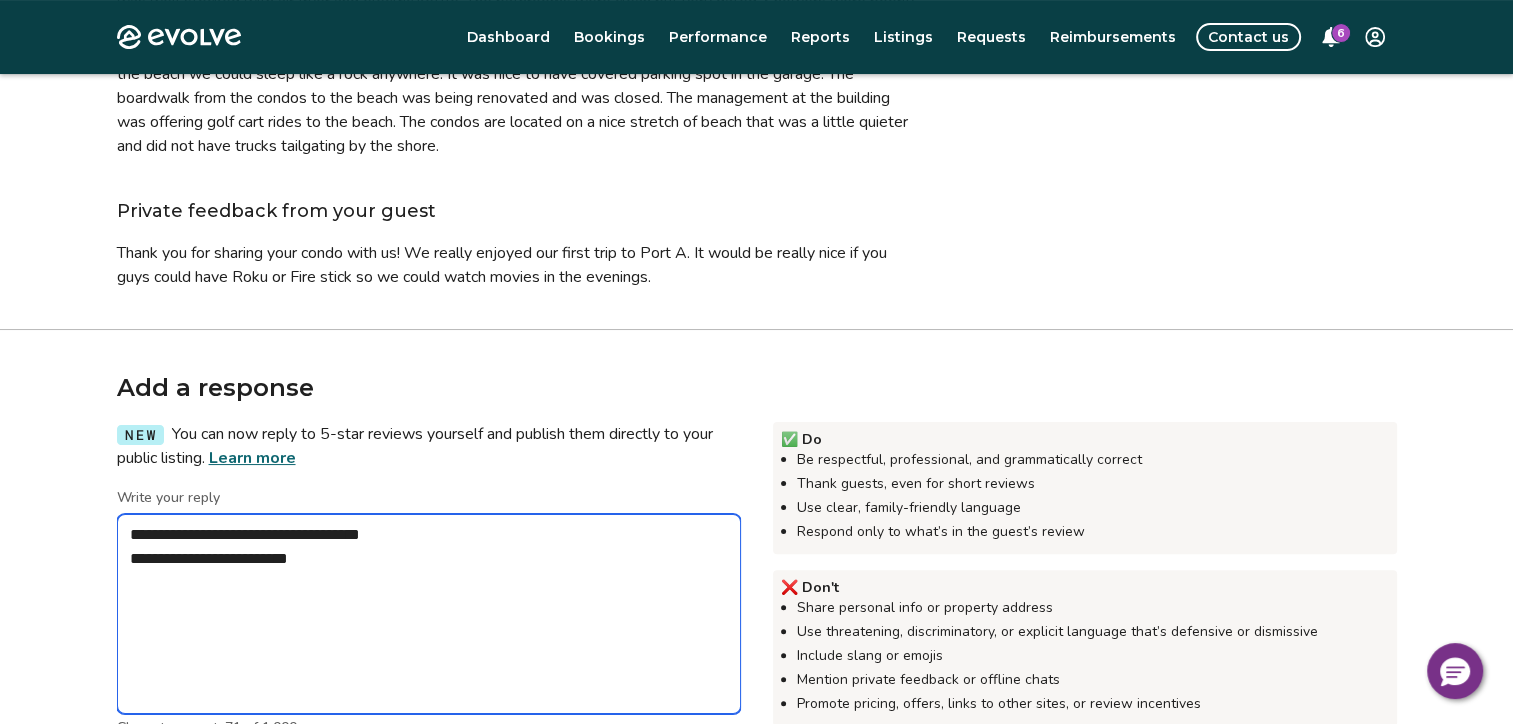 type on "*" 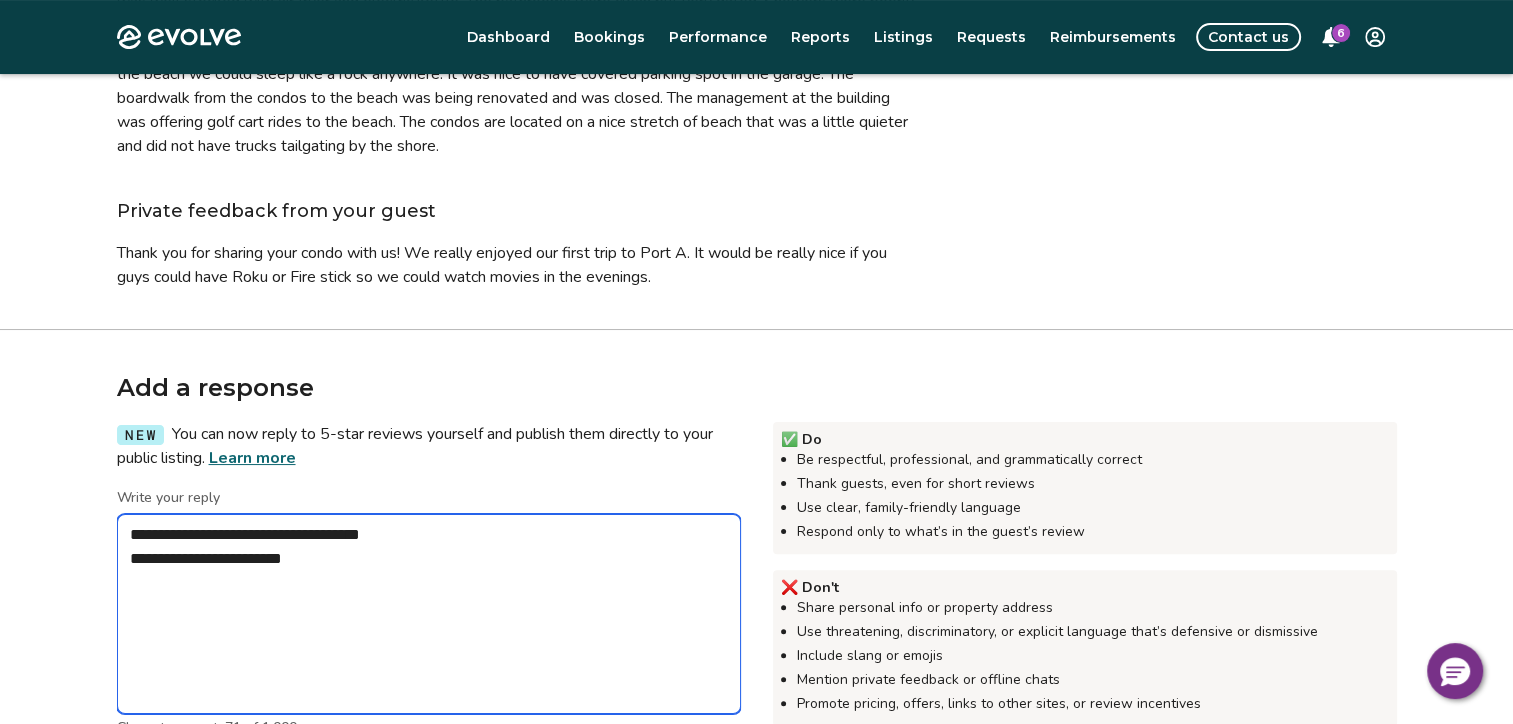 type on "*" 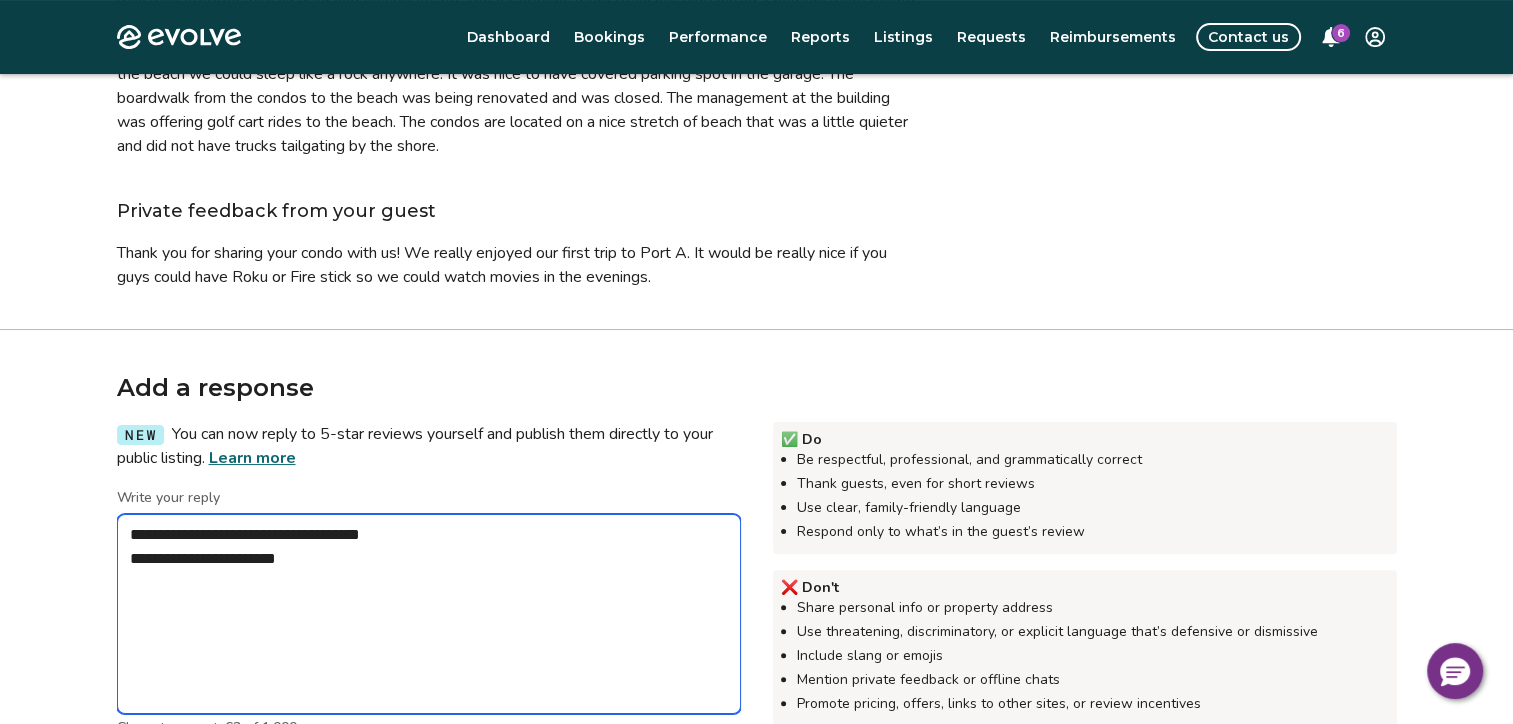 type on "*" 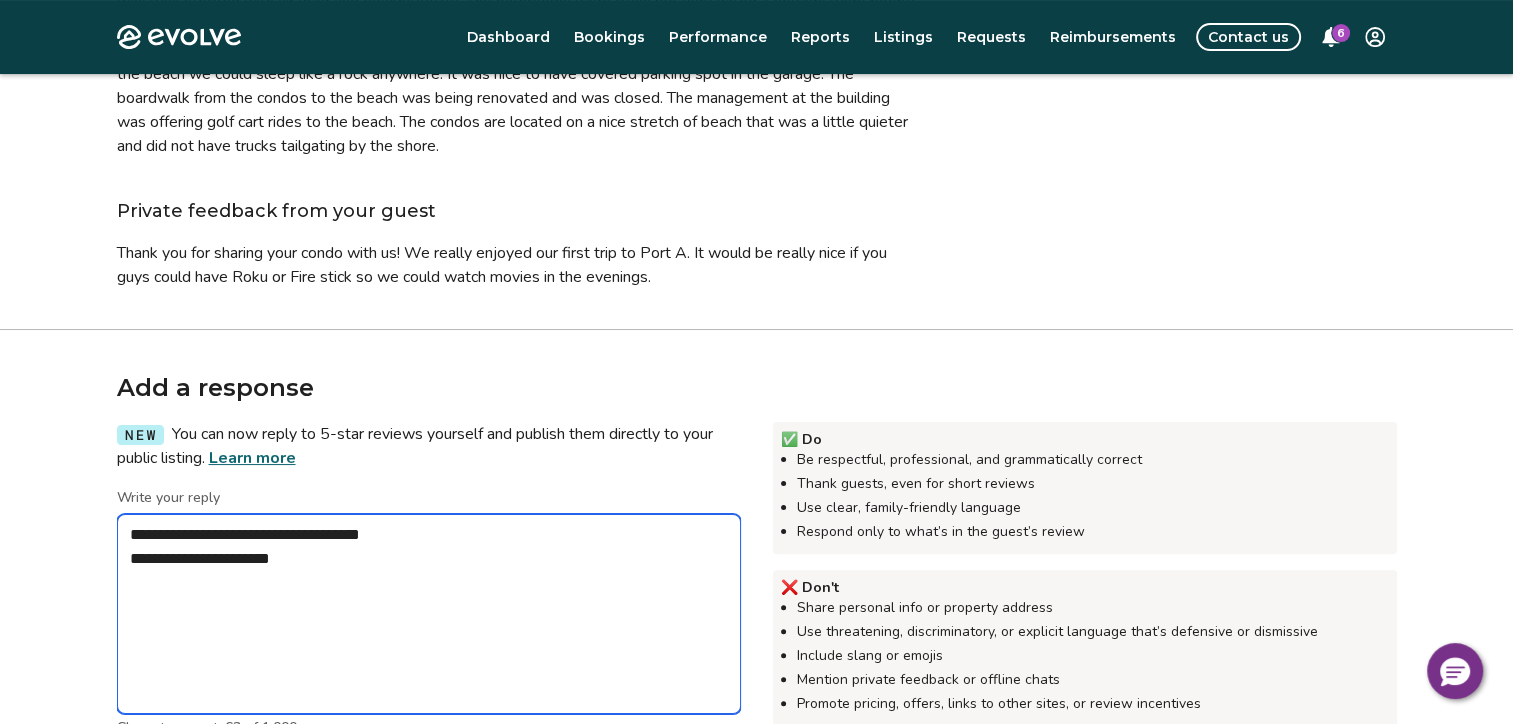 type on "*" 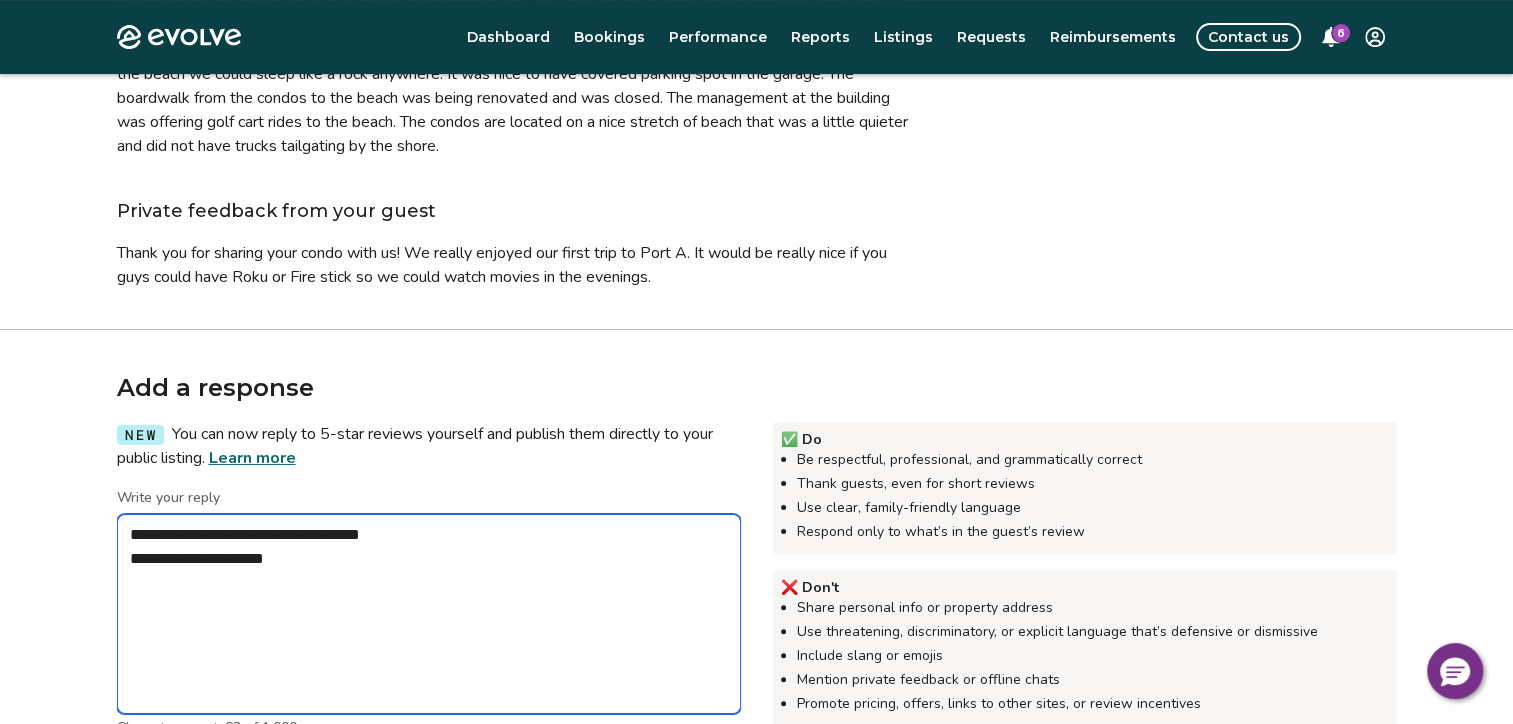 type on "*" 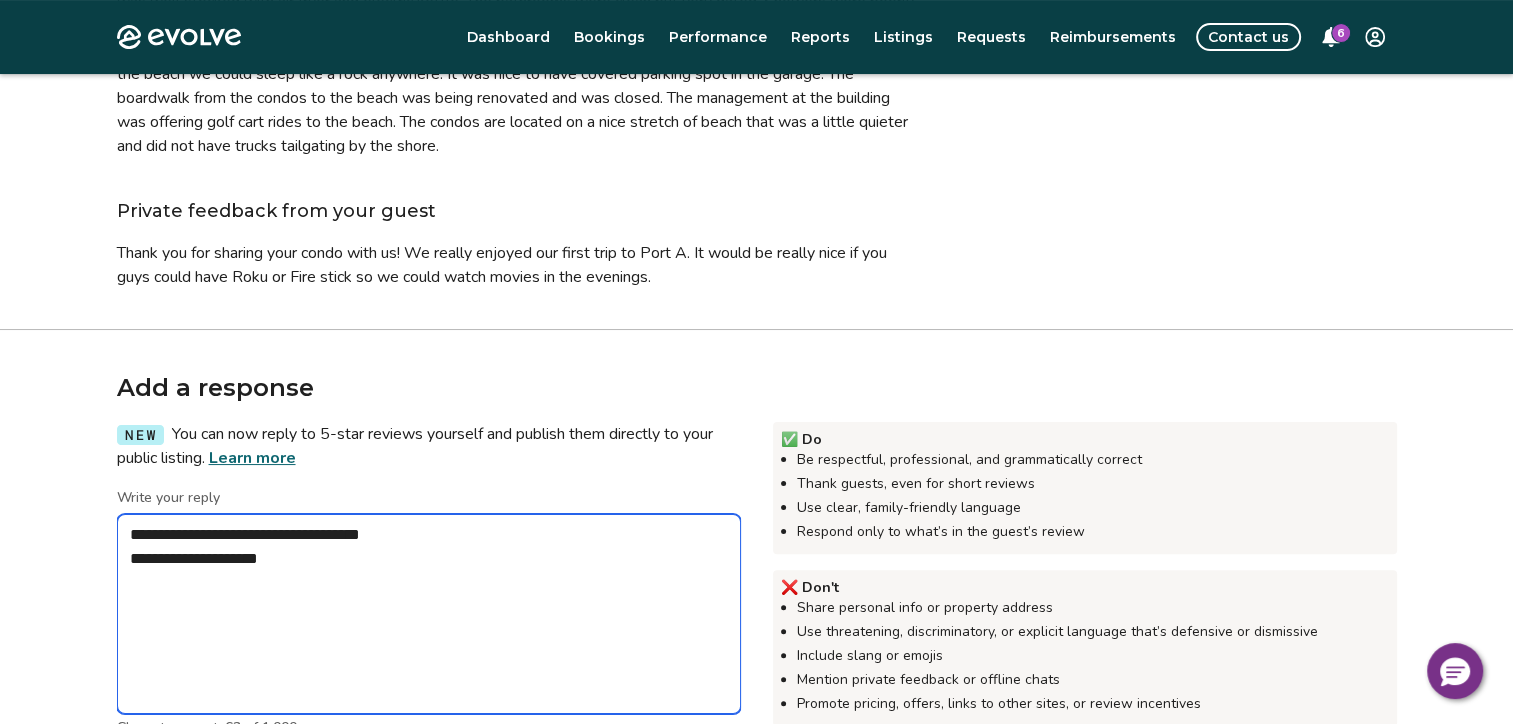 type on "*" 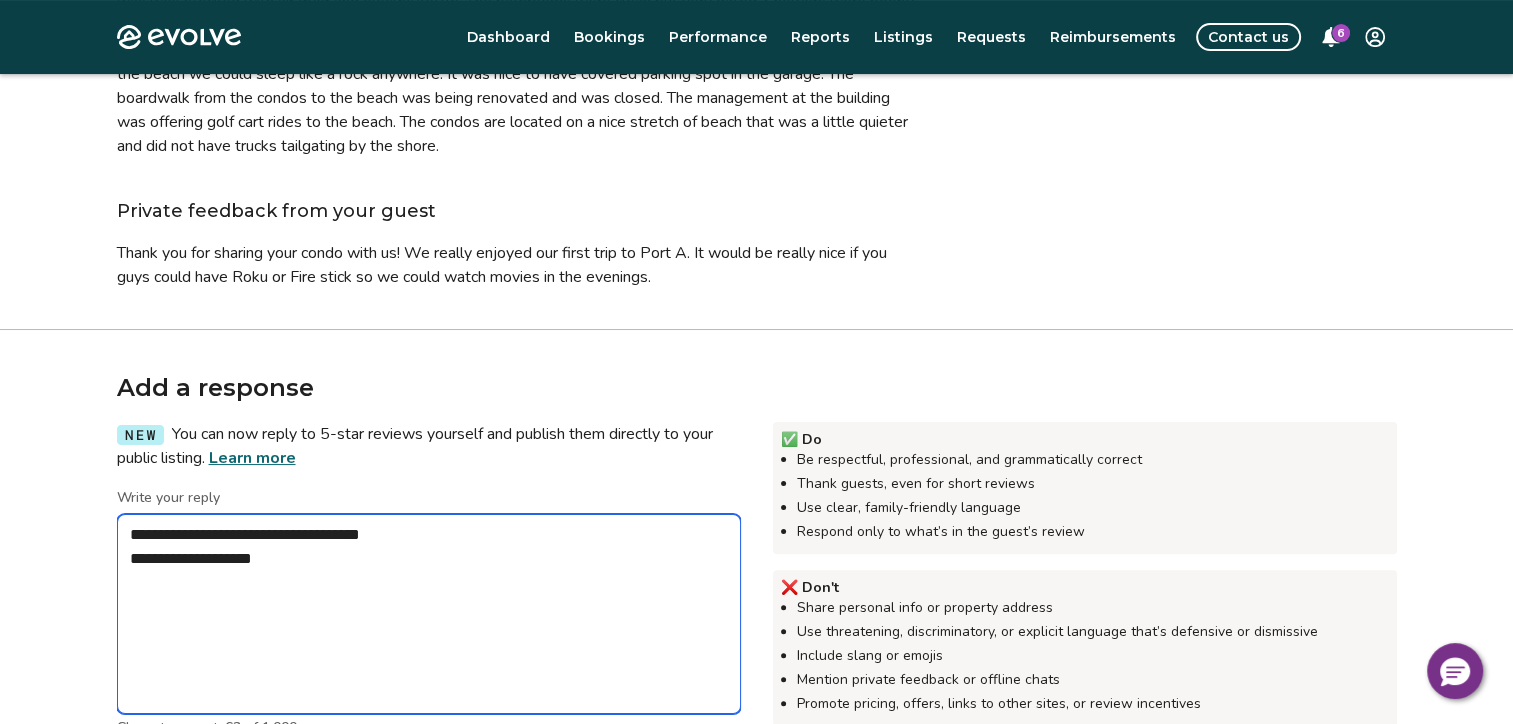 type on "*" 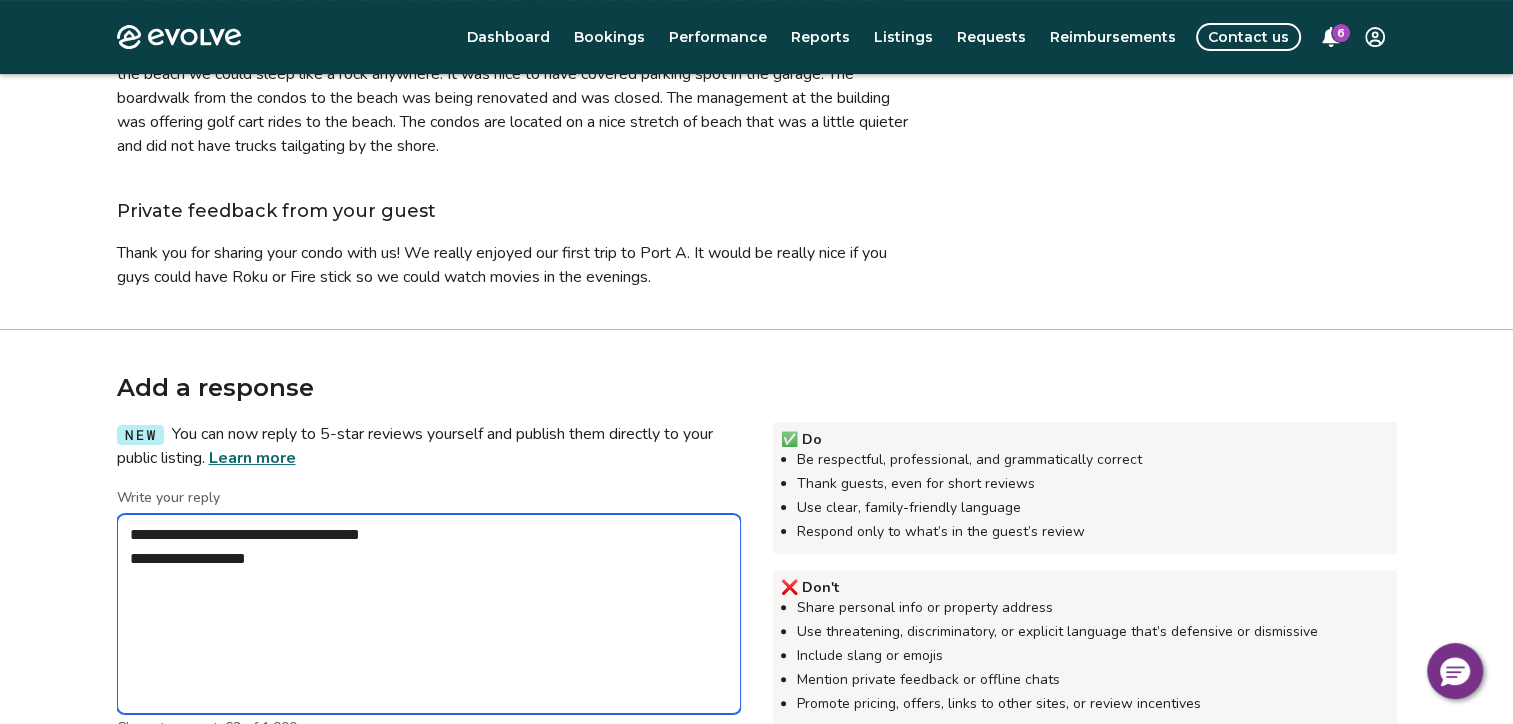 type on "*" 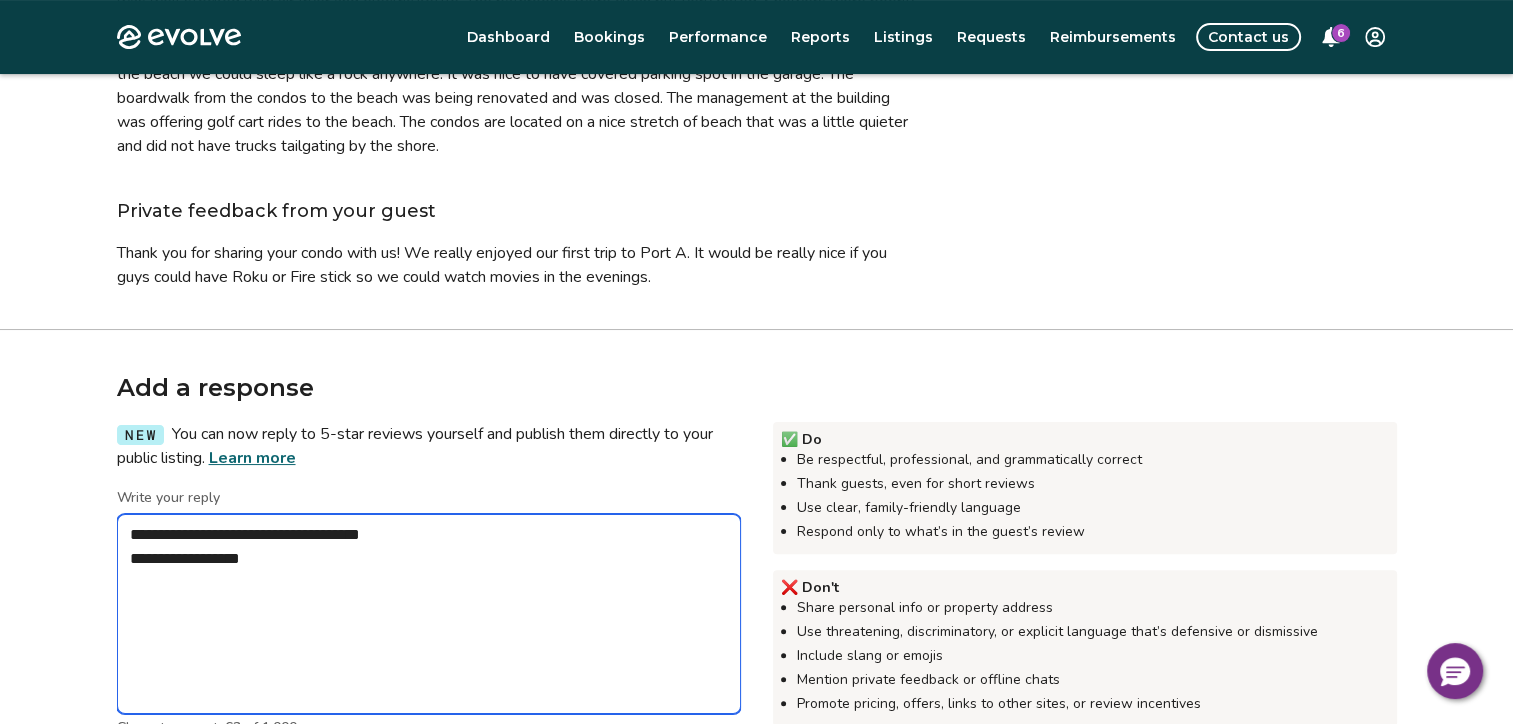 type on "*" 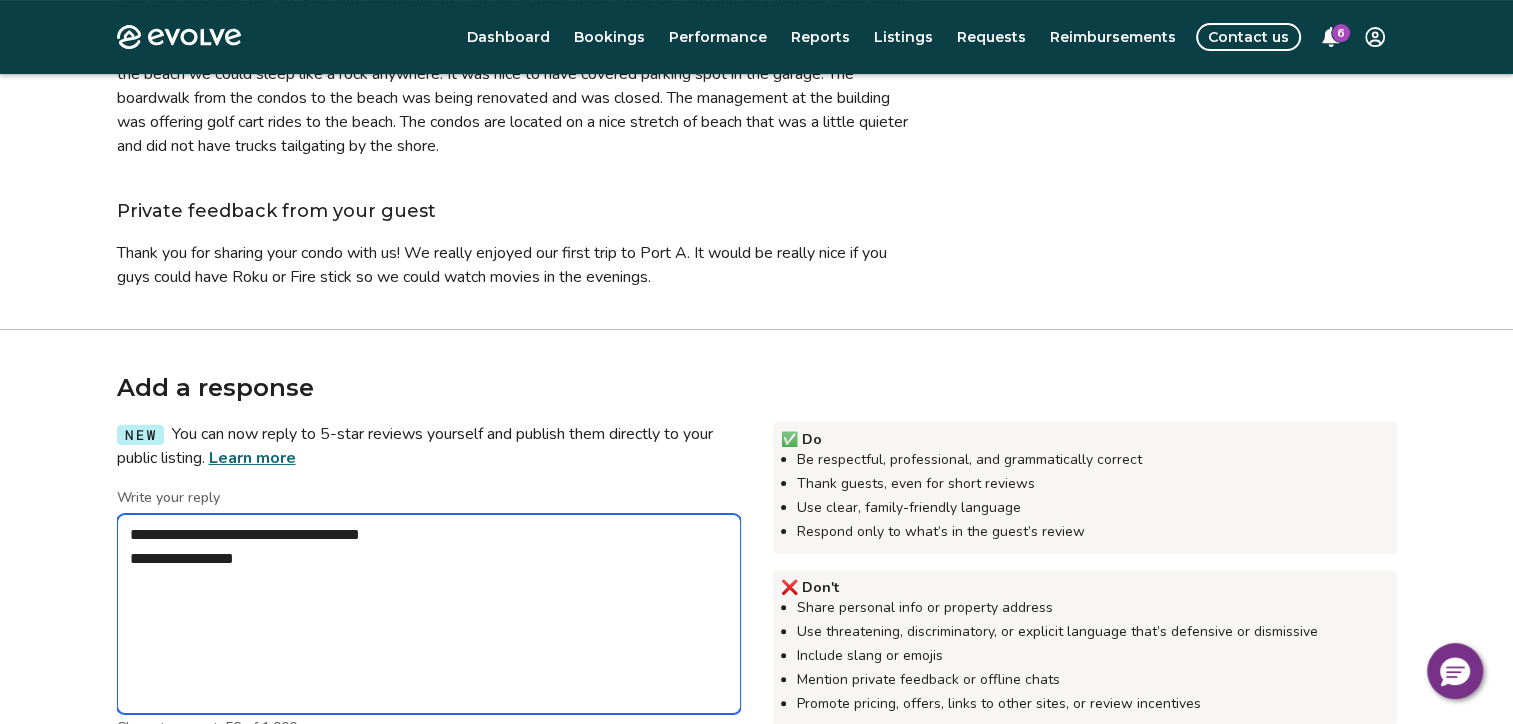 type on "*" 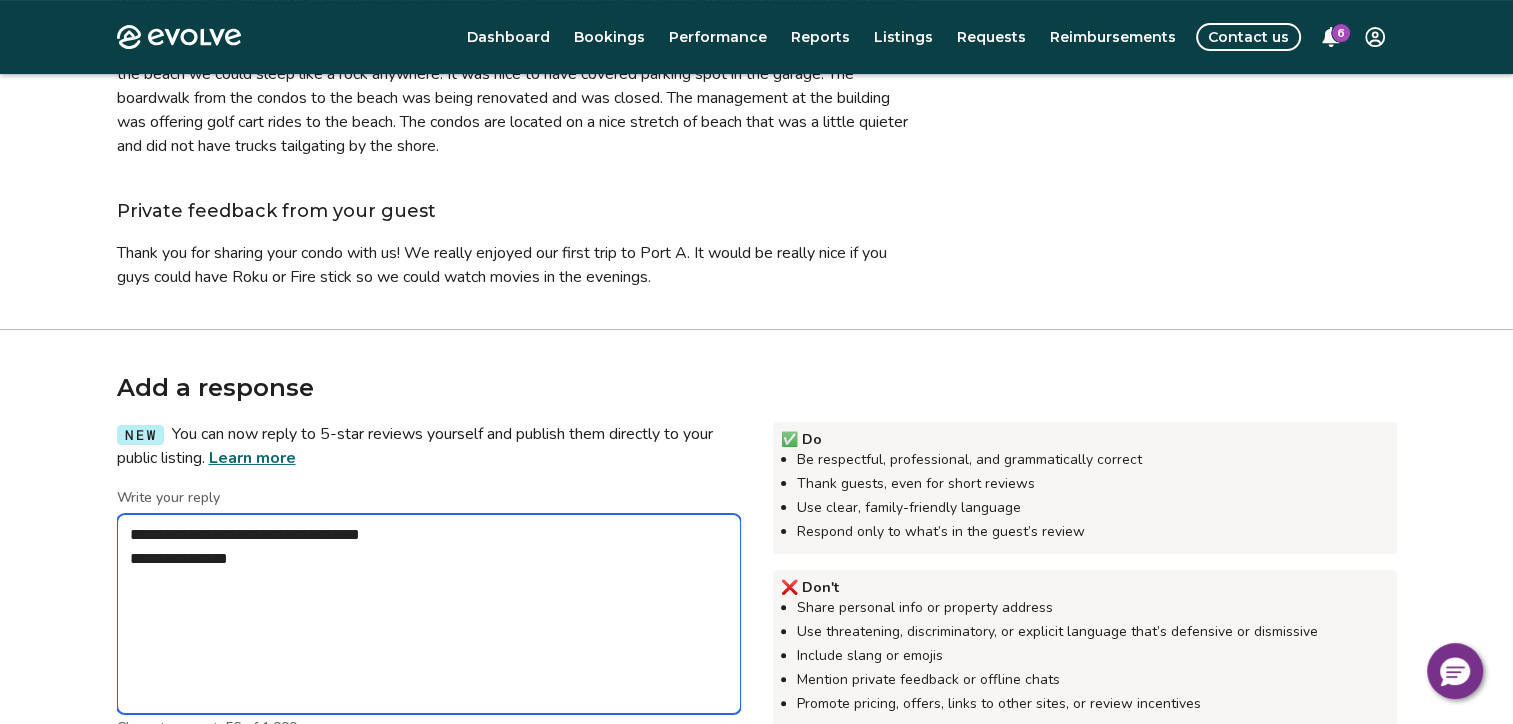 type on "*" 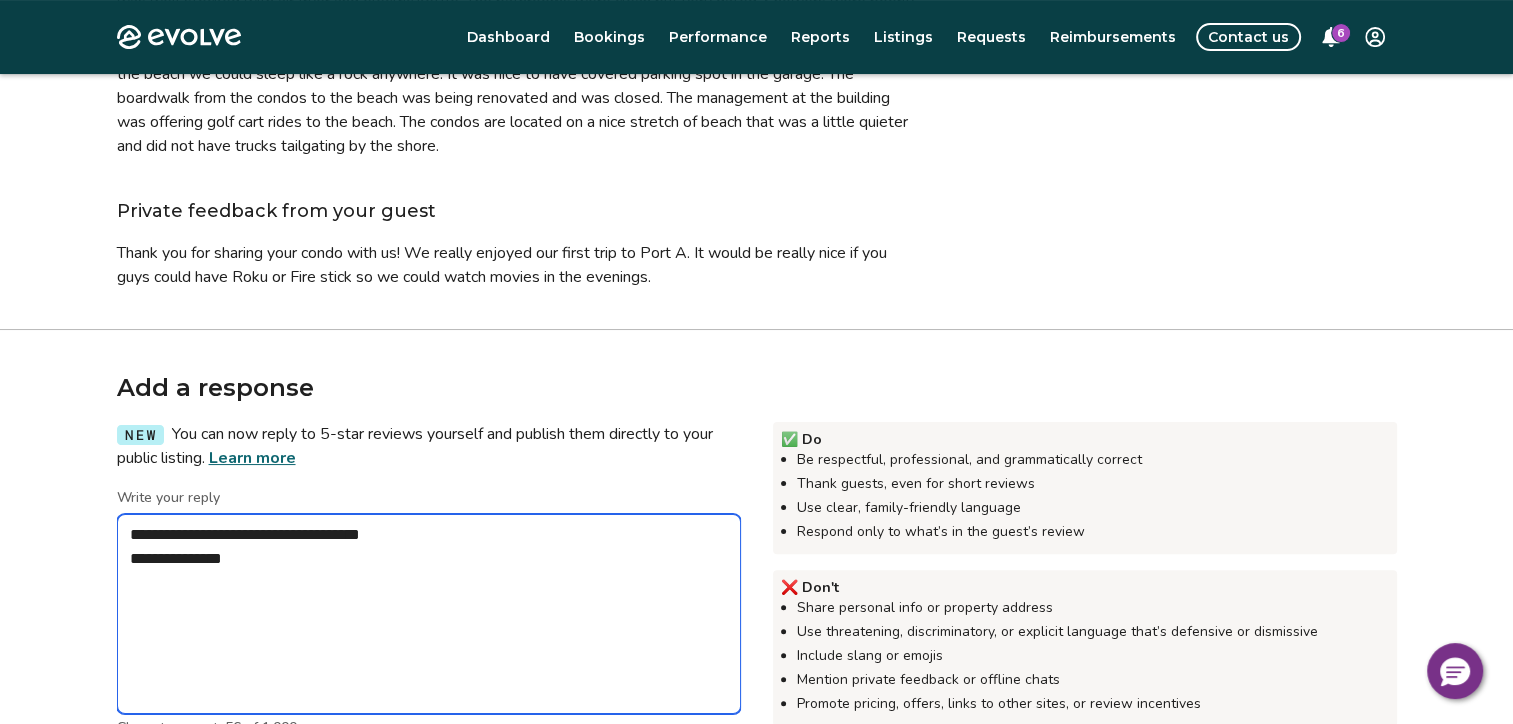 type on "*" 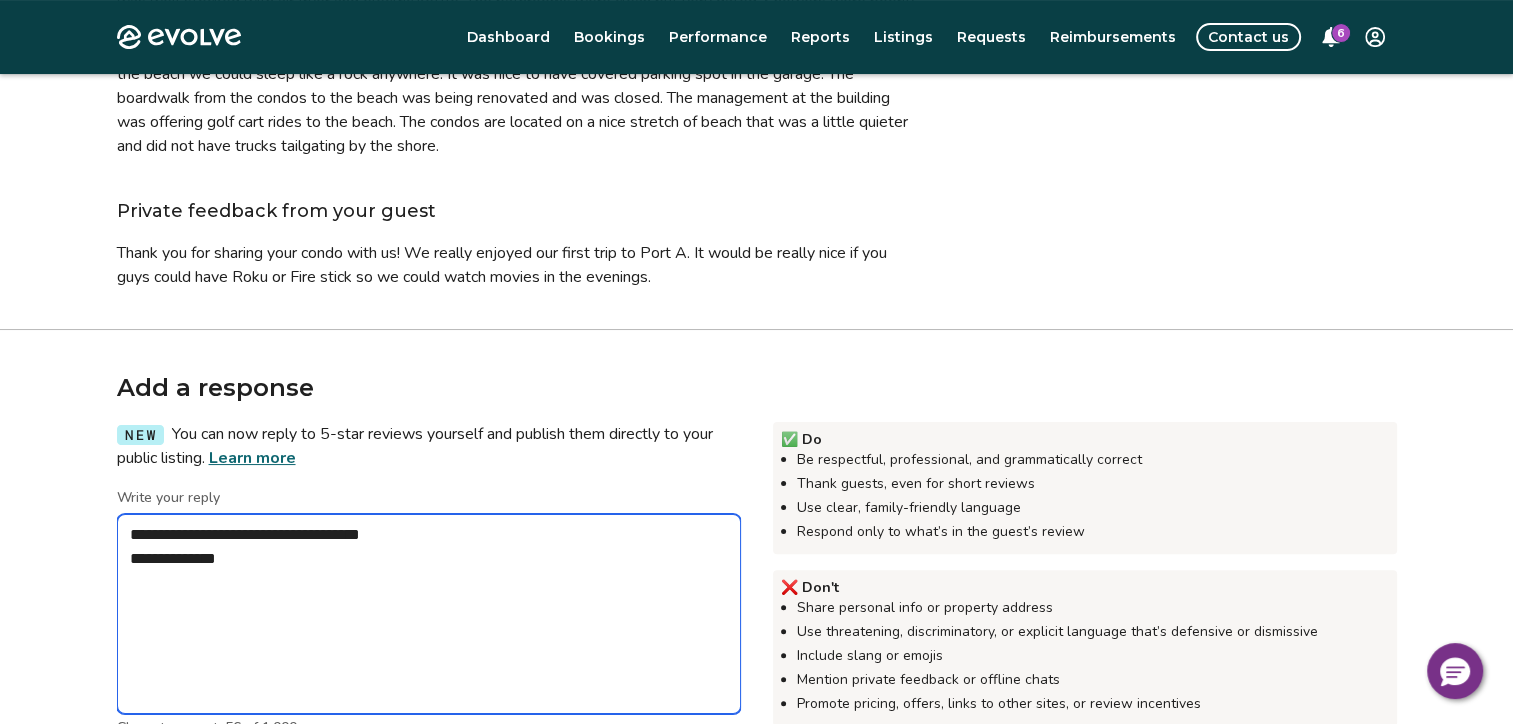 type on "*" 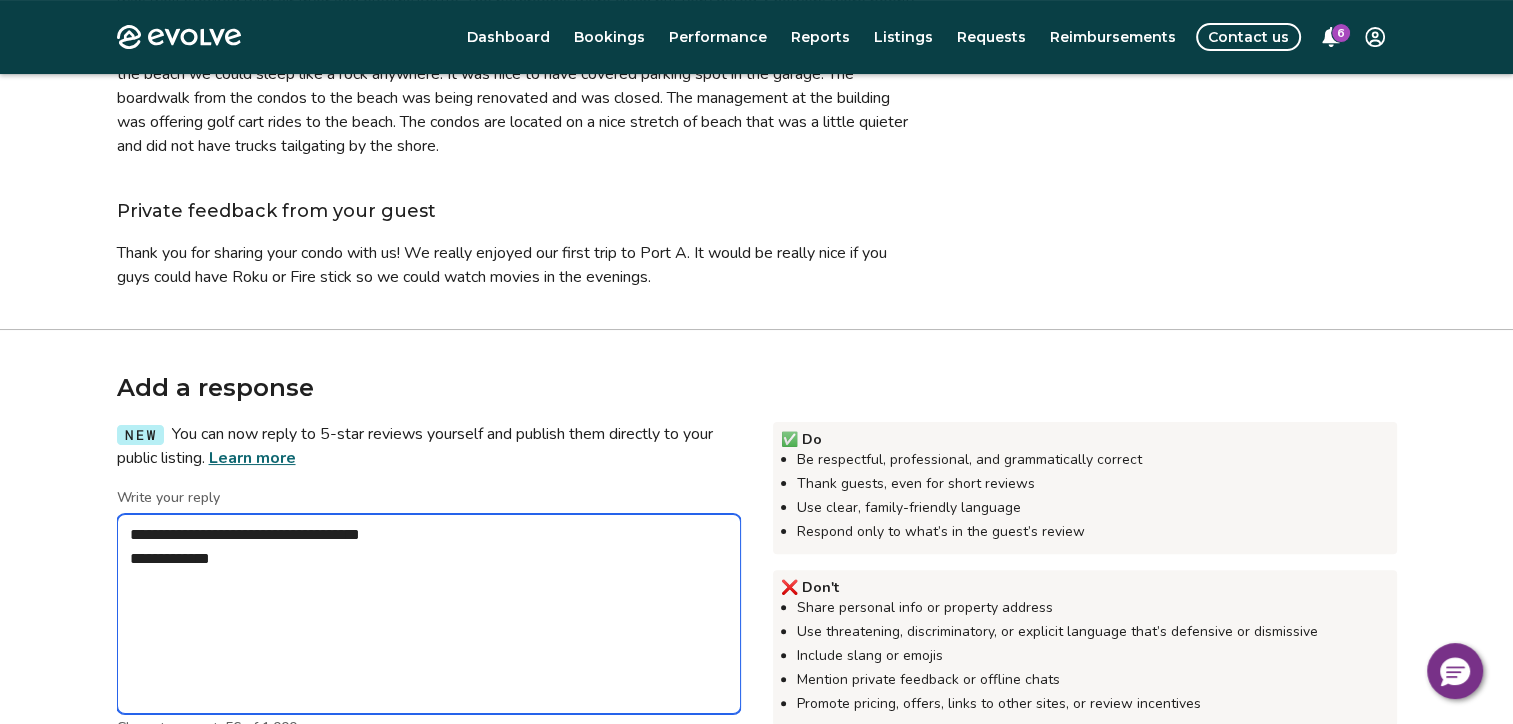 type on "*" 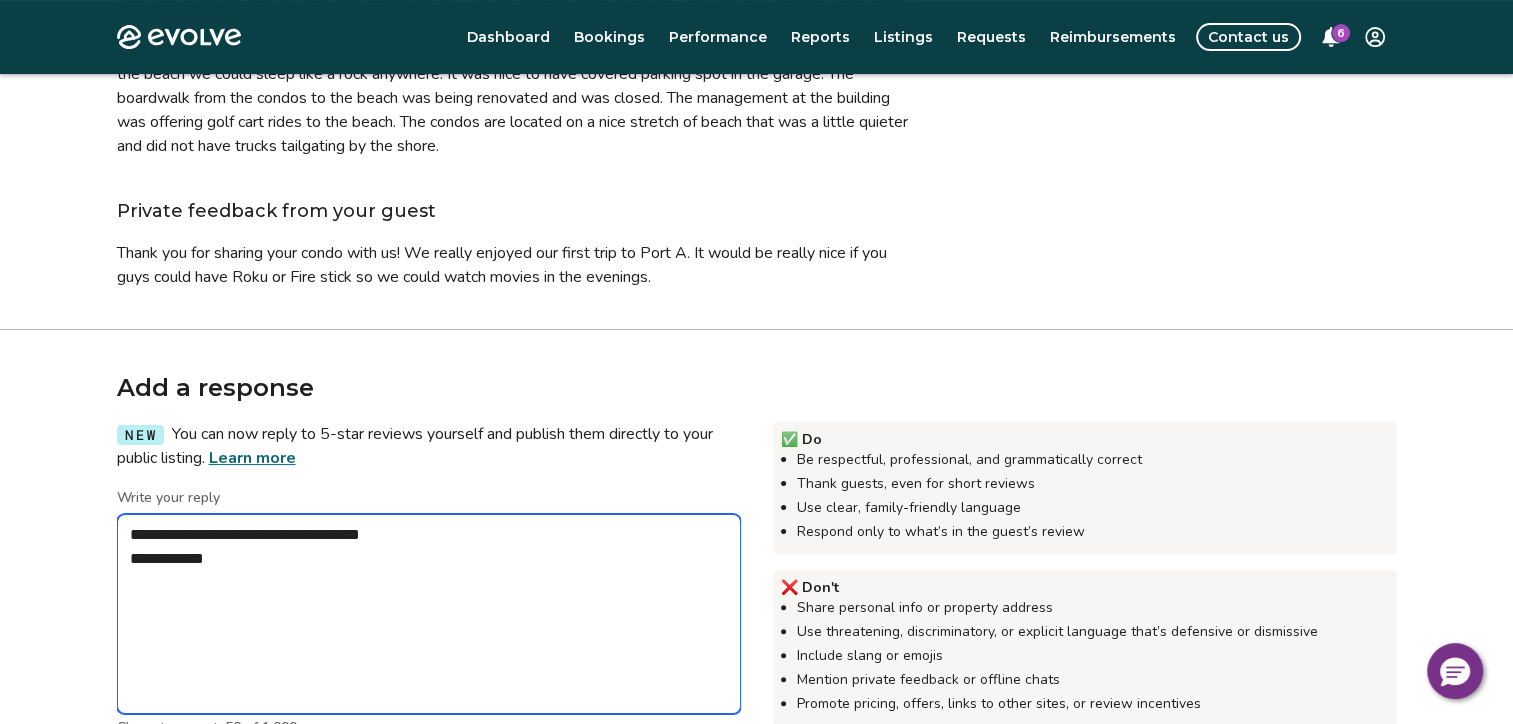 type on "*" 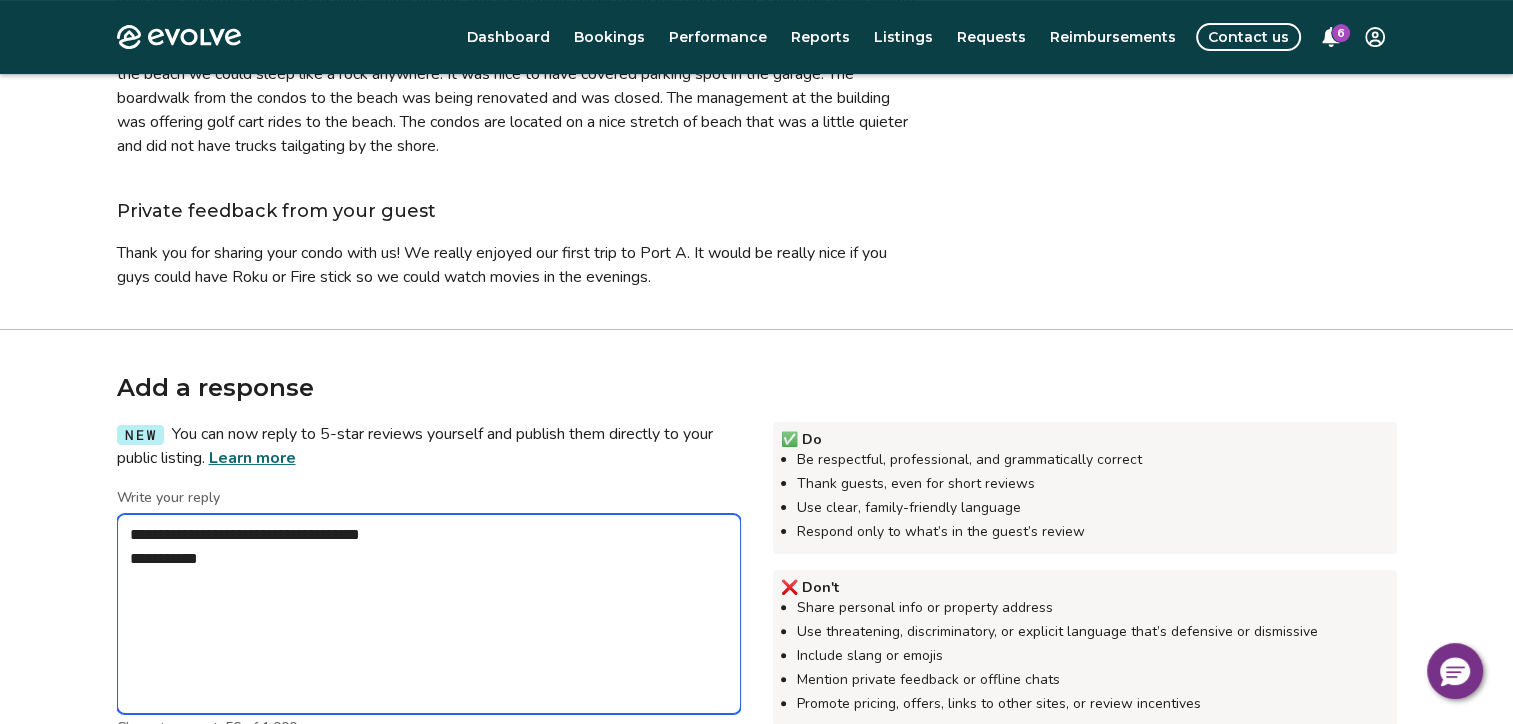 type on "*" 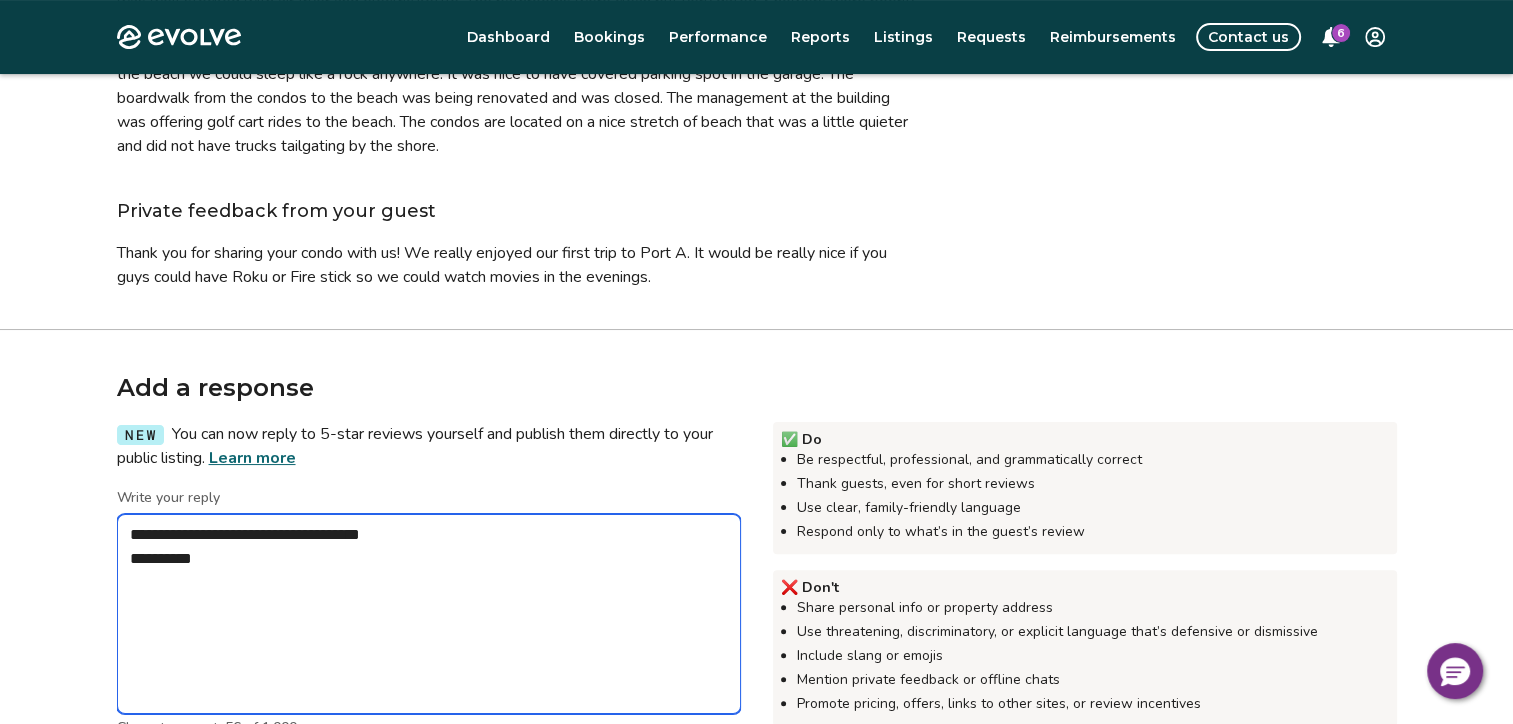 type on "*" 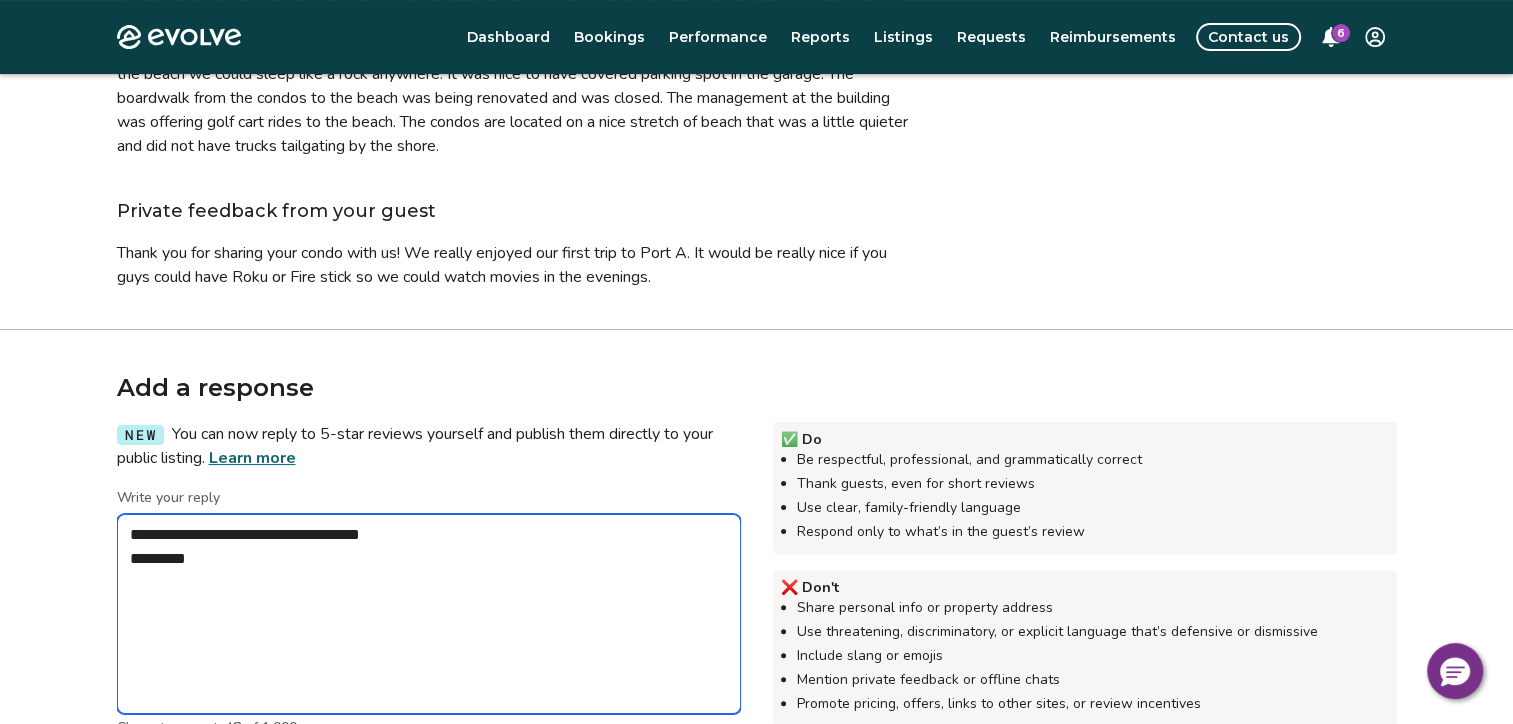 type 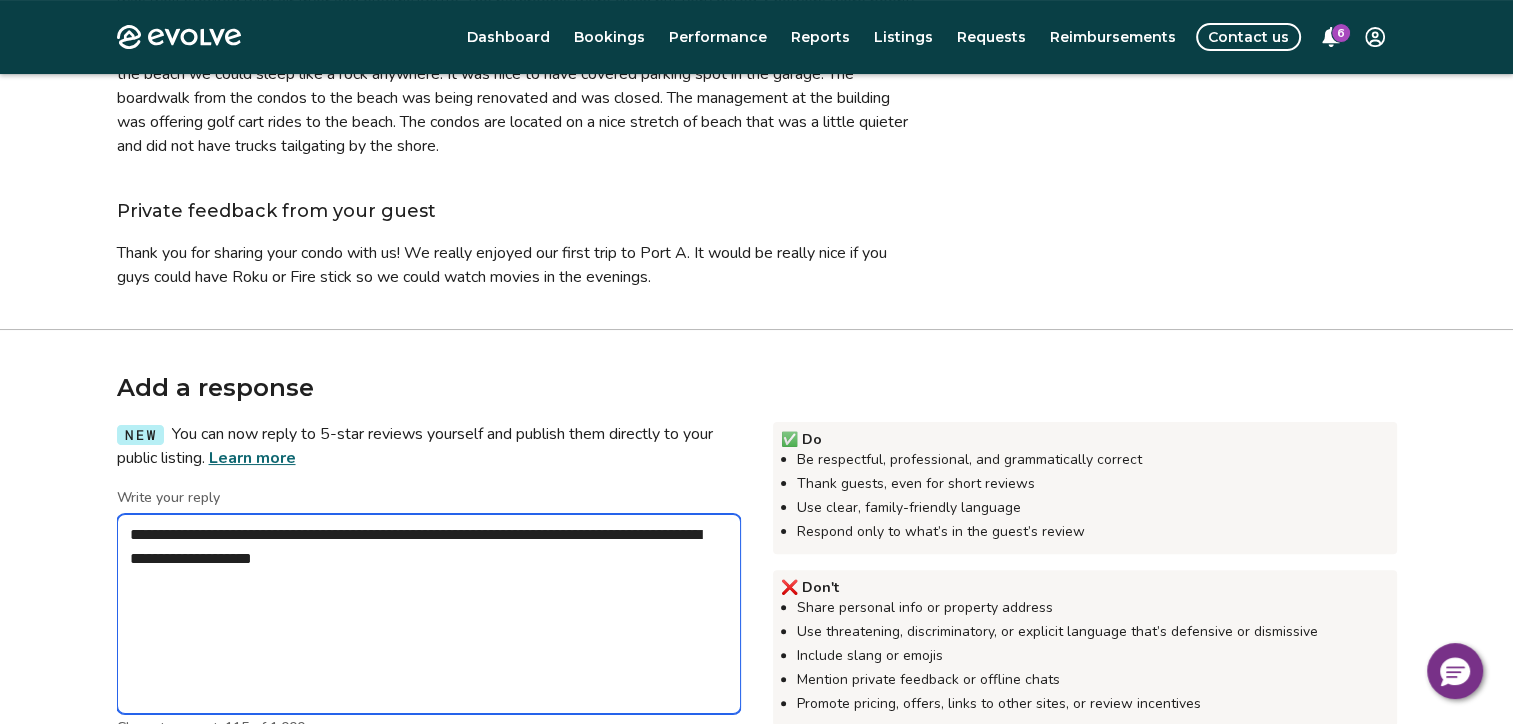 click on "**********" at bounding box center (429, 614) 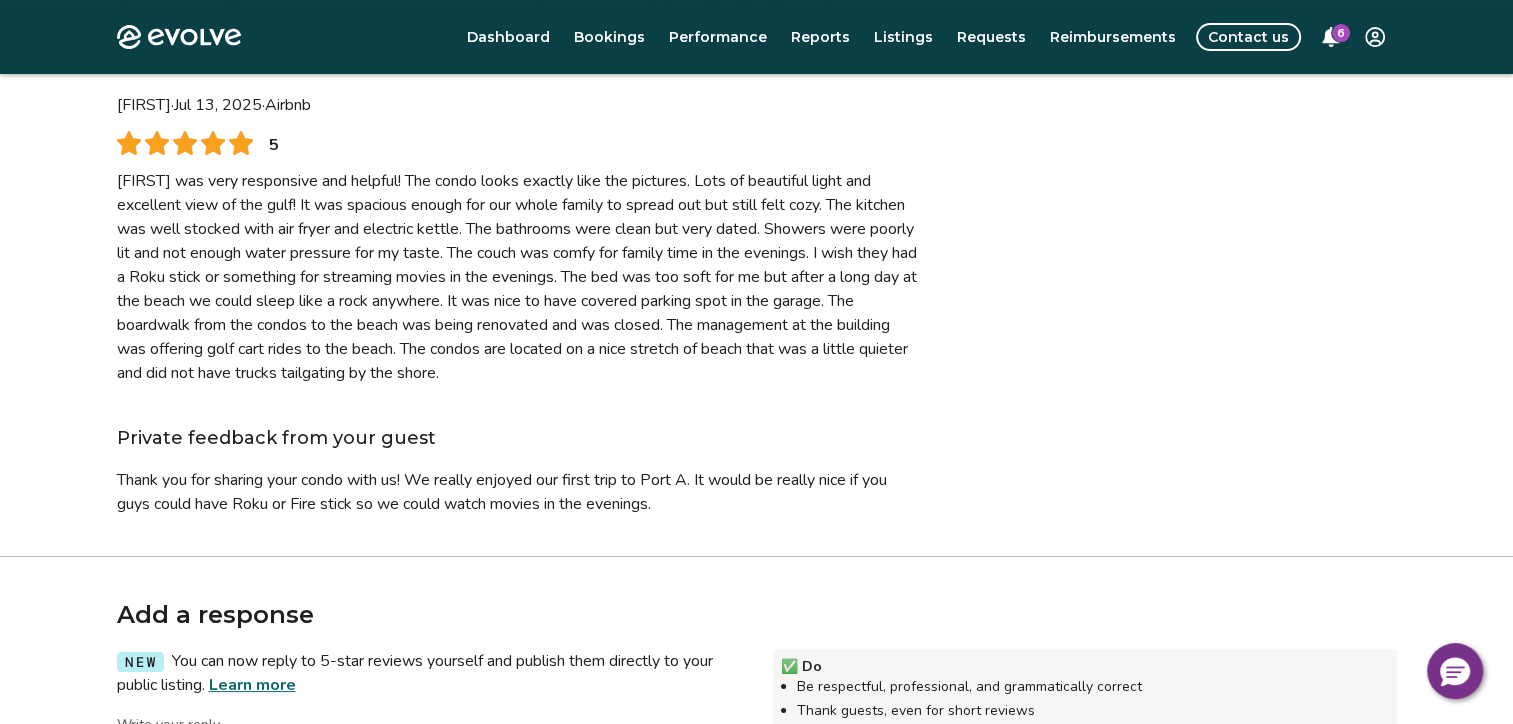 scroll, scrollTop: 66, scrollLeft: 0, axis: vertical 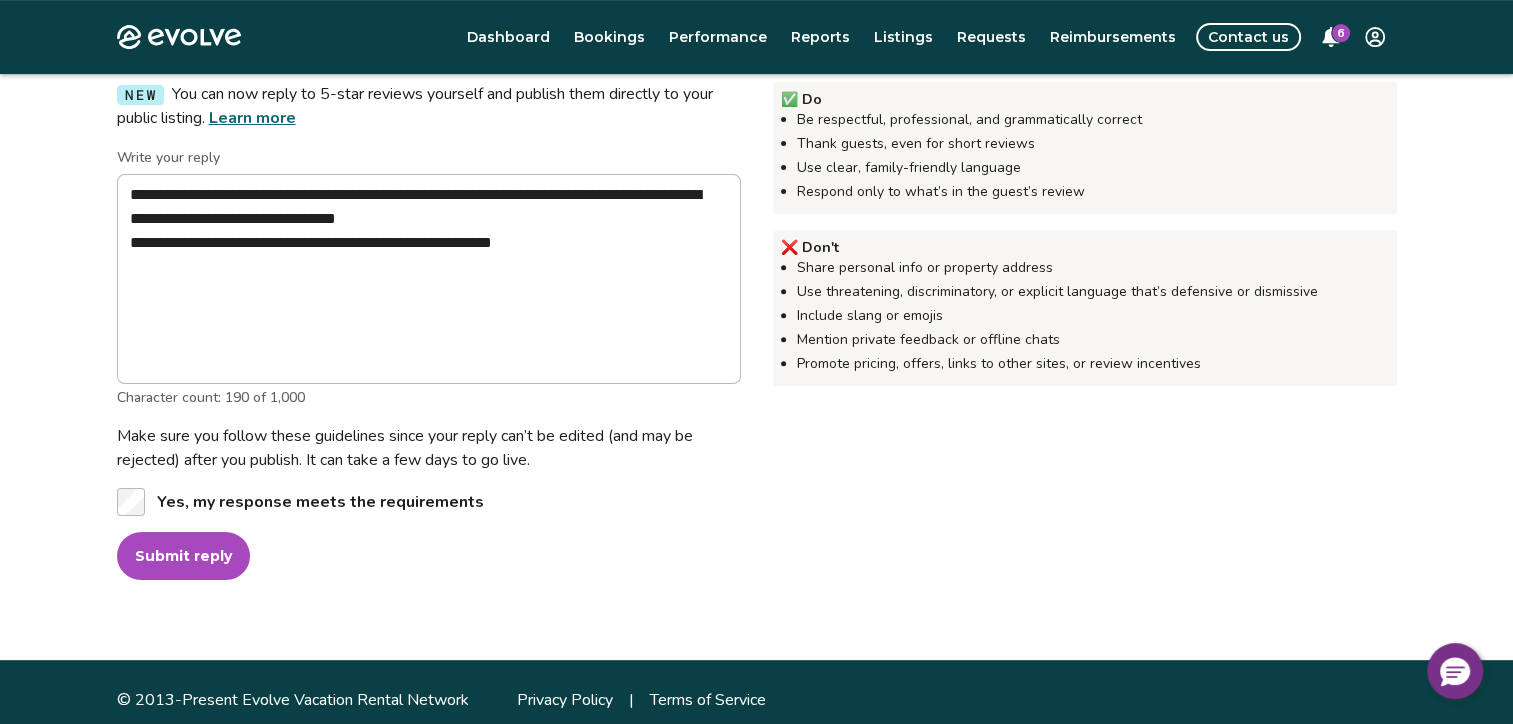 click on "Submit reply" at bounding box center (183, 556) 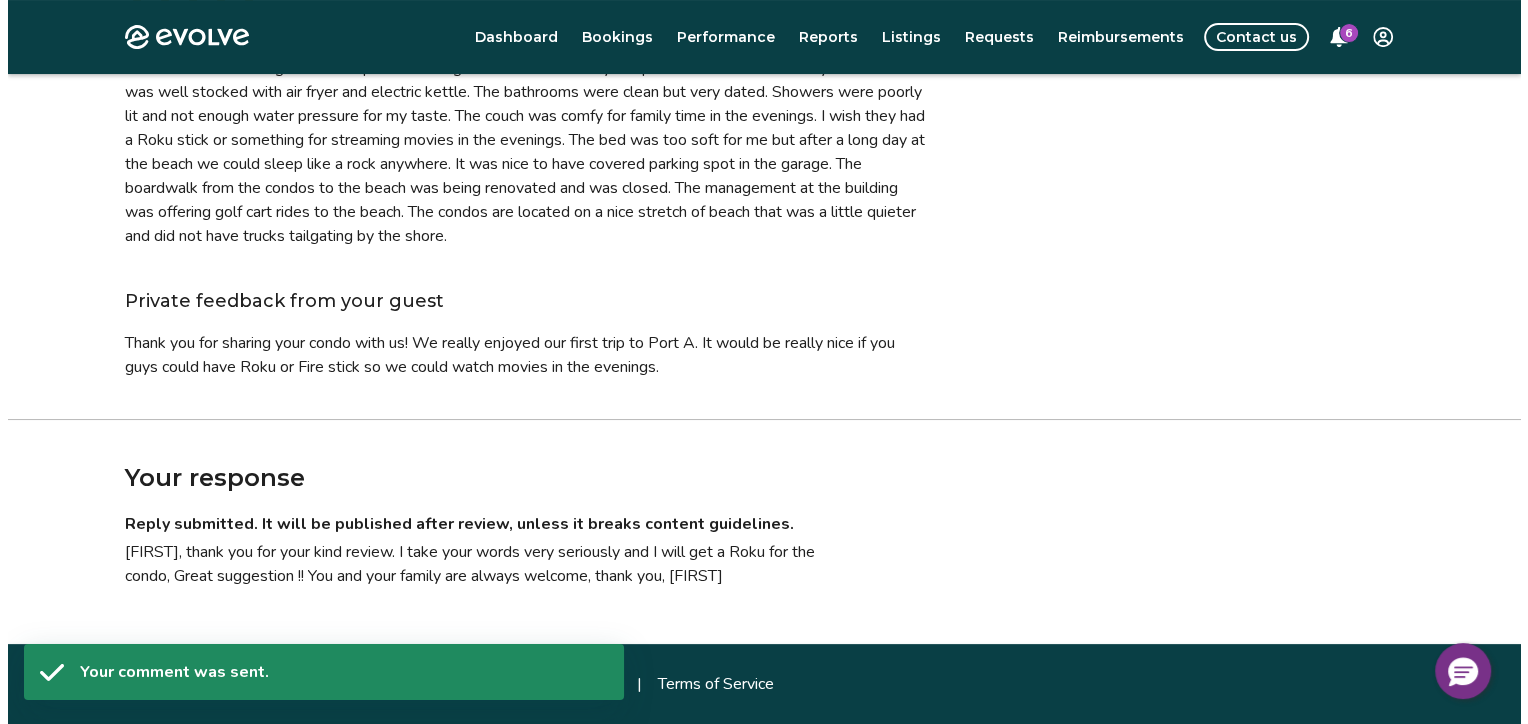 scroll, scrollTop: 310, scrollLeft: 0, axis: vertical 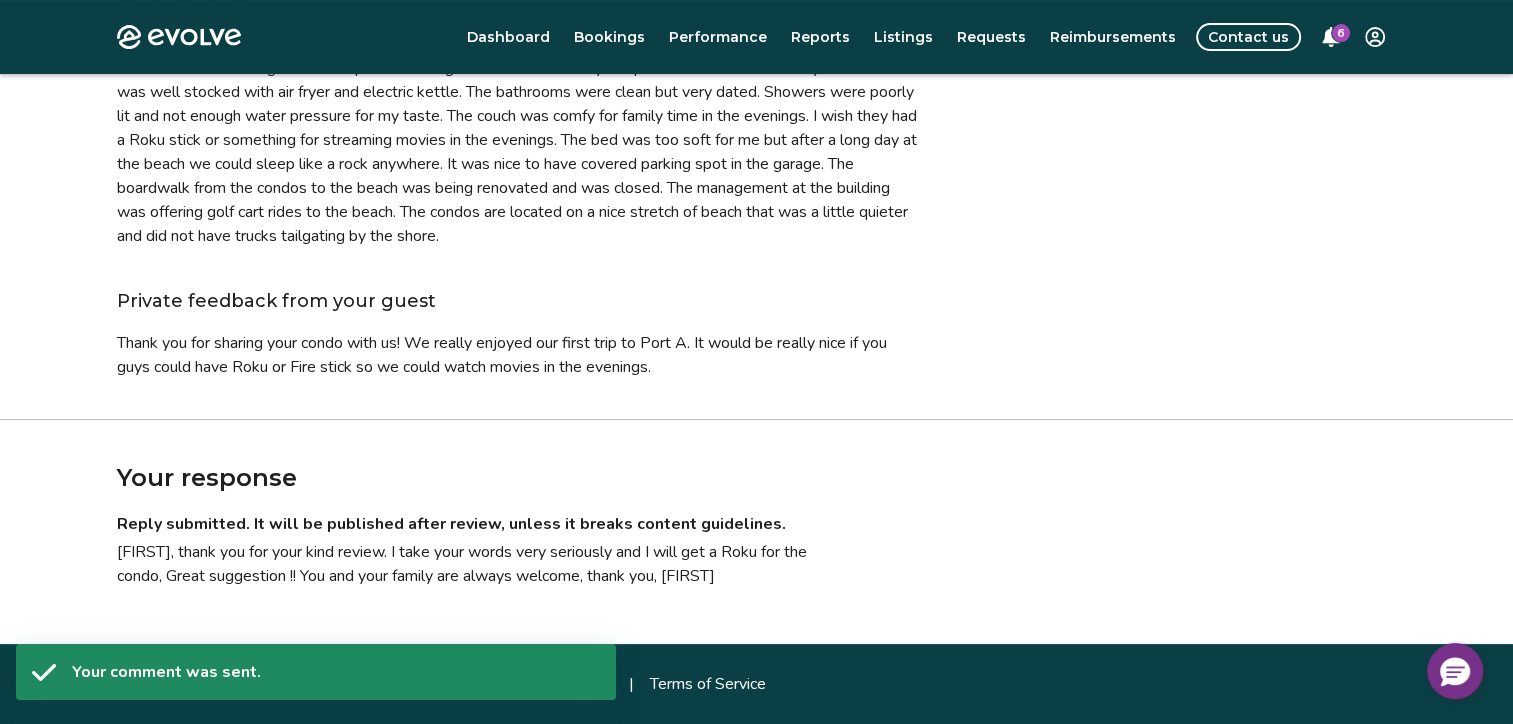 click on "6" at bounding box center [1341, 33] 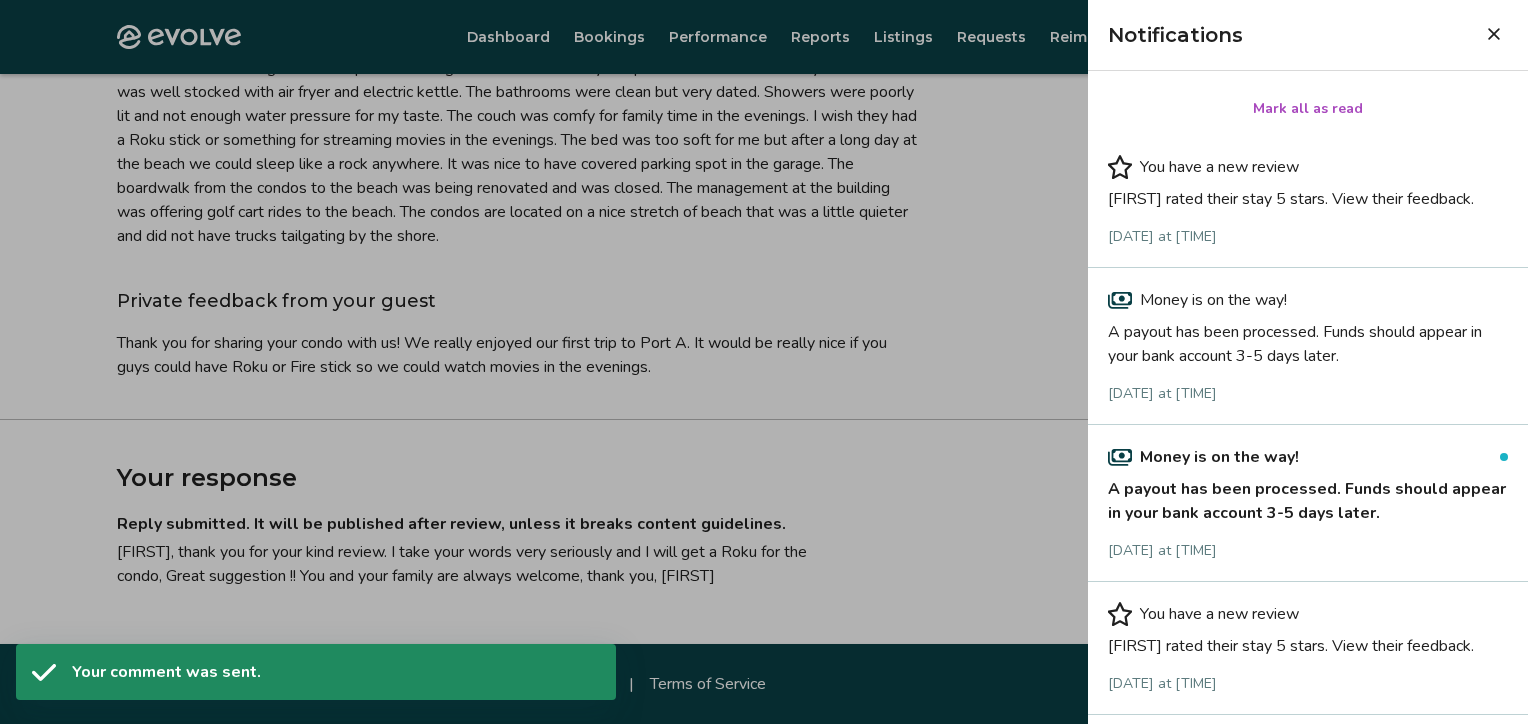 click on "Evolve Dashboard Bookings Performance Reports Listings Requests Reimbursements Contact us 6 Reviews | Listing ID:  532516 Lois was very responsive and helpful! The condo looks... Sheva  ·  Jul 13, 2025  ·  Airbnb 5 Private feedback from your guest Thank you for sharing your condo with us! We really enjoyed our first trip to Port A. It would be really nice if you guys could have Roku or Fire stick so we could watch movies in the evenings. Your response Reply submitted. It will be published after review, unless it breaks content guidelines. Sheva, thank you for your kind review. I take your words very seriously and I will get a Roku for the condo,  Great suggestion !!
You and your family are always welcome, thank you, Lois © 2013-Present Evolve Vacation Rental Network Privacy Policy | Terms of Service Your comment was sent.
* Notifications Notifications Mark all as read You have a new review Gil rated their stay 5 stars. View their feedback." at bounding box center (756, 207) 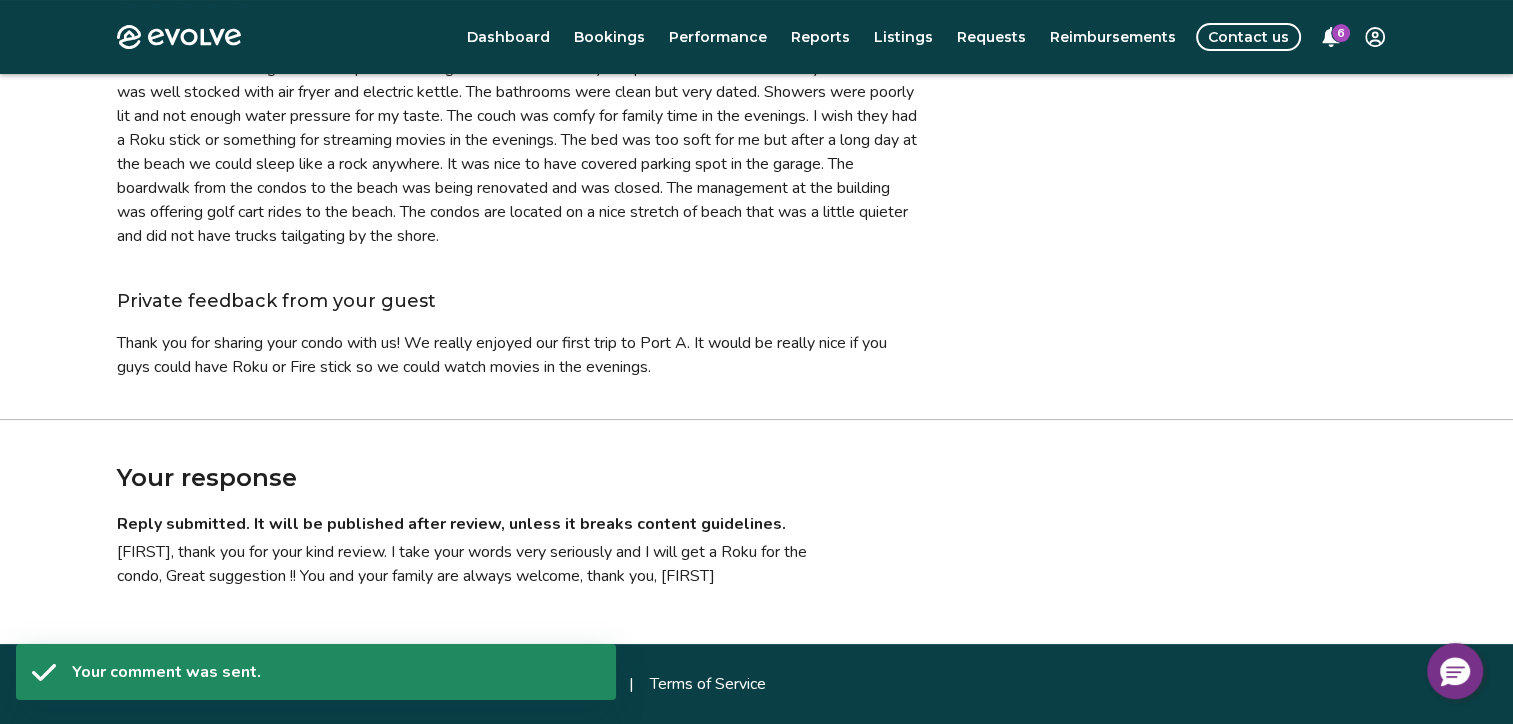 click on "6" at bounding box center (1341, 33) 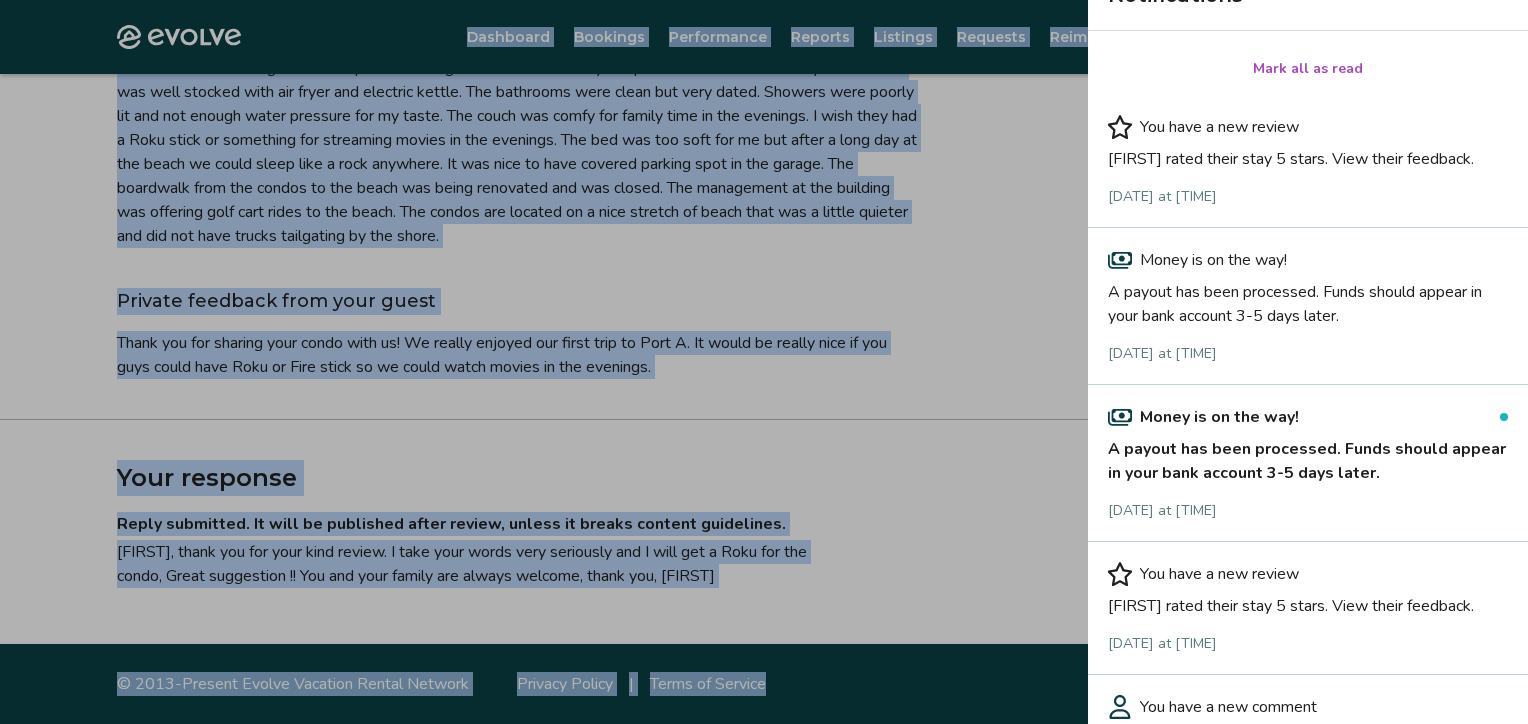 scroll, scrollTop: 106, scrollLeft: 0, axis: vertical 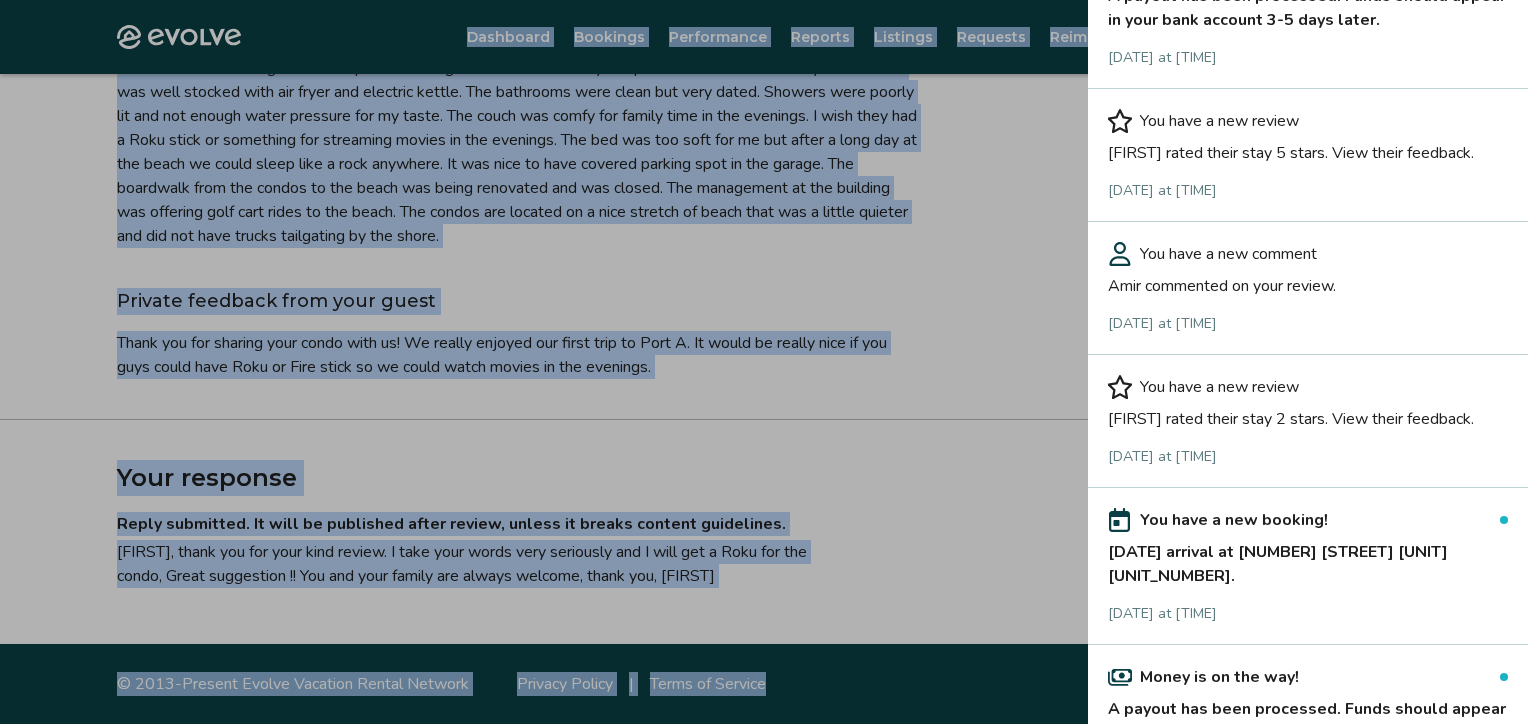 click on "You have a new review Beckie rated their stay 2 stars. View their feedback. Jul 20, 2025 at 3:22 PM" at bounding box center [1308, 421] 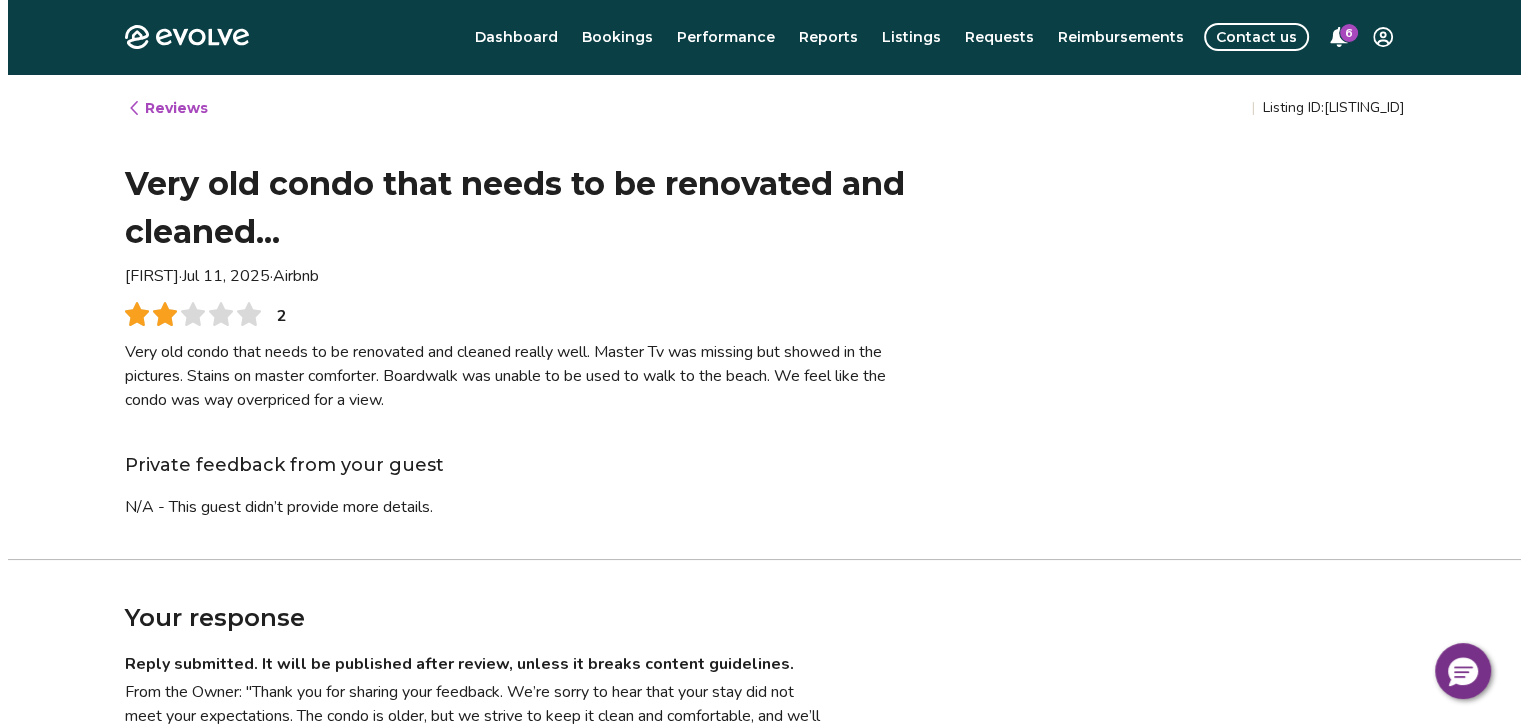 scroll, scrollTop: 0, scrollLeft: 0, axis: both 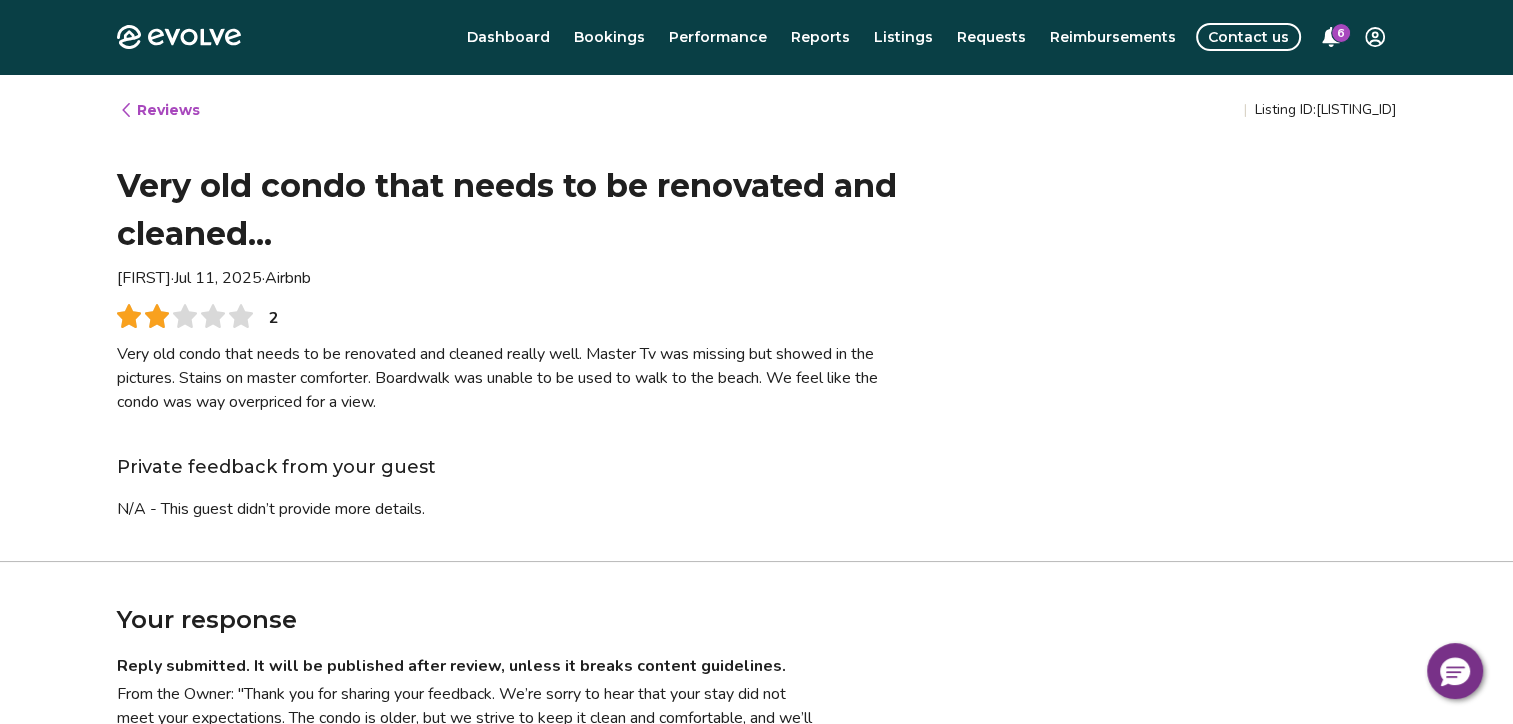 click on "6" at bounding box center [1341, 33] 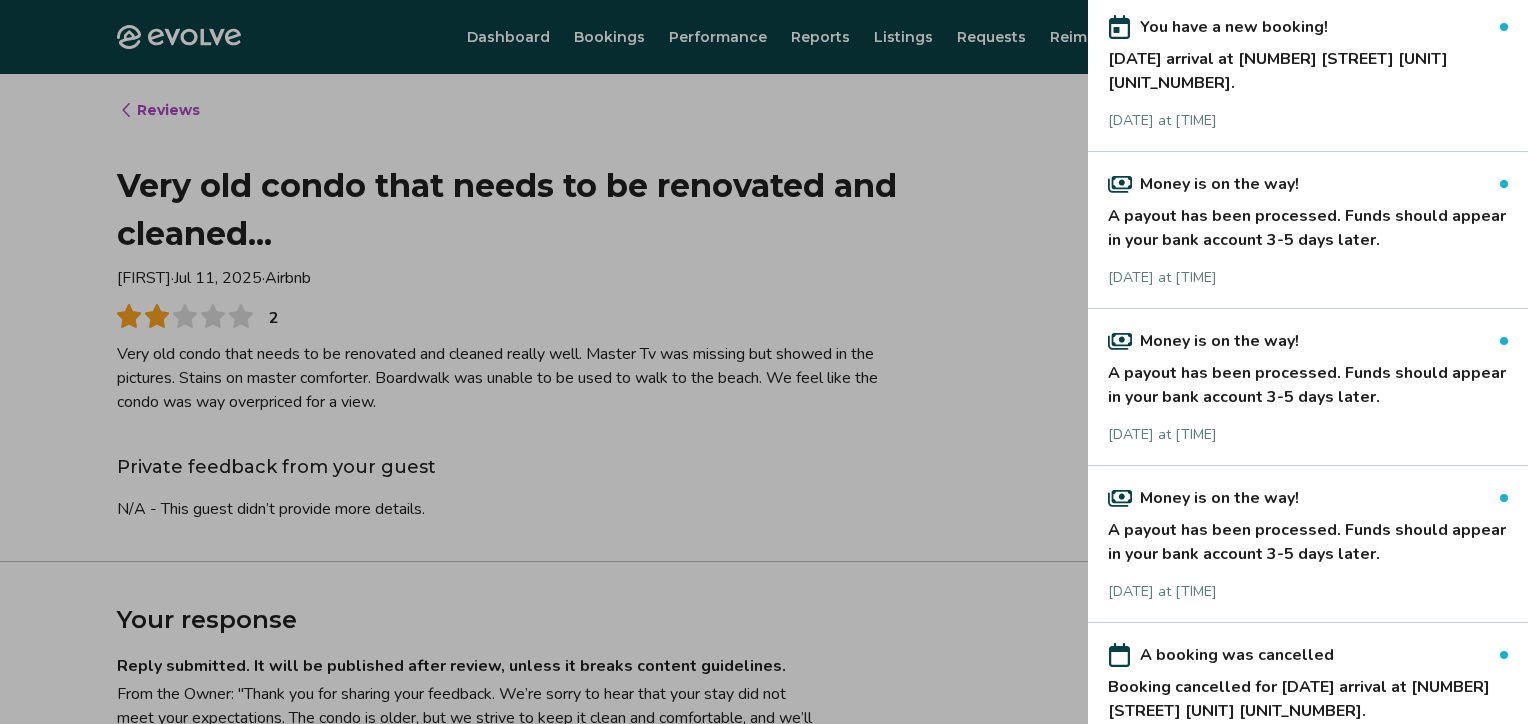scroll, scrollTop: 1059, scrollLeft: 0, axis: vertical 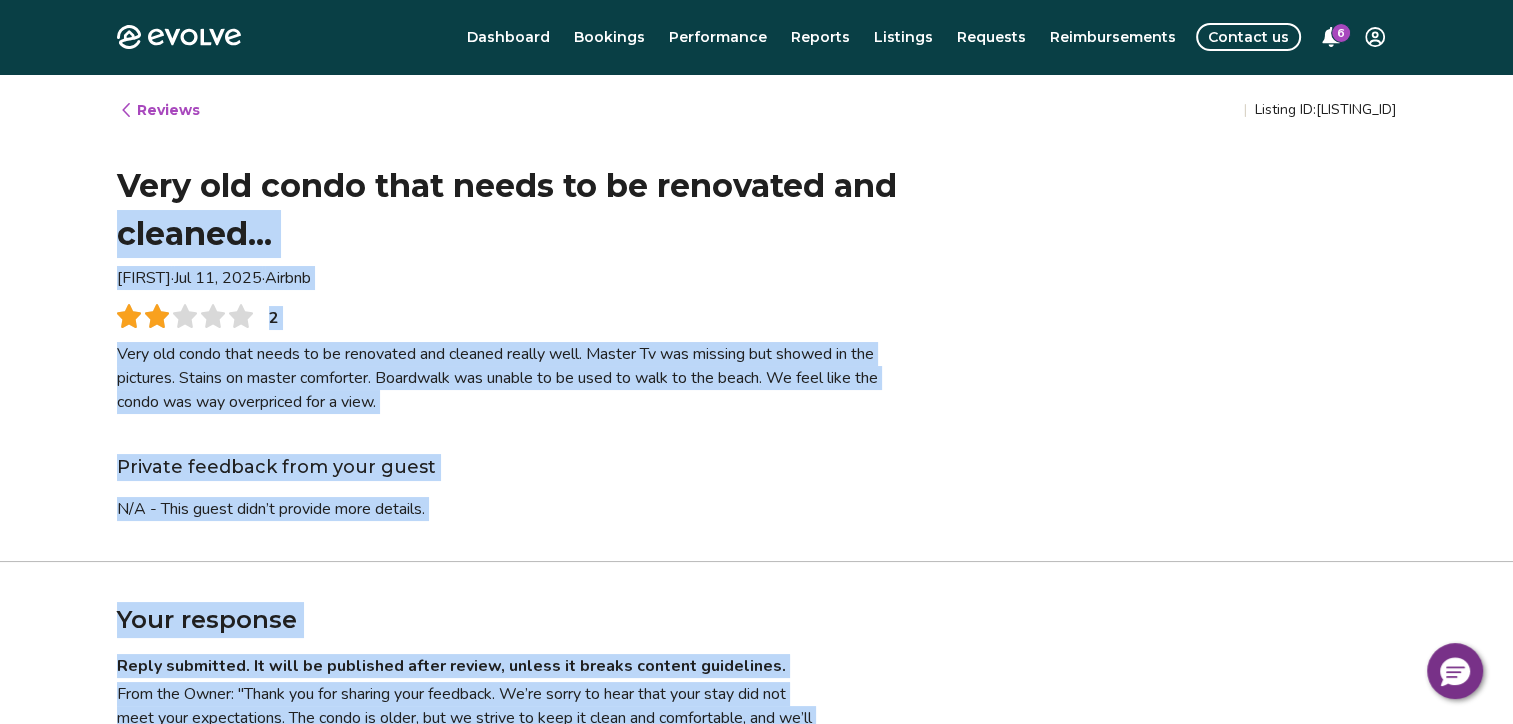 click on "6" at bounding box center [1341, 33] 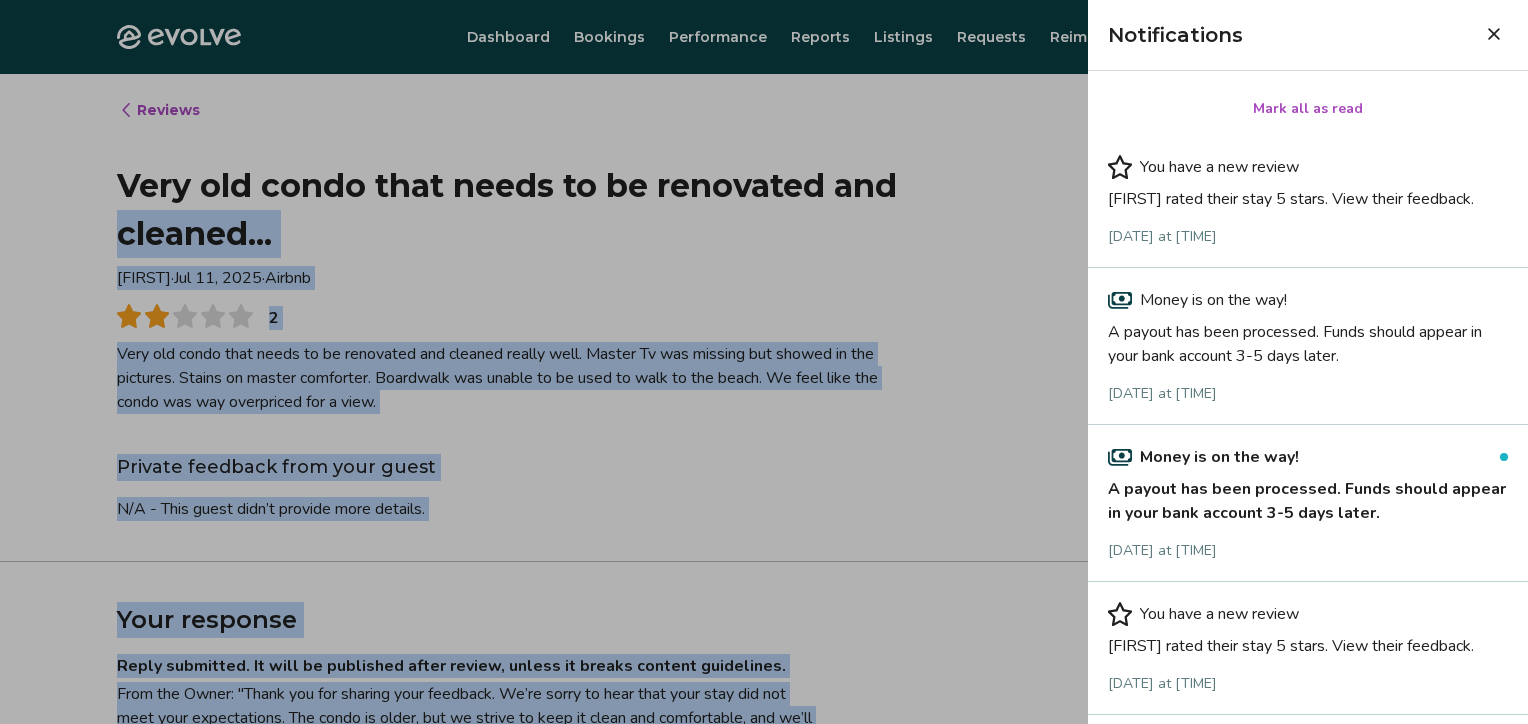 click at bounding box center [764, 362] 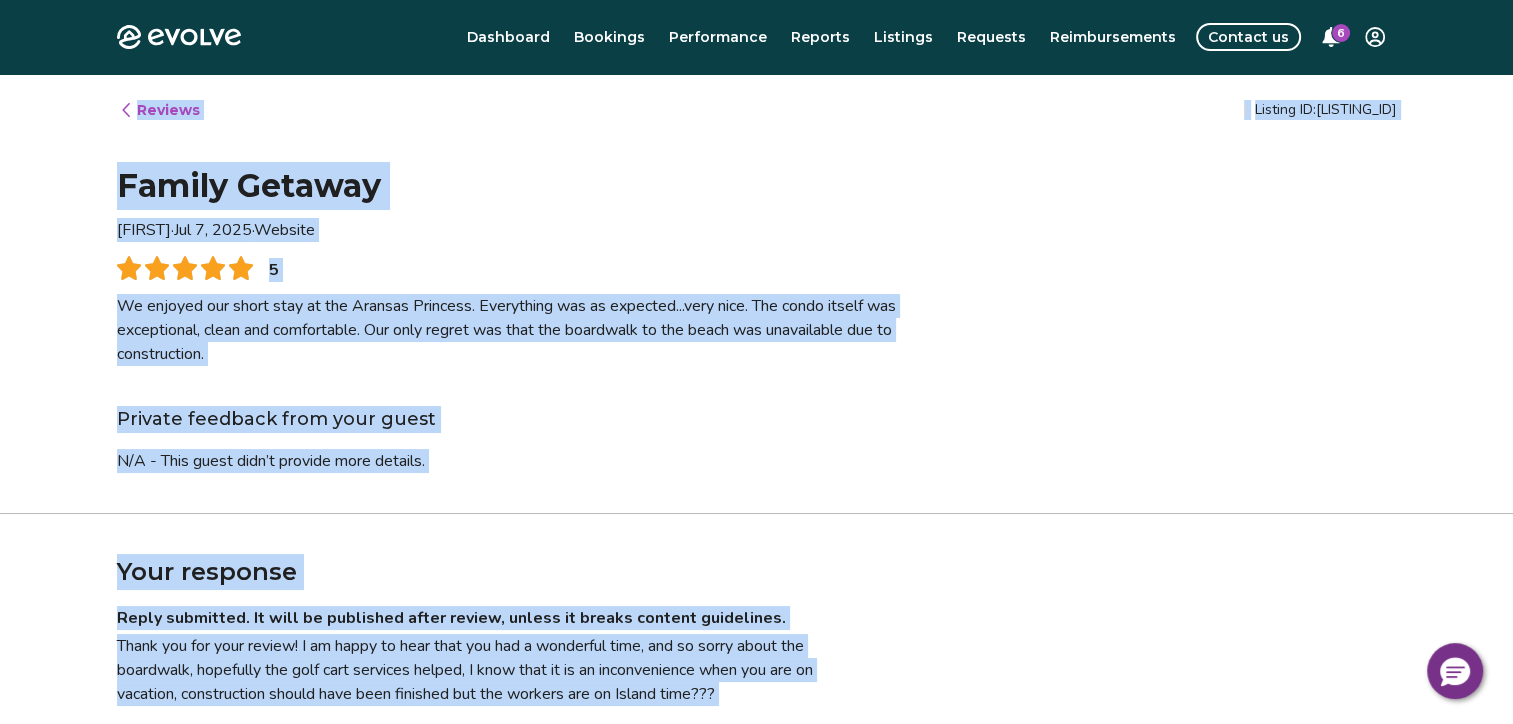 click on "6" at bounding box center [1331, 37] 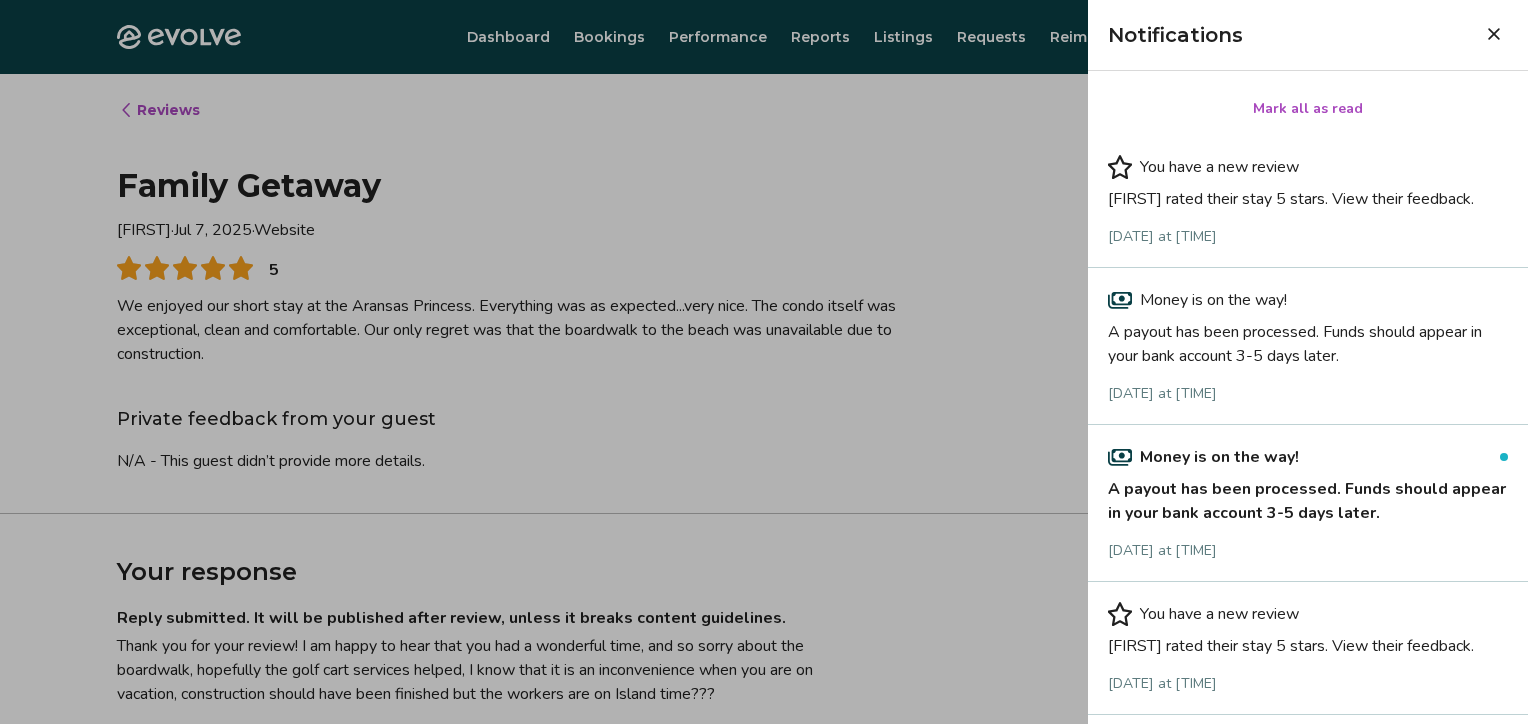 click on "Mark all as read" at bounding box center (1308, 109) 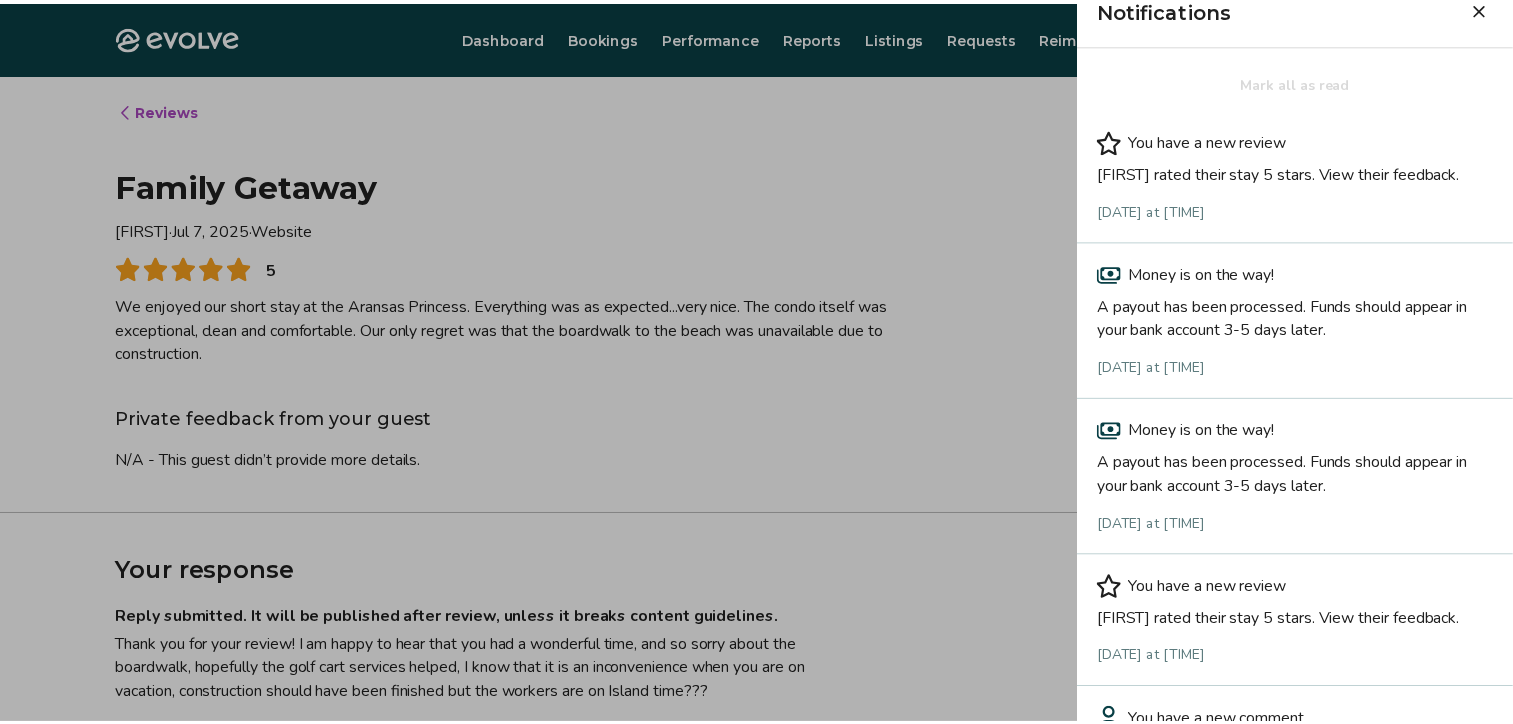 scroll, scrollTop: 0, scrollLeft: 0, axis: both 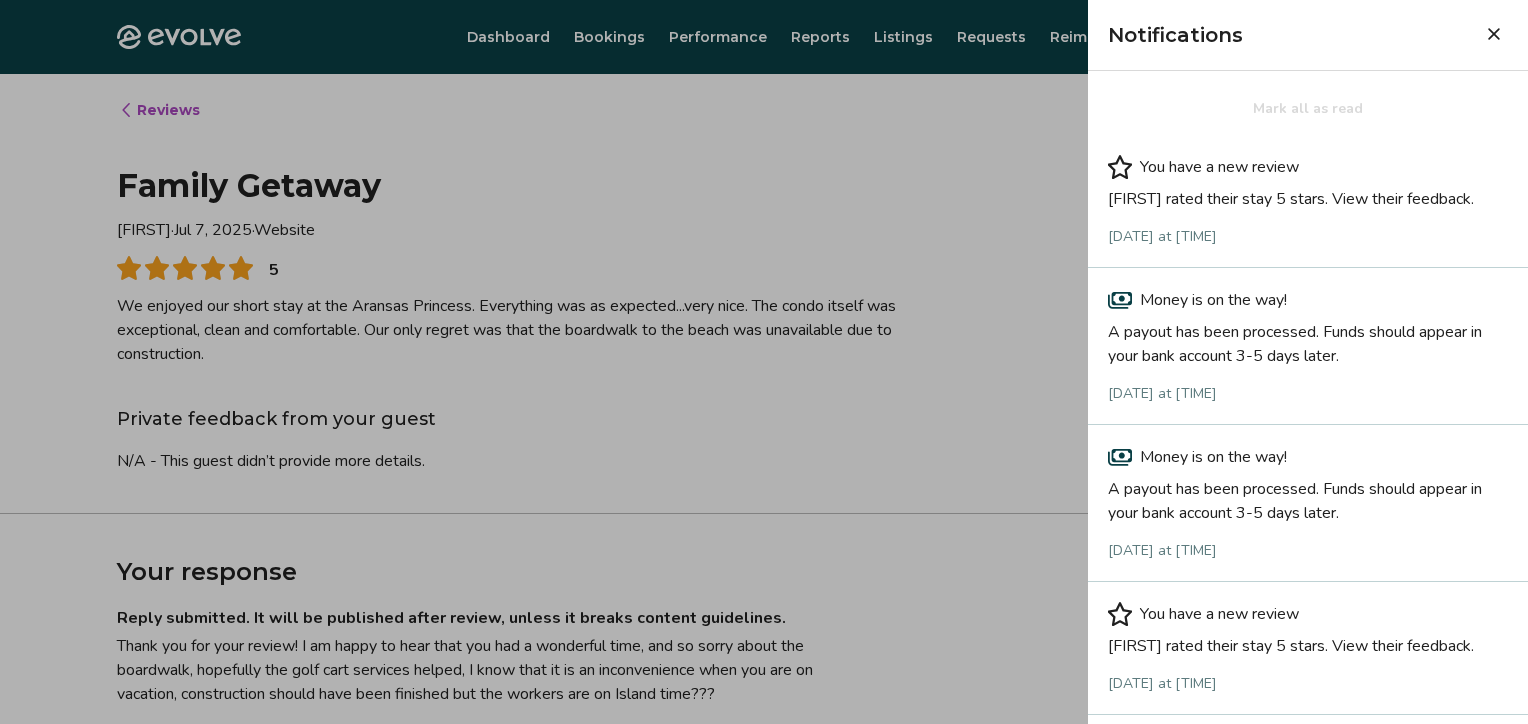 click 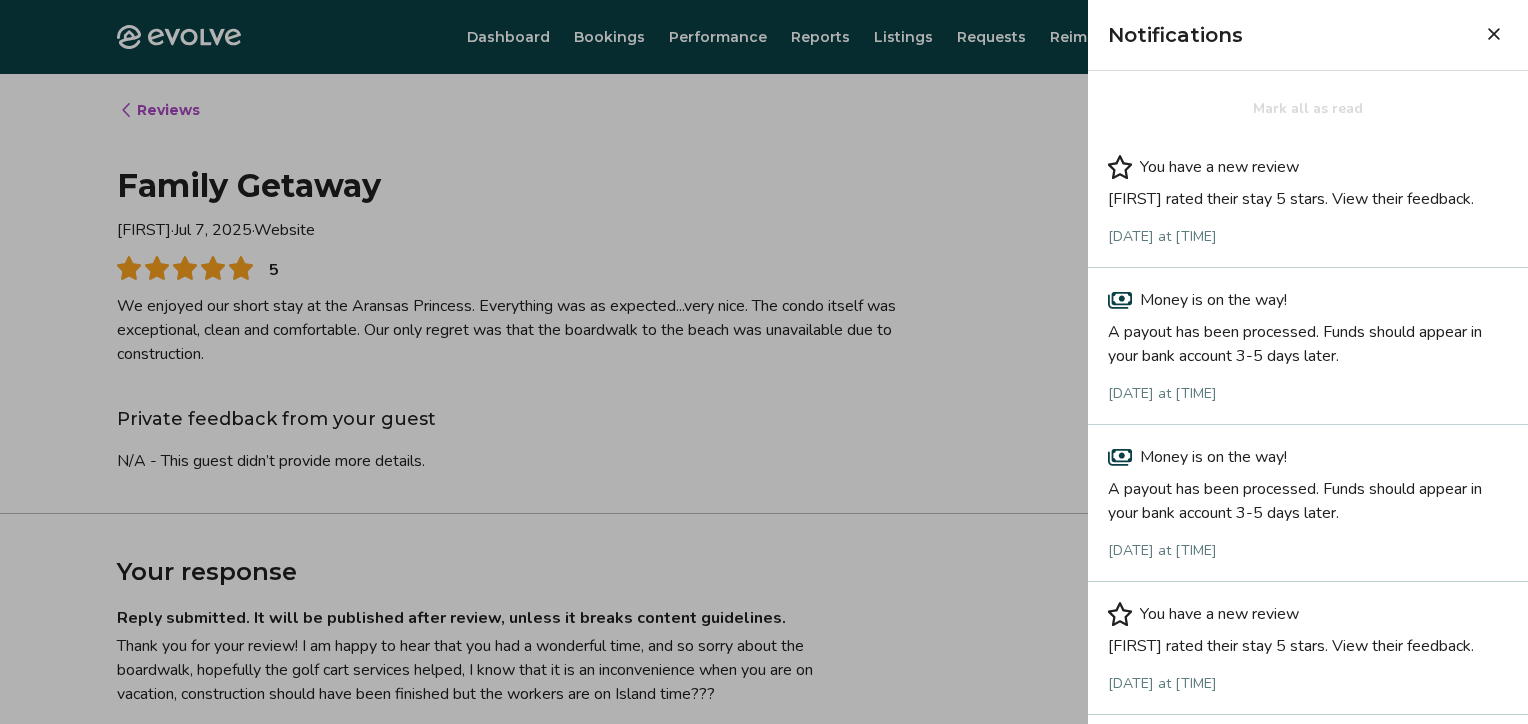click on "Notifications" at bounding box center [1290, 35] 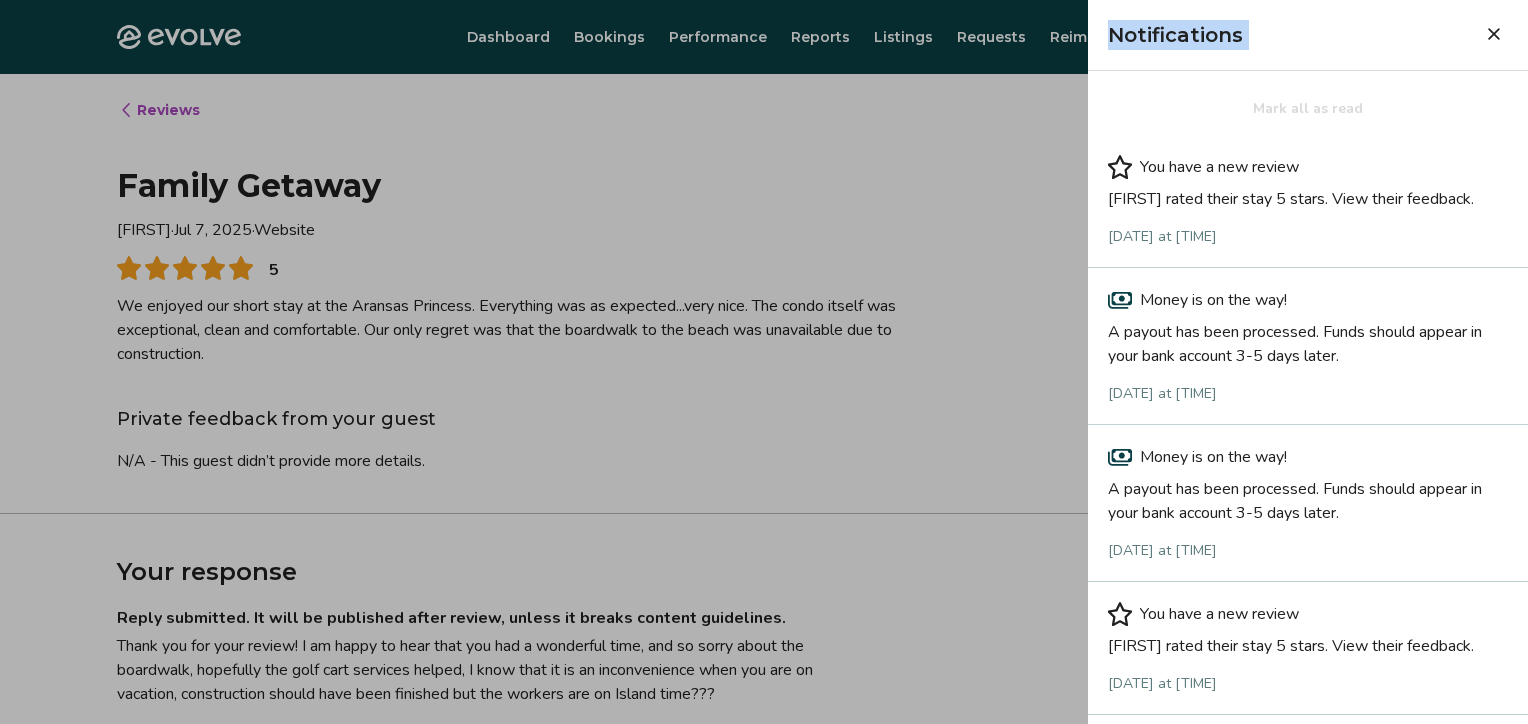 click on "Notifications" at bounding box center [1290, 35] 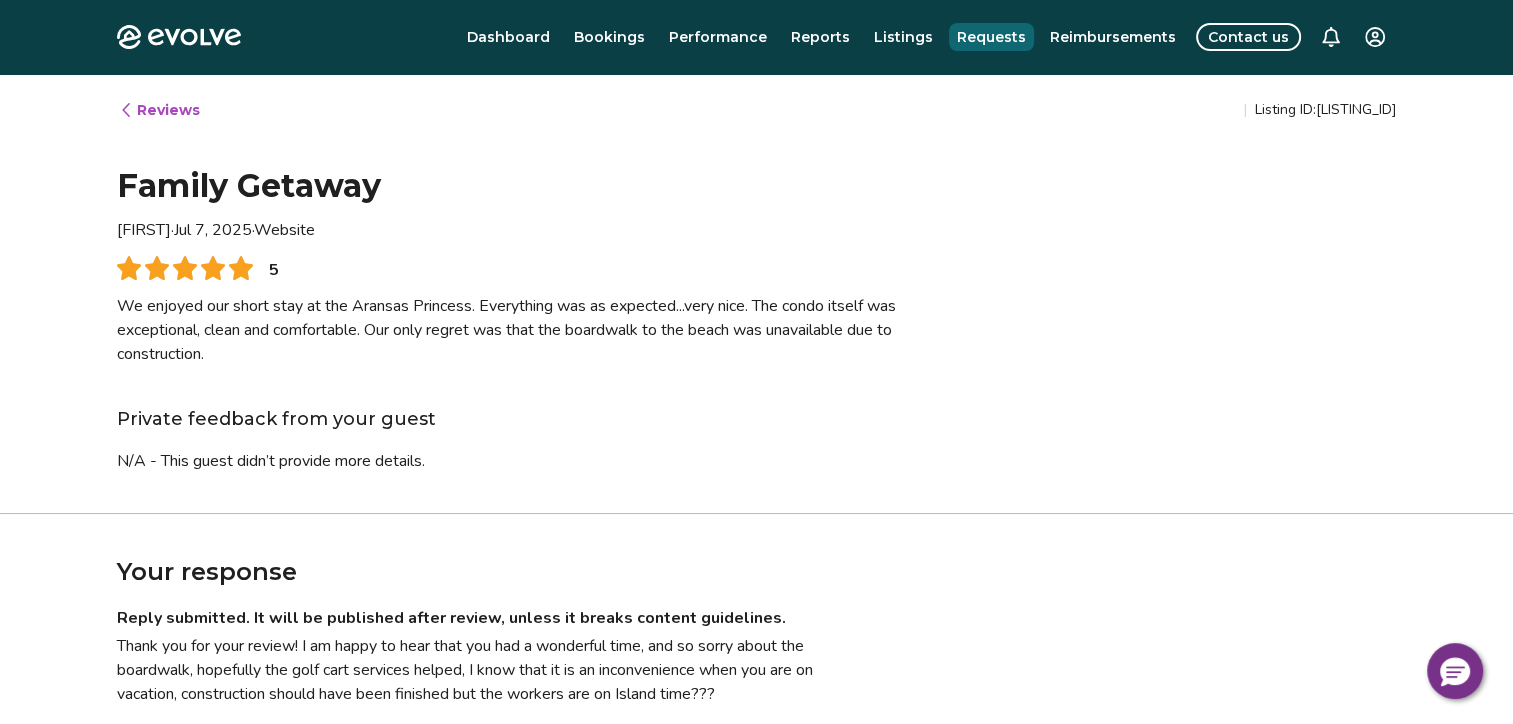 click on "Requests" at bounding box center [991, 37] 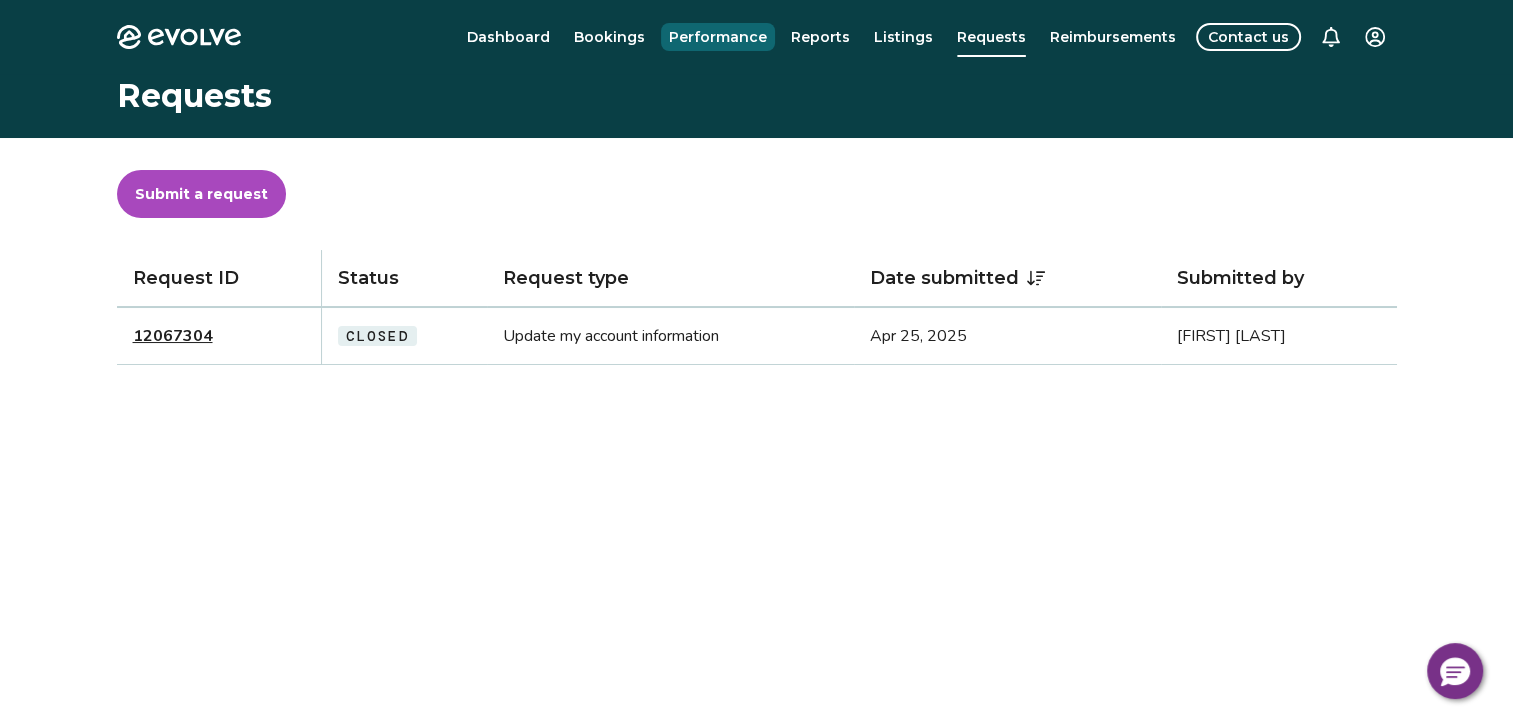 click on "Performance" at bounding box center (718, 37) 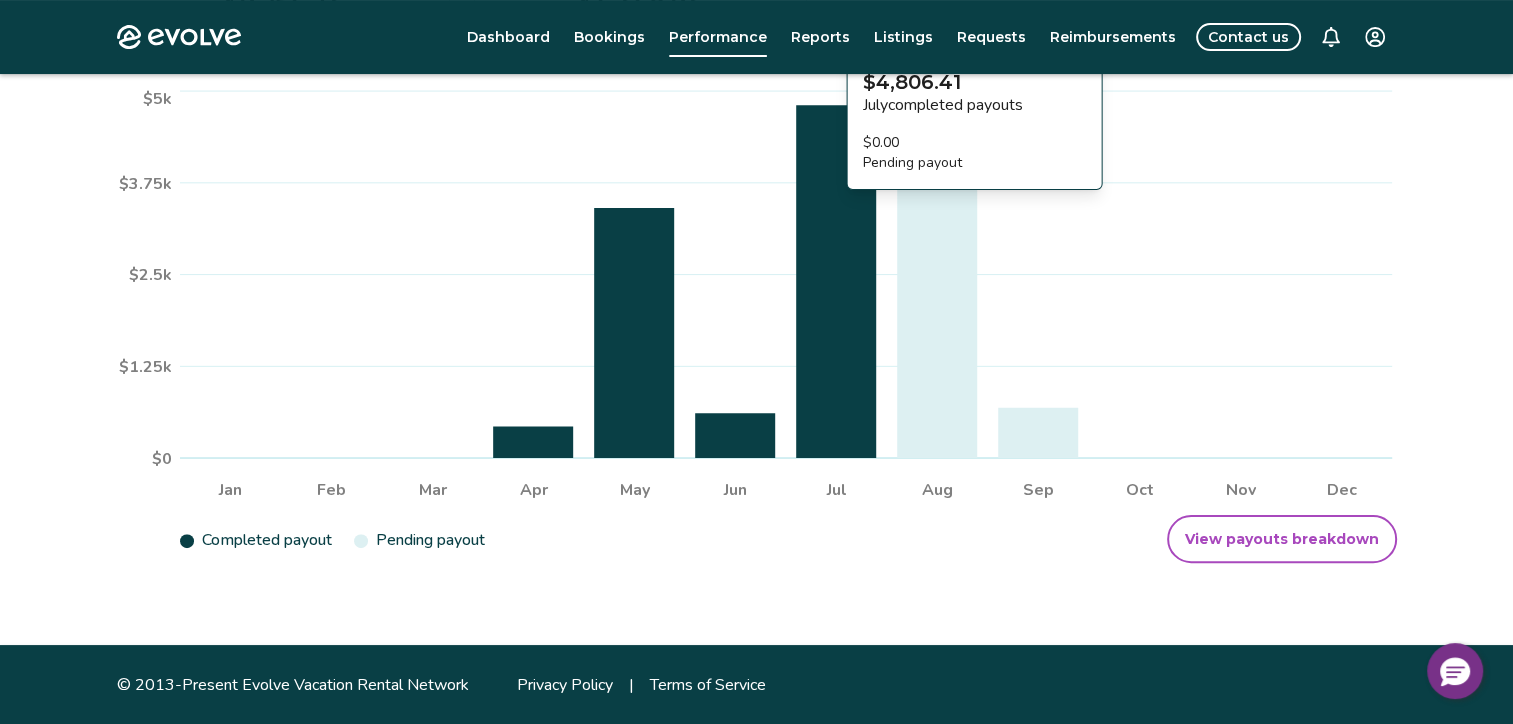 scroll, scrollTop: 420, scrollLeft: 0, axis: vertical 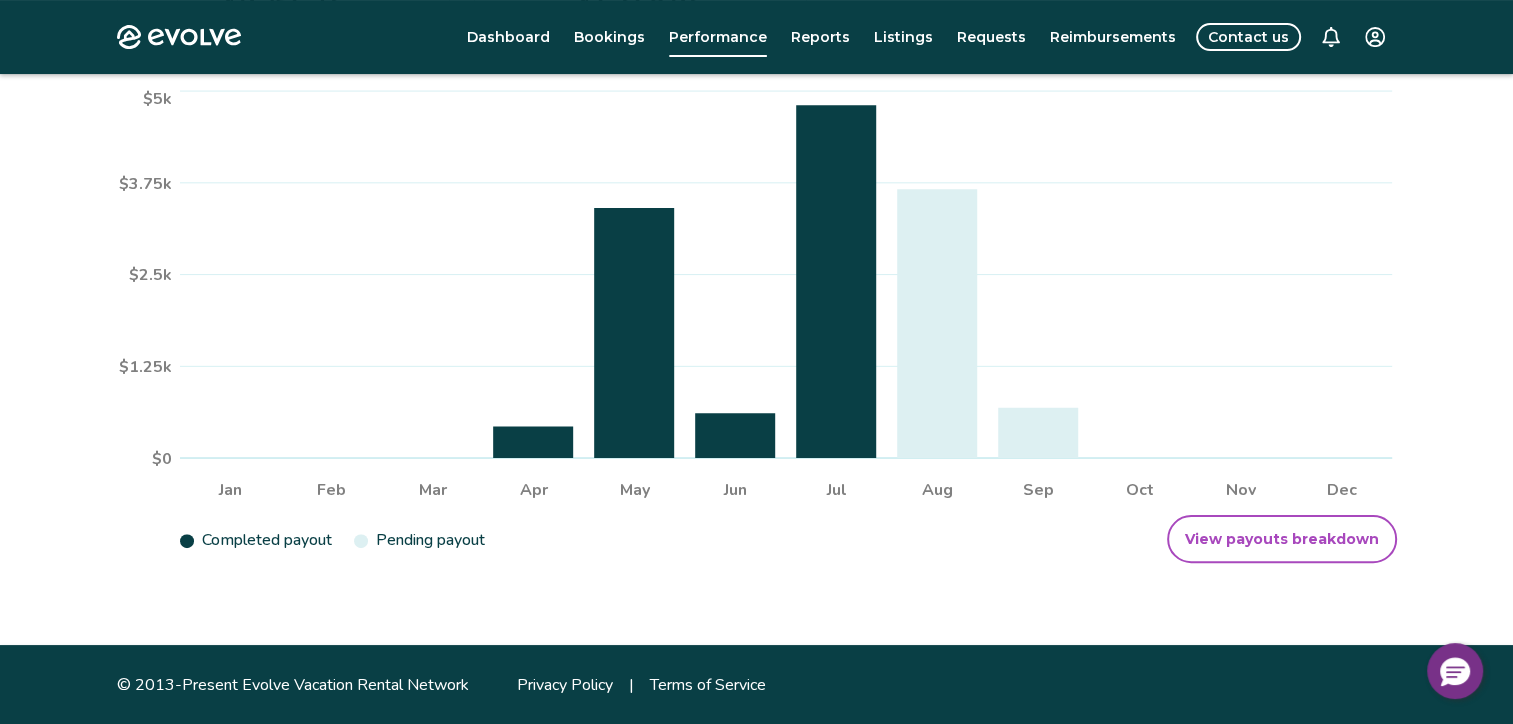 click on "View payouts breakdown" at bounding box center [1282, 539] 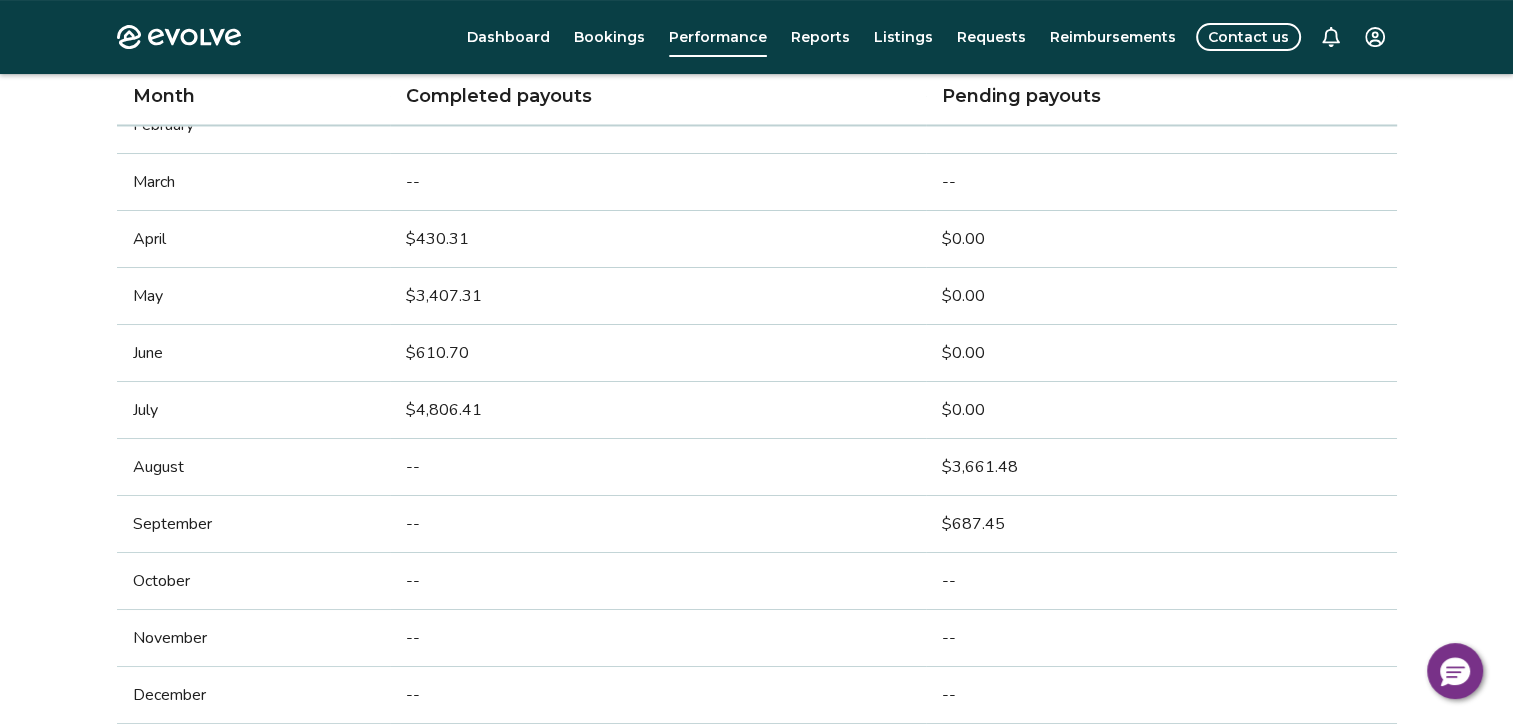 scroll, scrollTop: 300, scrollLeft: 0, axis: vertical 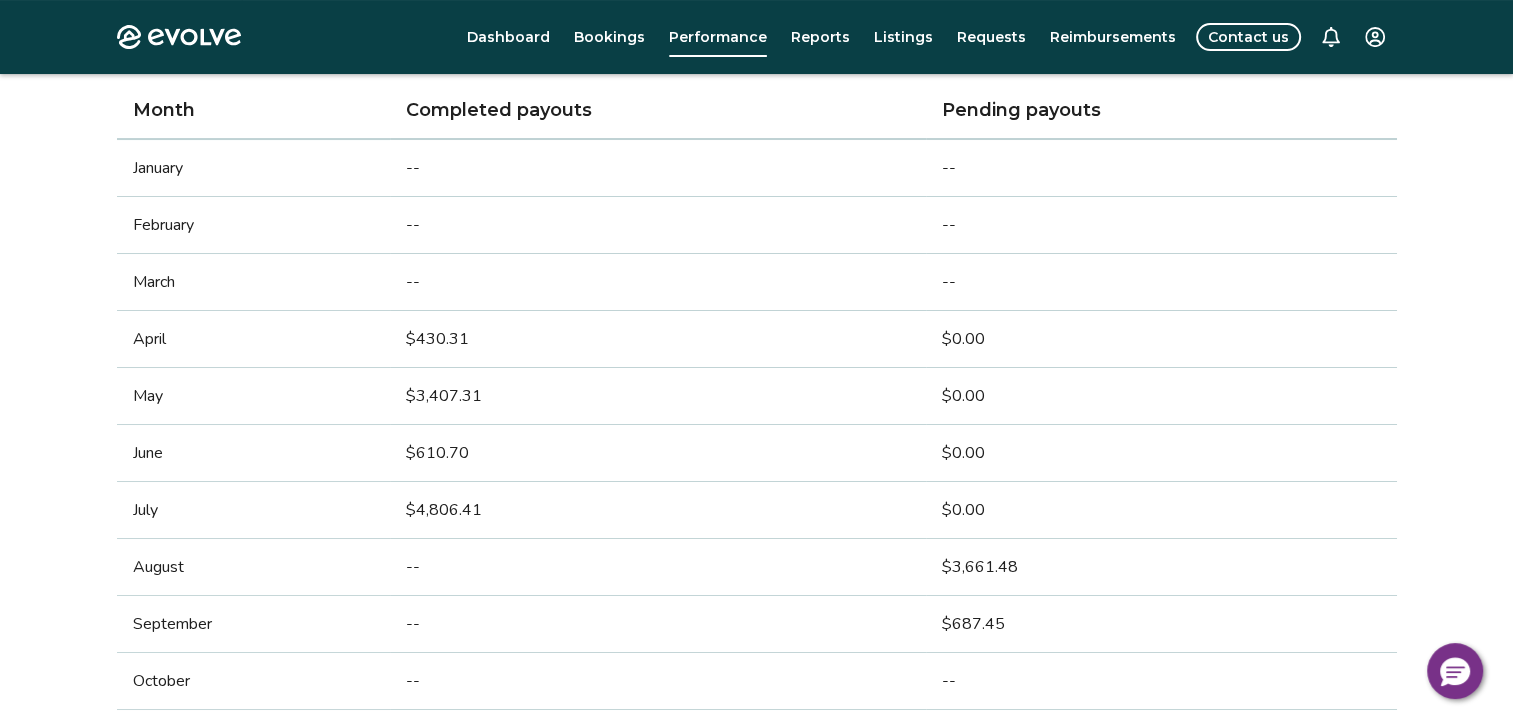 click on "$4,806.41" at bounding box center [658, 510] 